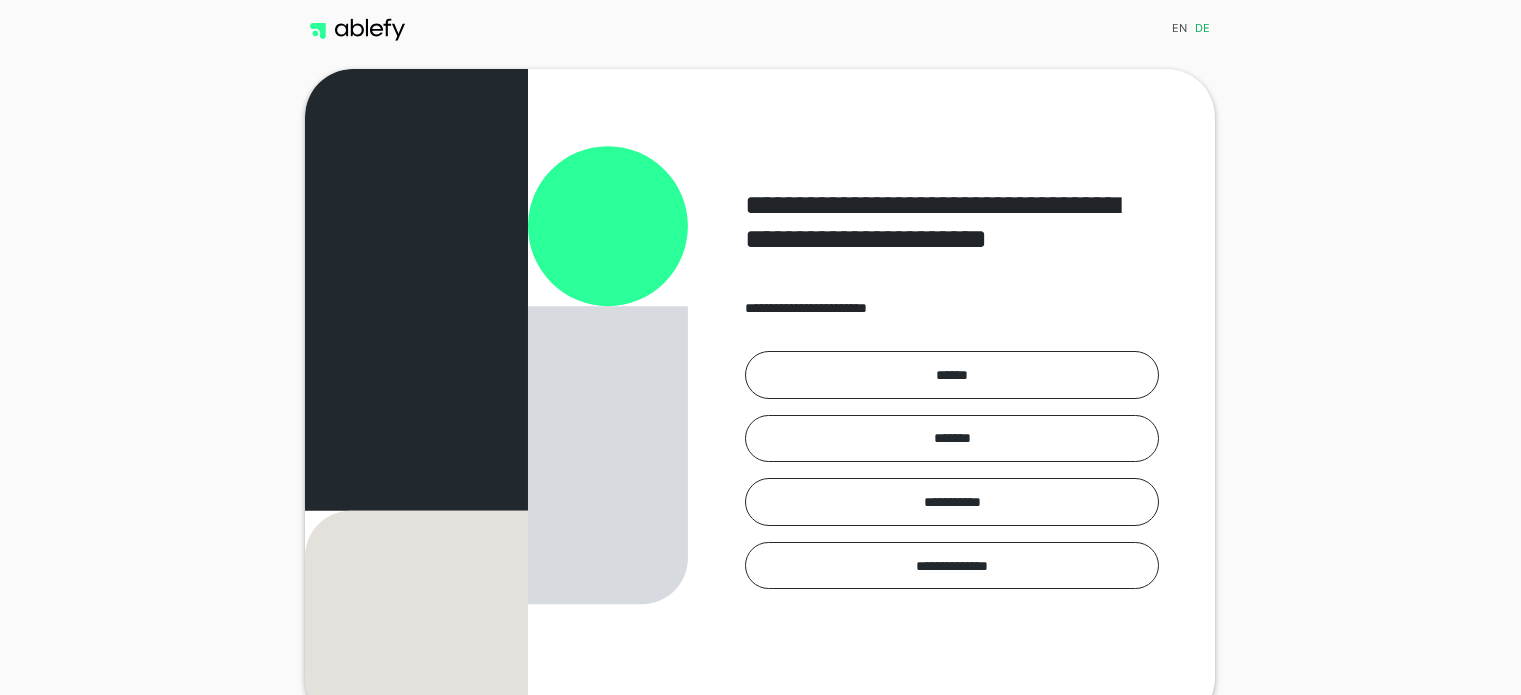 scroll, scrollTop: 0, scrollLeft: 0, axis: both 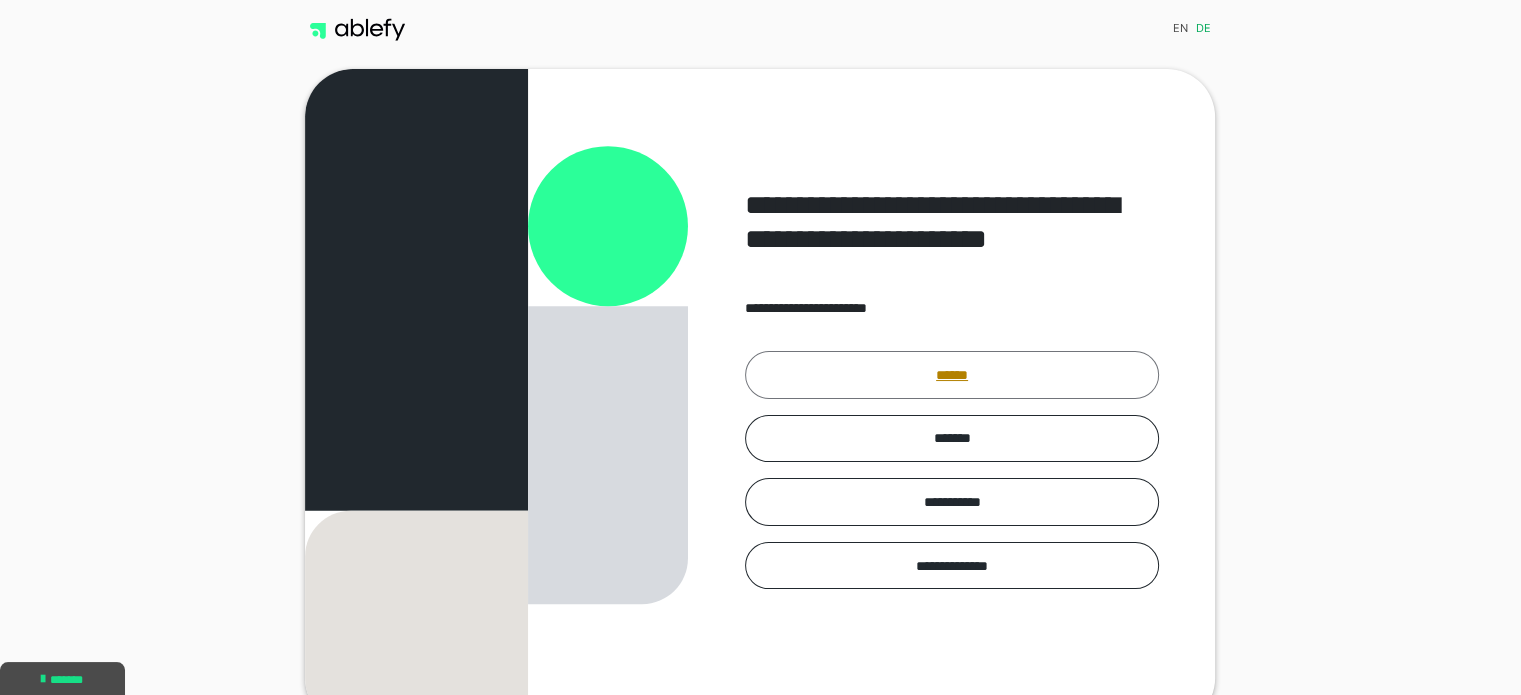 click on "******" at bounding box center (952, 375) 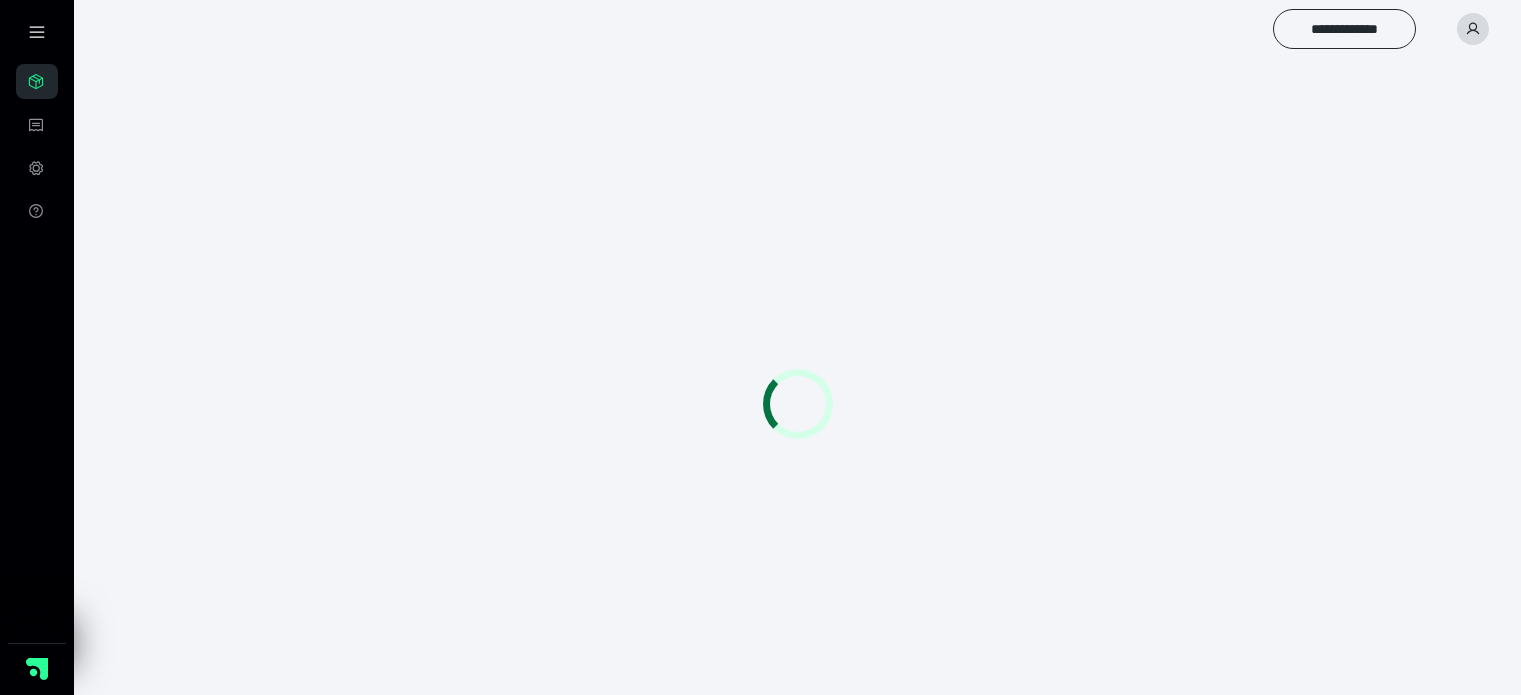 scroll, scrollTop: 0, scrollLeft: 0, axis: both 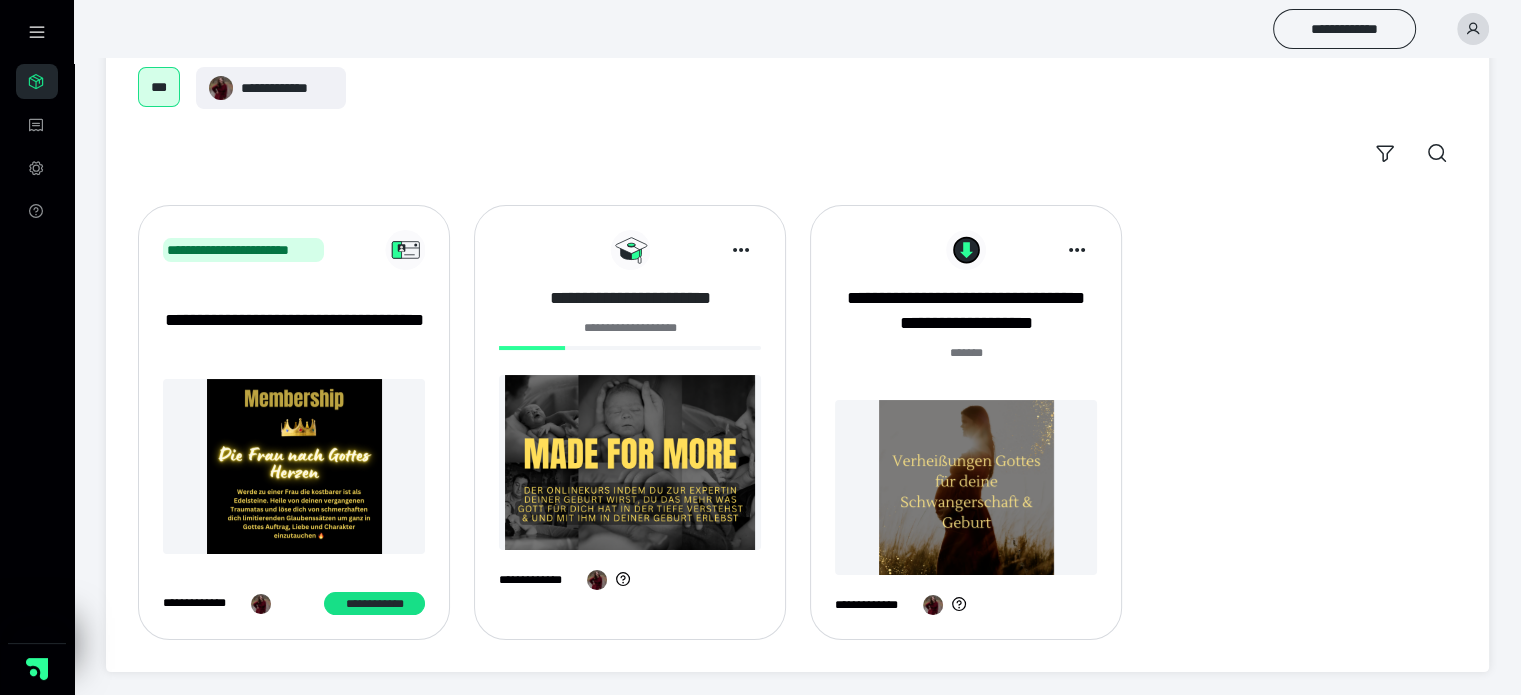 click on "**********" at bounding box center (630, 298) 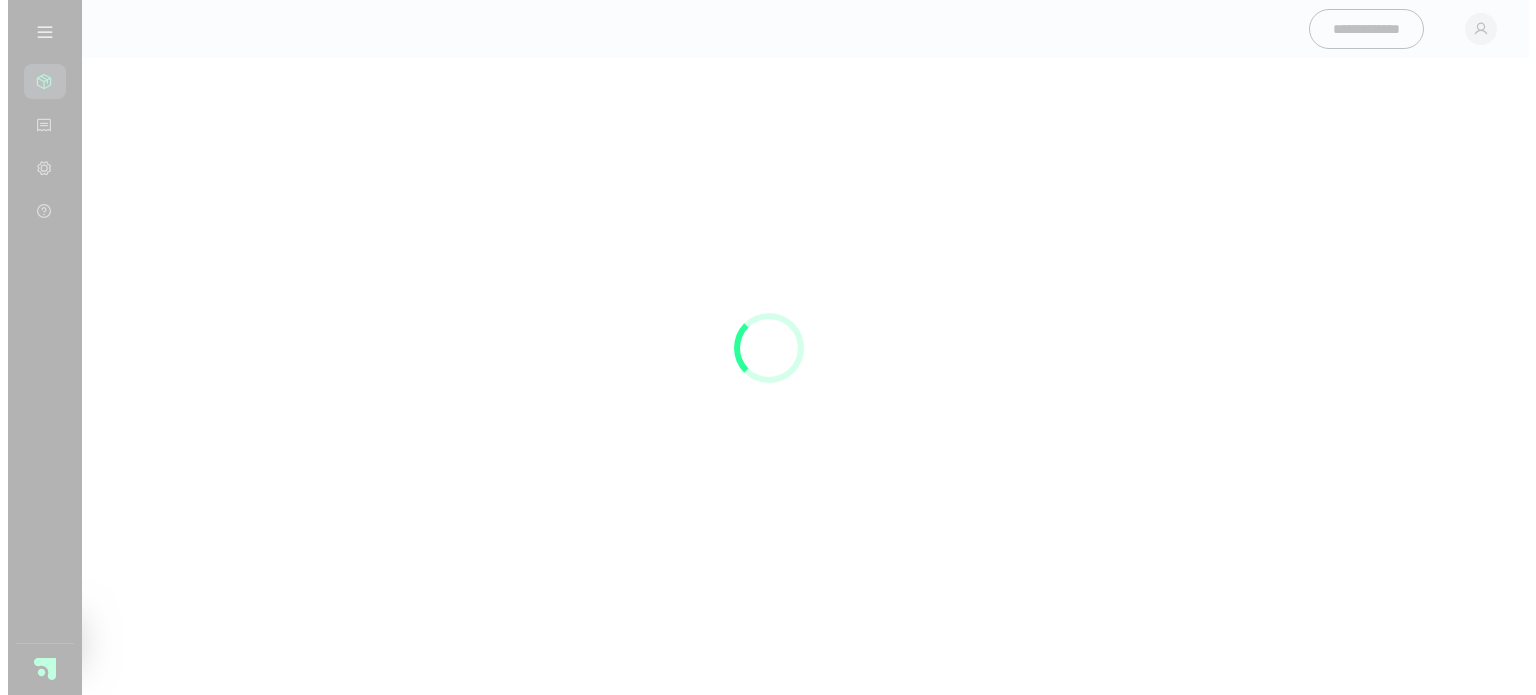 scroll, scrollTop: 0, scrollLeft: 0, axis: both 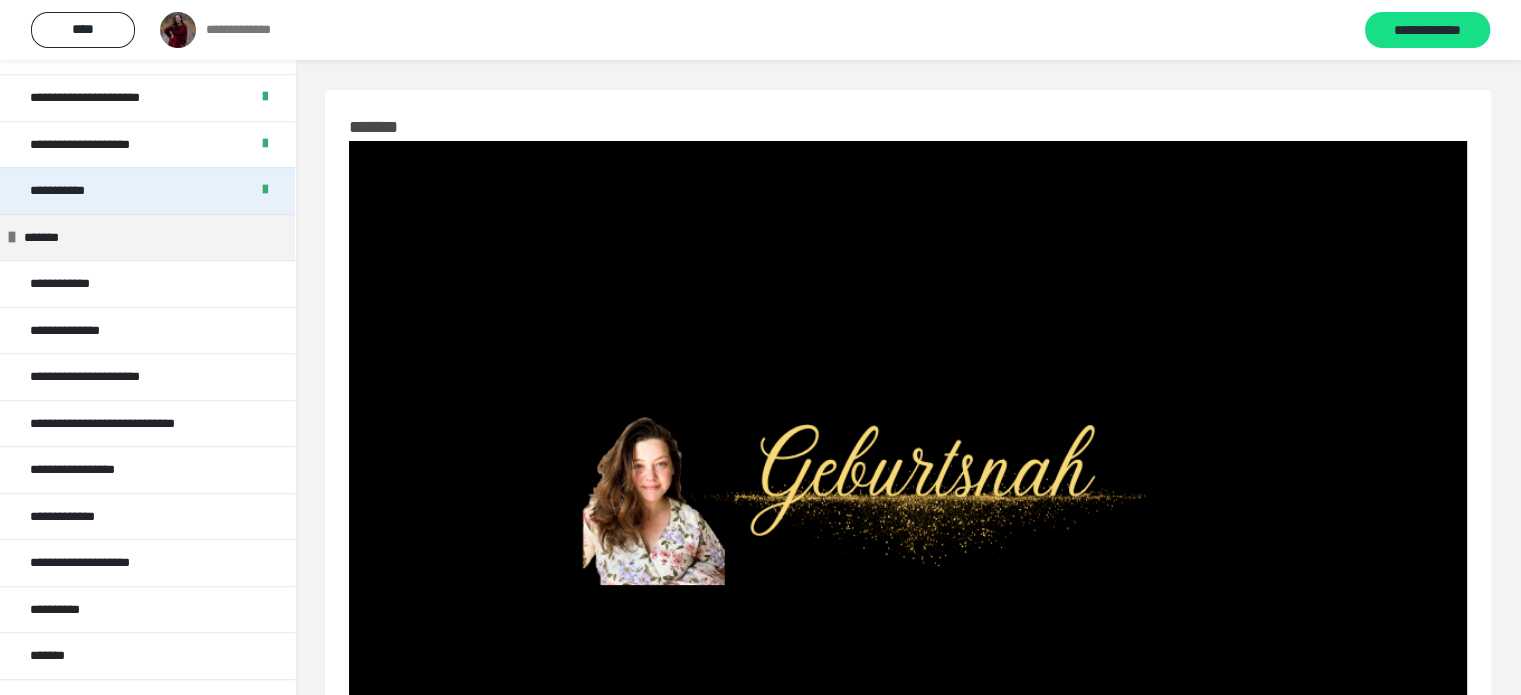 click on "**********" at bounding box center (147, 283) 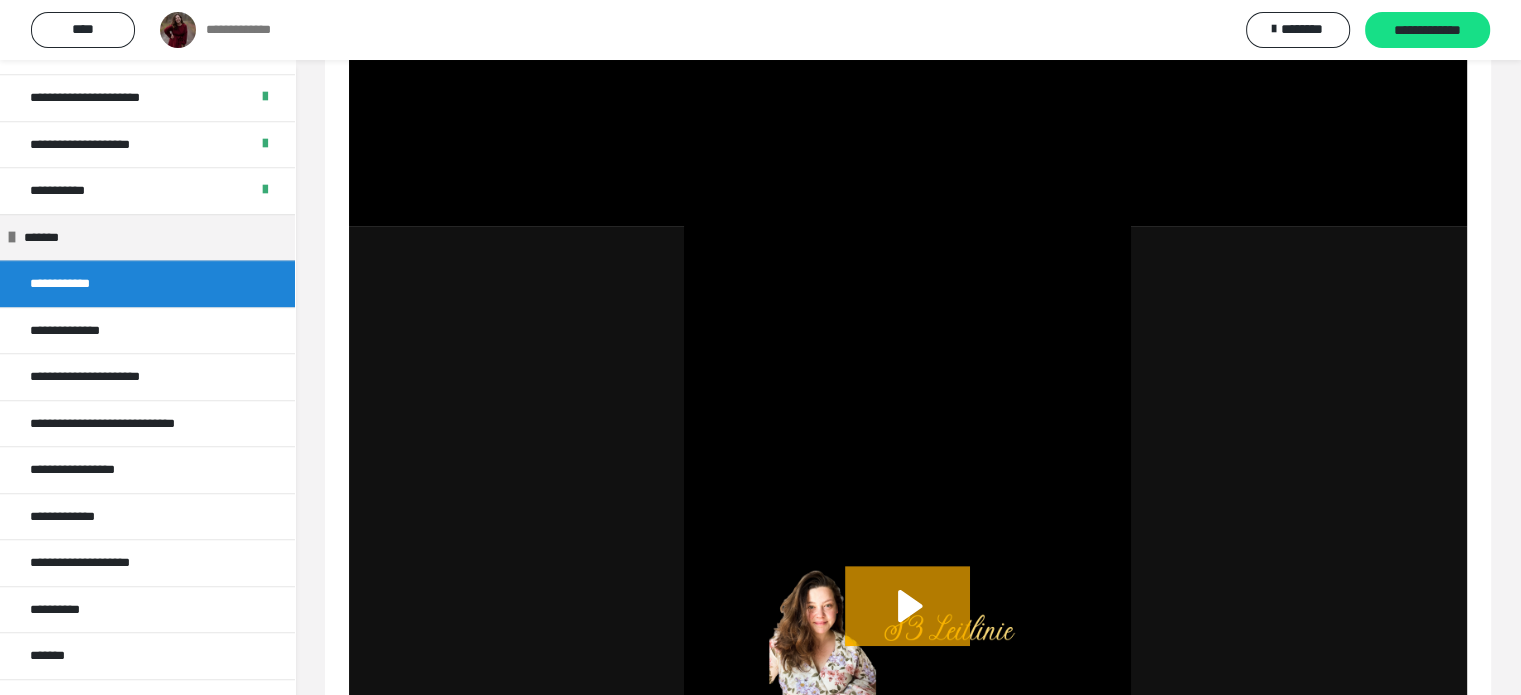 scroll, scrollTop: 600, scrollLeft: 0, axis: vertical 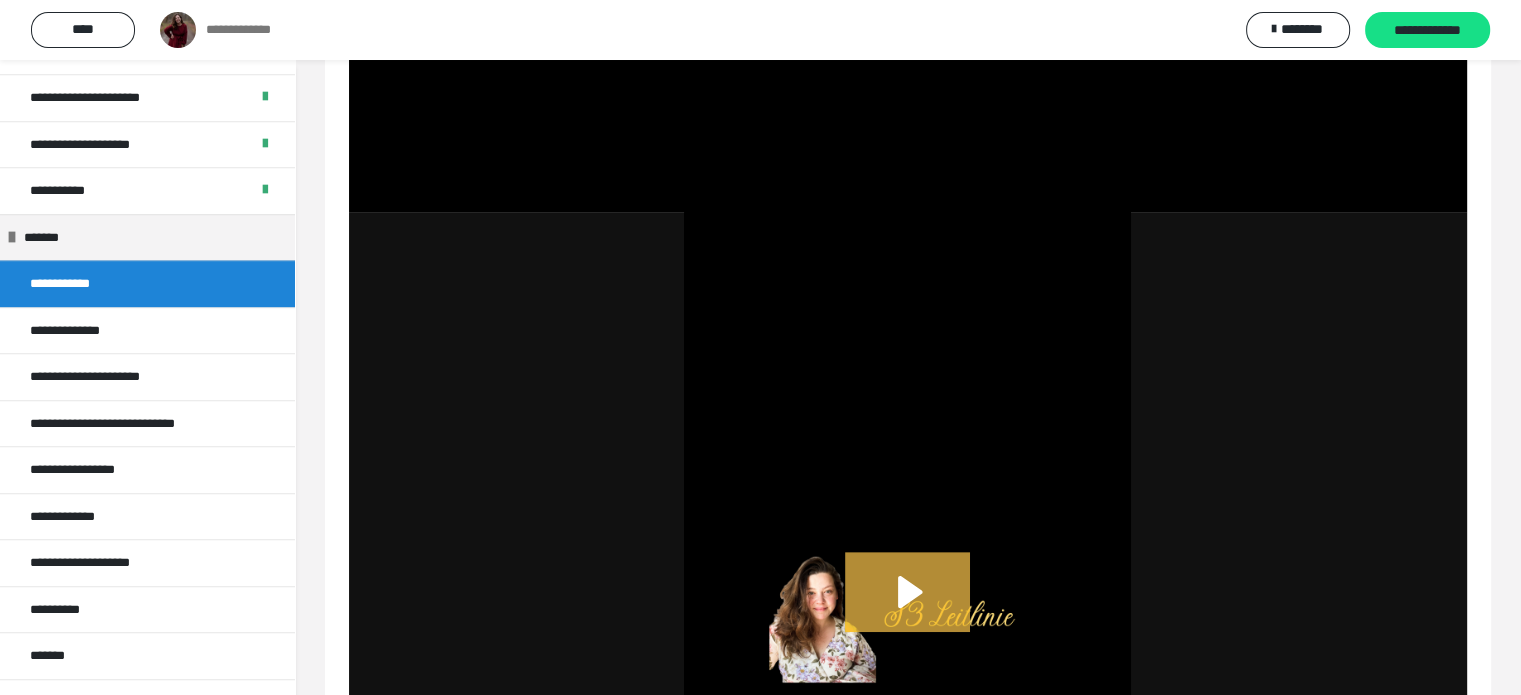 click 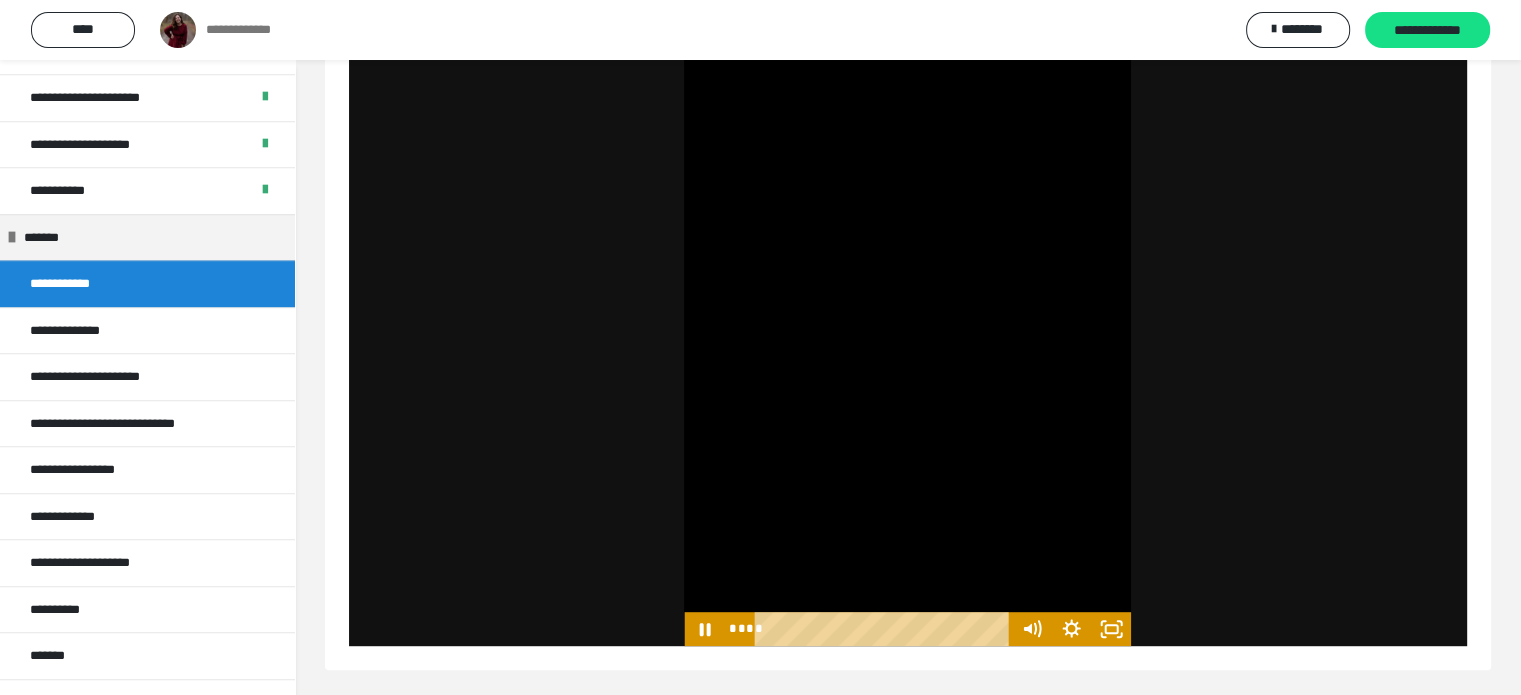 scroll, scrollTop: 965, scrollLeft: 0, axis: vertical 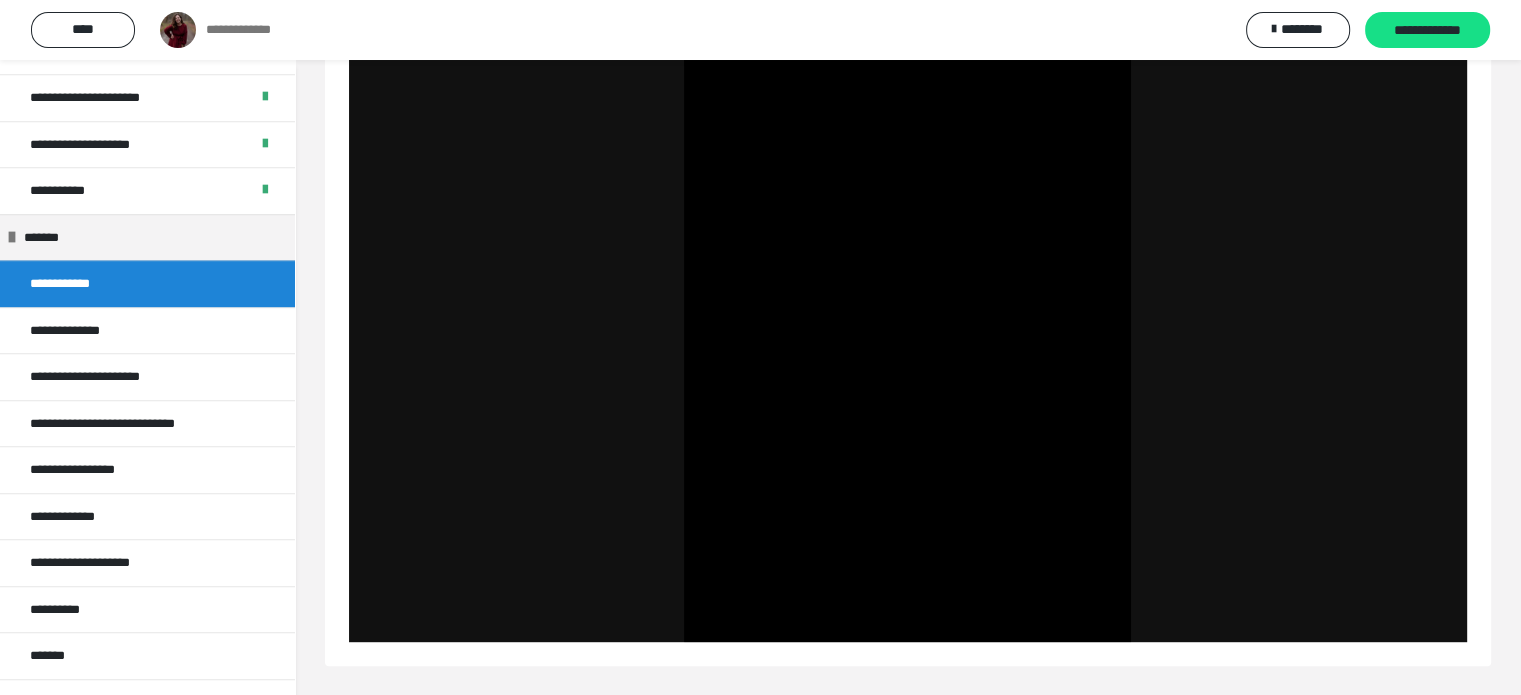 click on "**********" at bounding box center [908, -105] 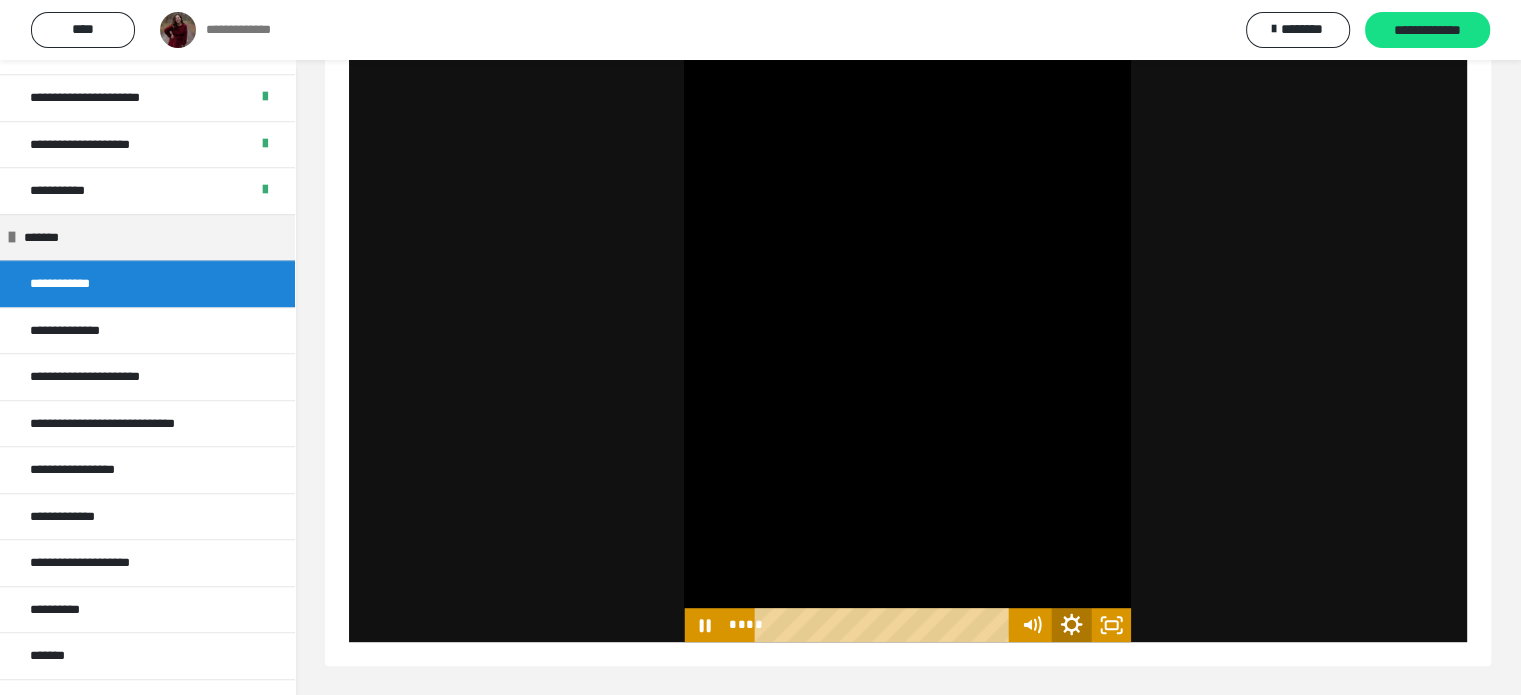click 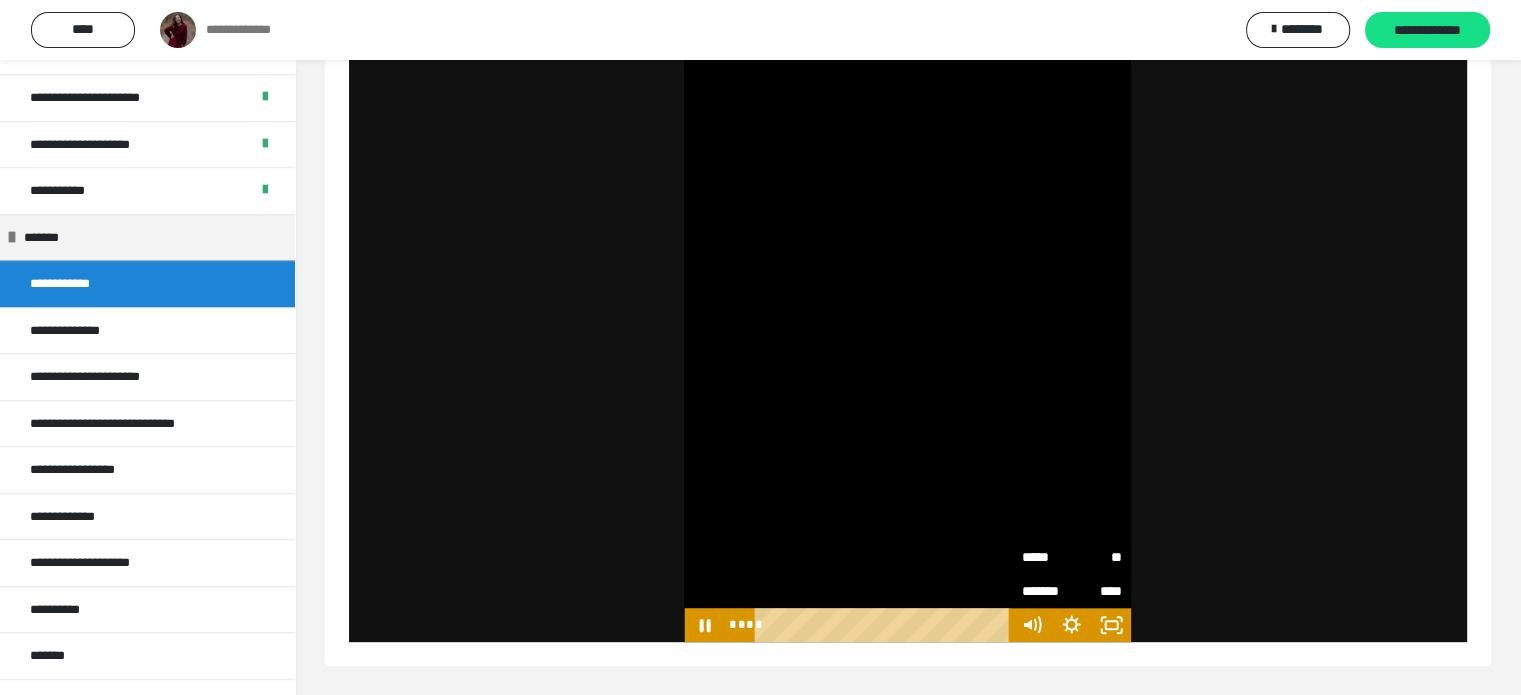 click on "**" at bounding box center (1096, 557) 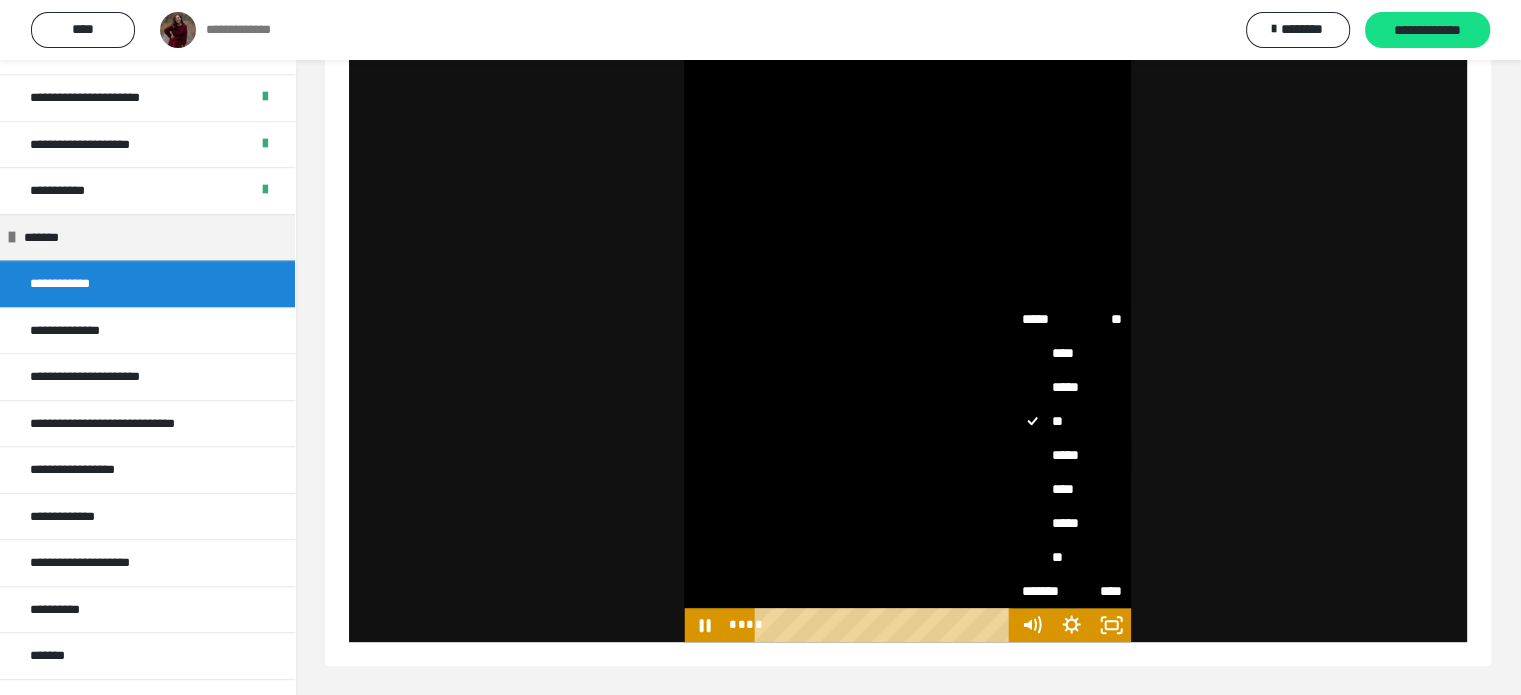 click on "*****" at bounding box center [1071, 455] 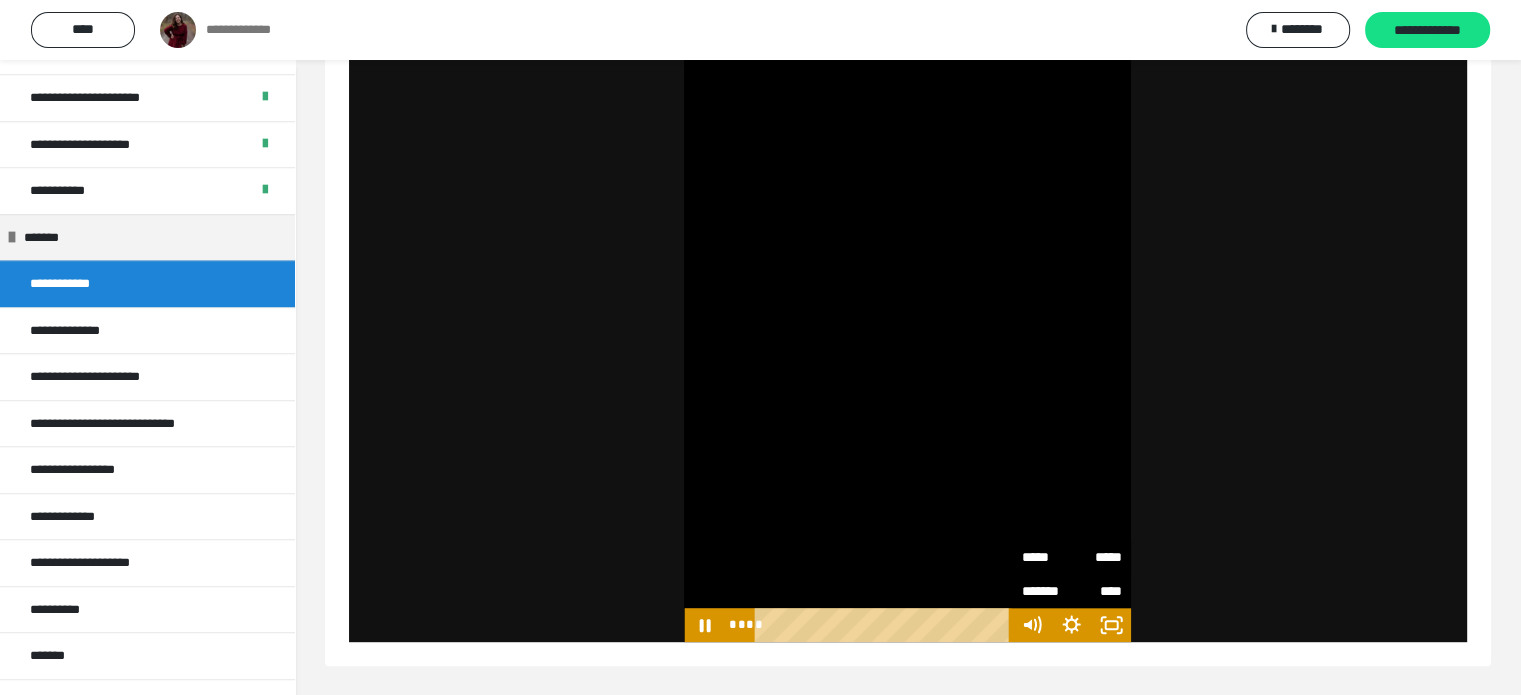 drag, startPoint x: 1064, startPoint y: 562, endPoint x: 1058, endPoint y: 552, distance: 11.661903 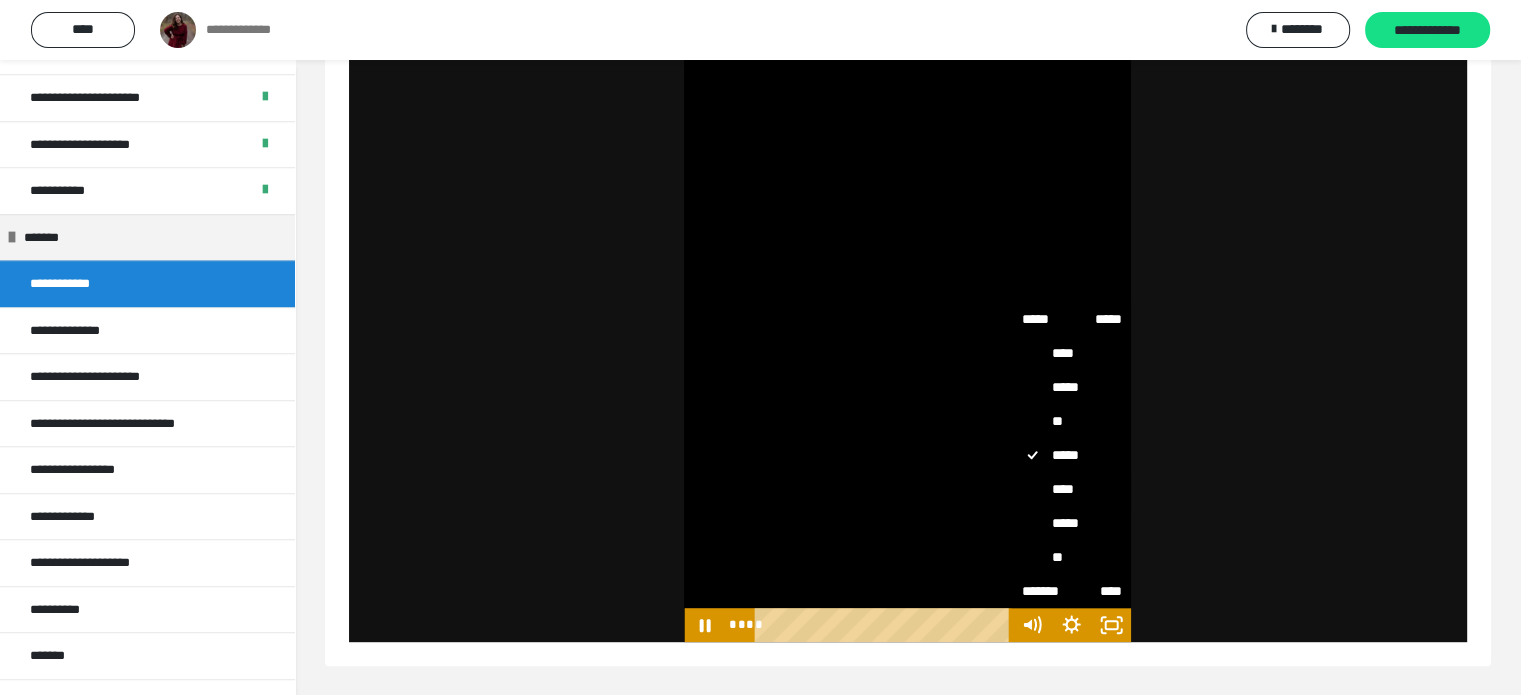 click on "****" at bounding box center (1071, 489) 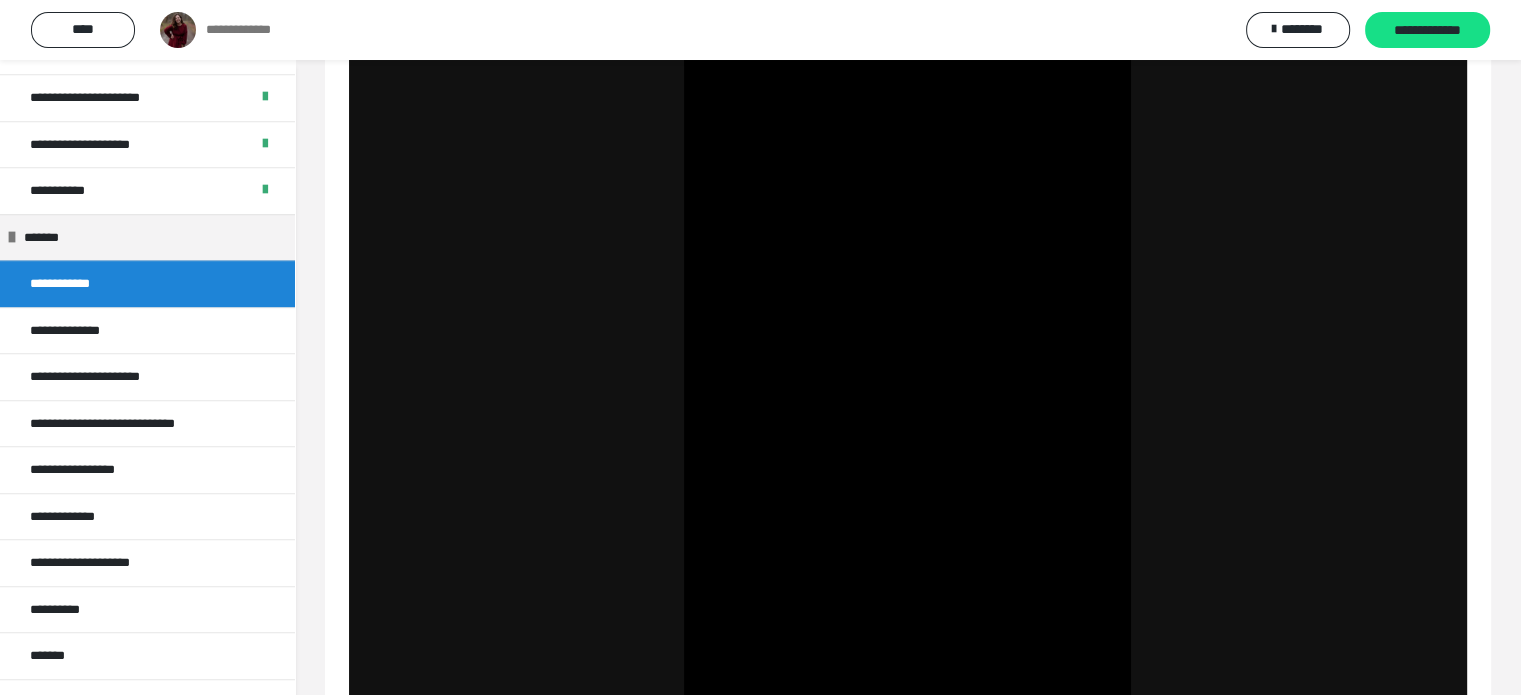 scroll, scrollTop: 965, scrollLeft: 0, axis: vertical 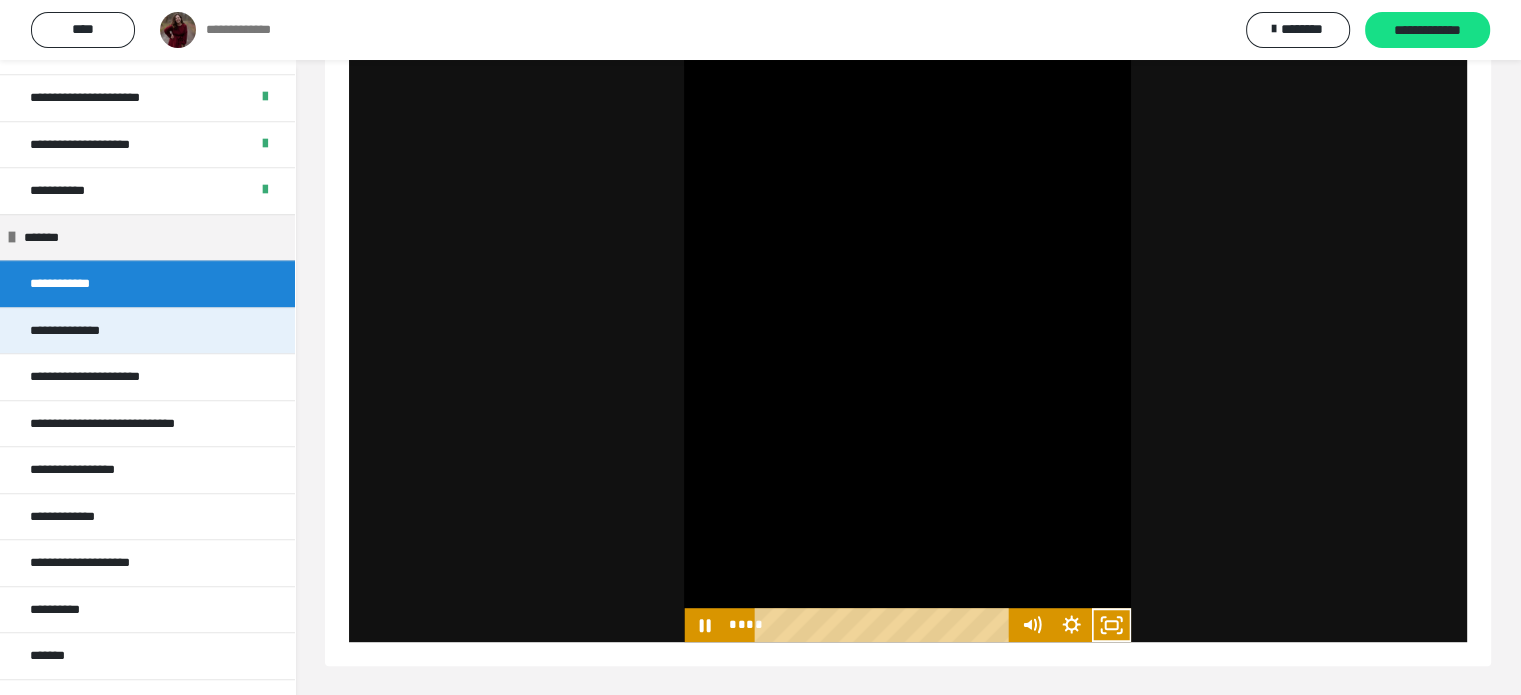 click on "**********" at bounding box center (82, 331) 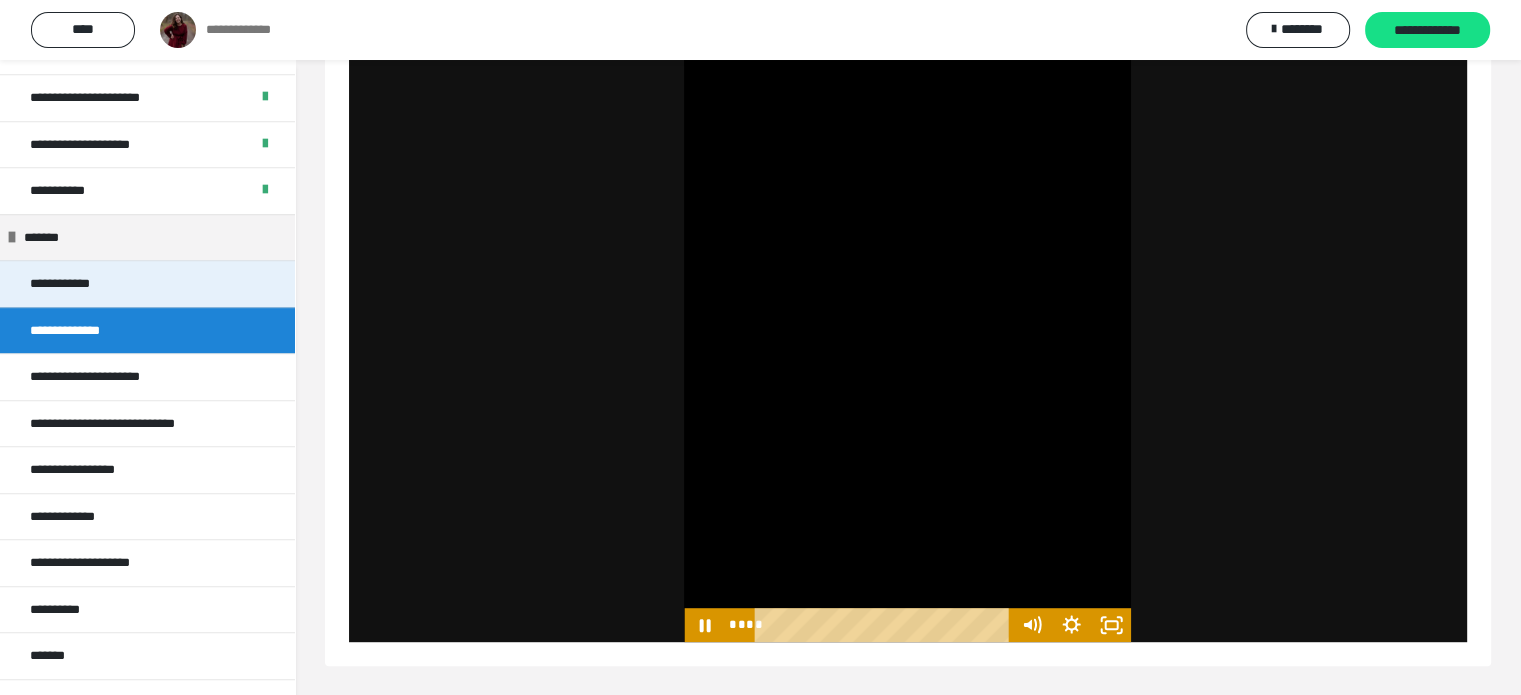 scroll, scrollTop: 189, scrollLeft: 0, axis: vertical 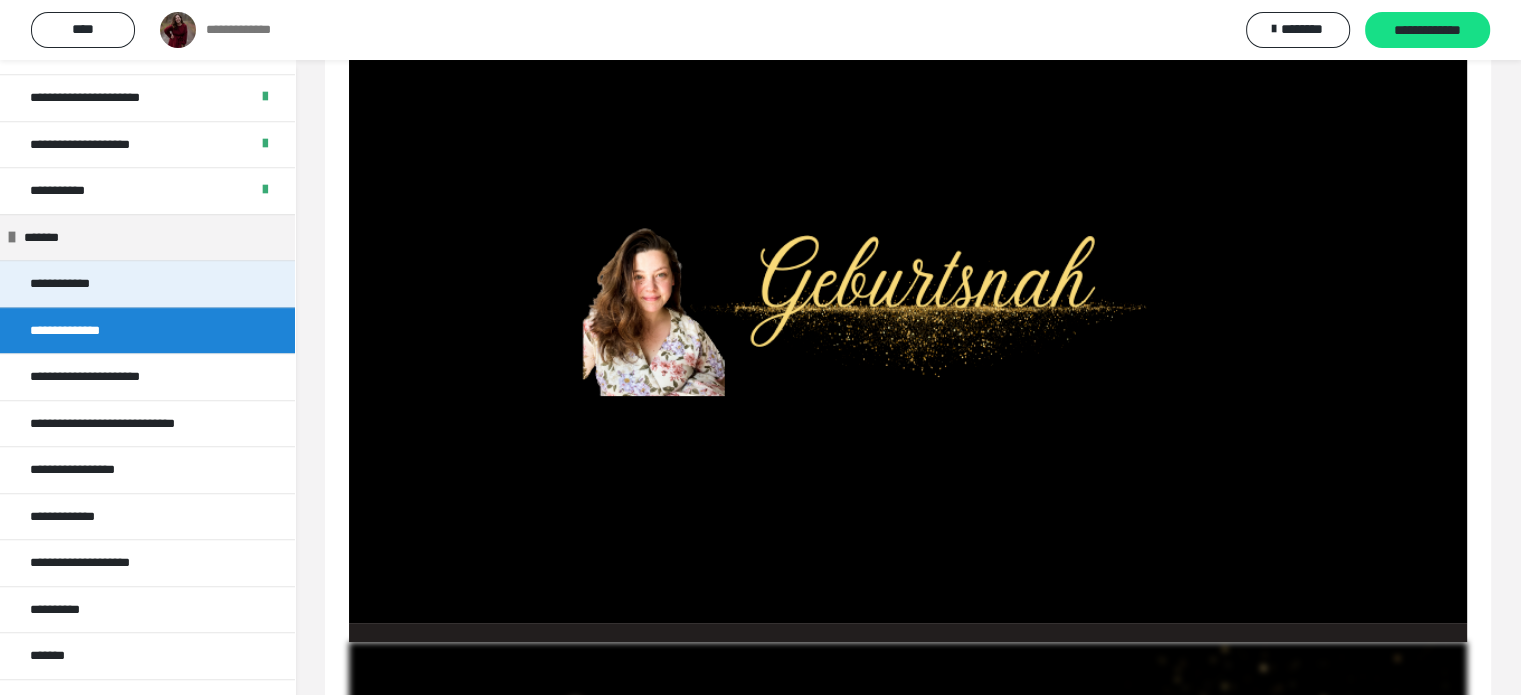 click on "**********" at bounding box center [147, 283] 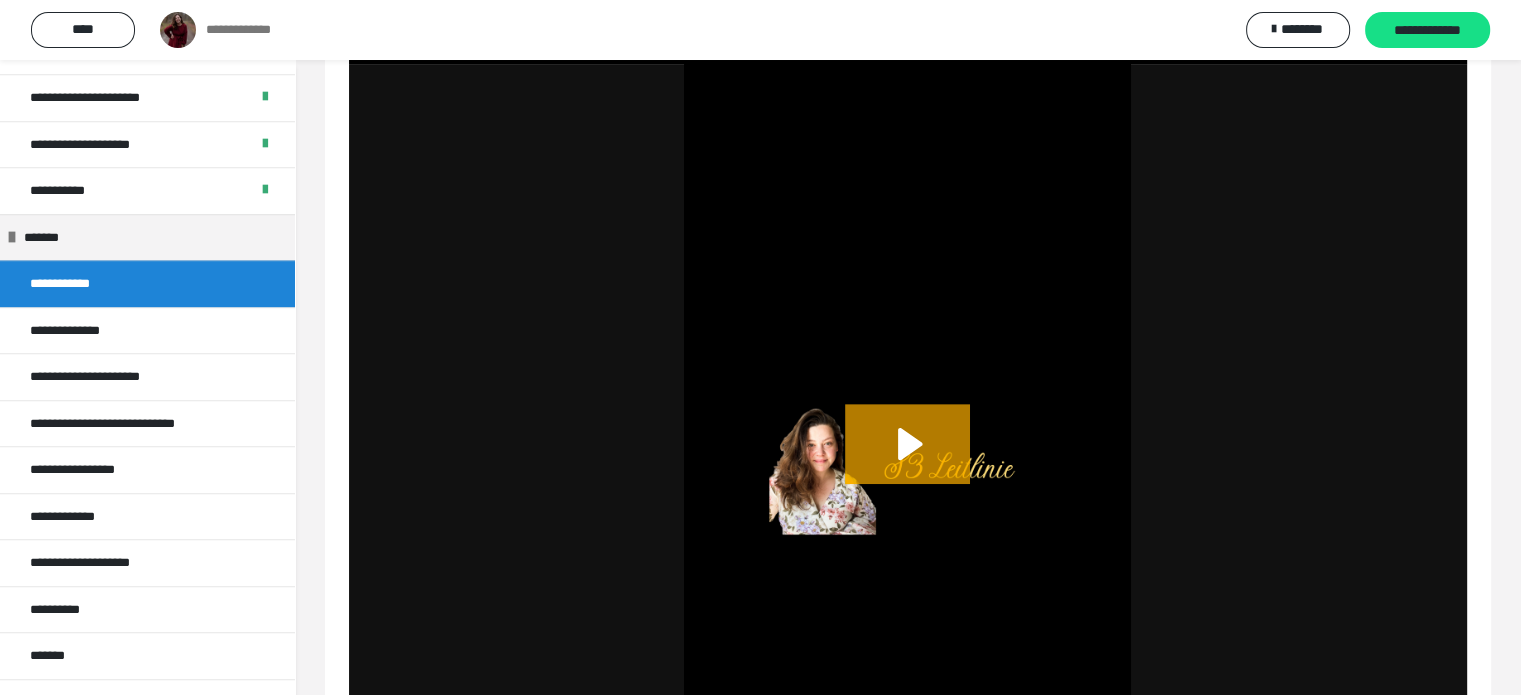 scroll, scrollTop: 760, scrollLeft: 0, axis: vertical 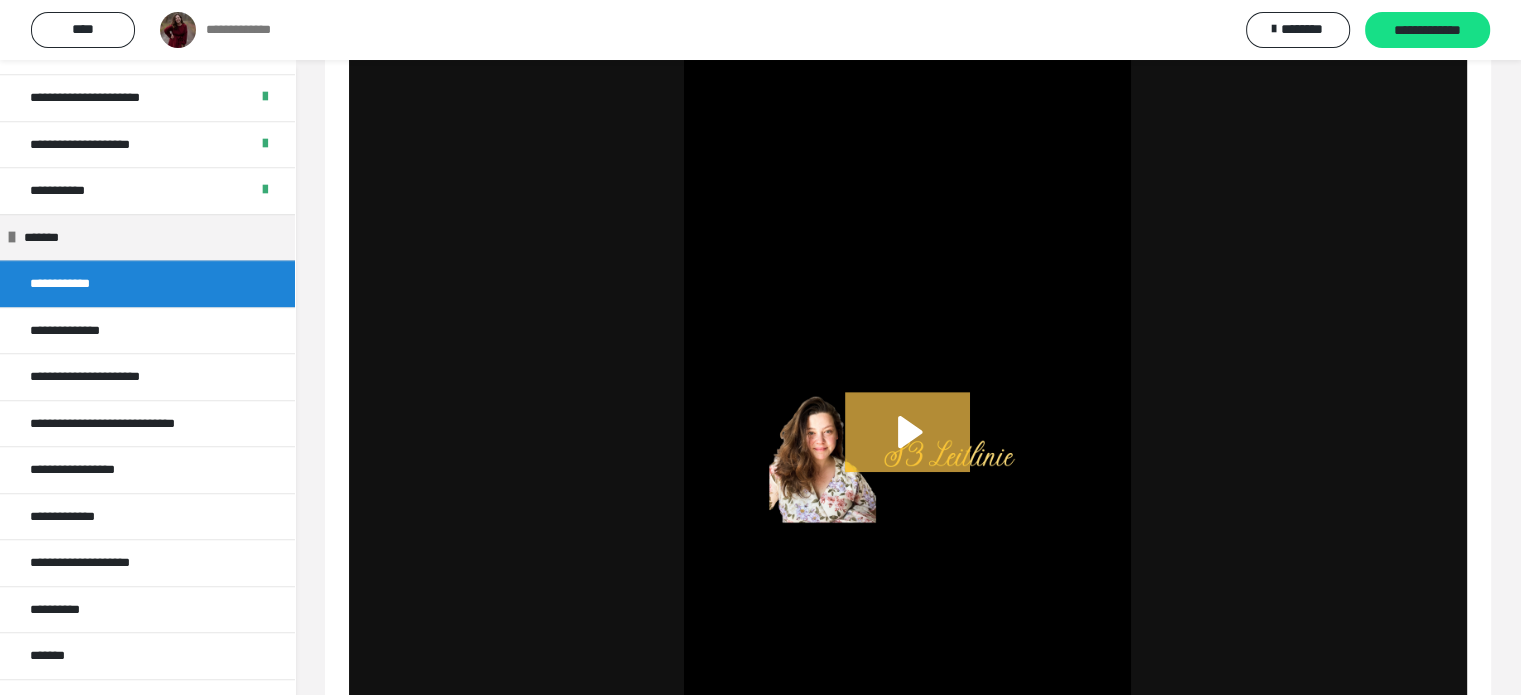 click 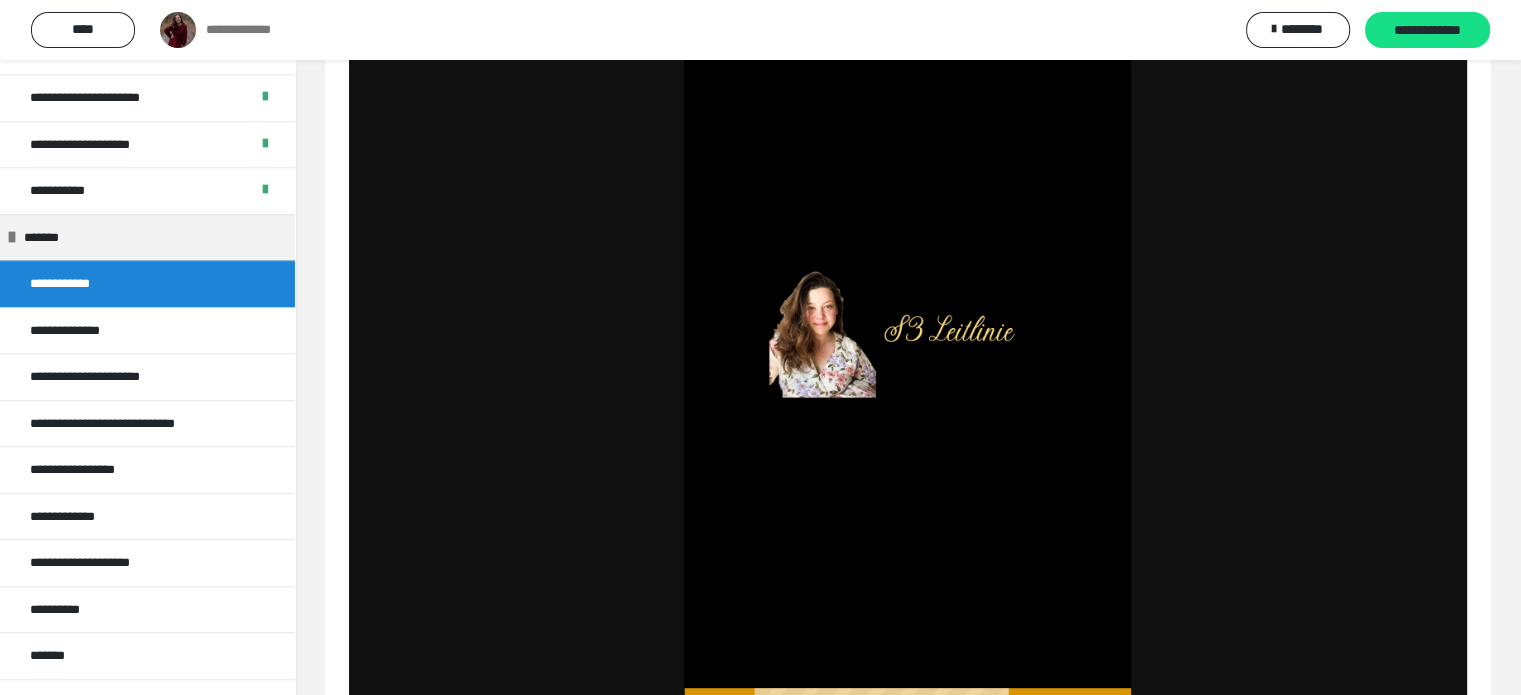 scroll, scrollTop: 965, scrollLeft: 0, axis: vertical 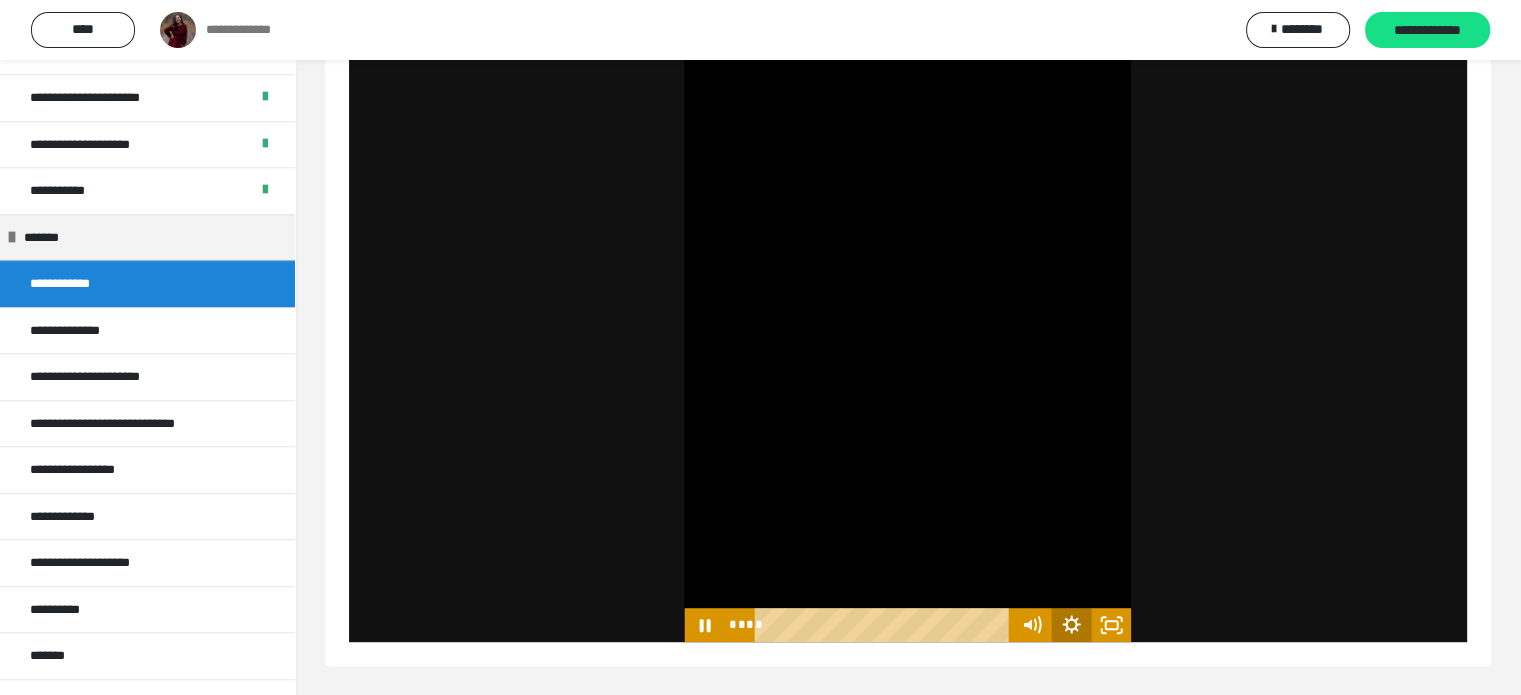 click 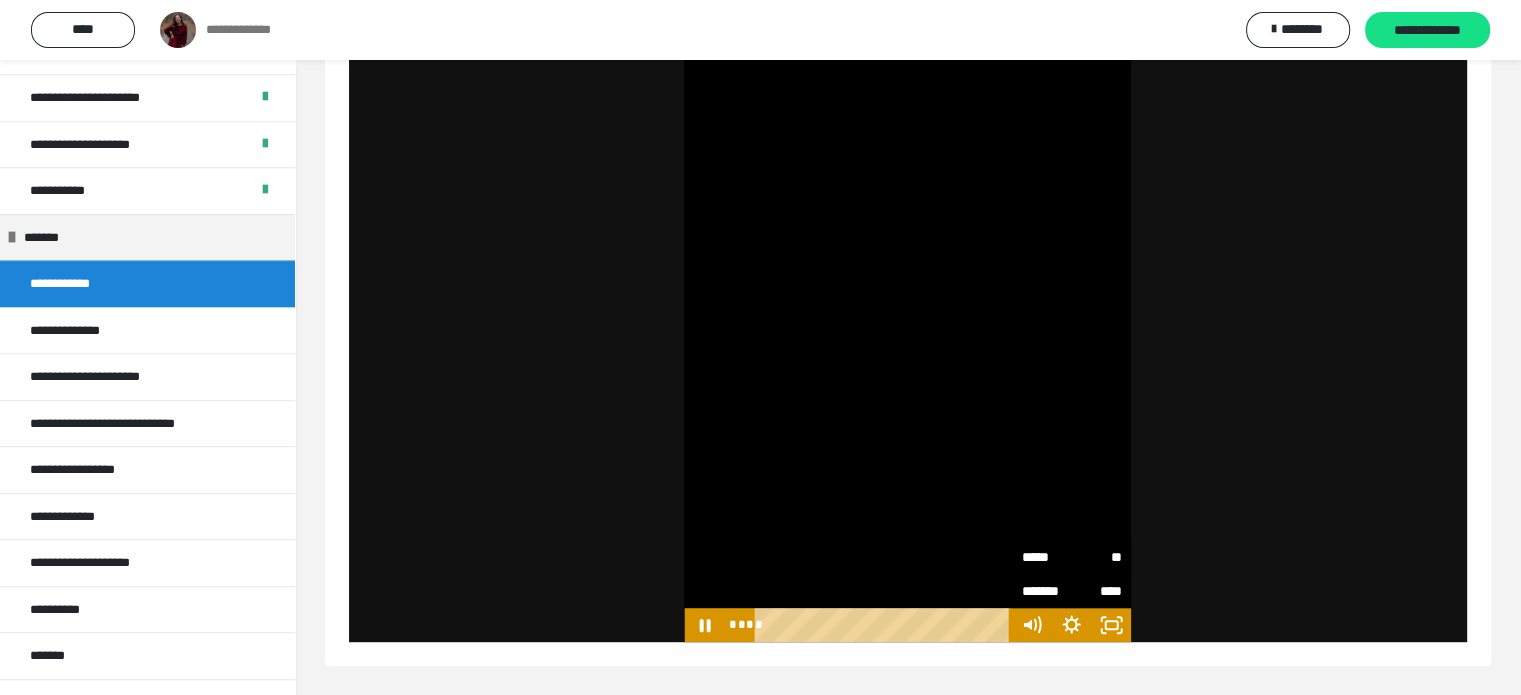 click on "**" at bounding box center (1096, 556) 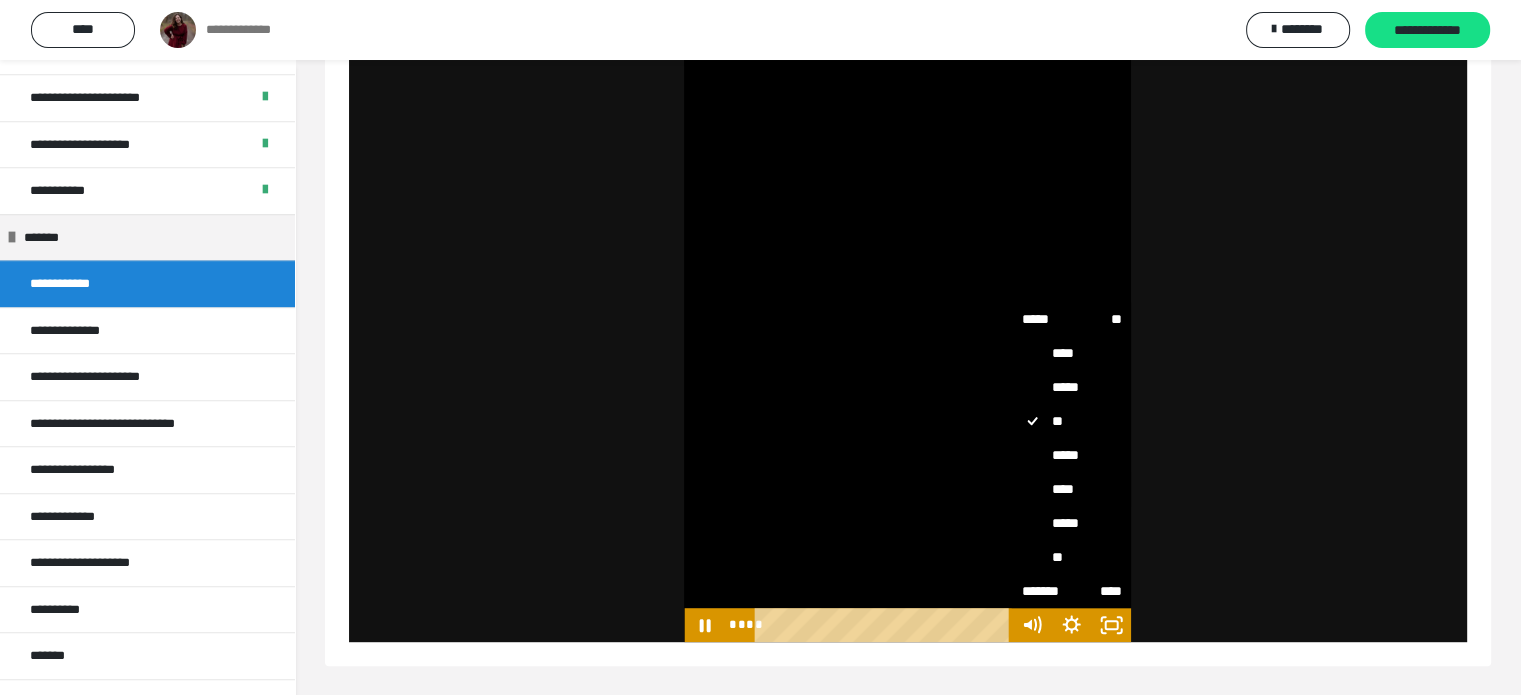click on "****" at bounding box center (1071, 489) 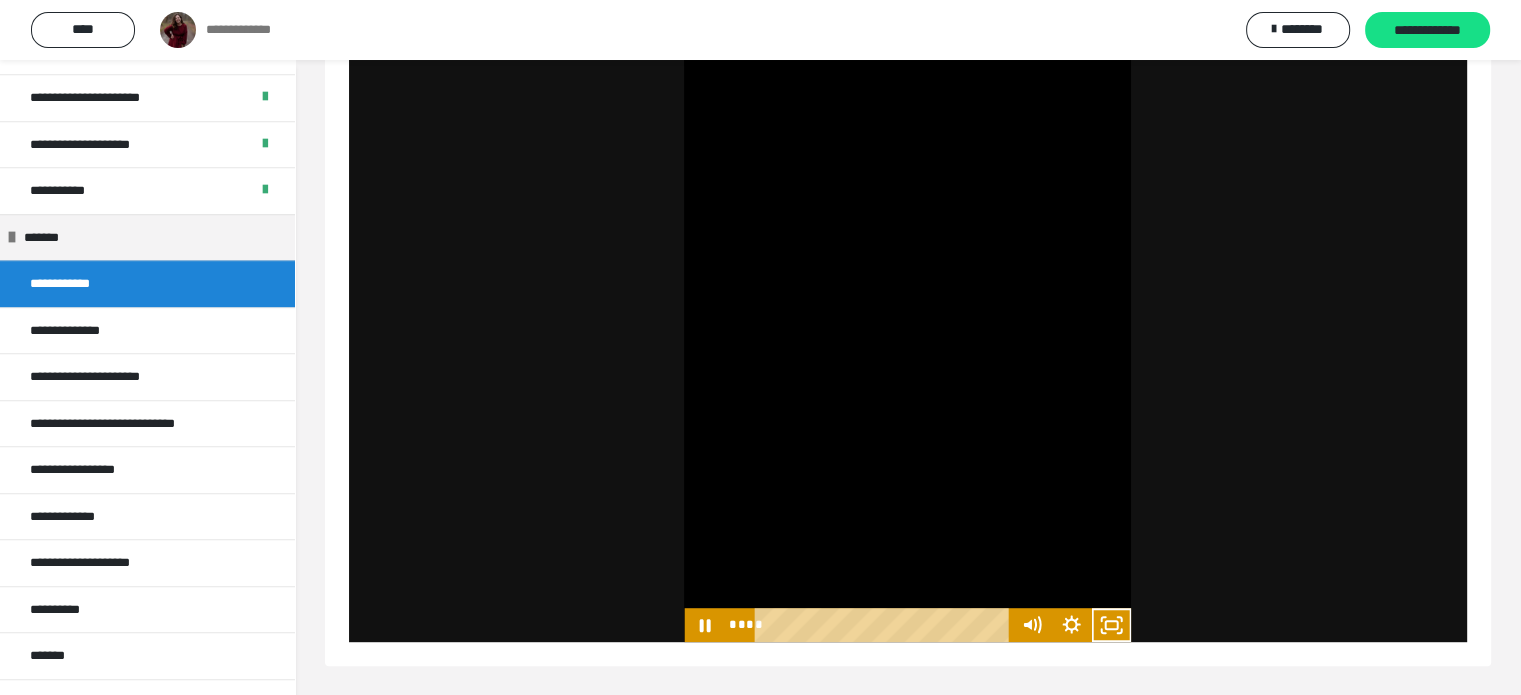 click on "**********" at bounding box center [908, -105] 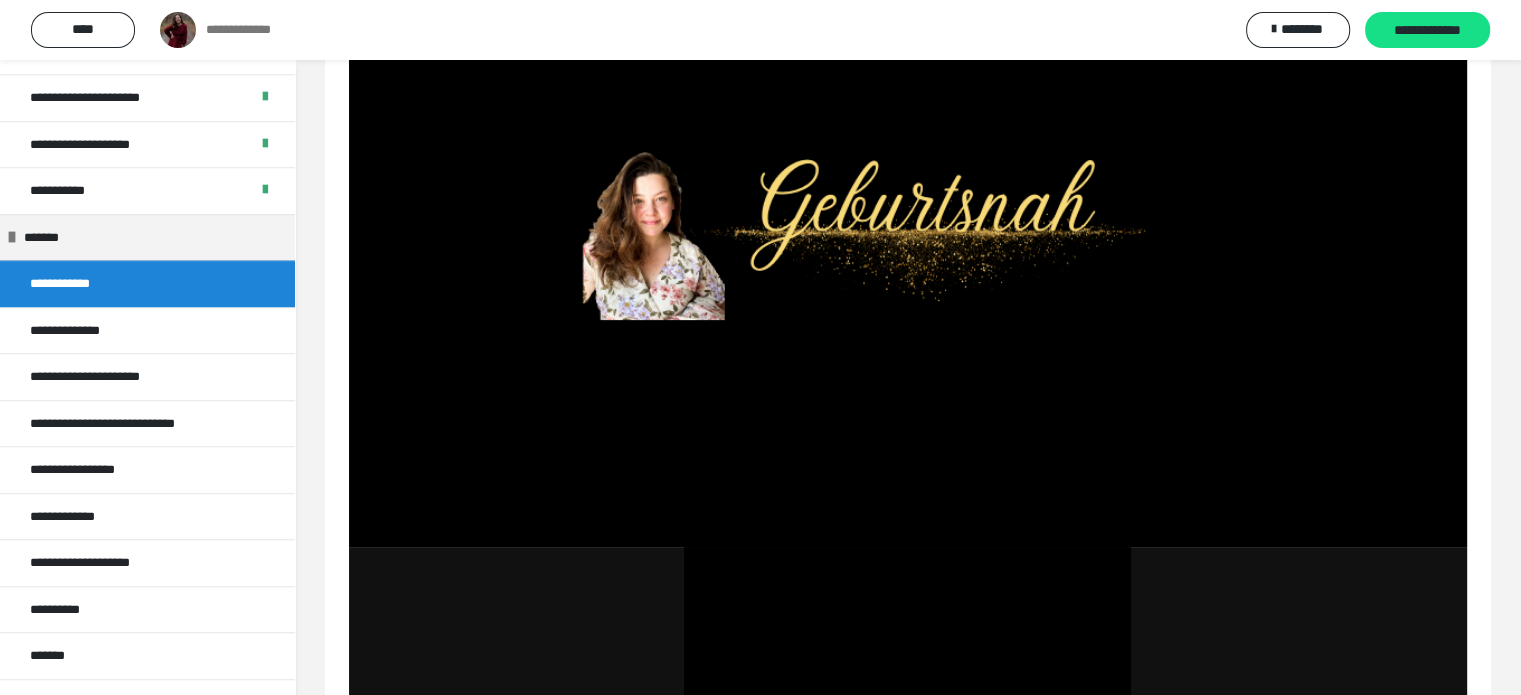 scroll, scrollTop: 965, scrollLeft: 0, axis: vertical 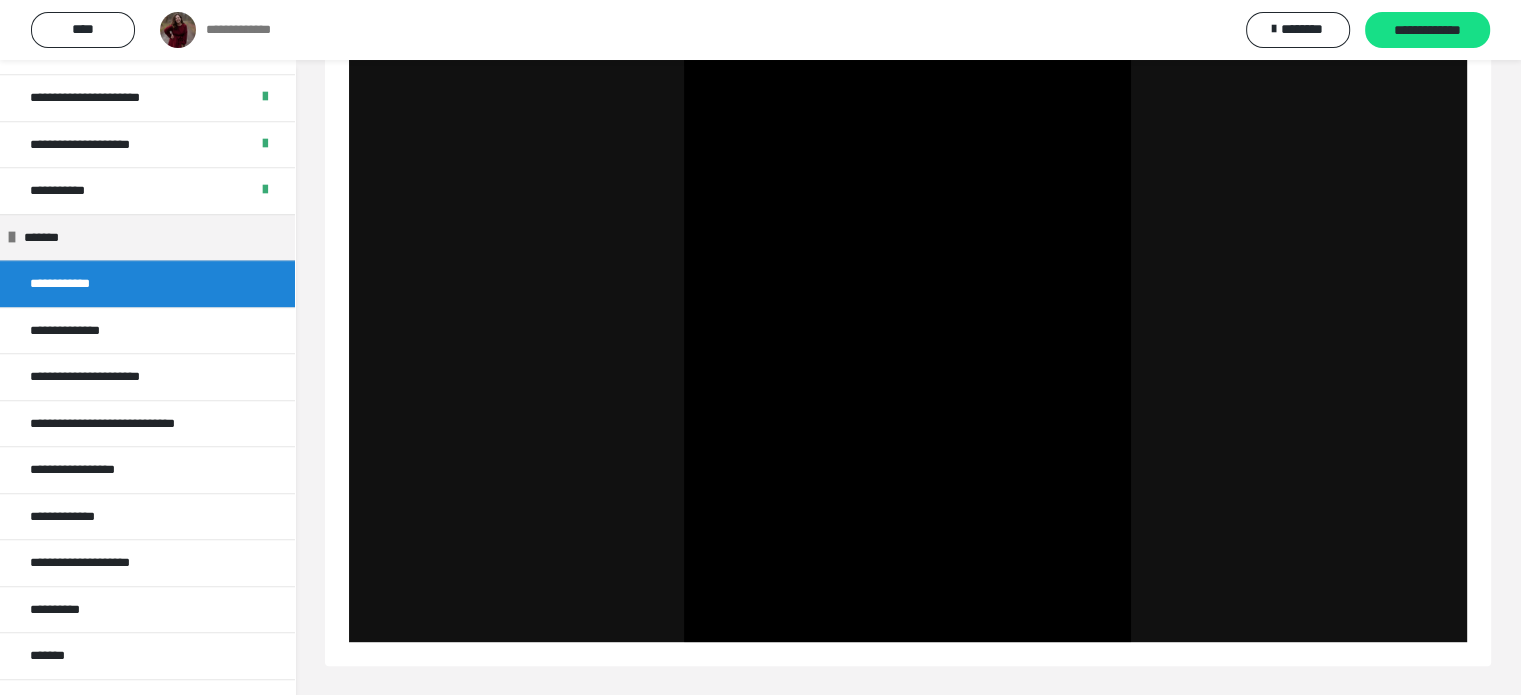 click on "**********" at bounding box center [147, 283] 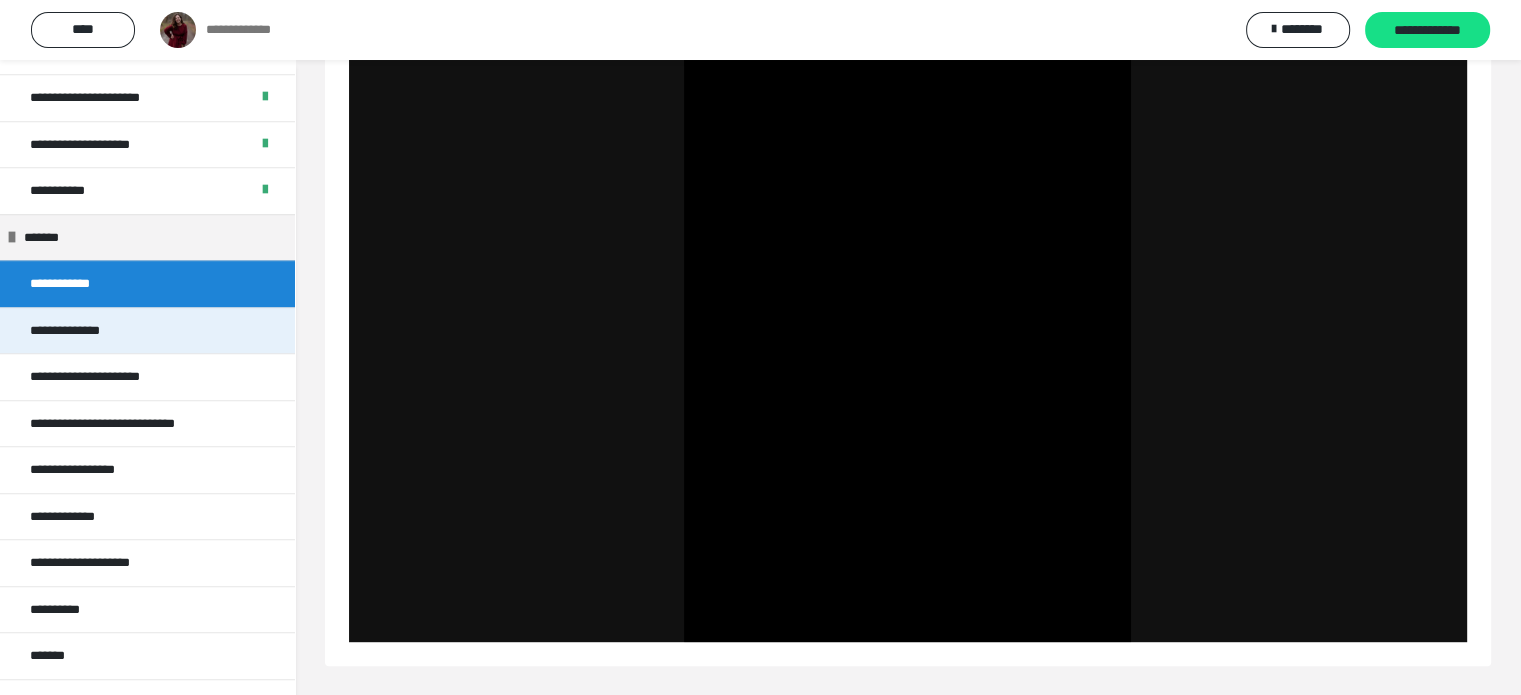 click on "**********" at bounding box center (82, 331) 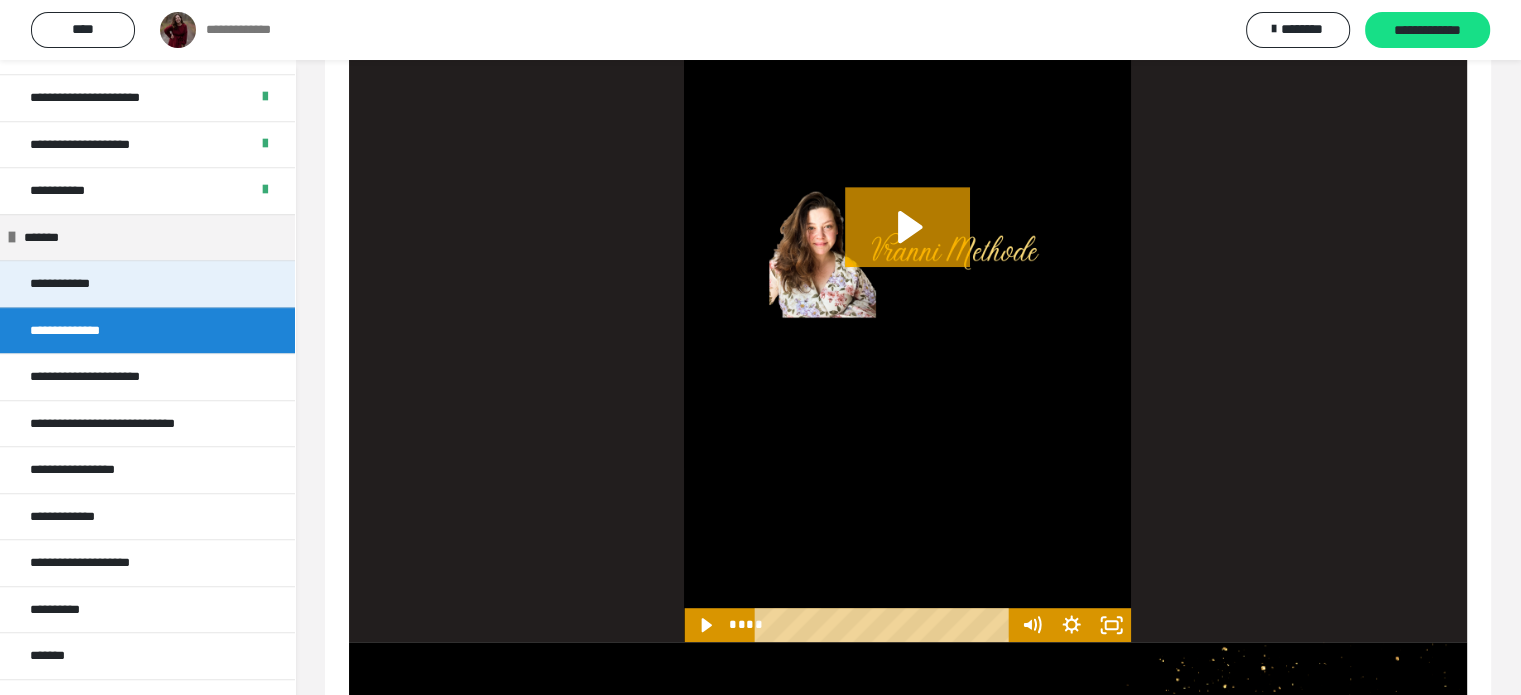 drag, startPoint x: 197, startPoint y: 291, endPoint x: 123, endPoint y: 275, distance: 75.70998 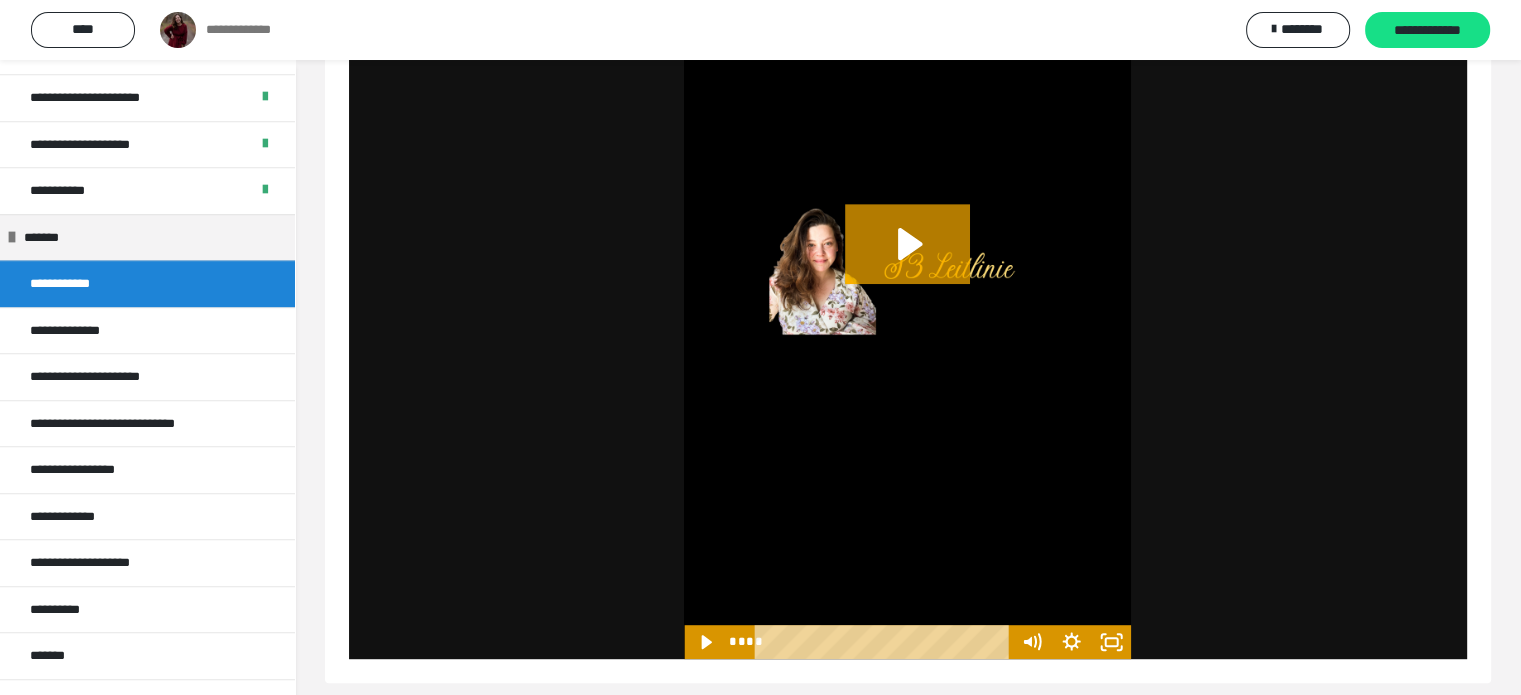 scroll, scrollTop: 965, scrollLeft: 0, axis: vertical 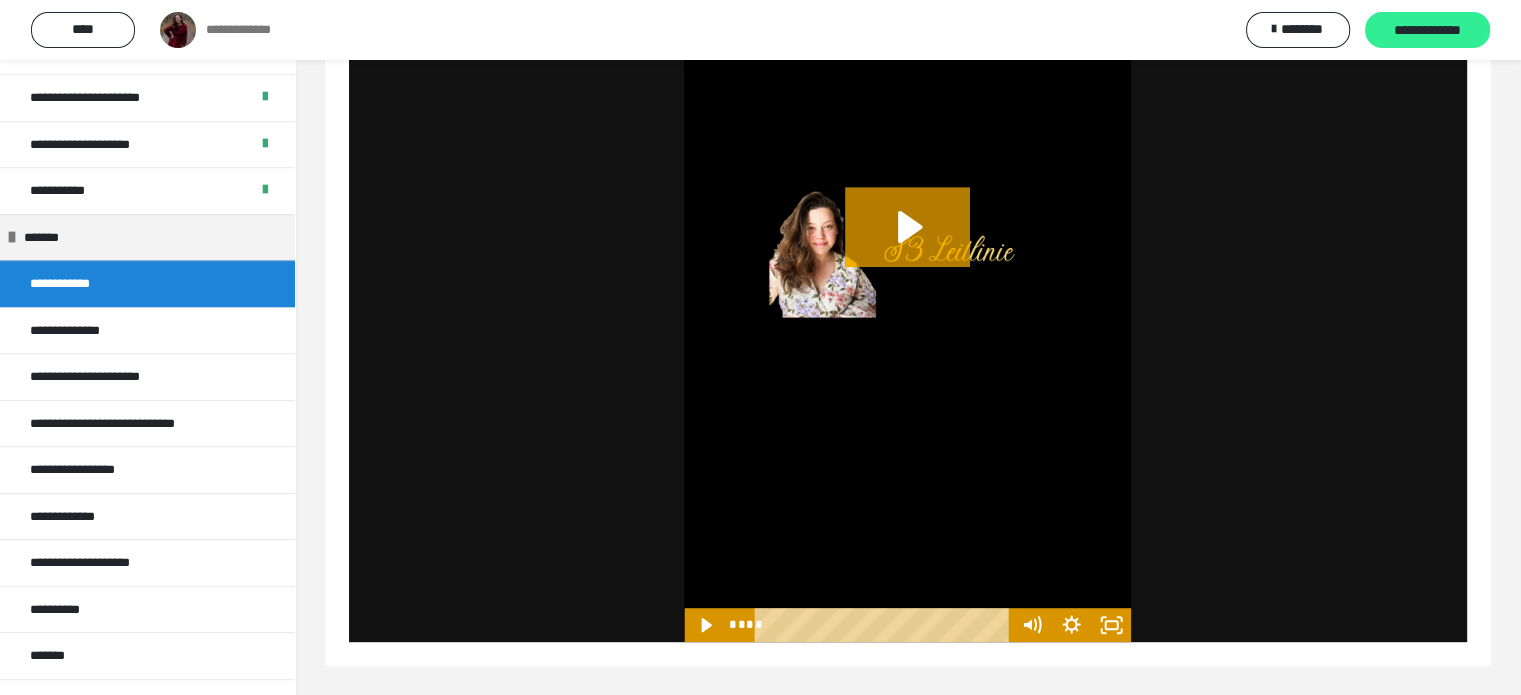 click on "**********" at bounding box center [1427, 31] 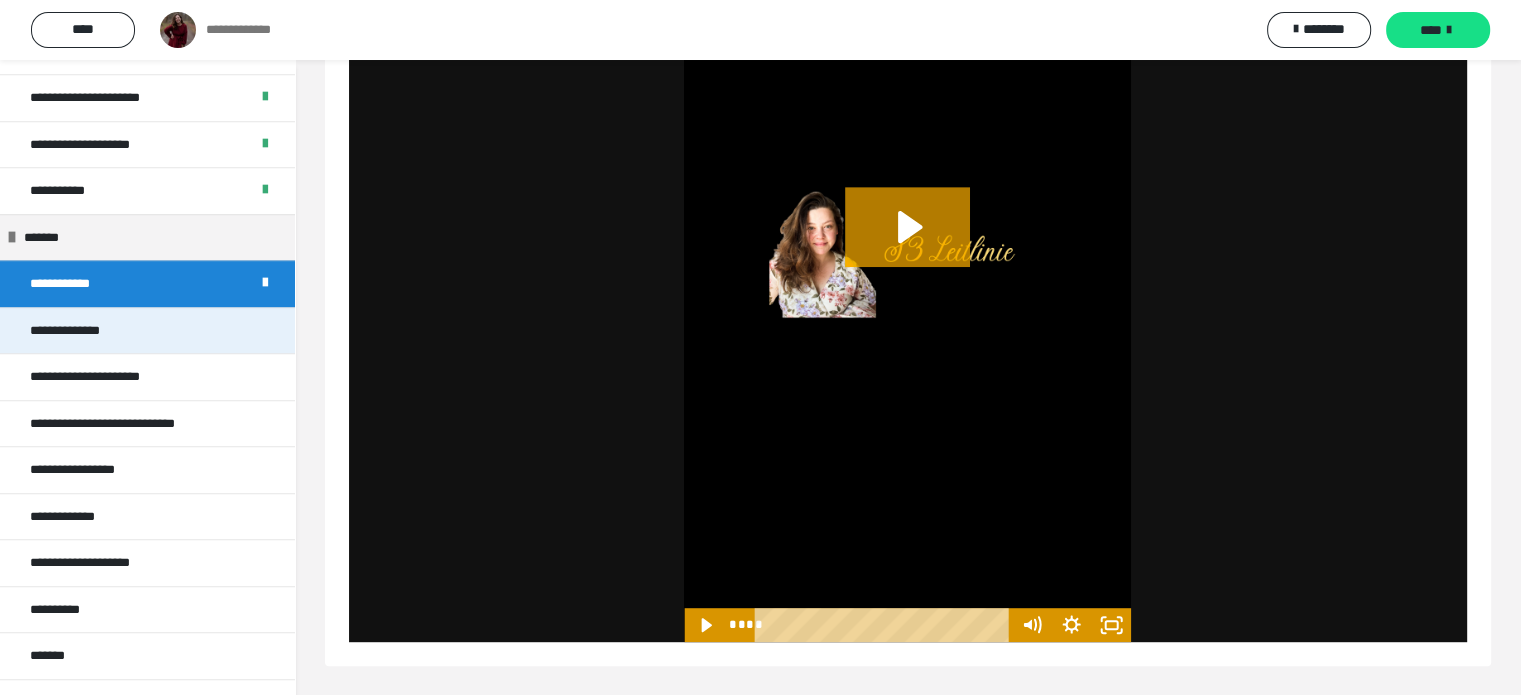 click on "**********" at bounding box center [147, 330] 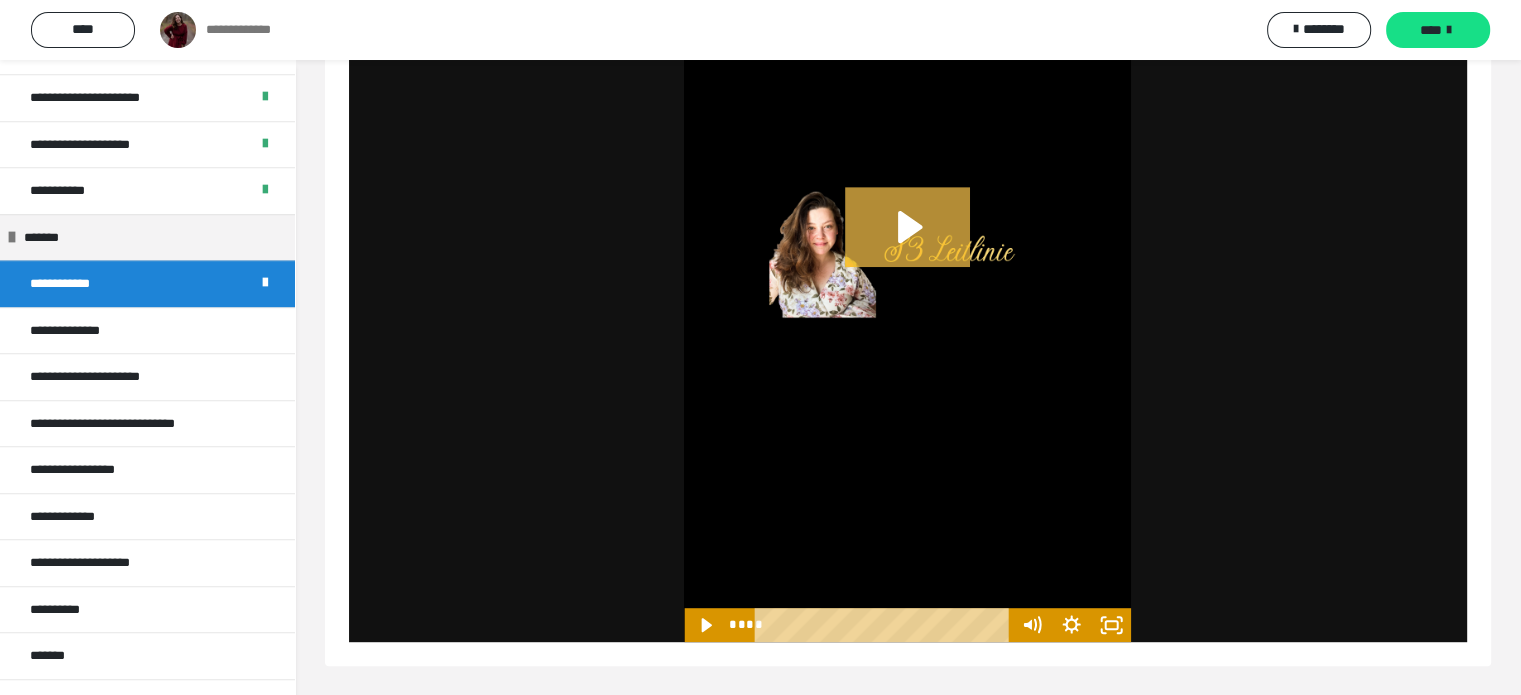 click 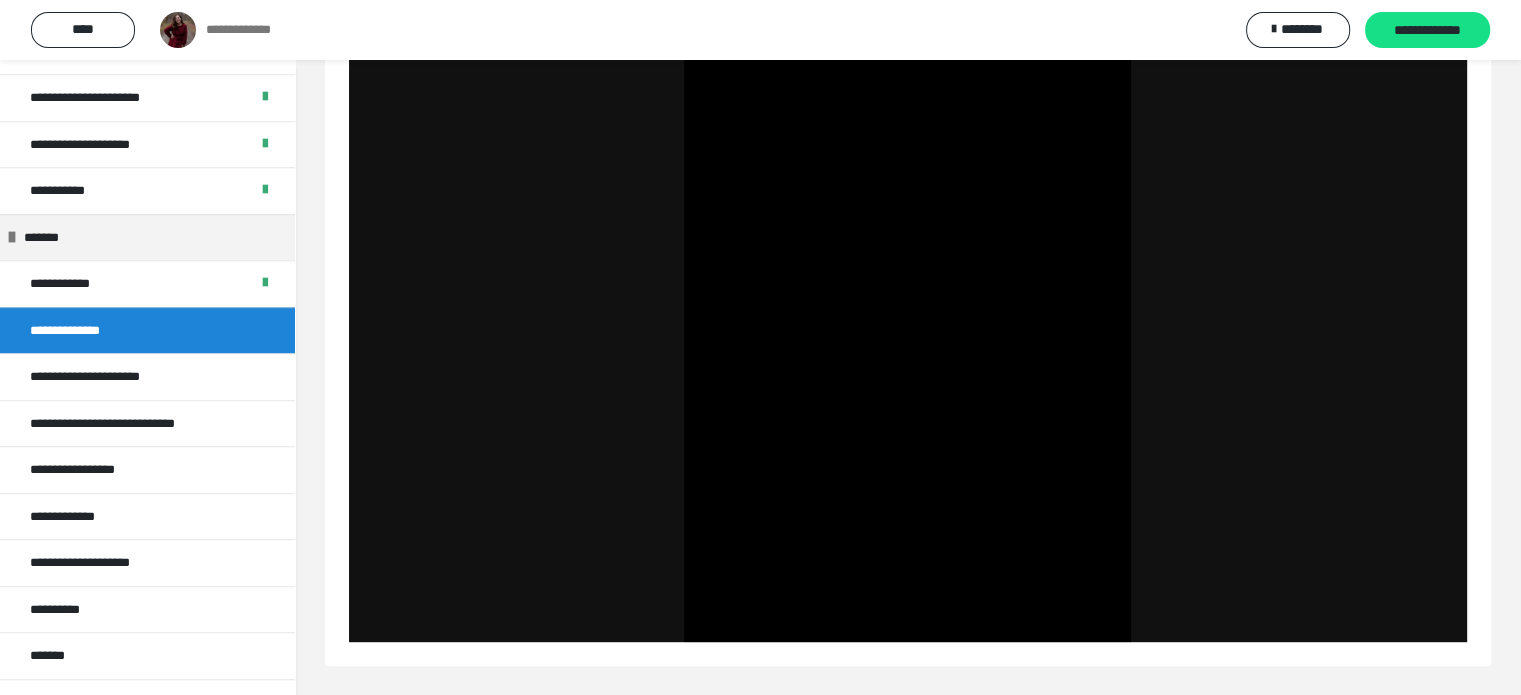 click on "**********" at bounding box center (82, 331) 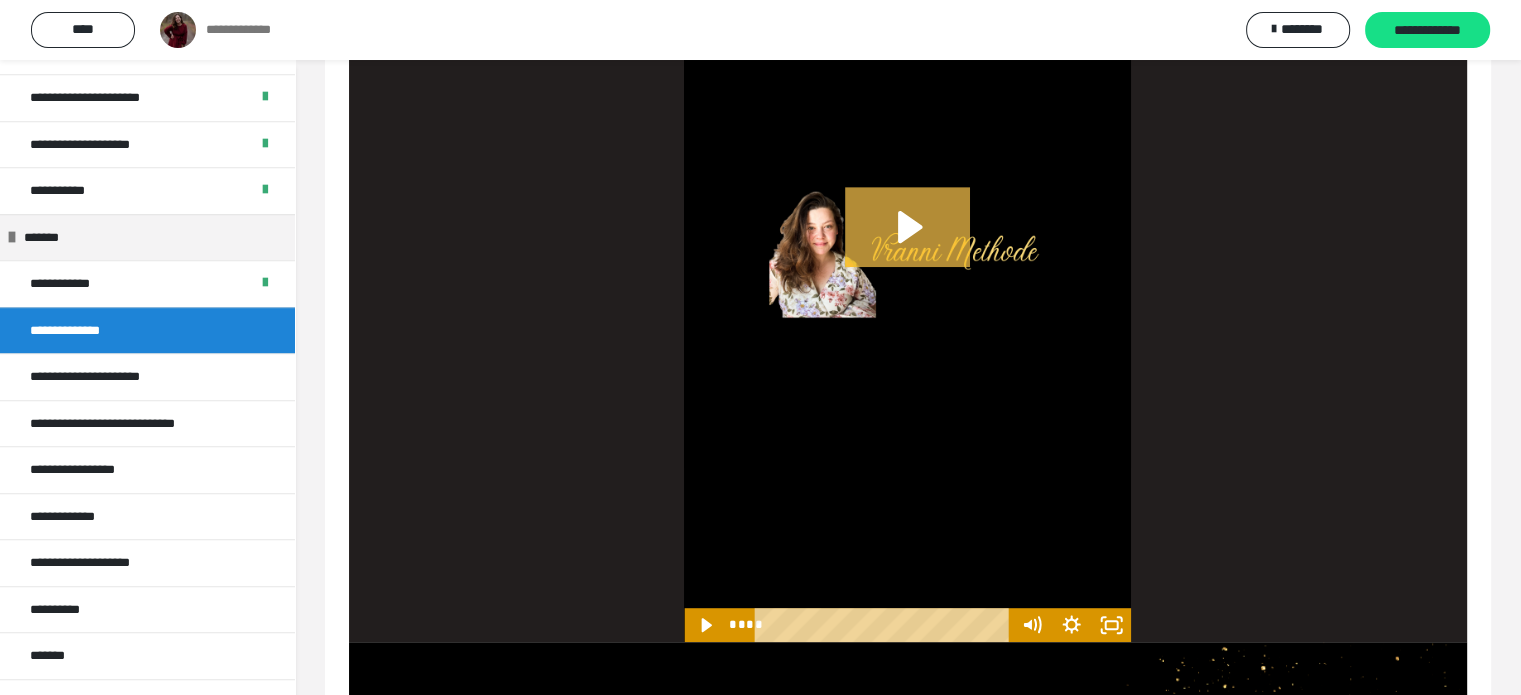 click 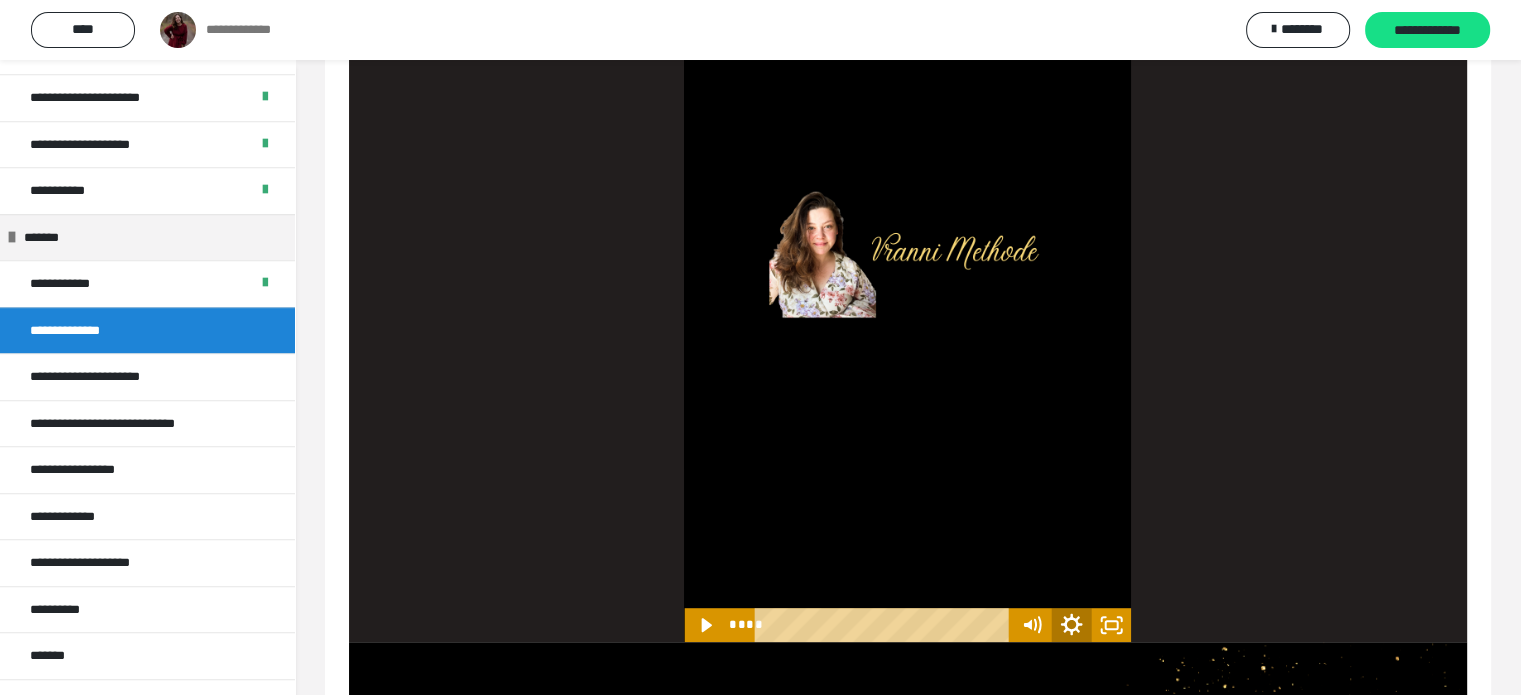 click 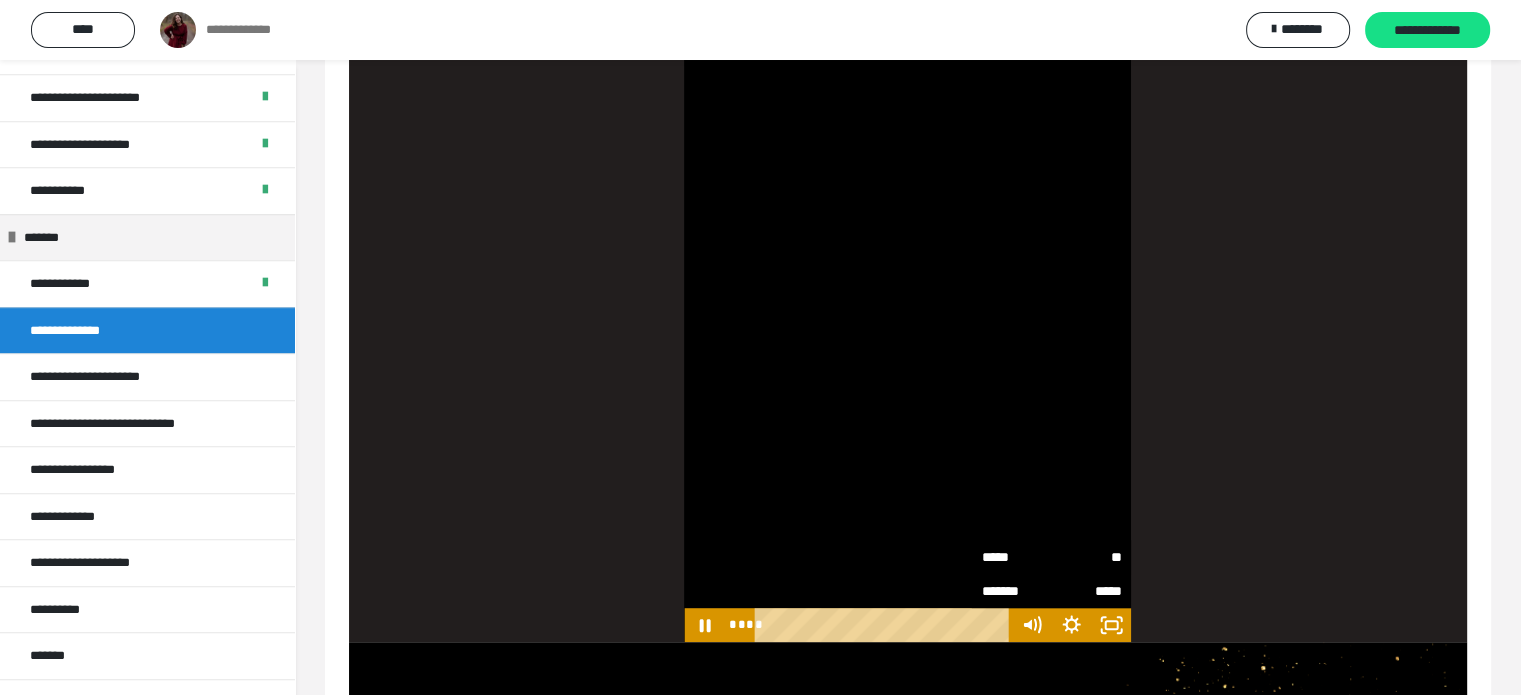 click on "**" at bounding box center [1086, 557] 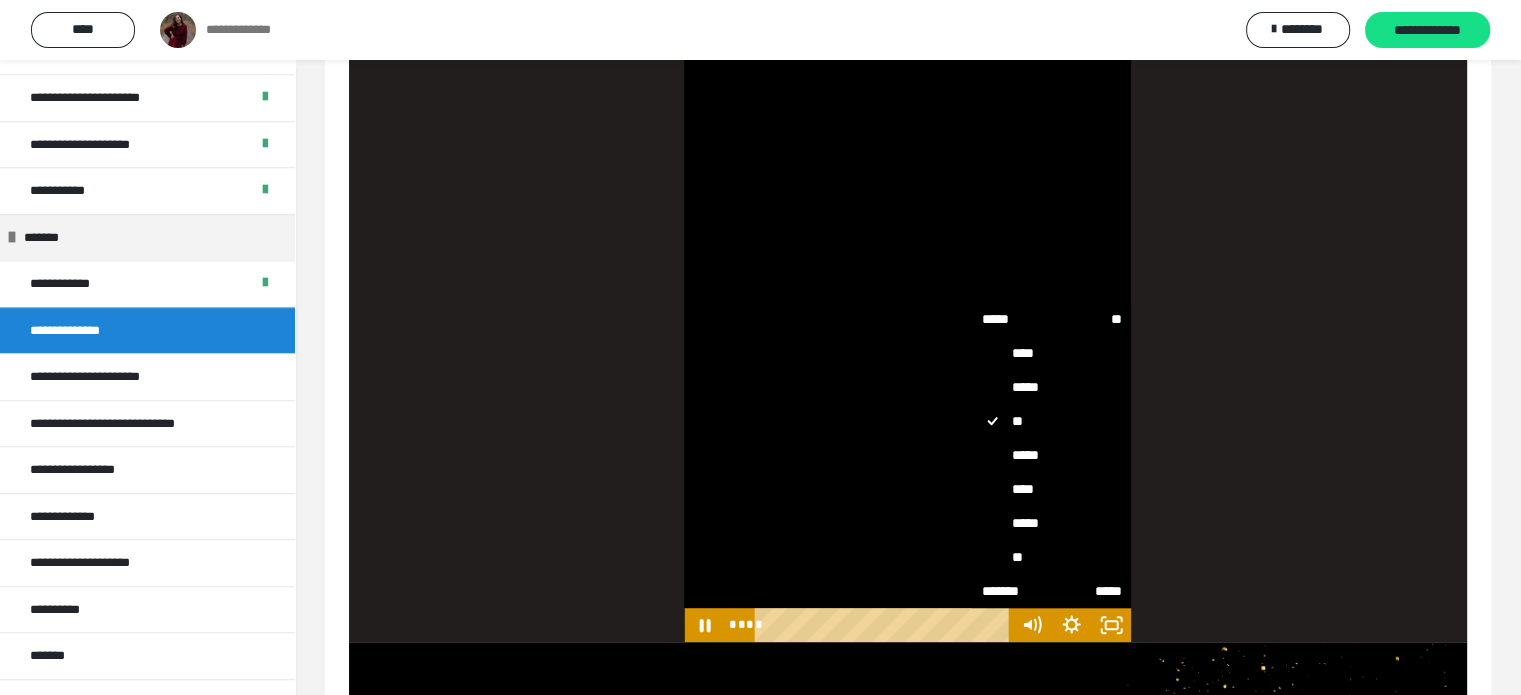 click on "****" at bounding box center (1051, 489) 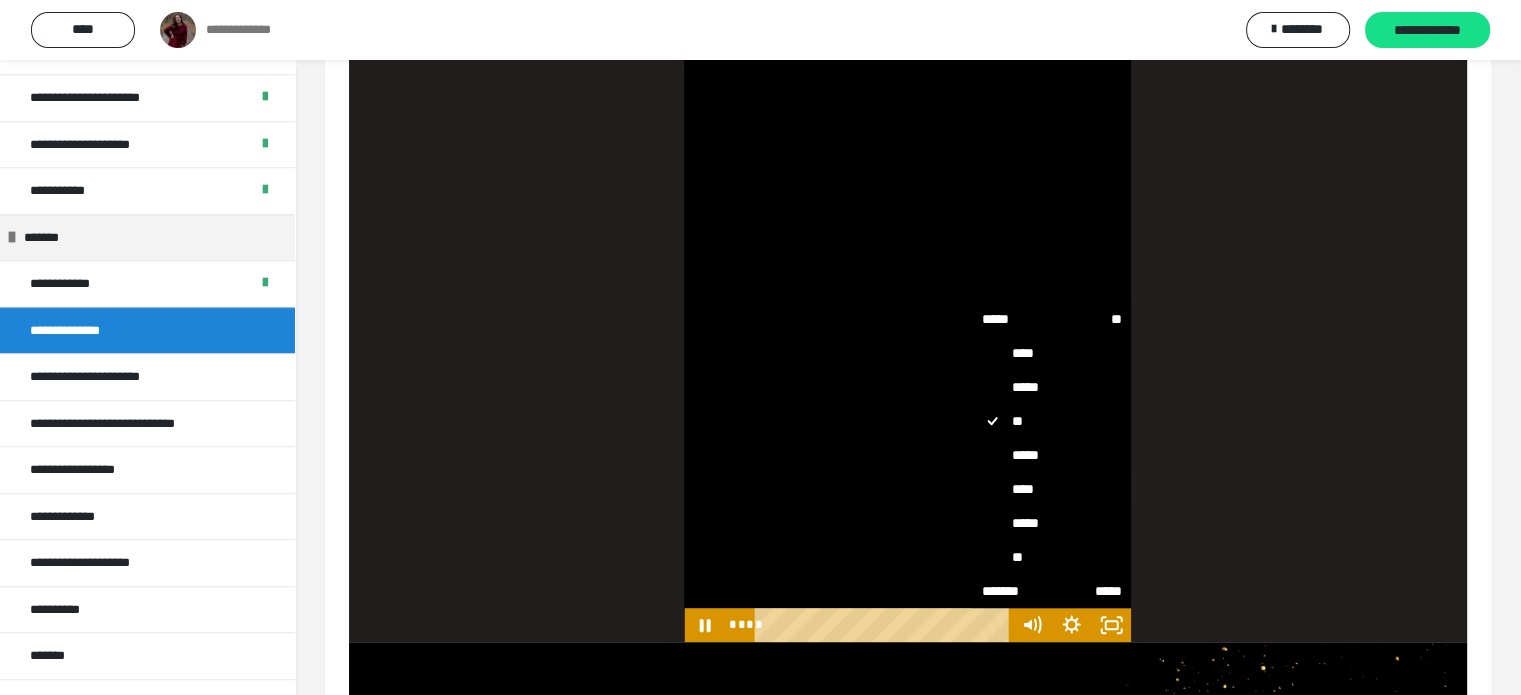 click on "****" at bounding box center (971, 472) 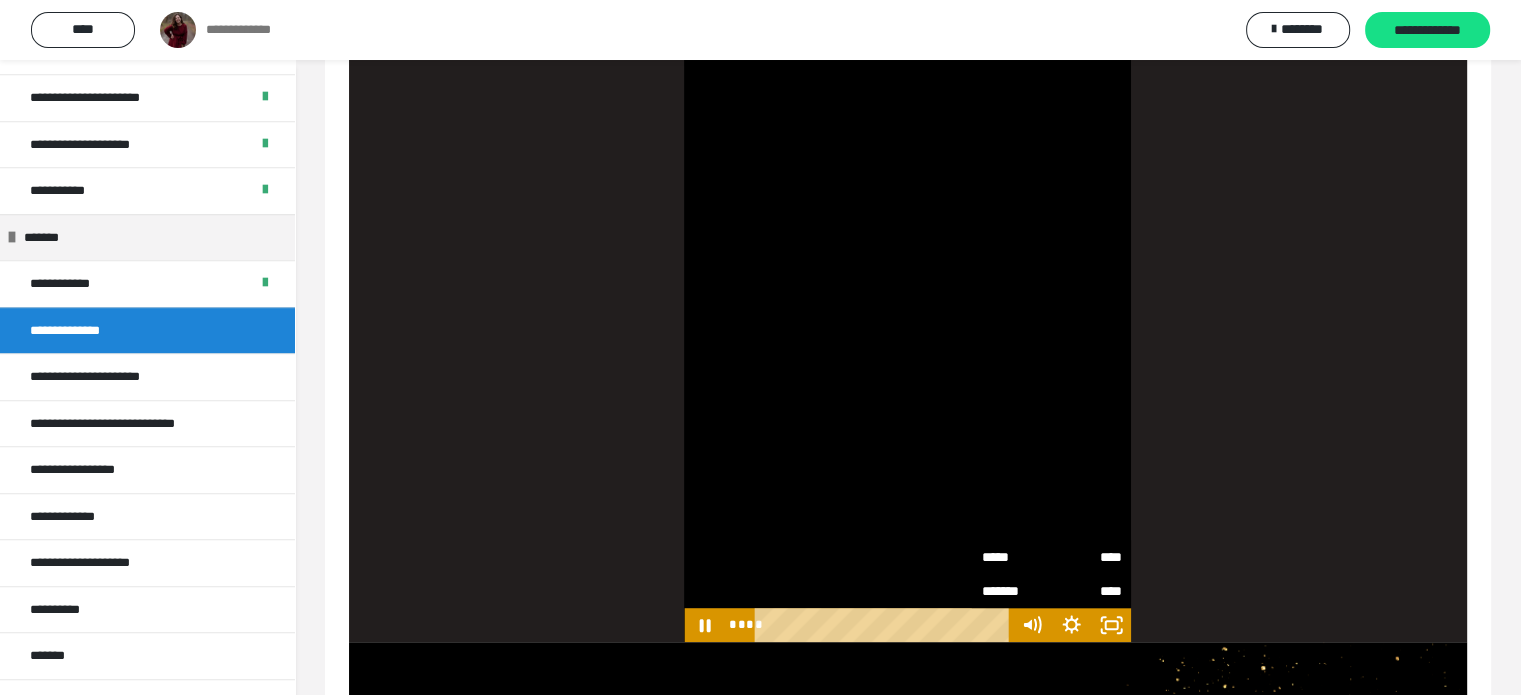 click at bounding box center (907, 244) 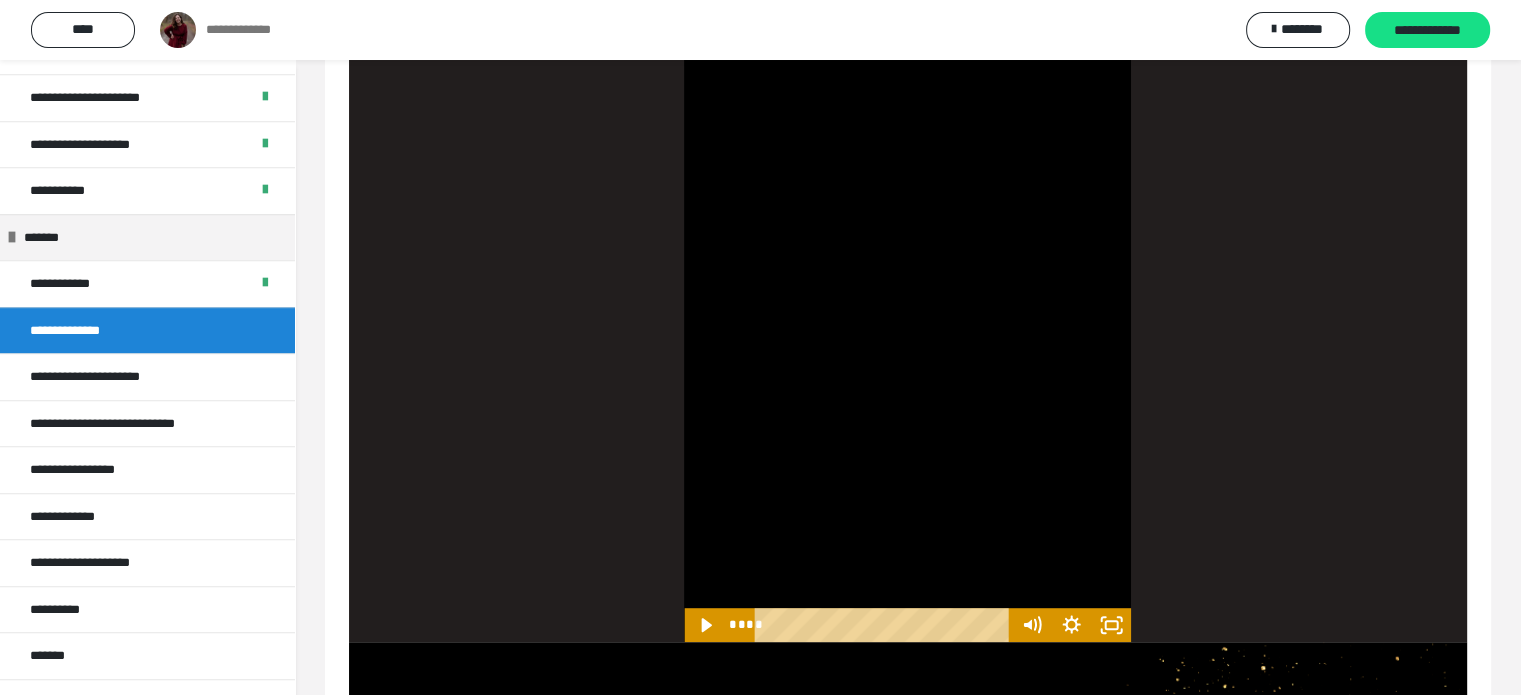 click at bounding box center [907, 244] 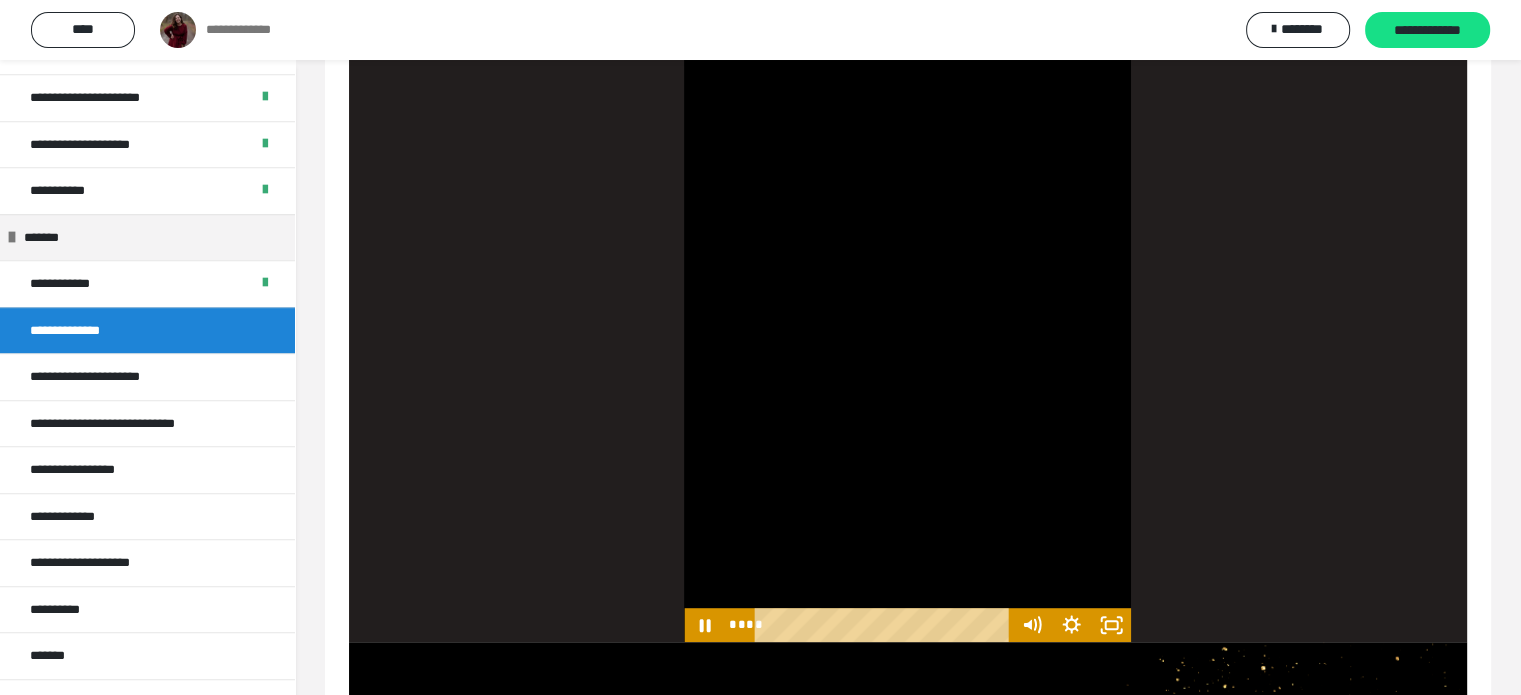 click at bounding box center [907, 244] 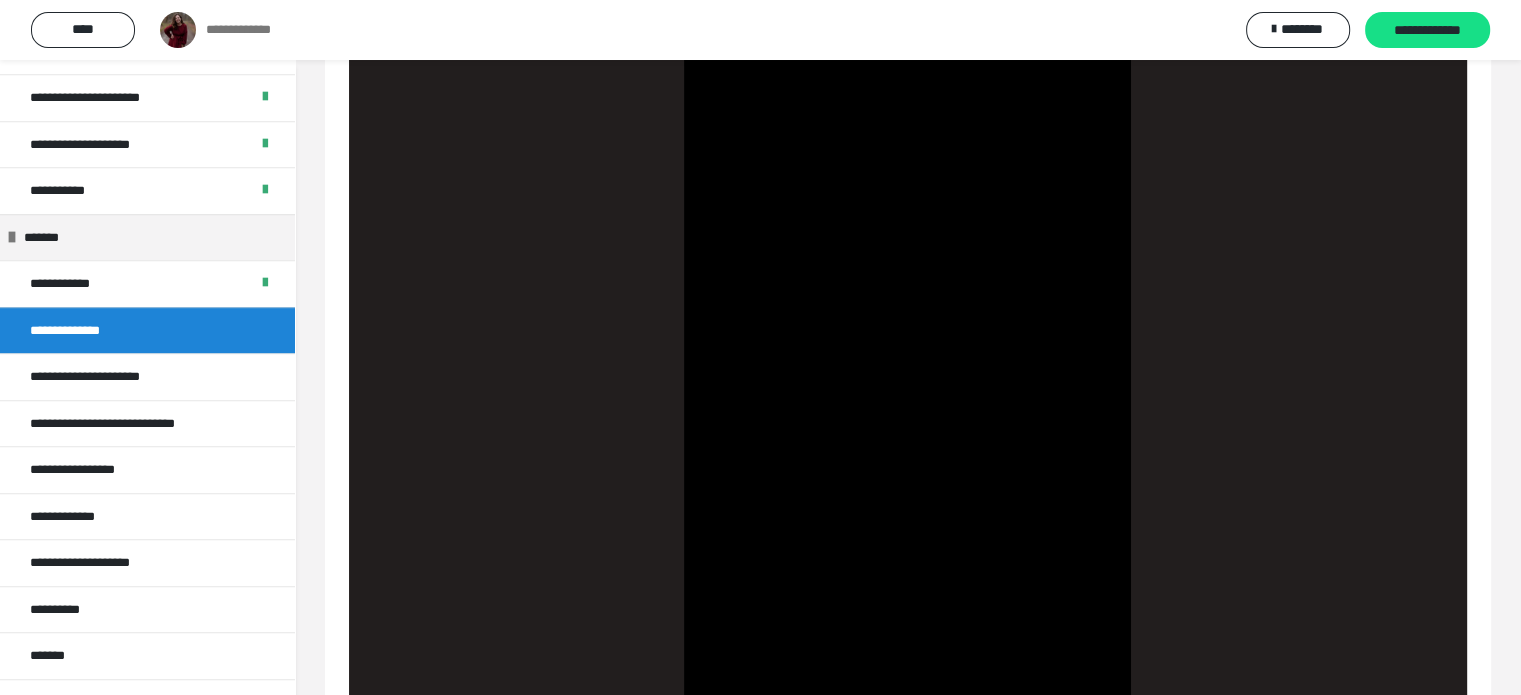 scroll, scrollTop: 965, scrollLeft: 0, axis: vertical 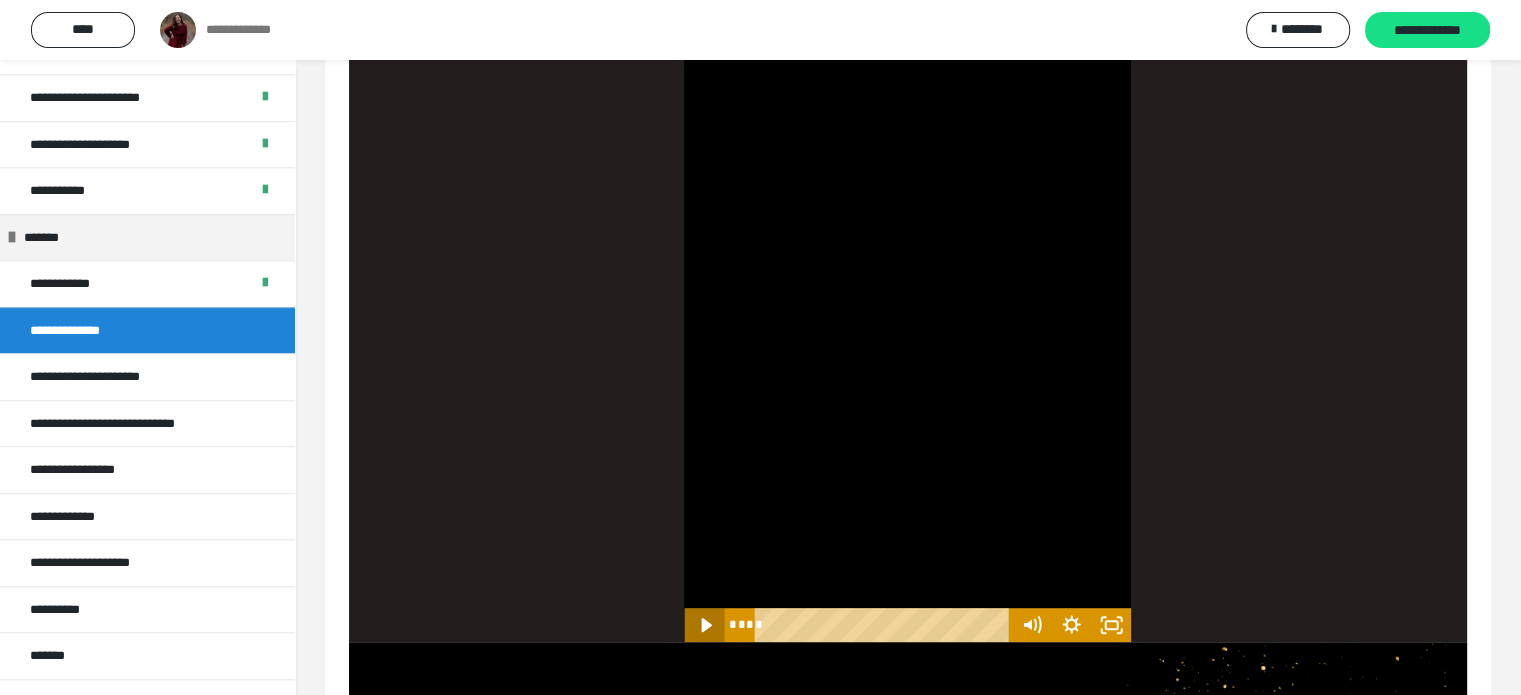 click 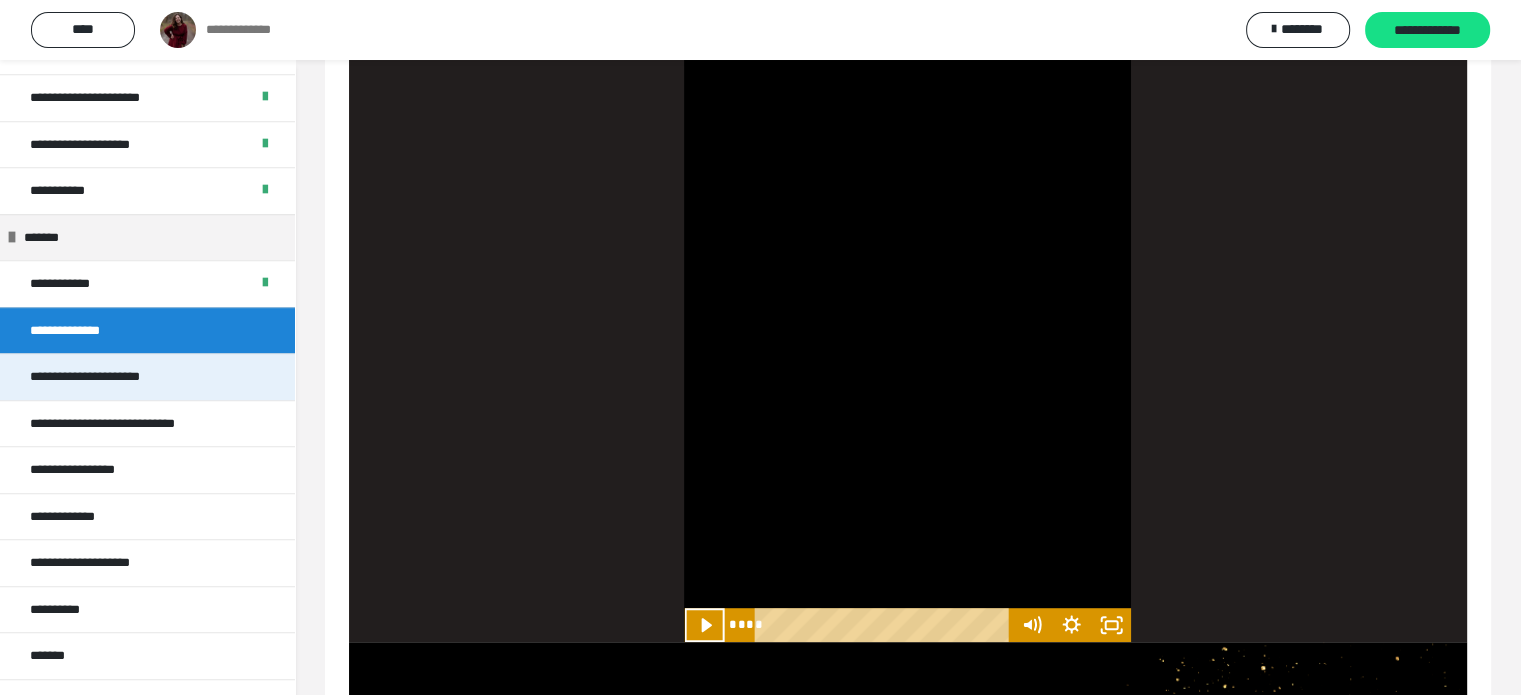 click on "**********" at bounding box center [147, 376] 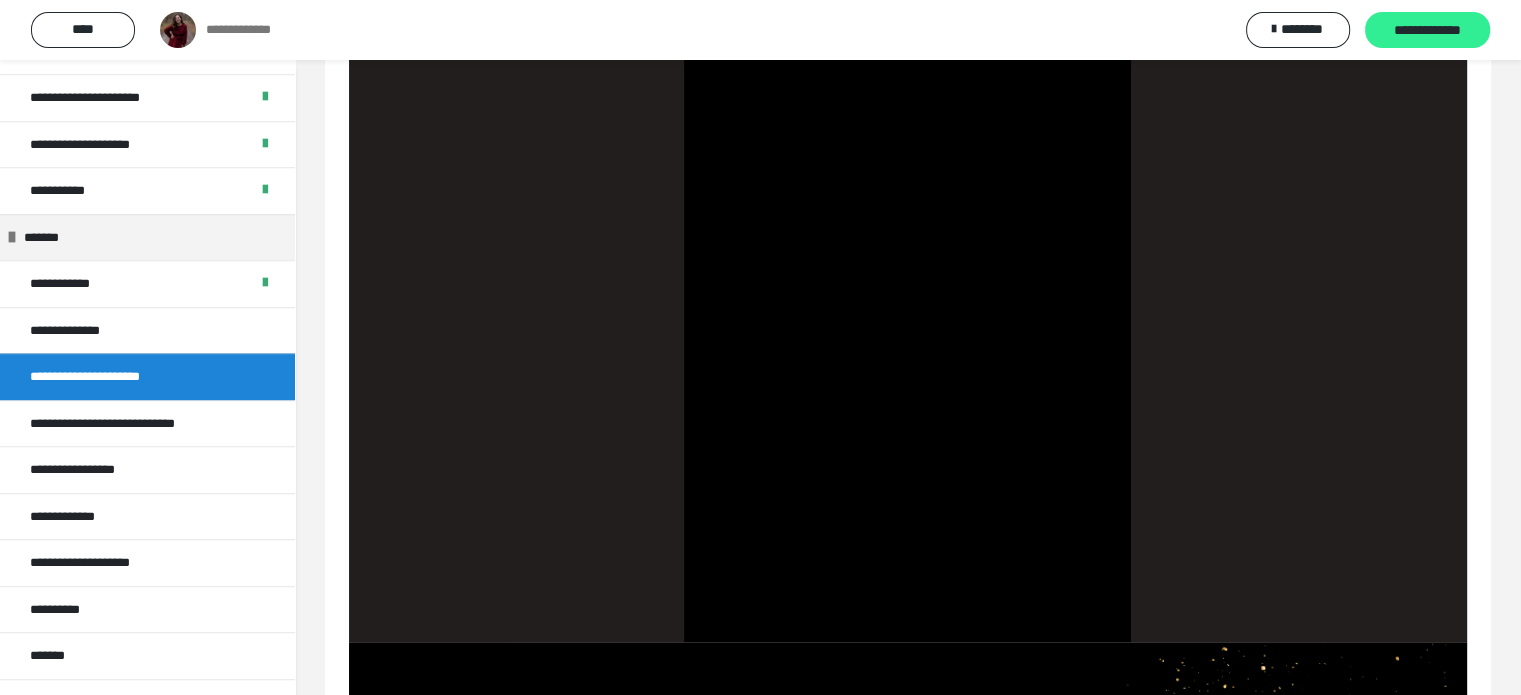 scroll, scrollTop: 189, scrollLeft: 0, axis: vertical 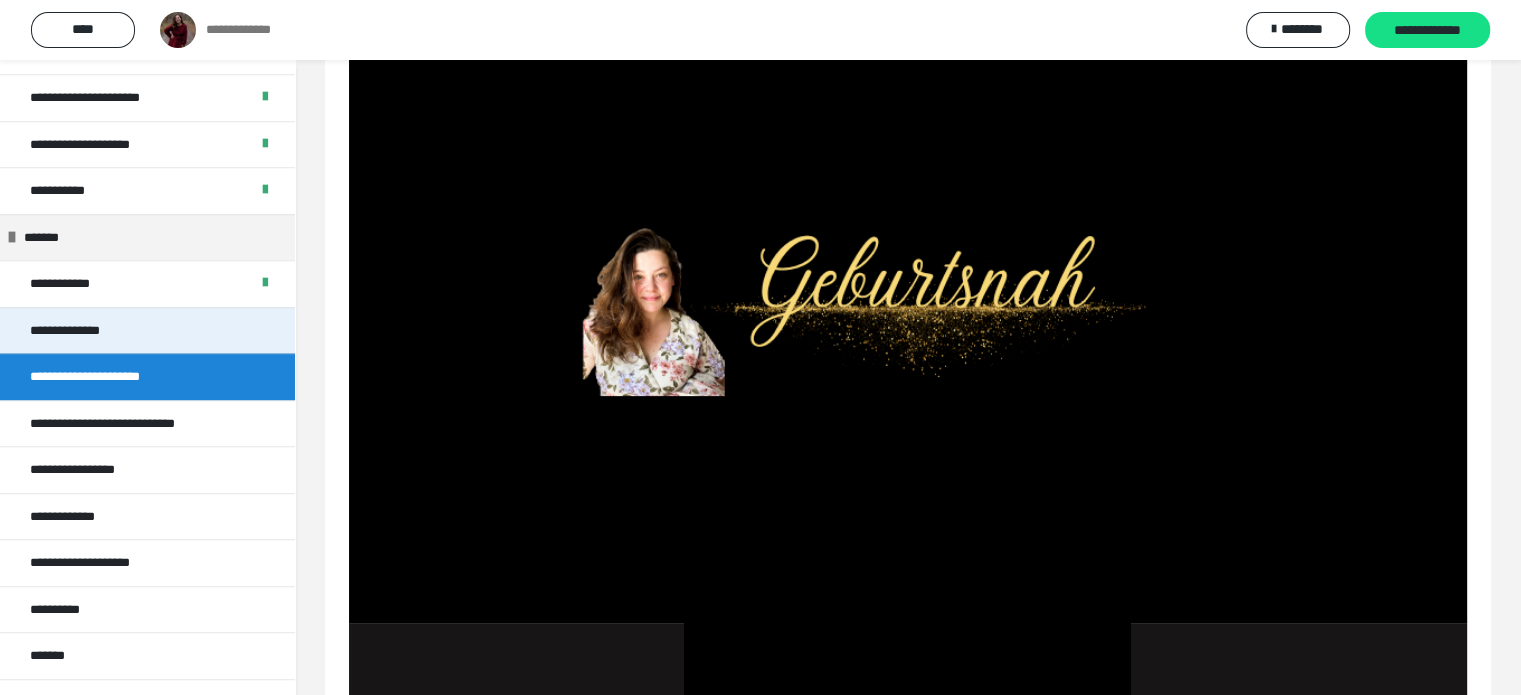 click on "**********" at bounding box center [82, 331] 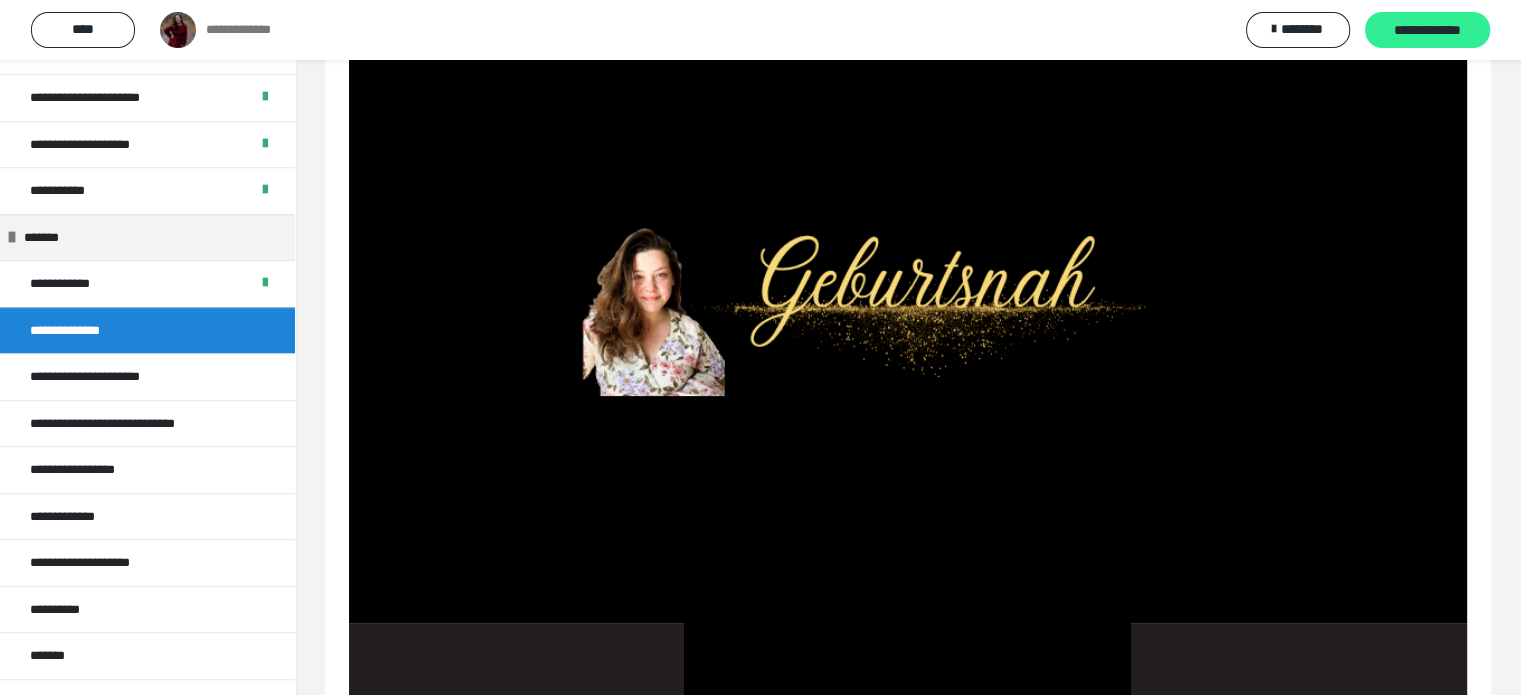 click on "**********" at bounding box center (1427, 30) 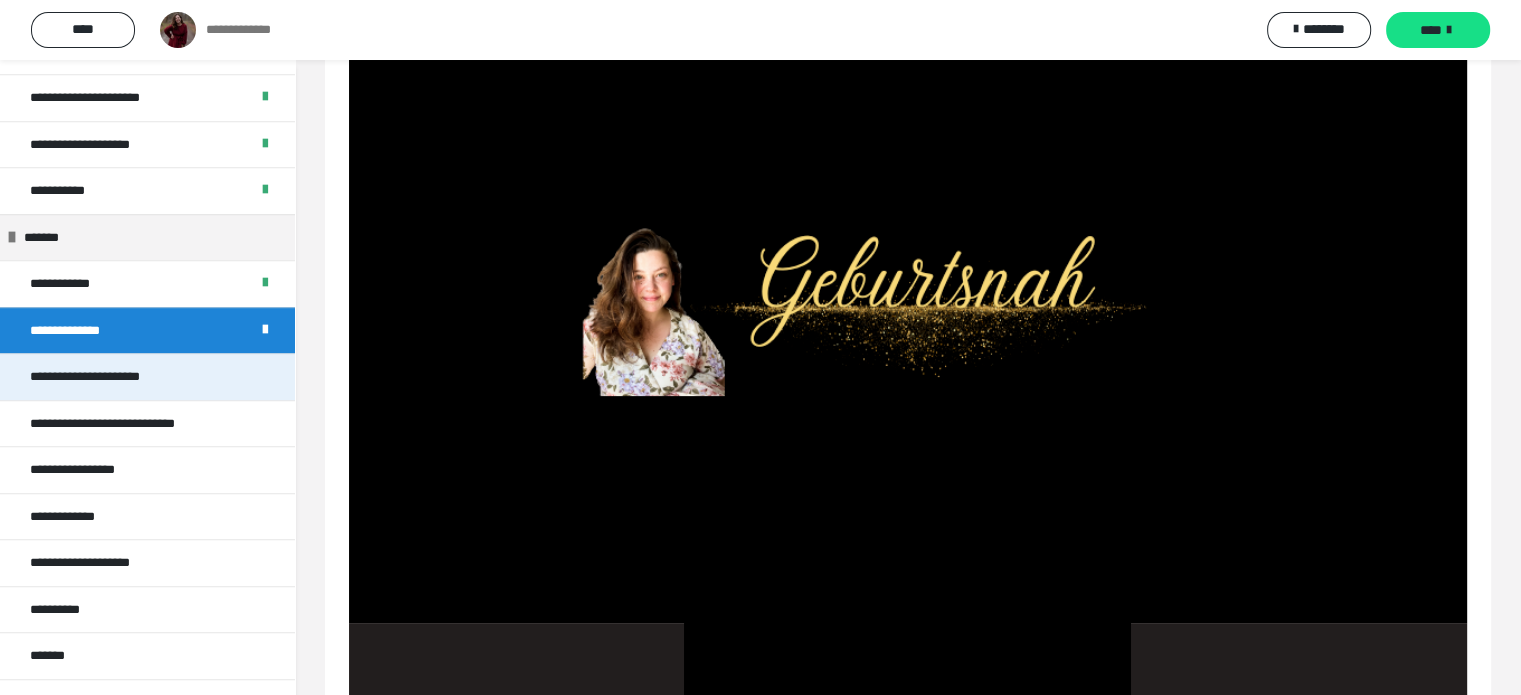 click on "**********" at bounding box center [108, 377] 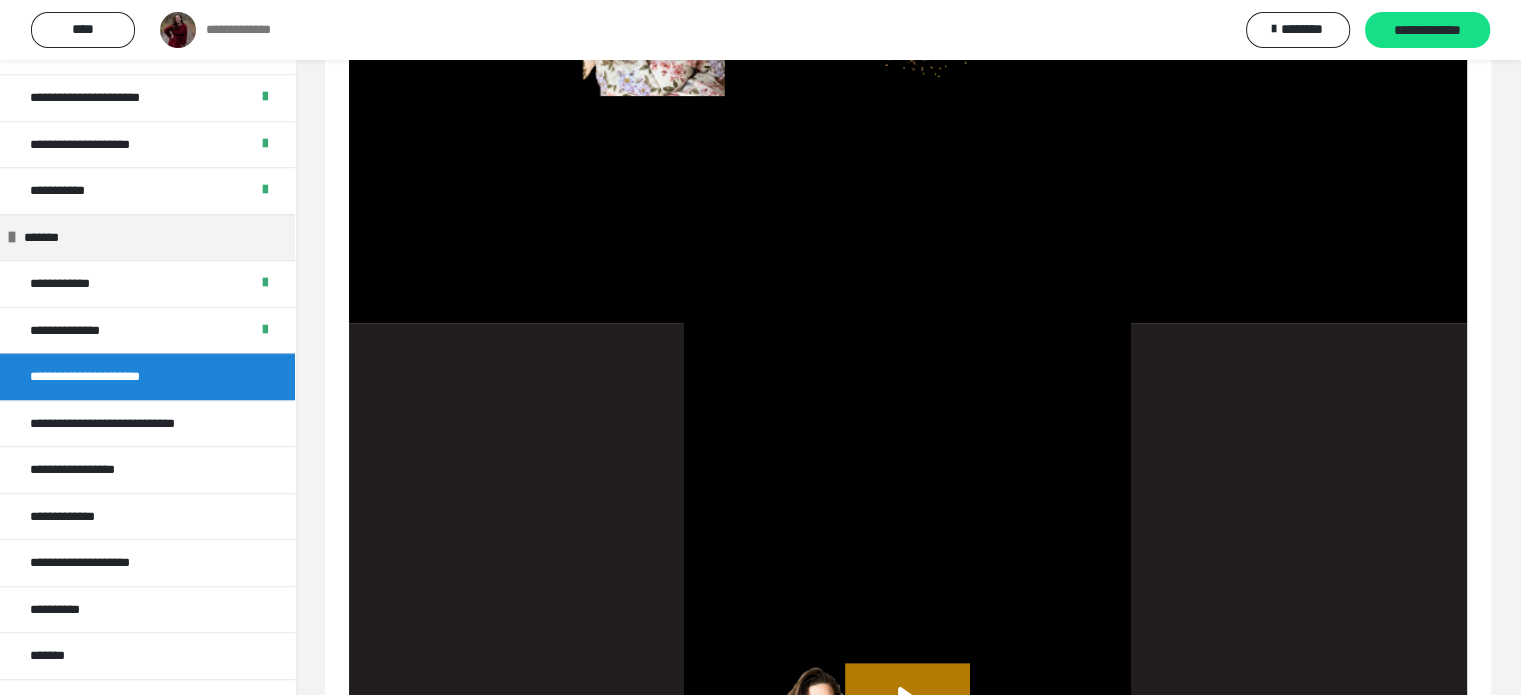 scroll, scrollTop: 689, scrollLeft: 0, axis: vertical 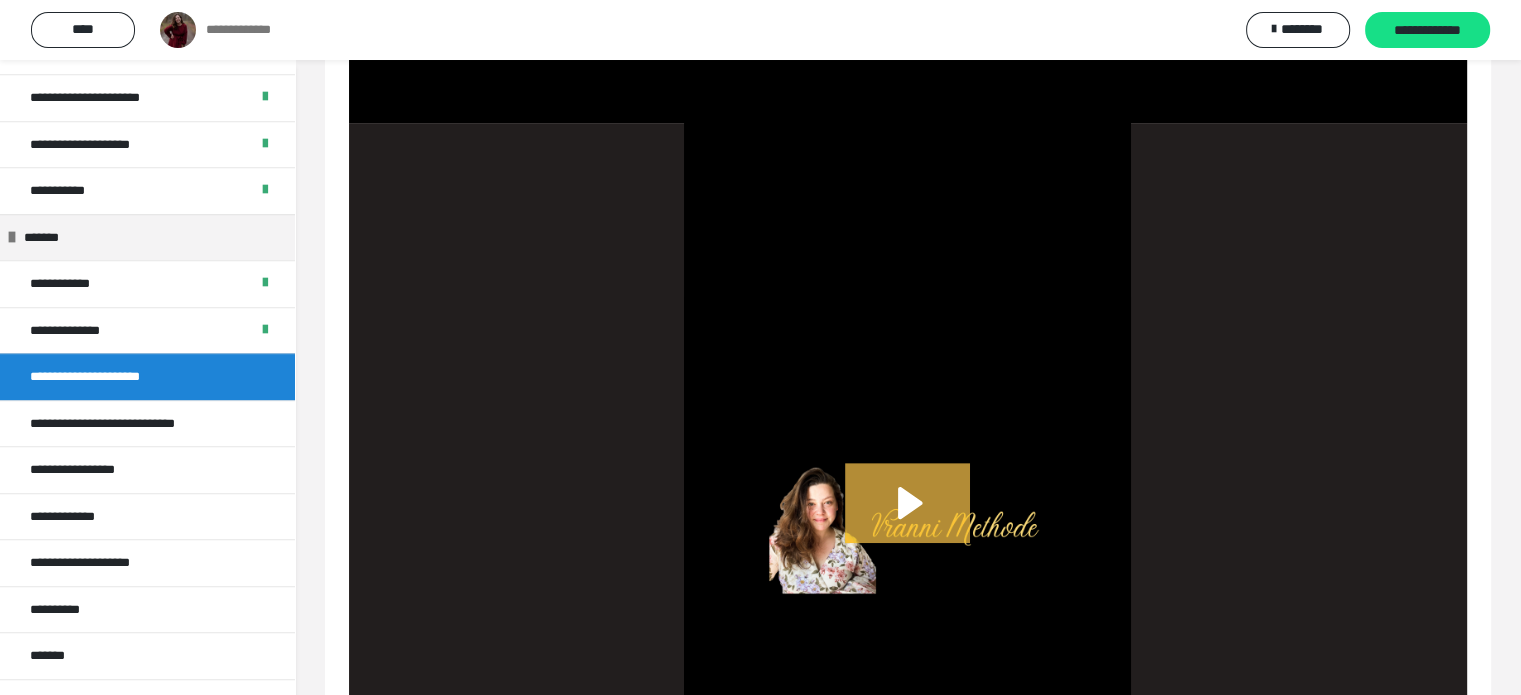 click 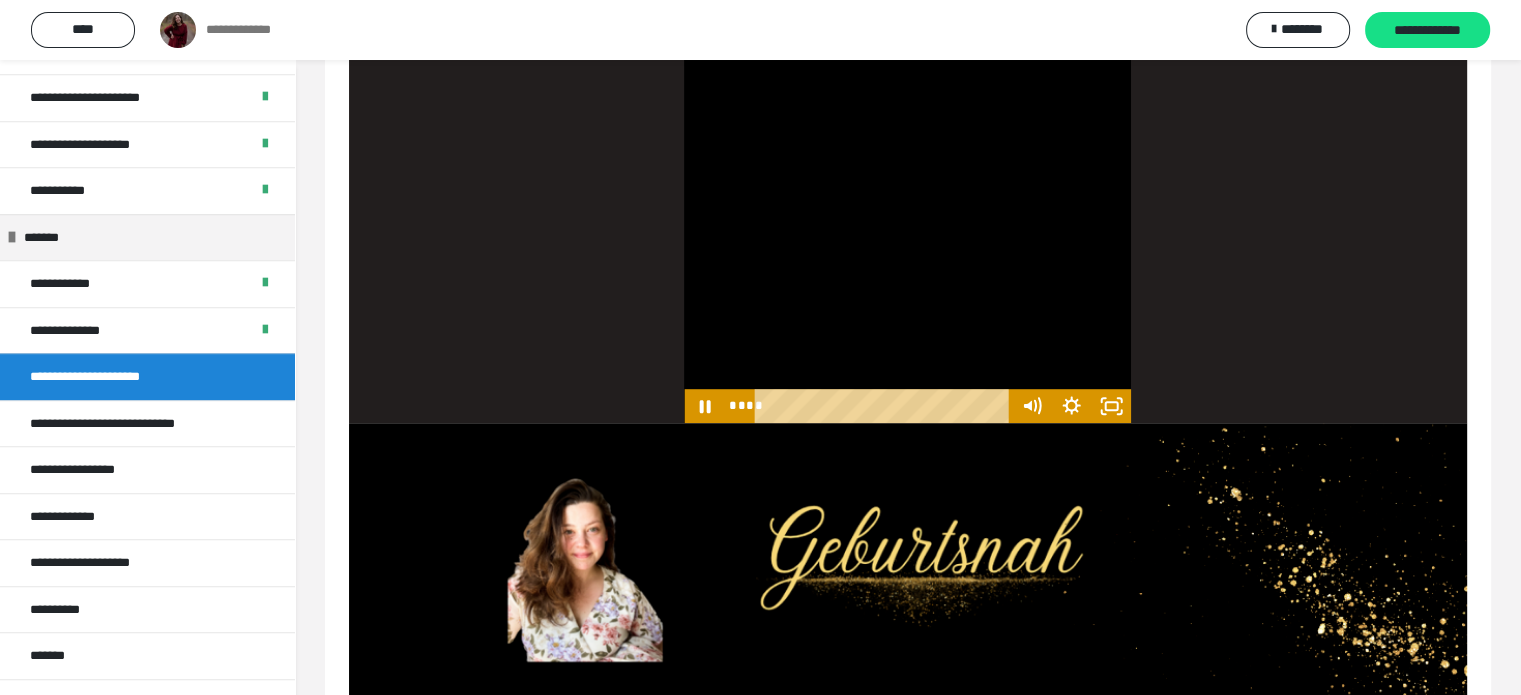 scroll, scrollTop: 1189, scrollLeft: 0, axis: vertical 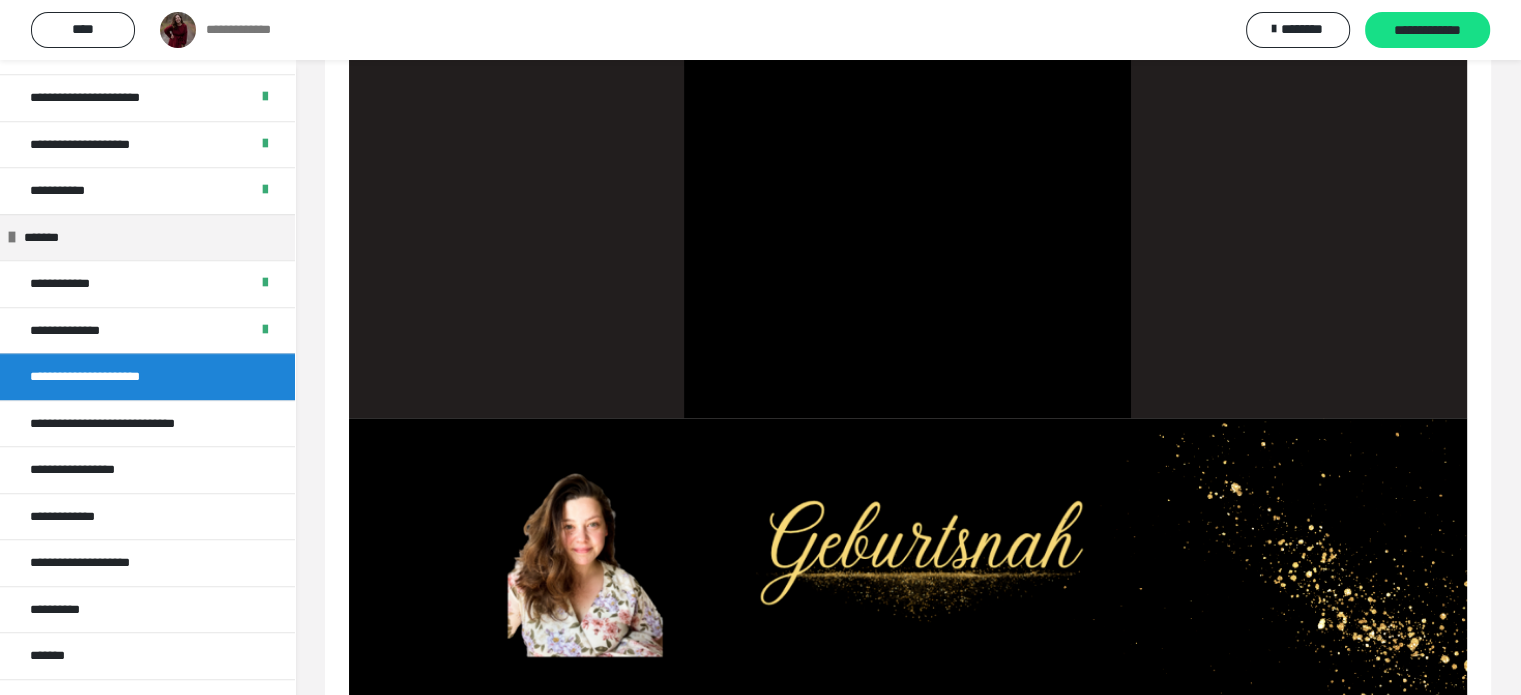 click on "**********" at bounding box center (147, 376) 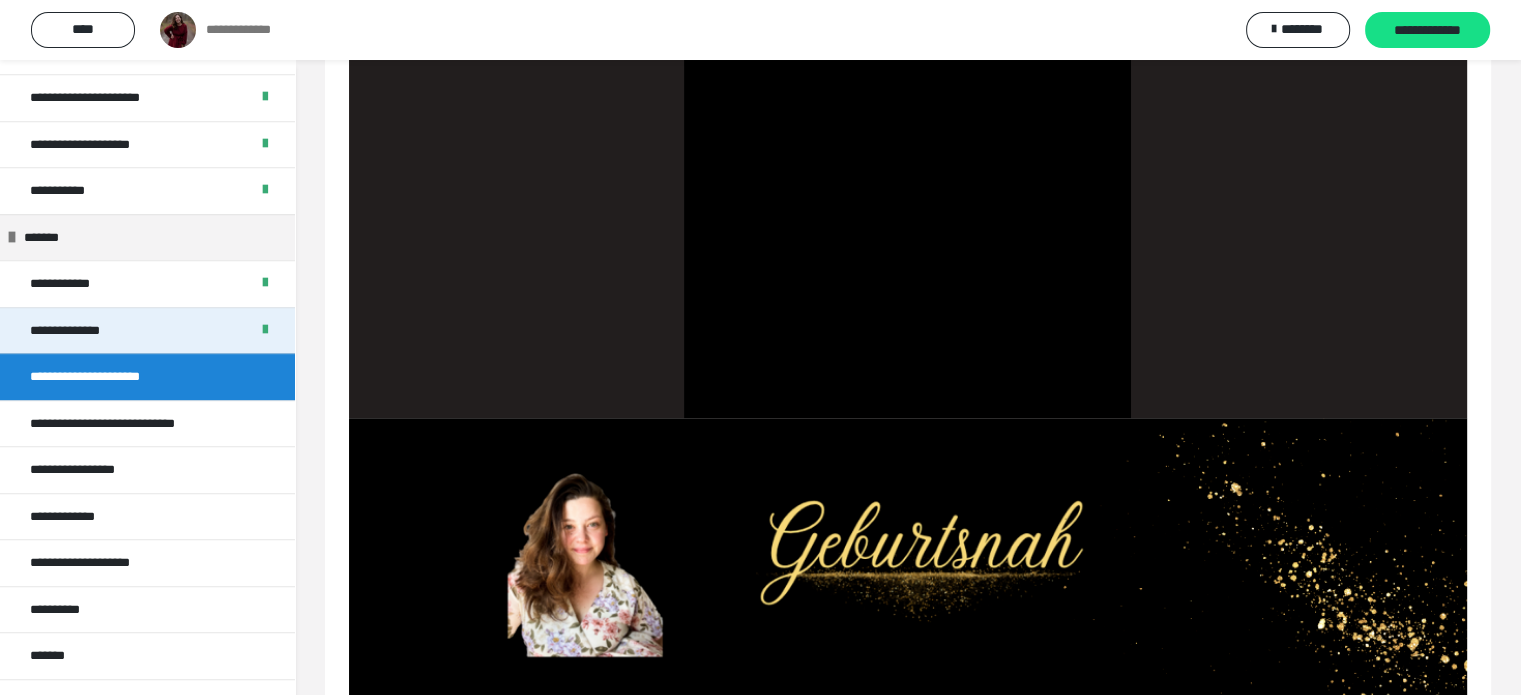 click on "**********" at bounding box center (82, 331) 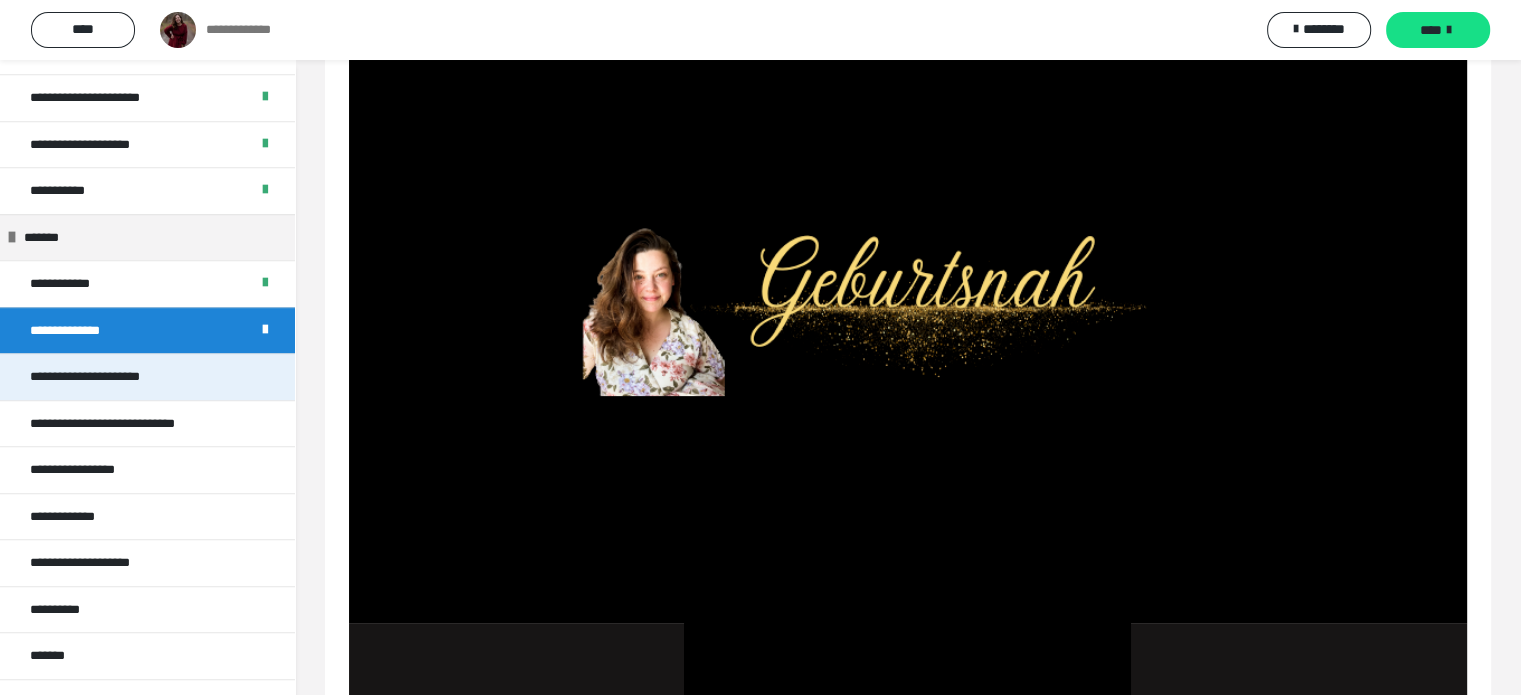 click on "**********" at bounding box center [108, 377] 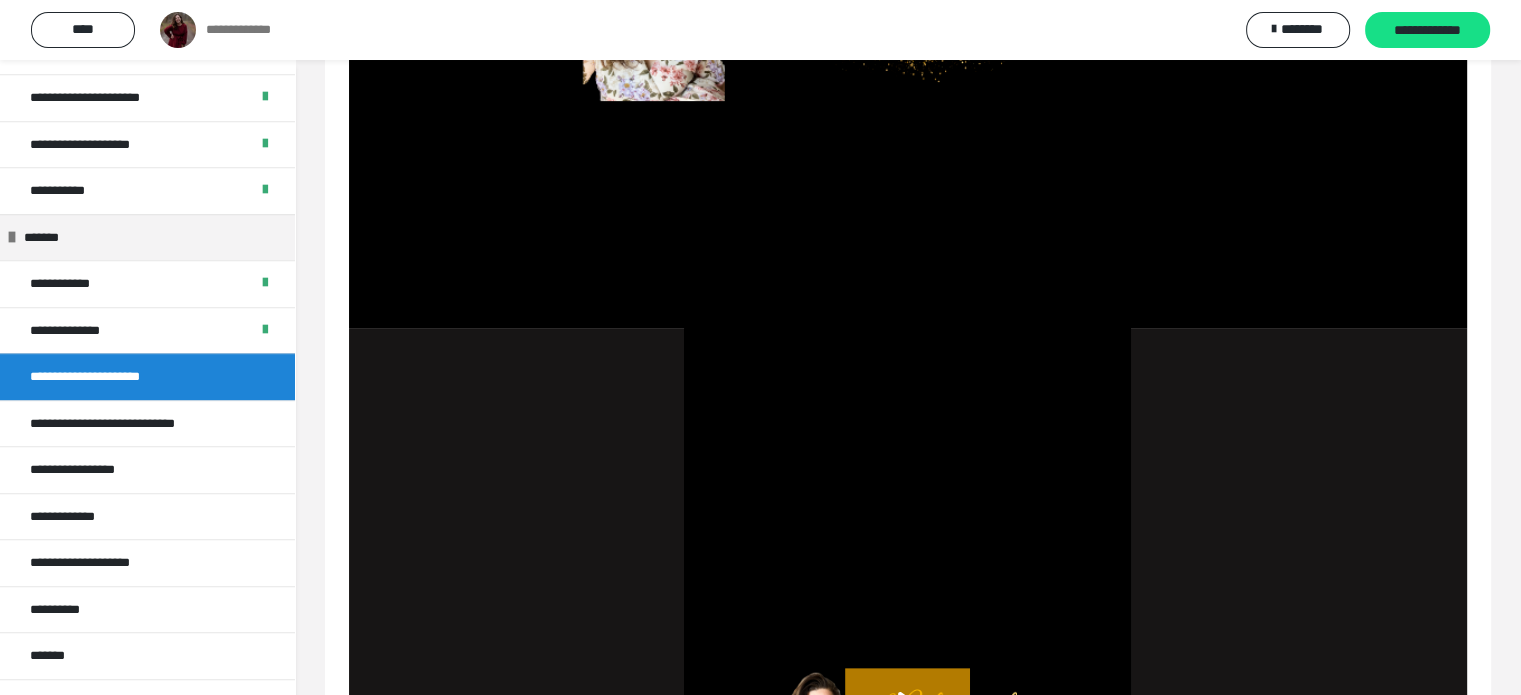 scroll, scrollTop: 789, scrollLeft: 0, axis: vertical 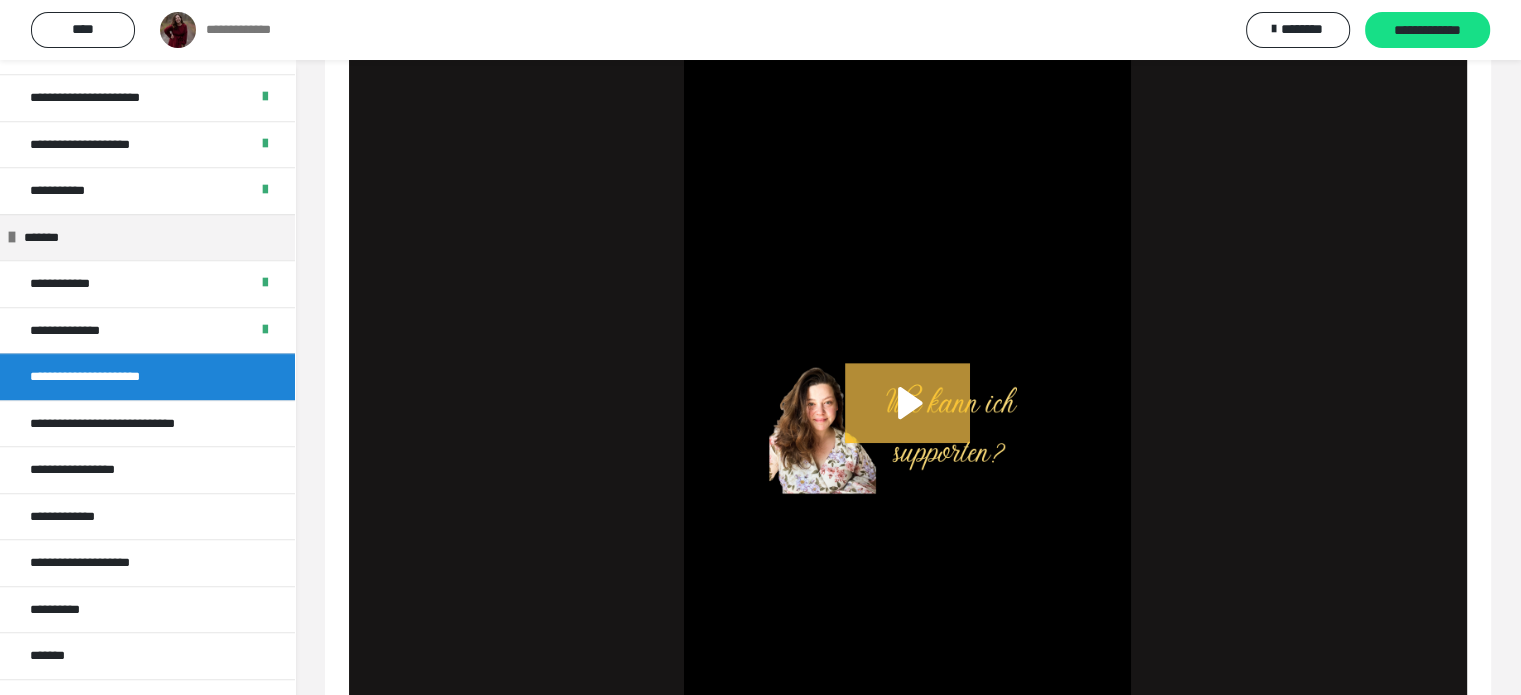 click 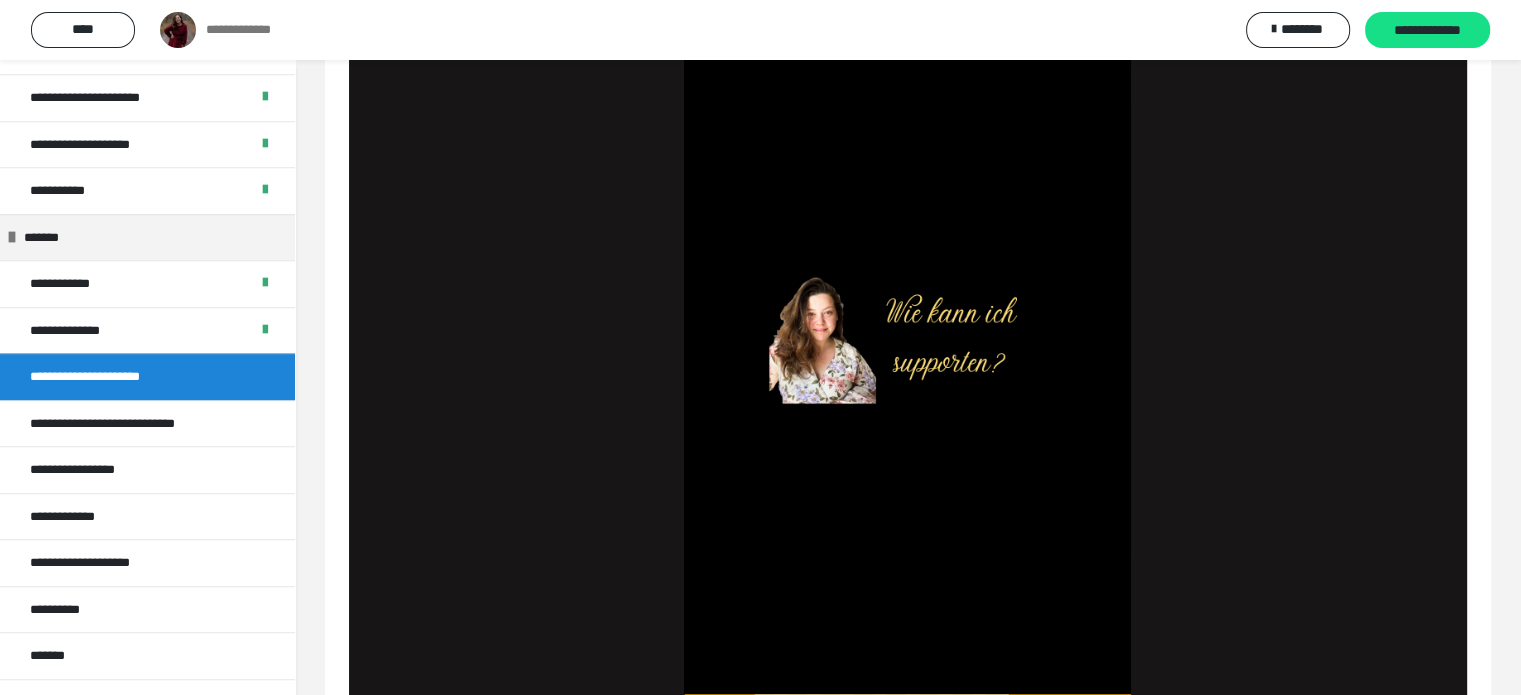 scroll, scrollTop: 965, scrollLeft: 0, axis: vertical 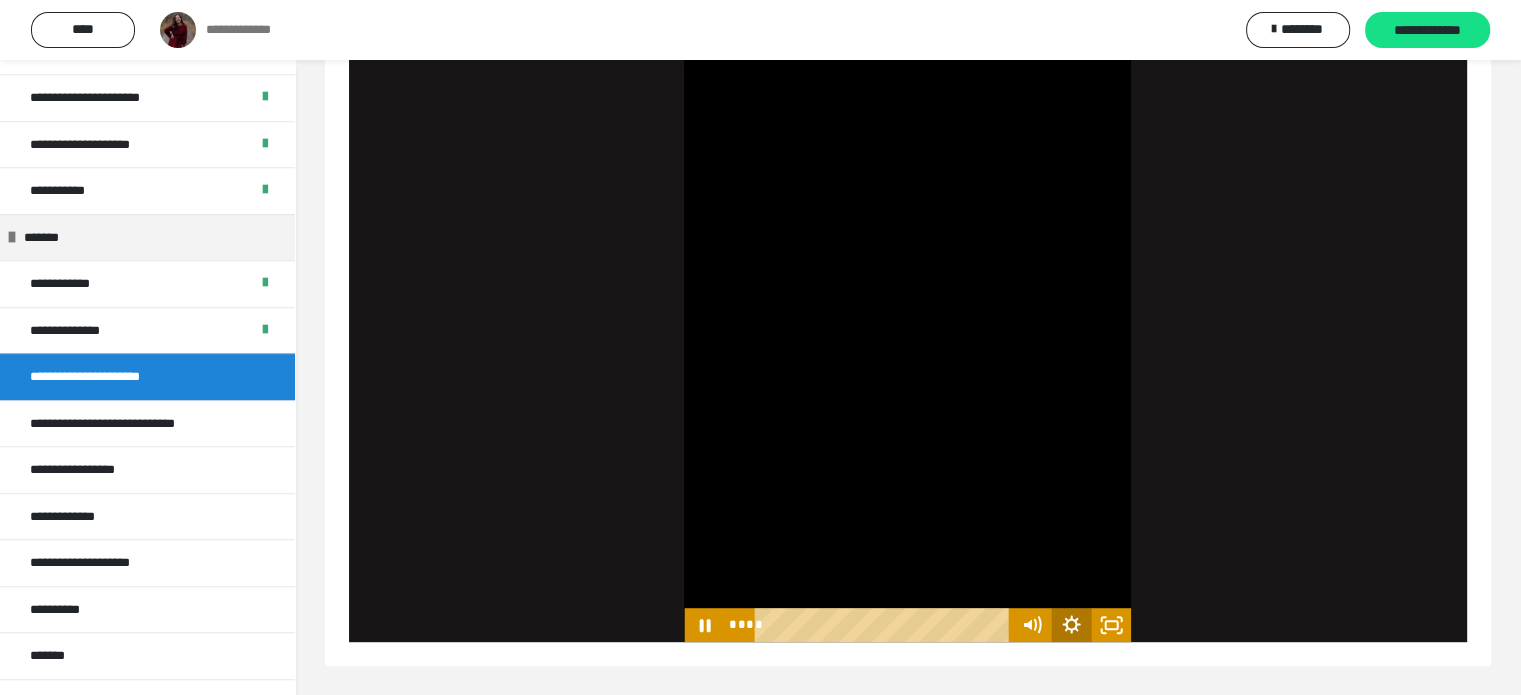 click 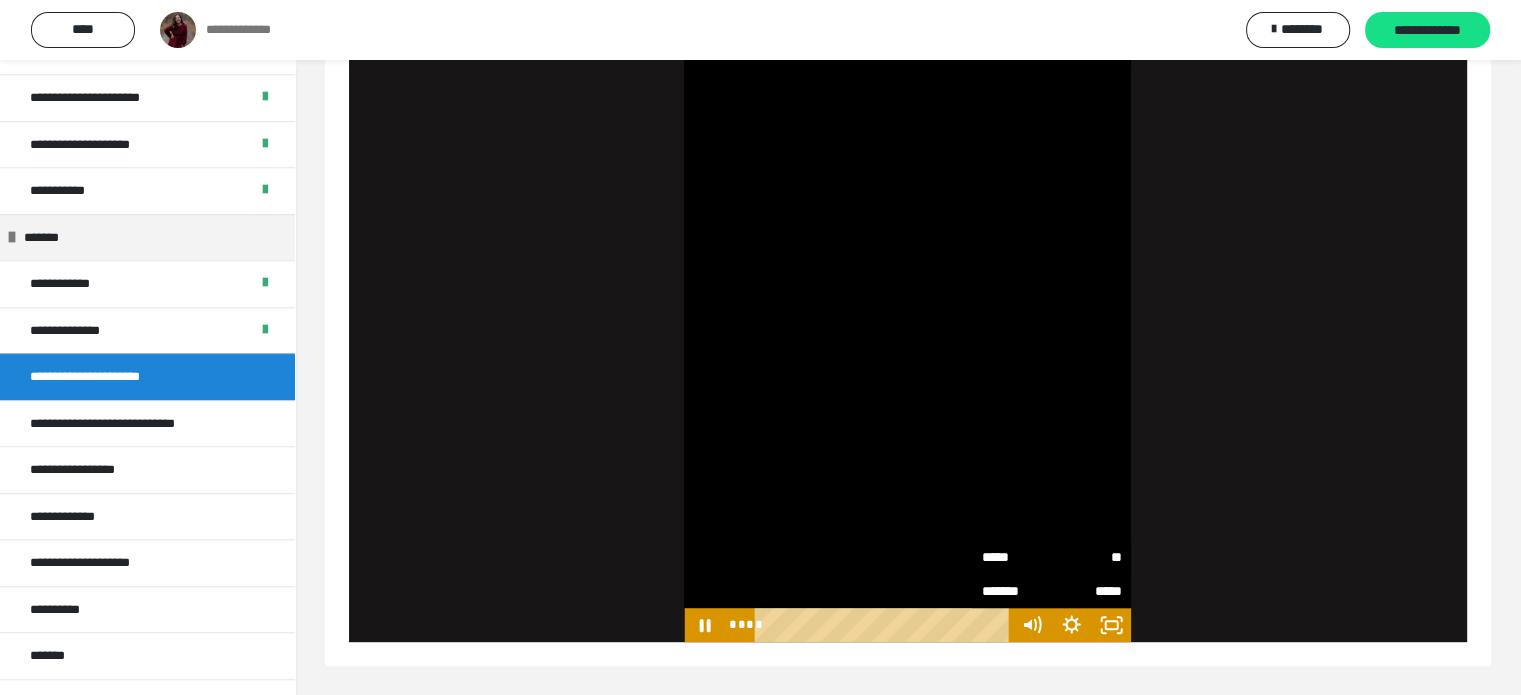 click on "**" at bounding box center [1086, 557] 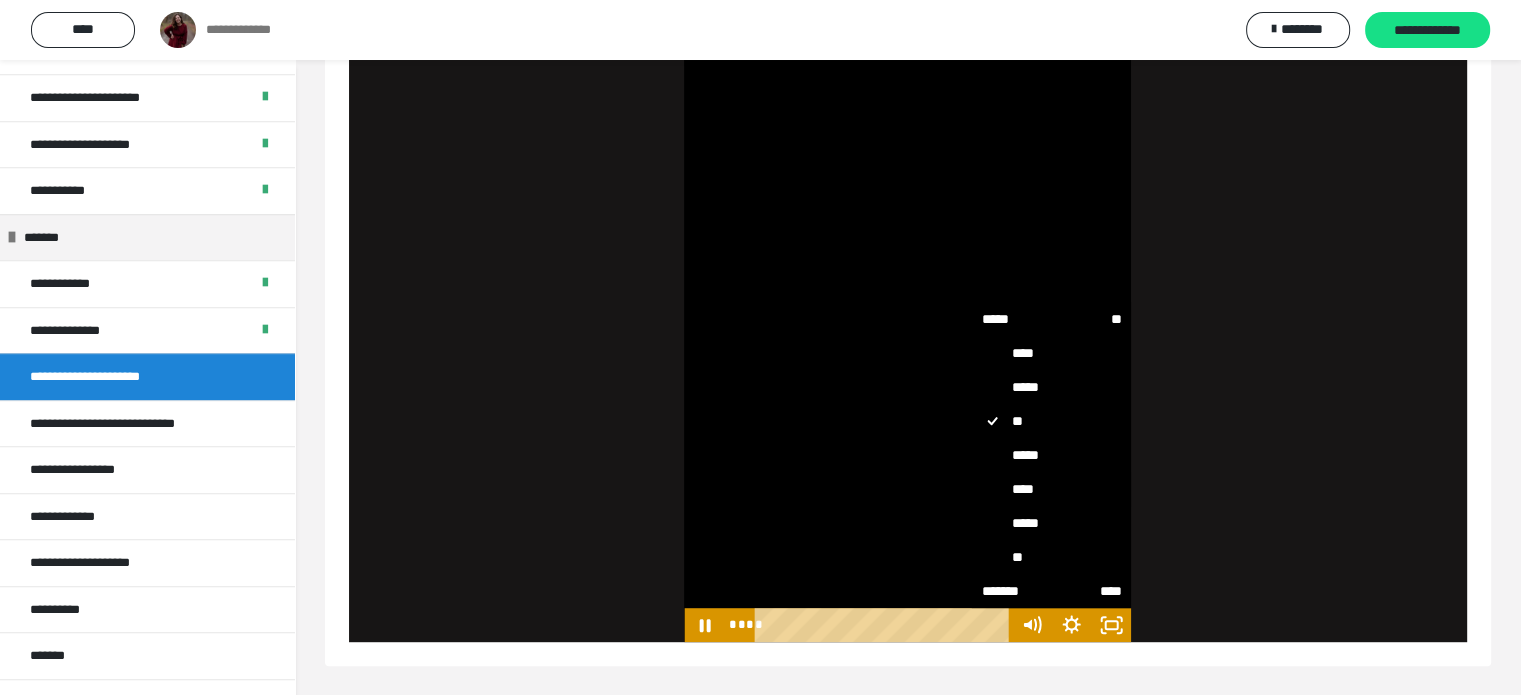 click on "****" at bounding box center (1051, 489) 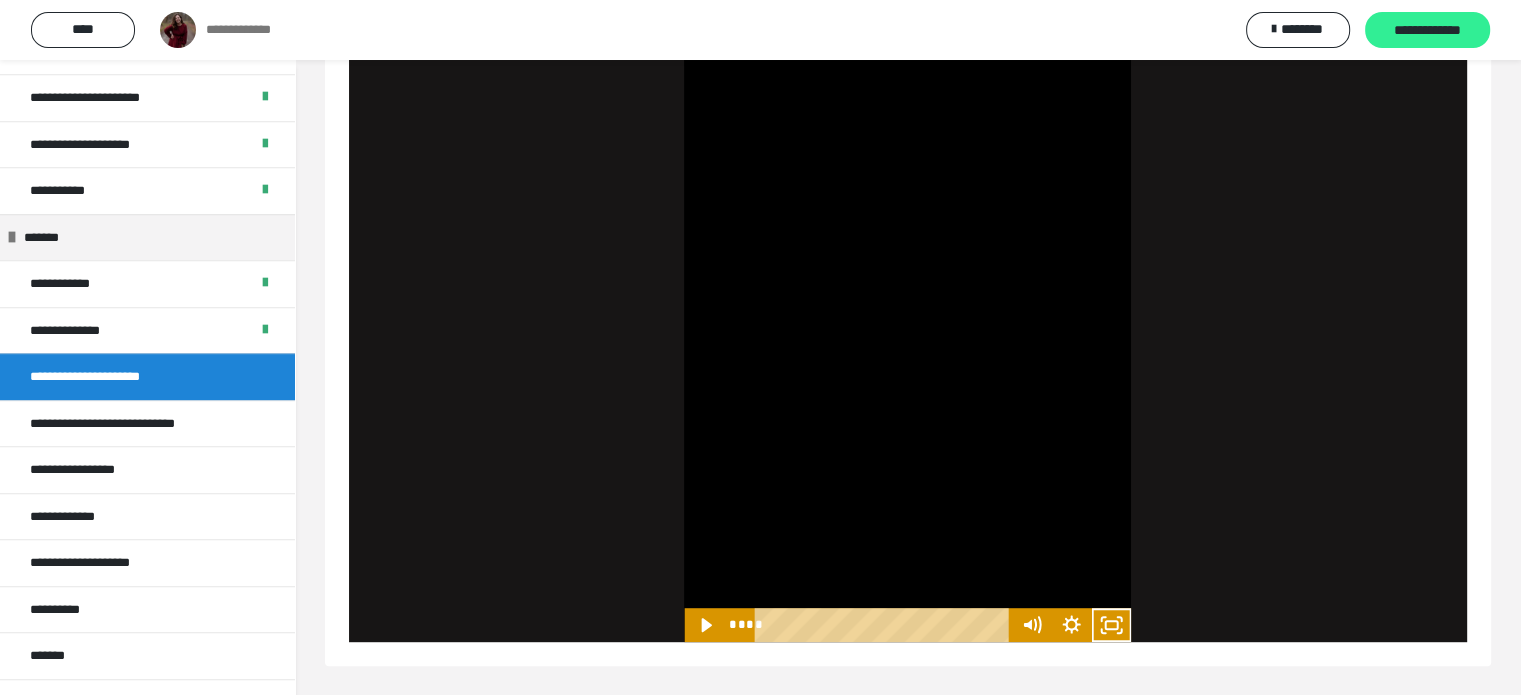 click on "**********" at bounding box center [1427, 31] 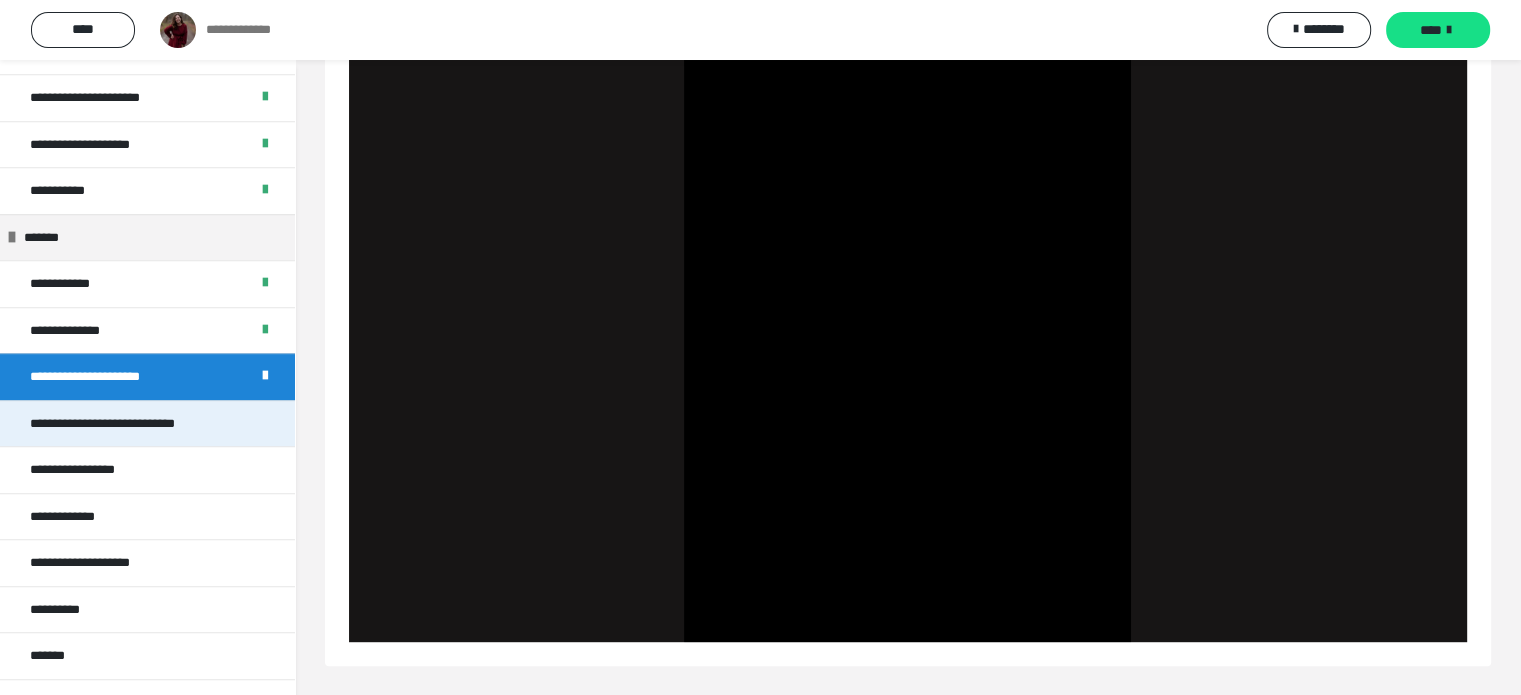 click on "**********" at bounding box center (127, 424) 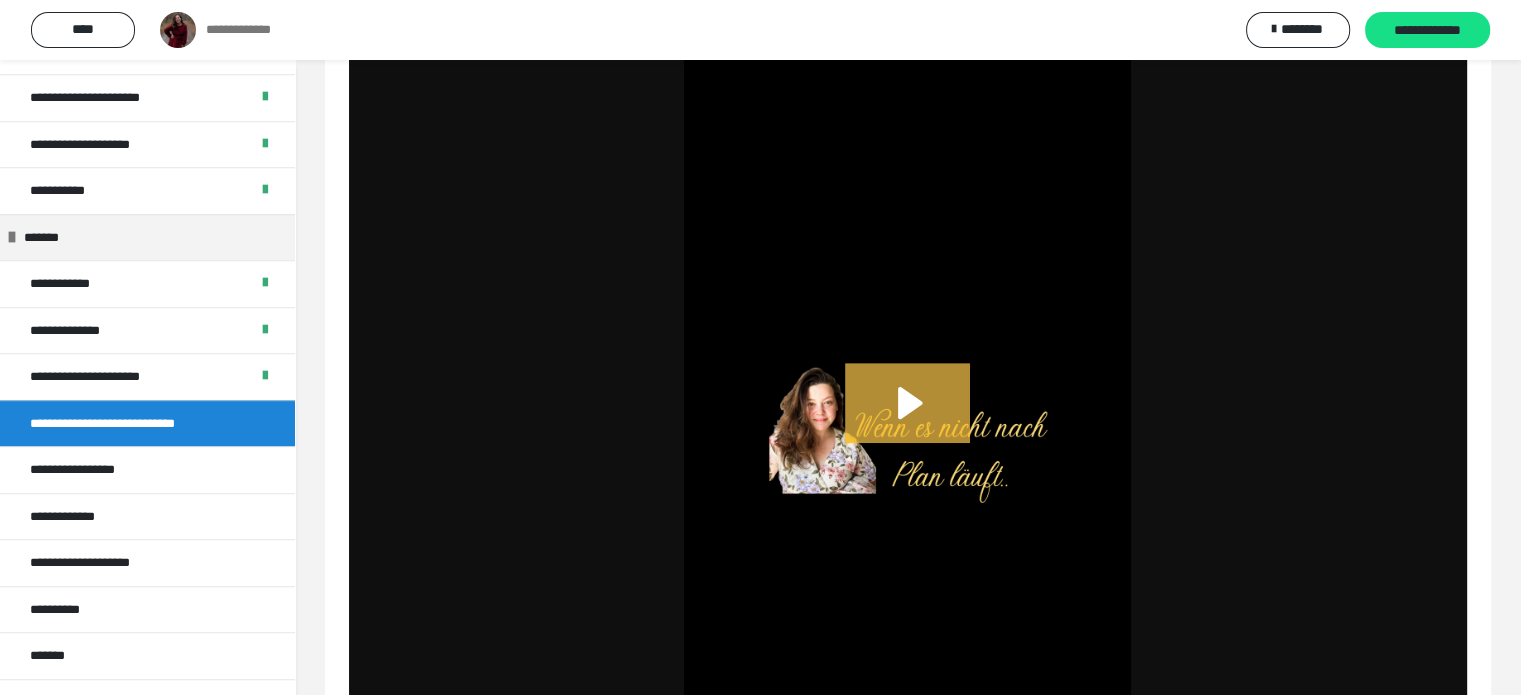 click 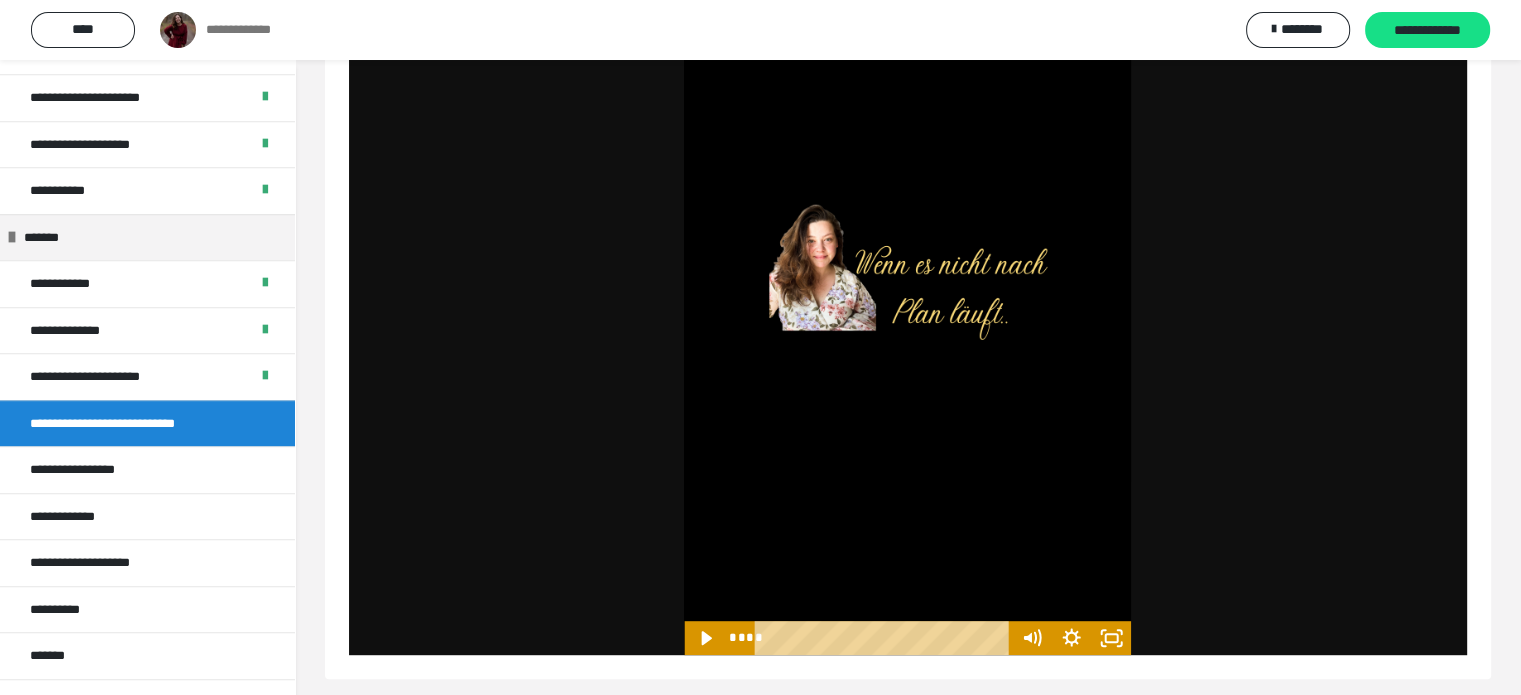 scroll, scrollTop: 965, scrollLeft: 0, axis: vertical 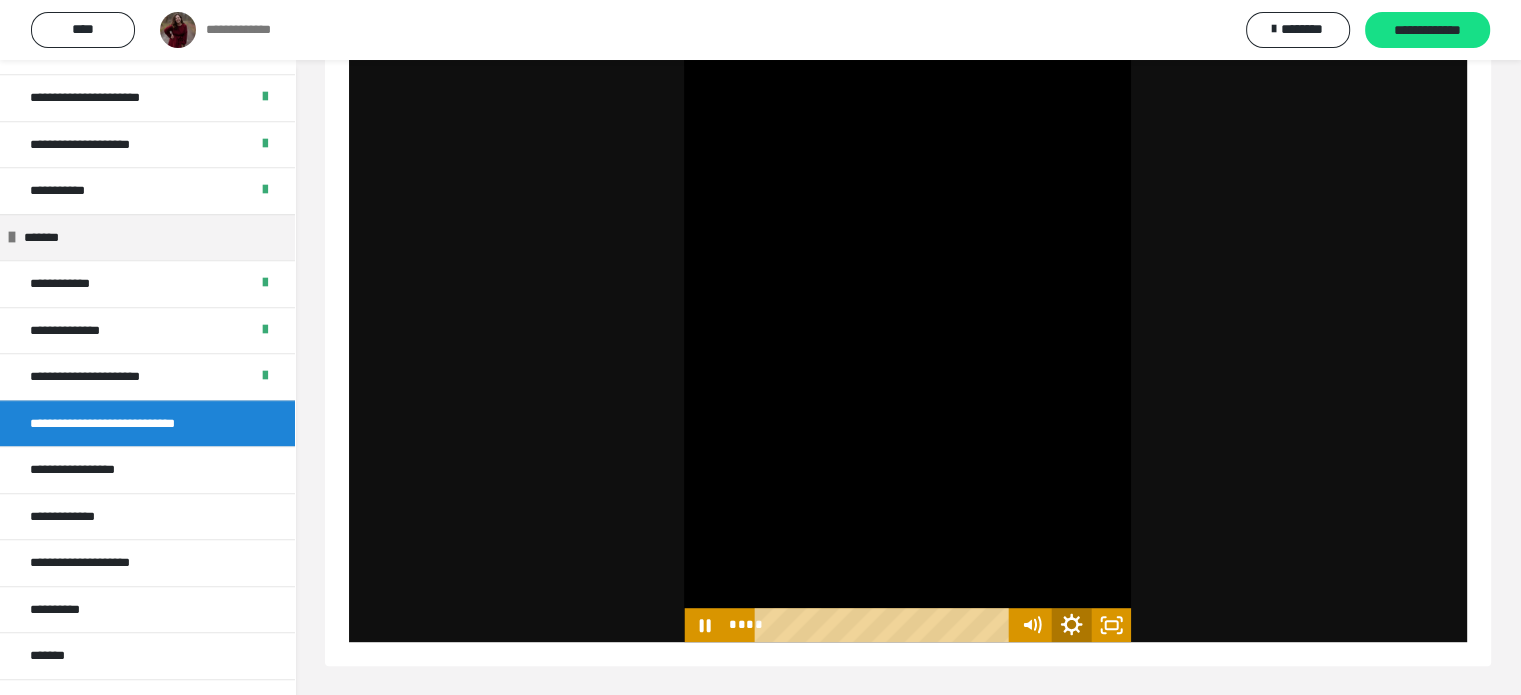 click 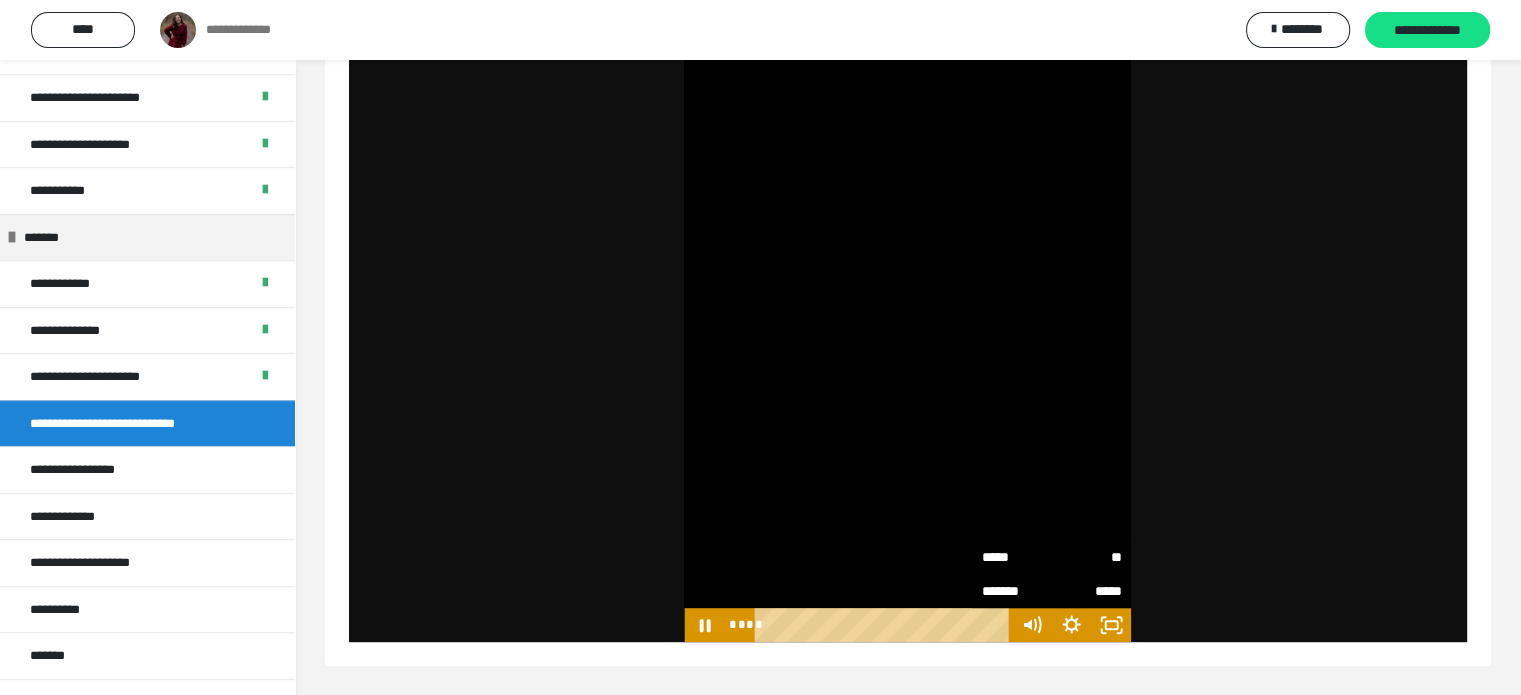 click on "**" at bounding box center (1086, 557) 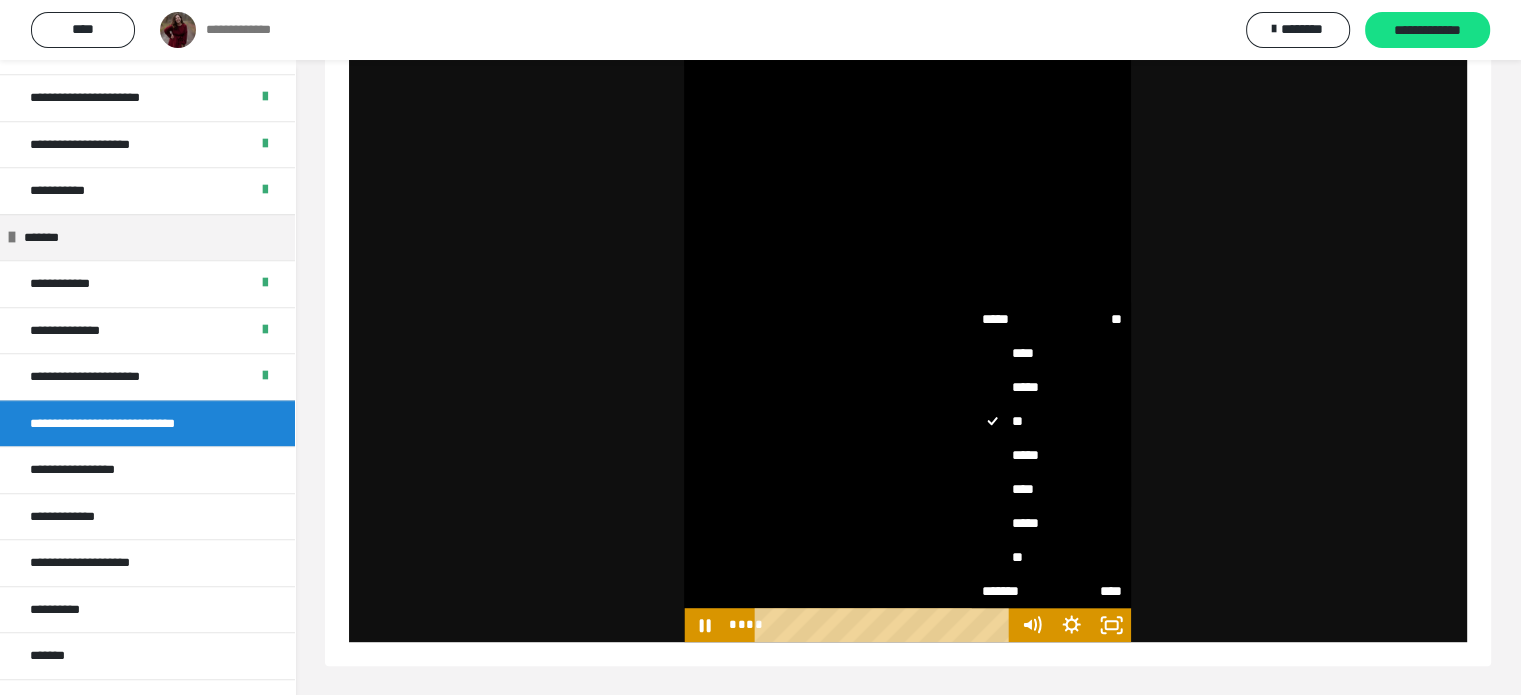 click on "****" at bounding box center (1051, 489) 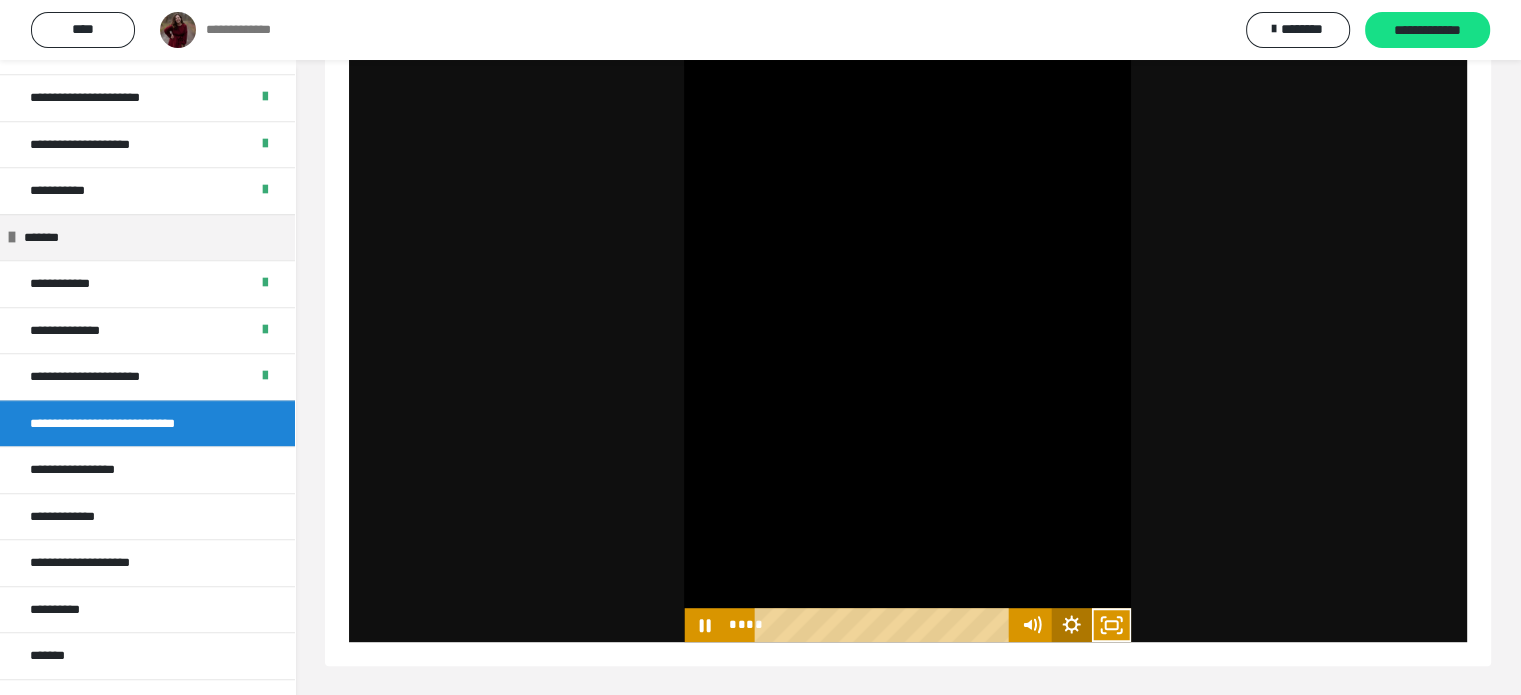 click 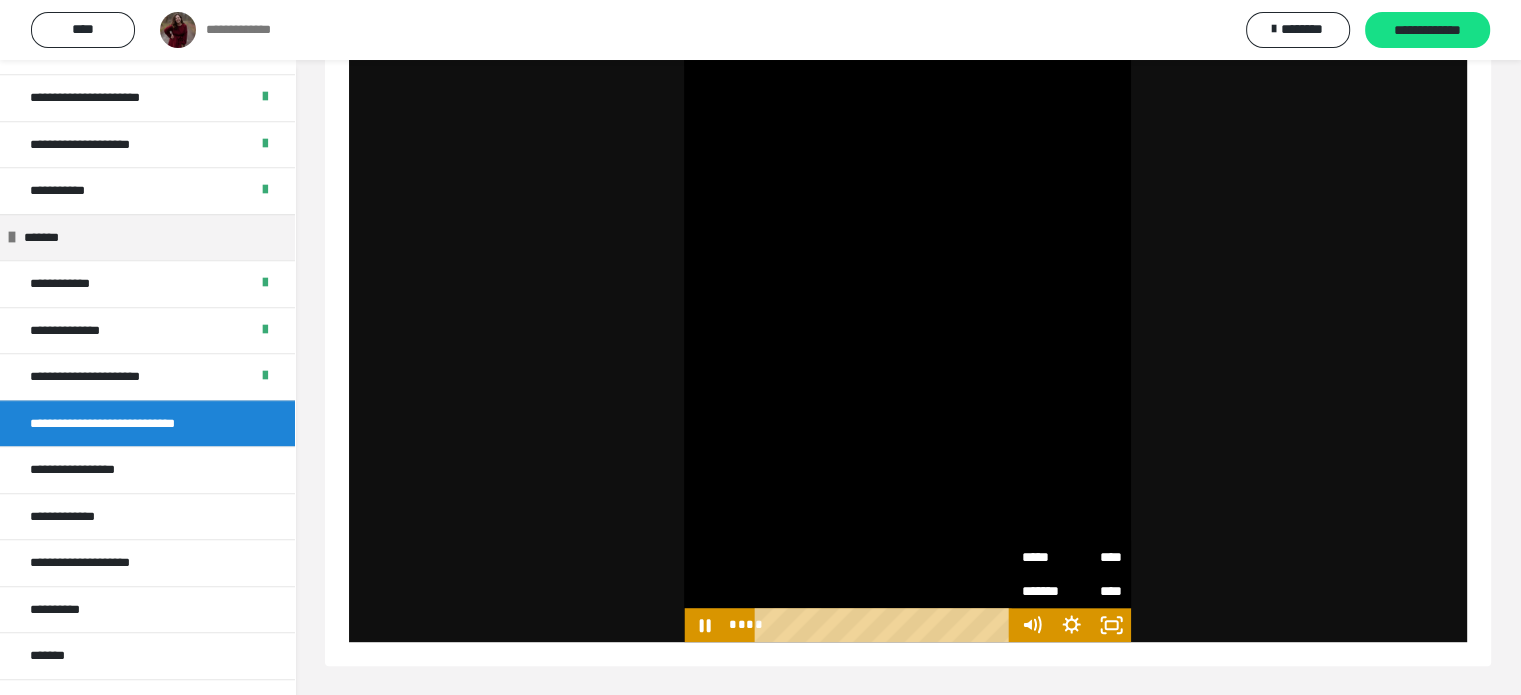 click on "**********" at bounding box center [908, -105] 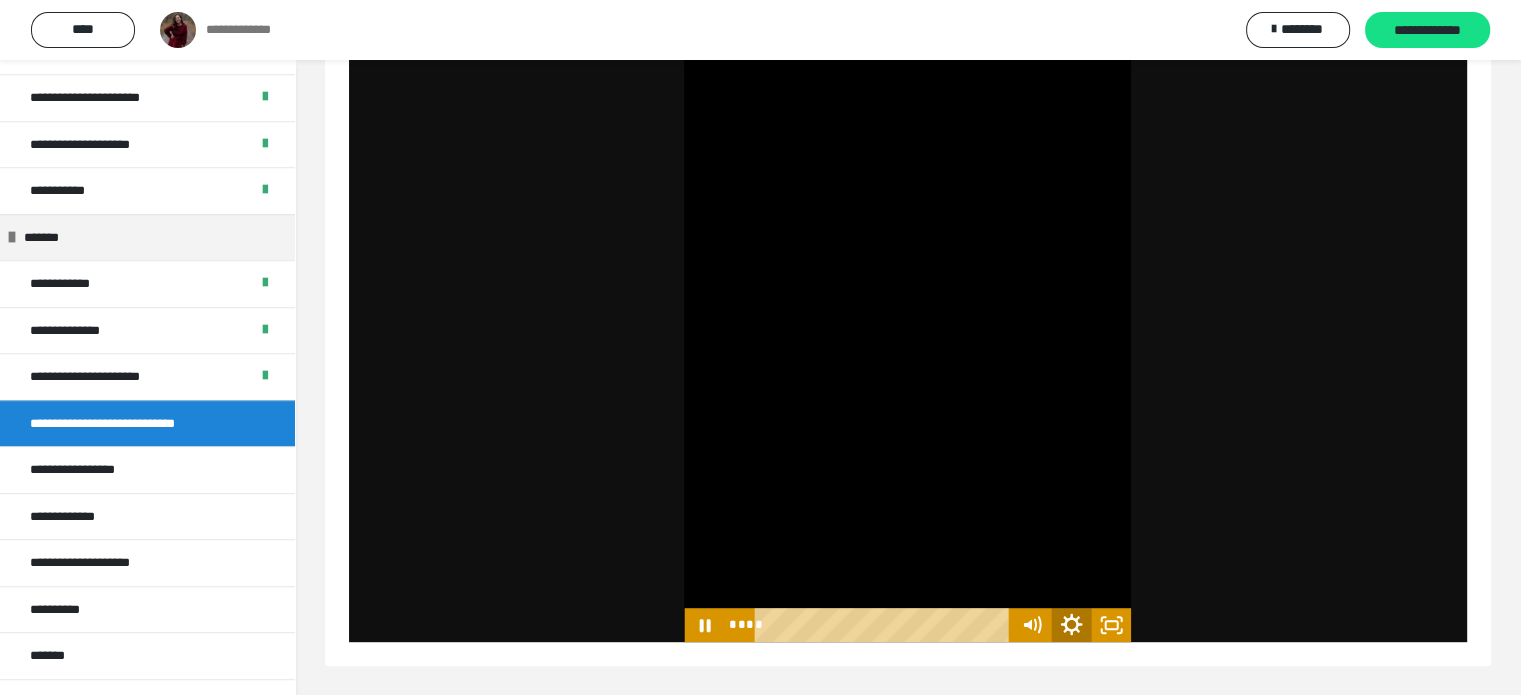 click 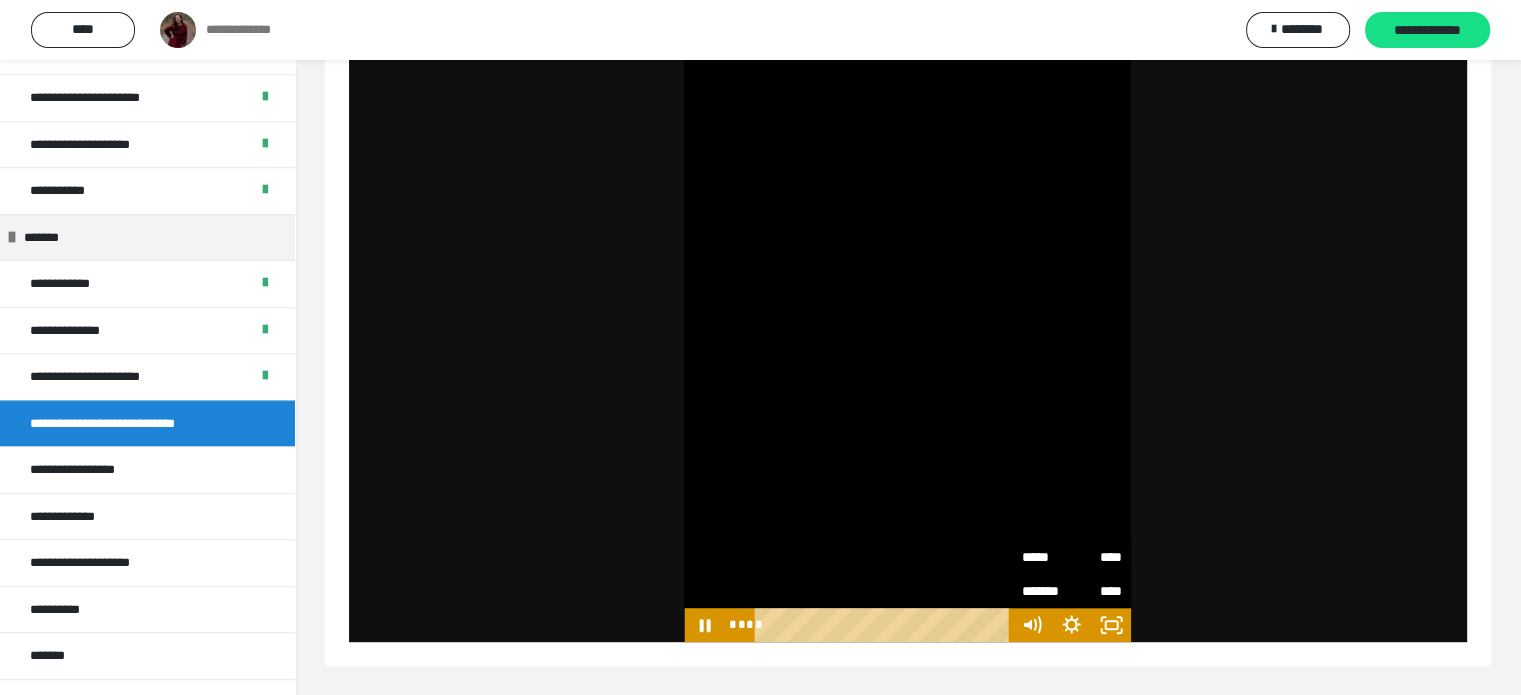 click on "*****" at bounding box center [1046, 550] 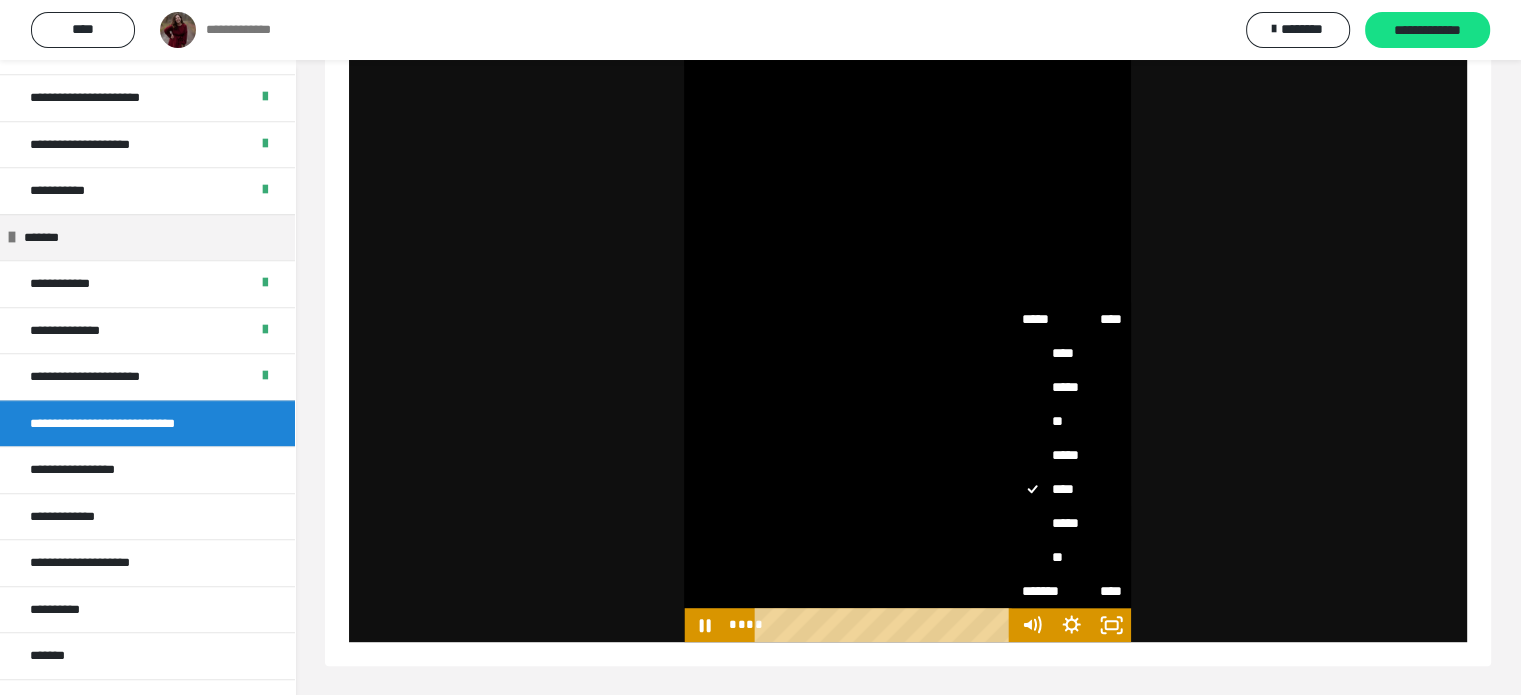 click on "*****" at bounding box center (1071, 523) 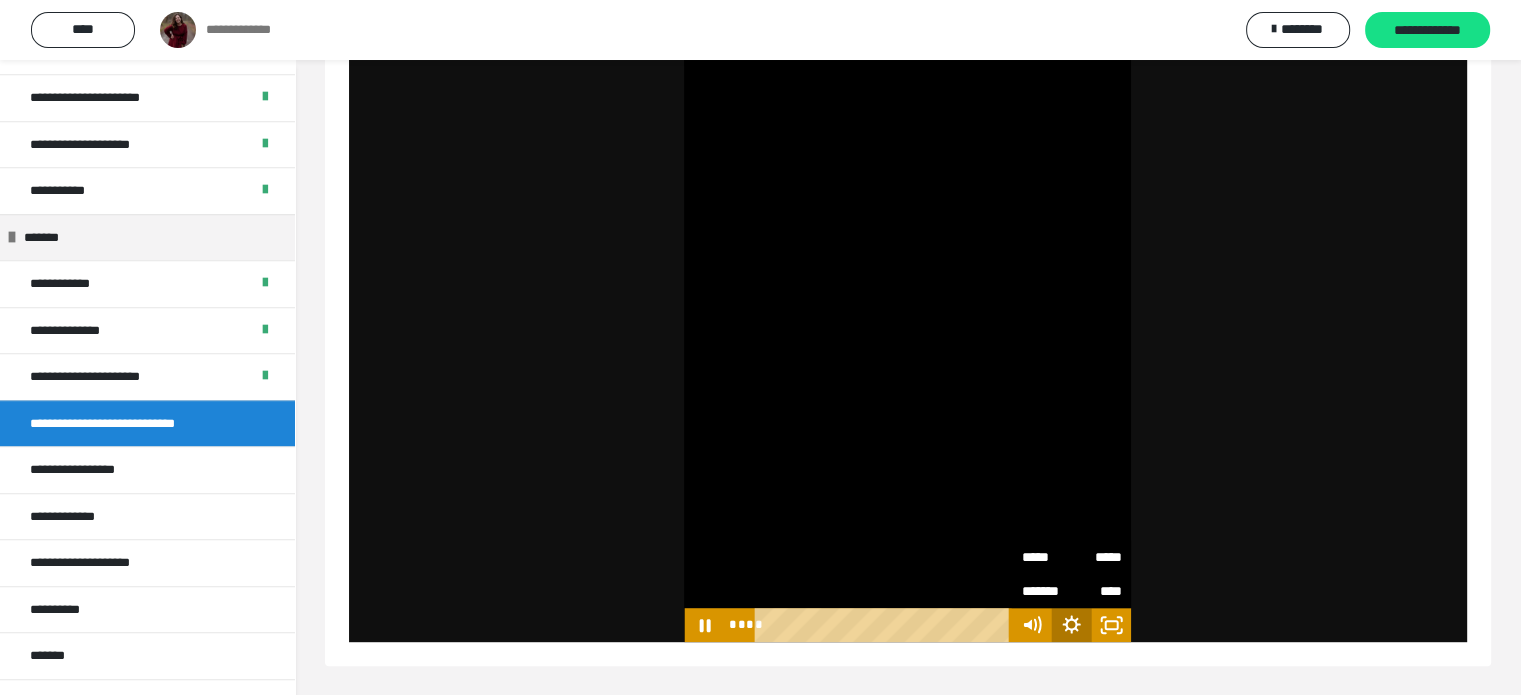 click 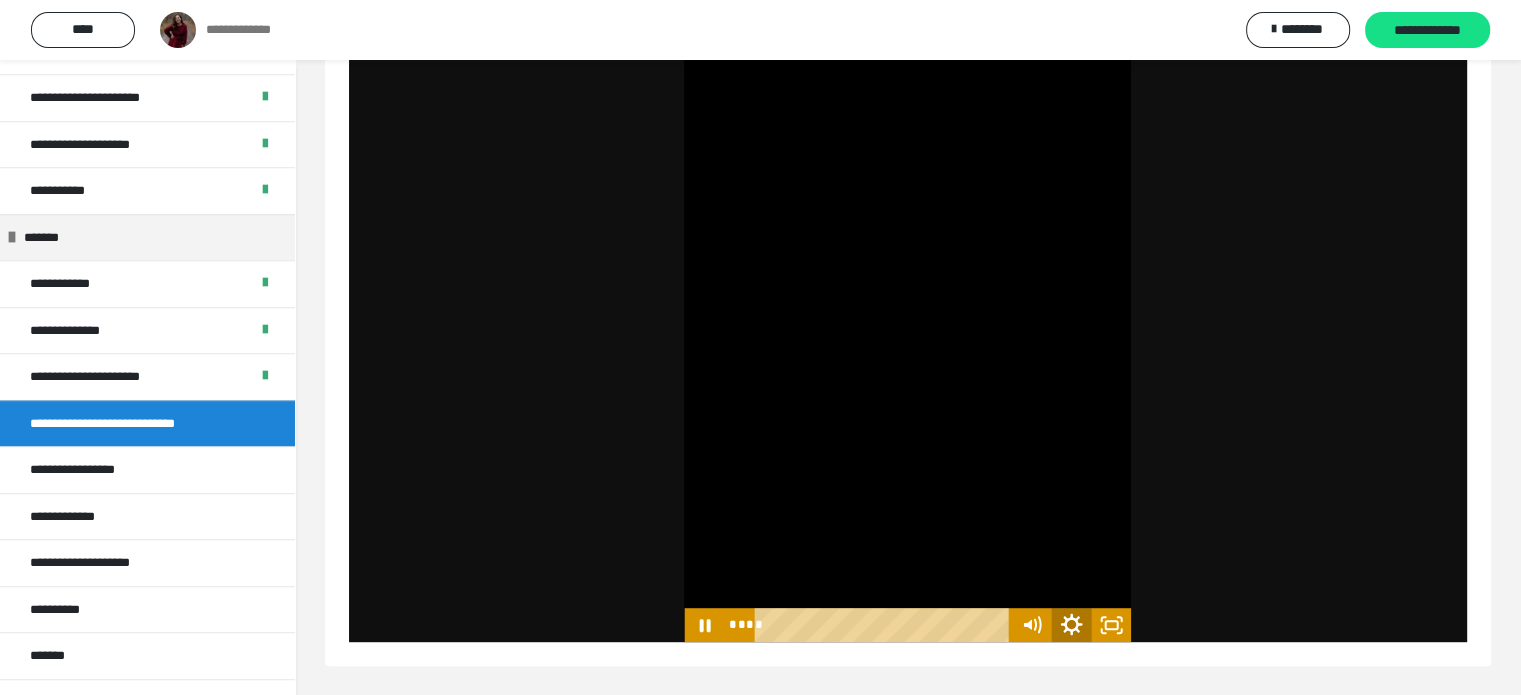 click 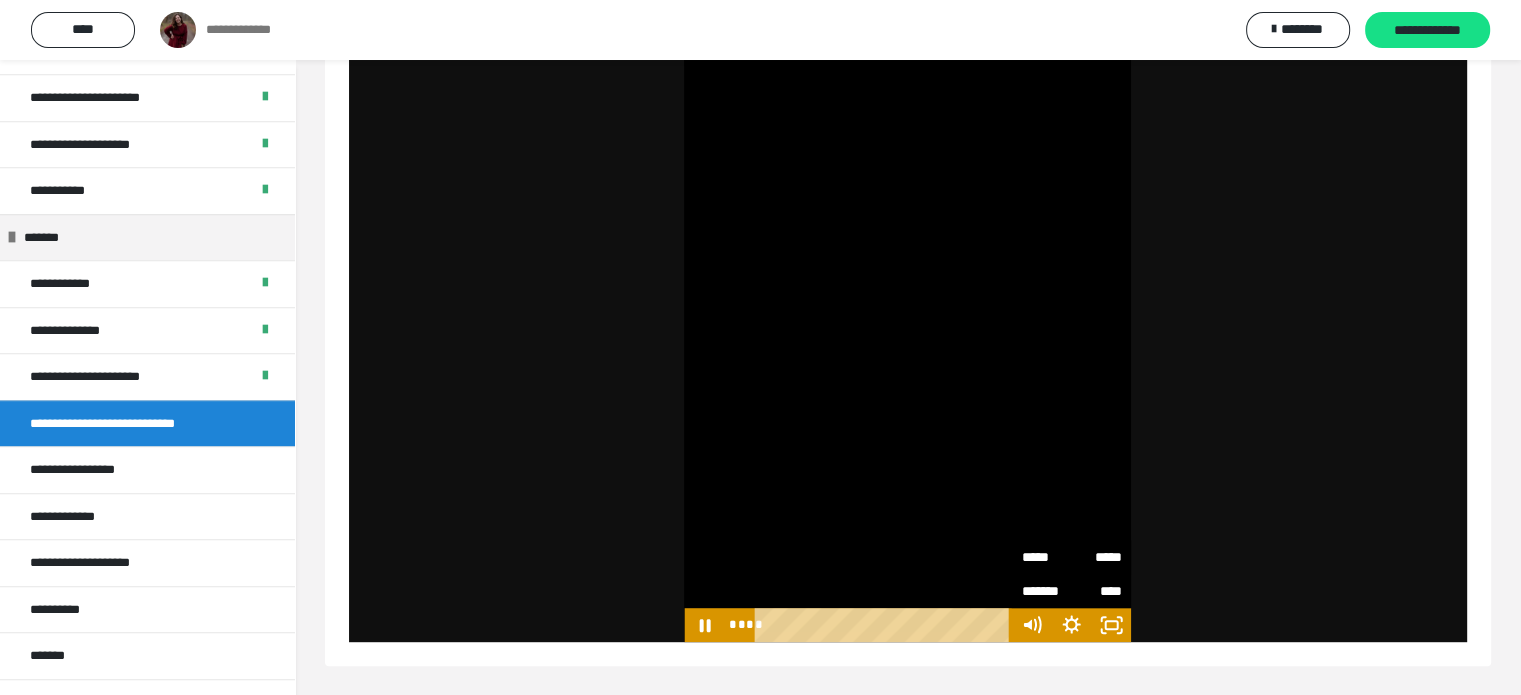 click on "*****" at bounding box center [1096, 550] 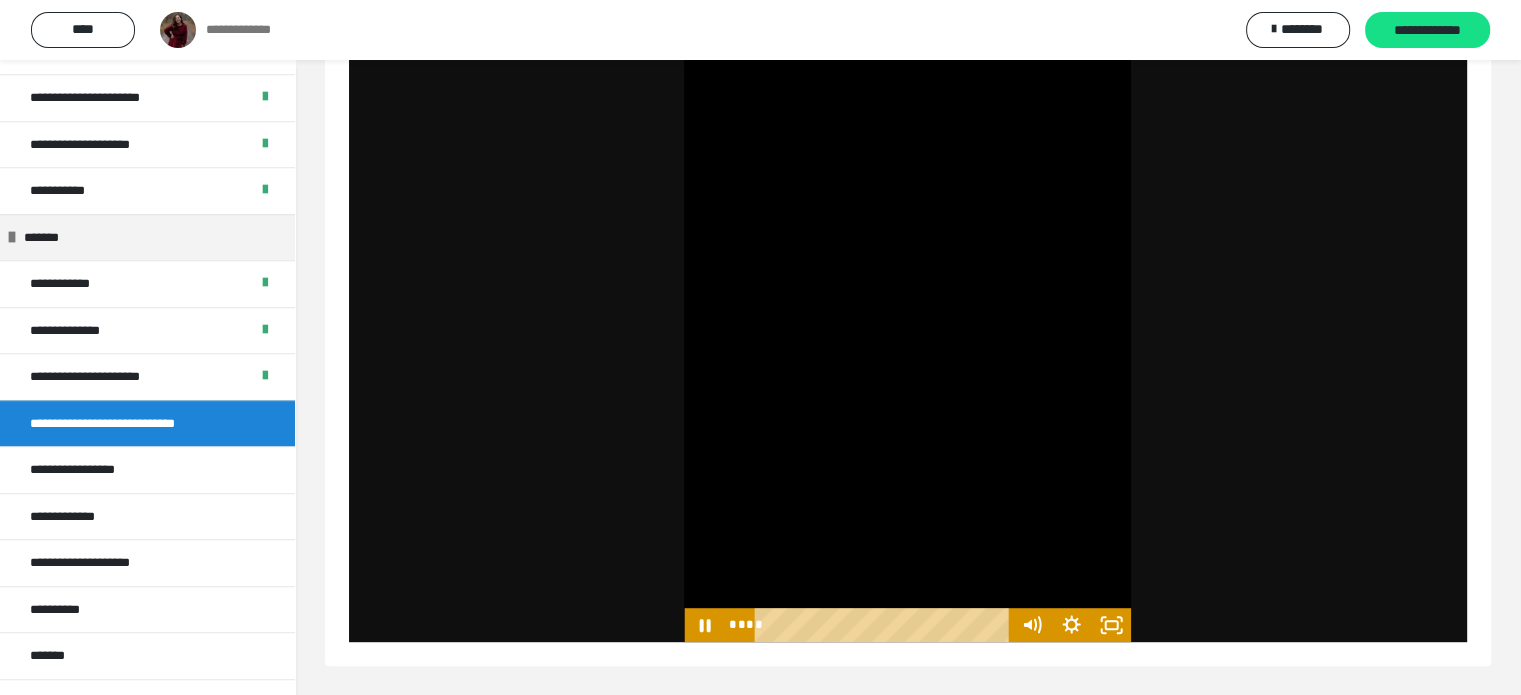 click on "**********" at bounding box center [907, 244] 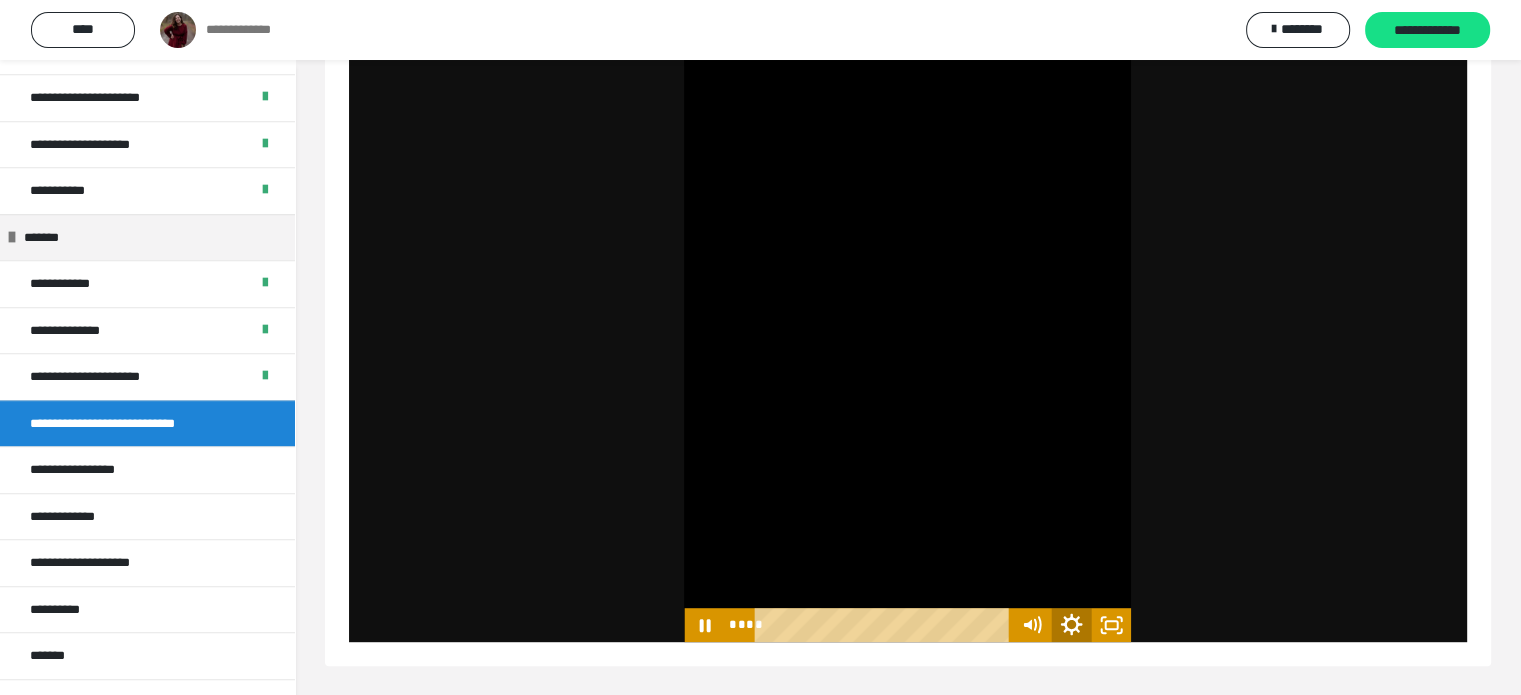 click 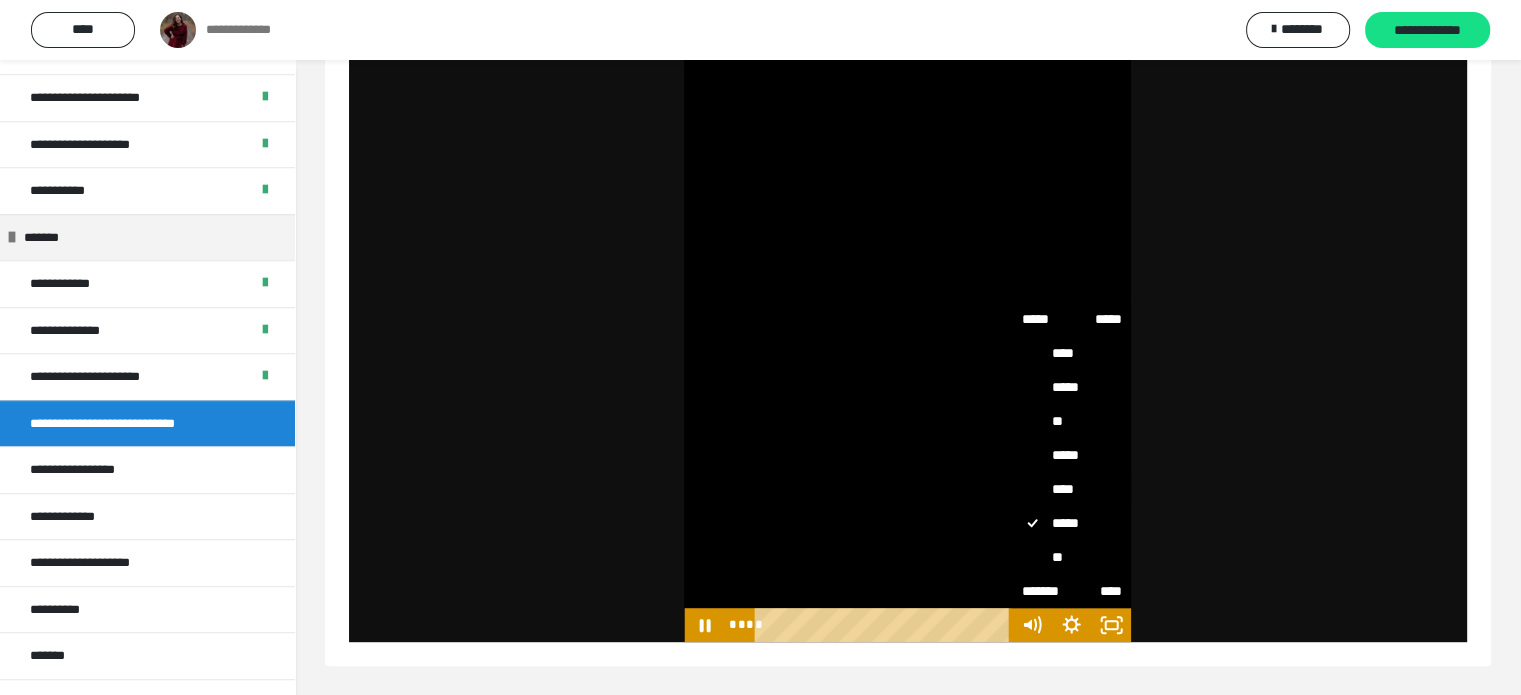 click on "****" at bounding box center (1071, 489) 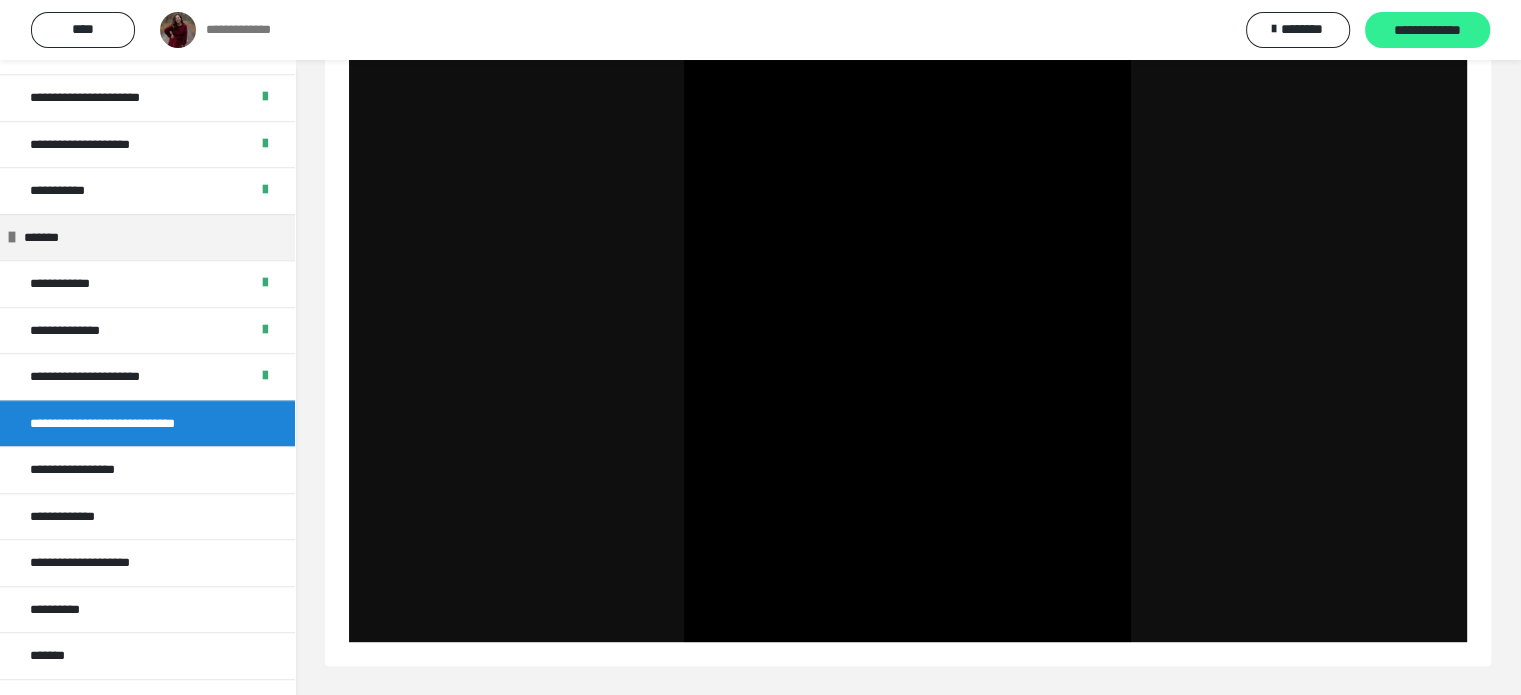 click on "**********" at bounding box center [1427, 31] 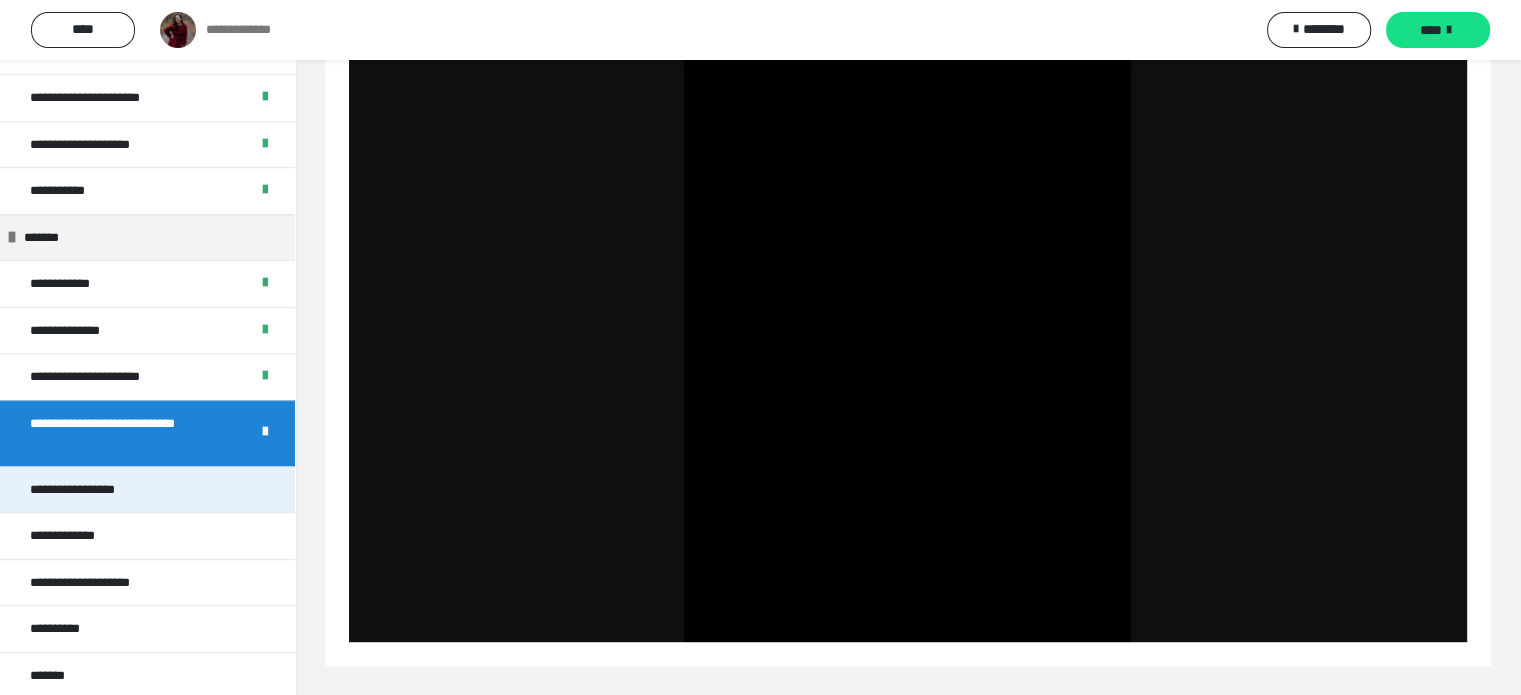 click on "**********" at bounding box center (92, 490) 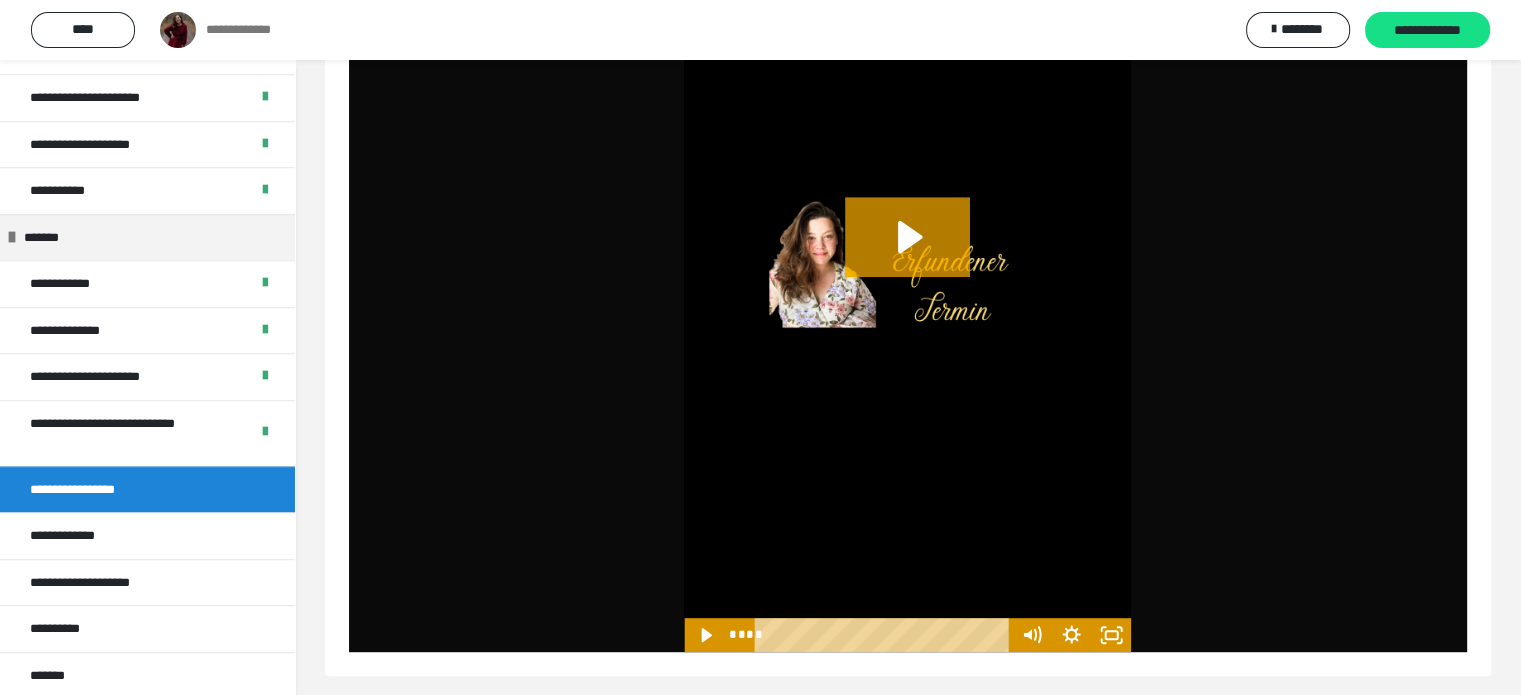 scroll, scrollTop: 965, scrollLeft: 0, axis: vertical 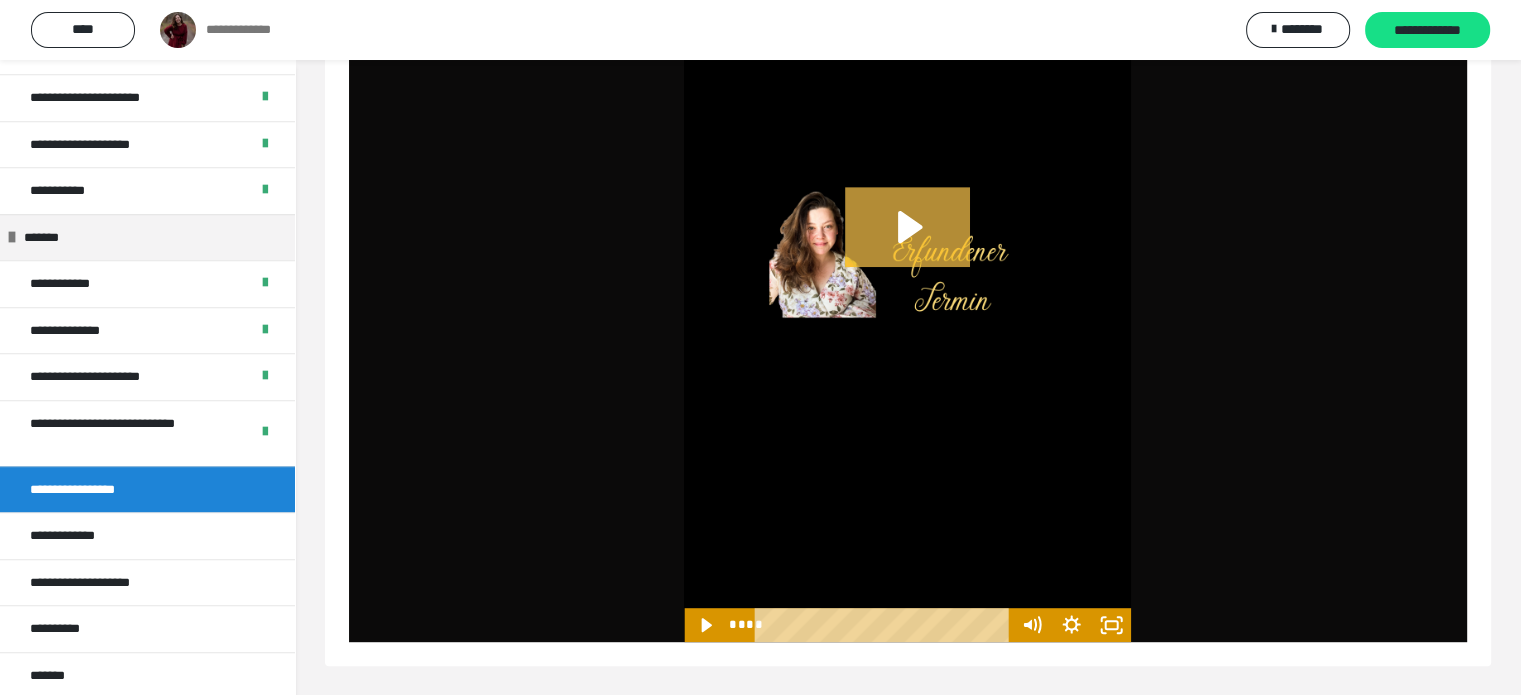 click 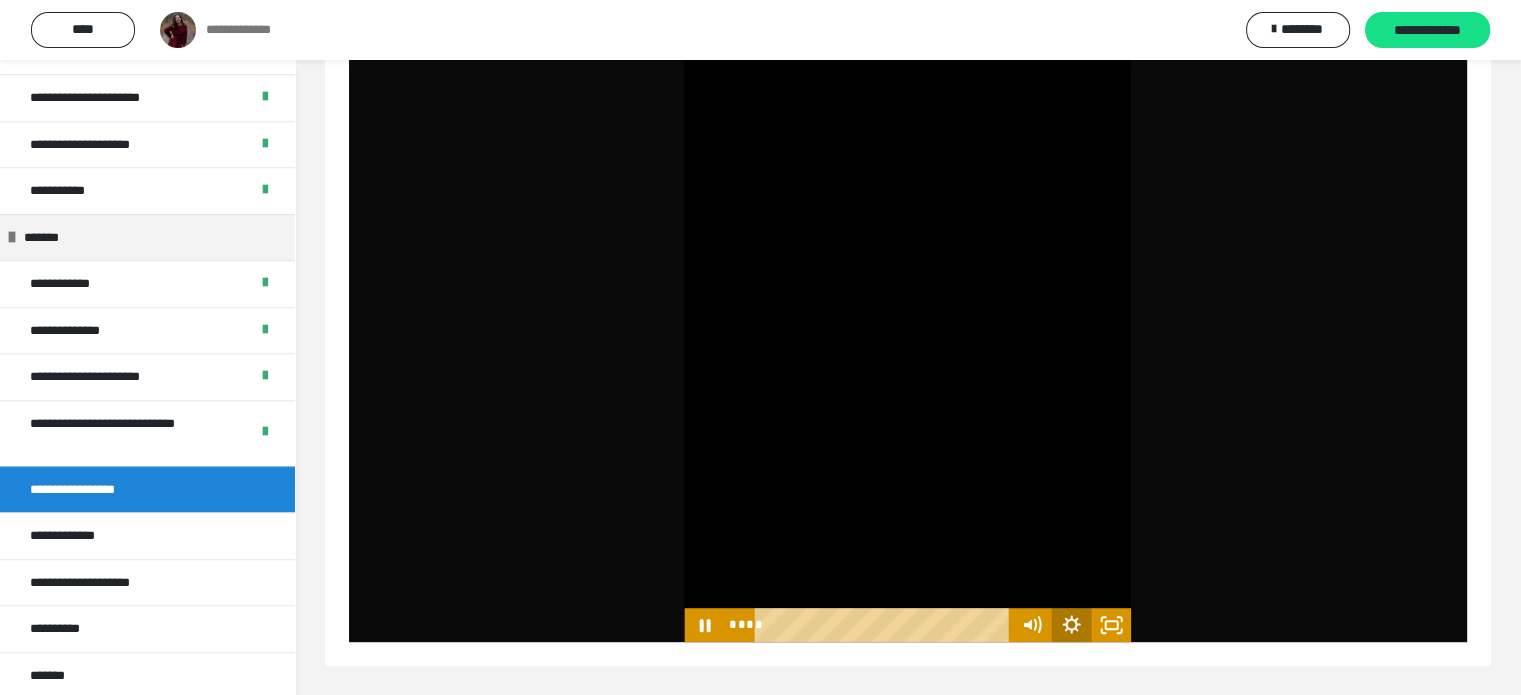 click 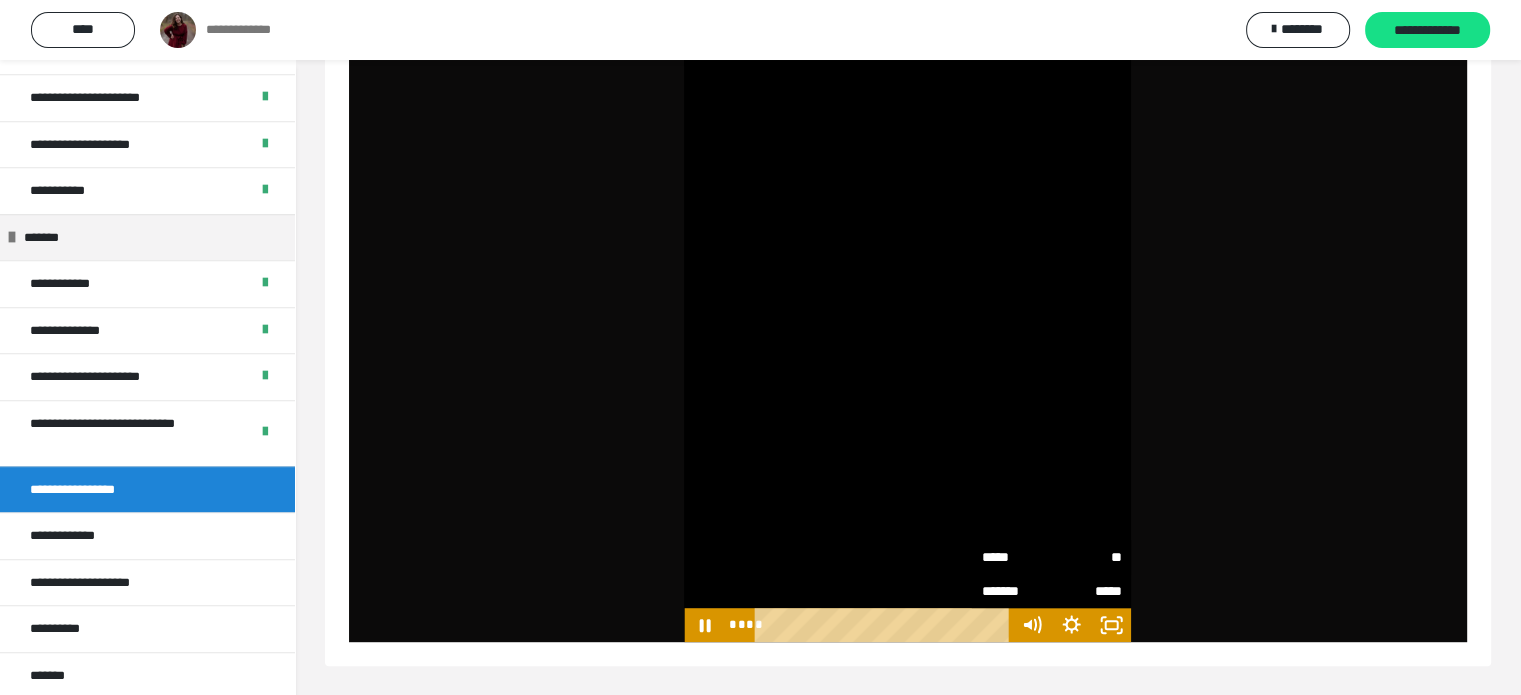 click on "*****" at bounding box center (1016, 557) 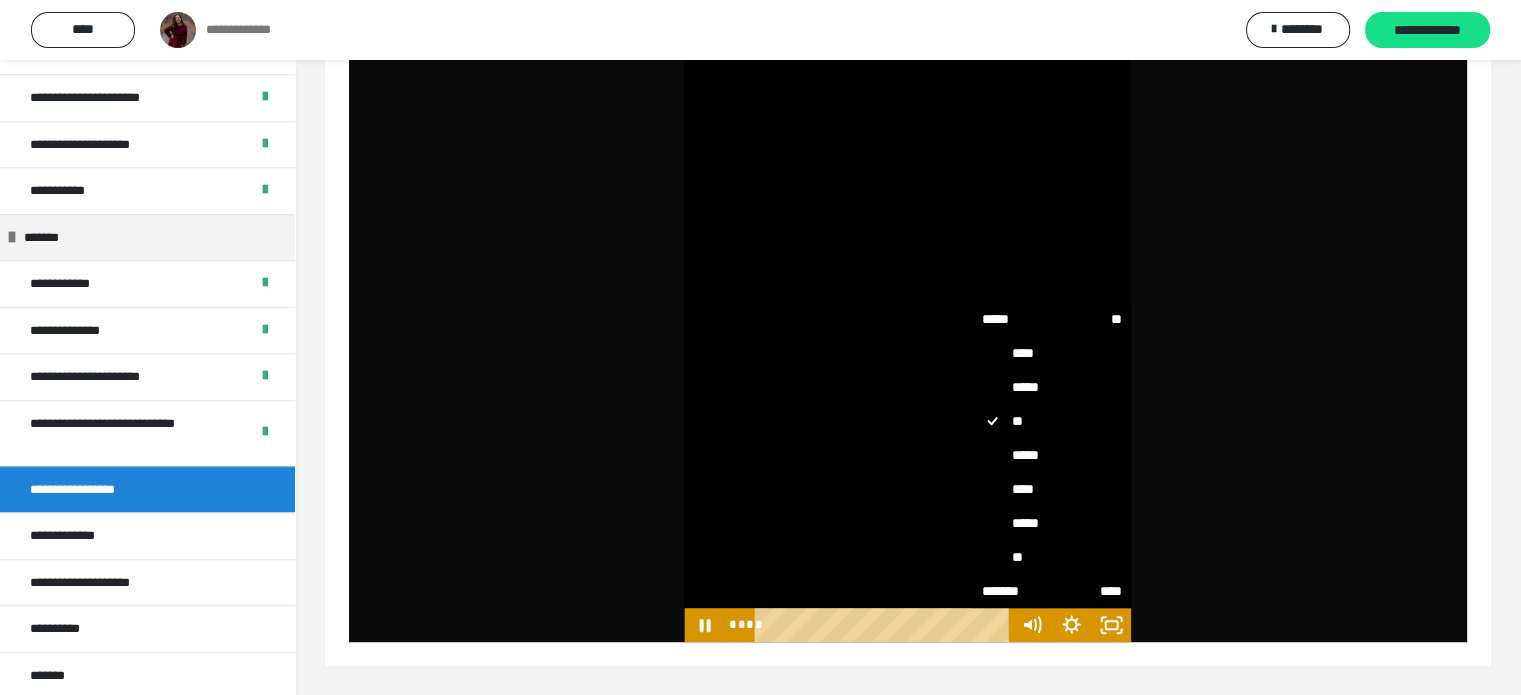 click on "****" at bounding box center (1051, 489) 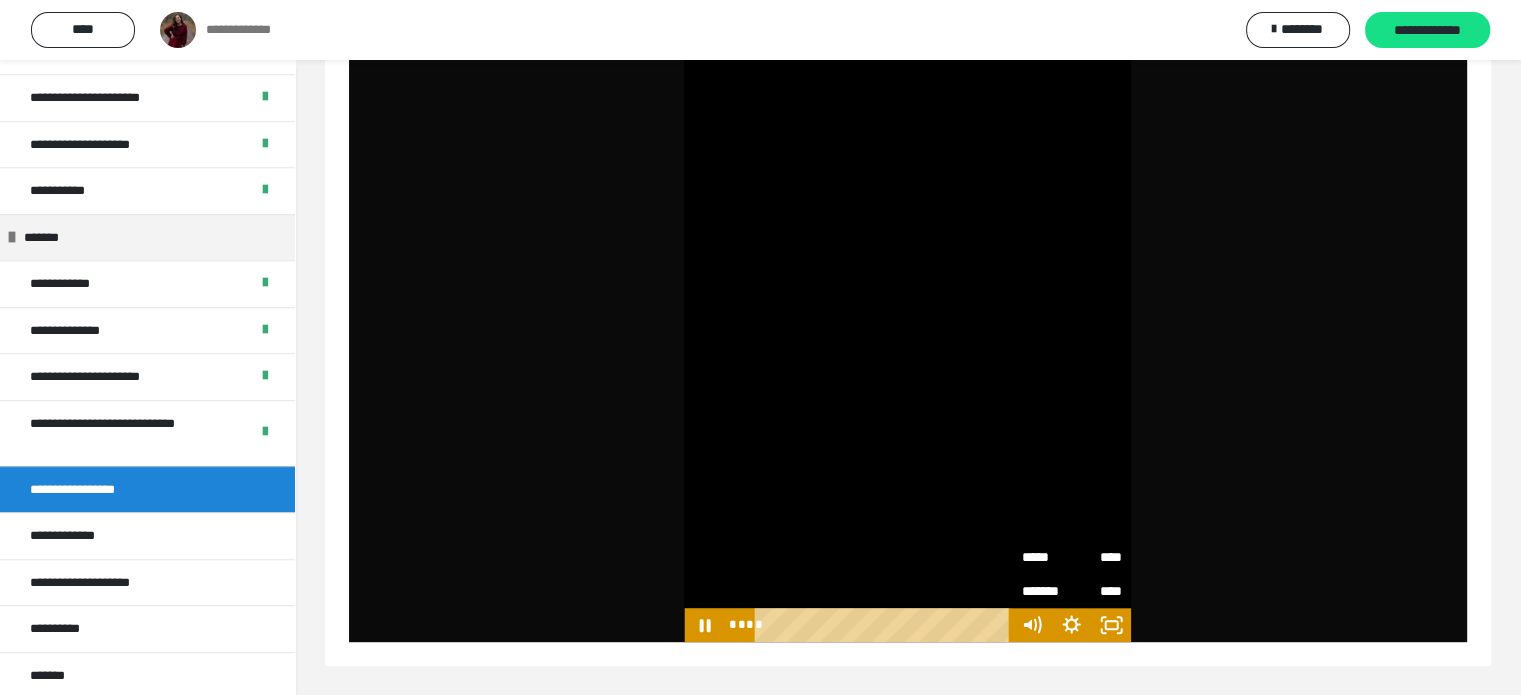 click on "**********" at bounding box center (908, 244) 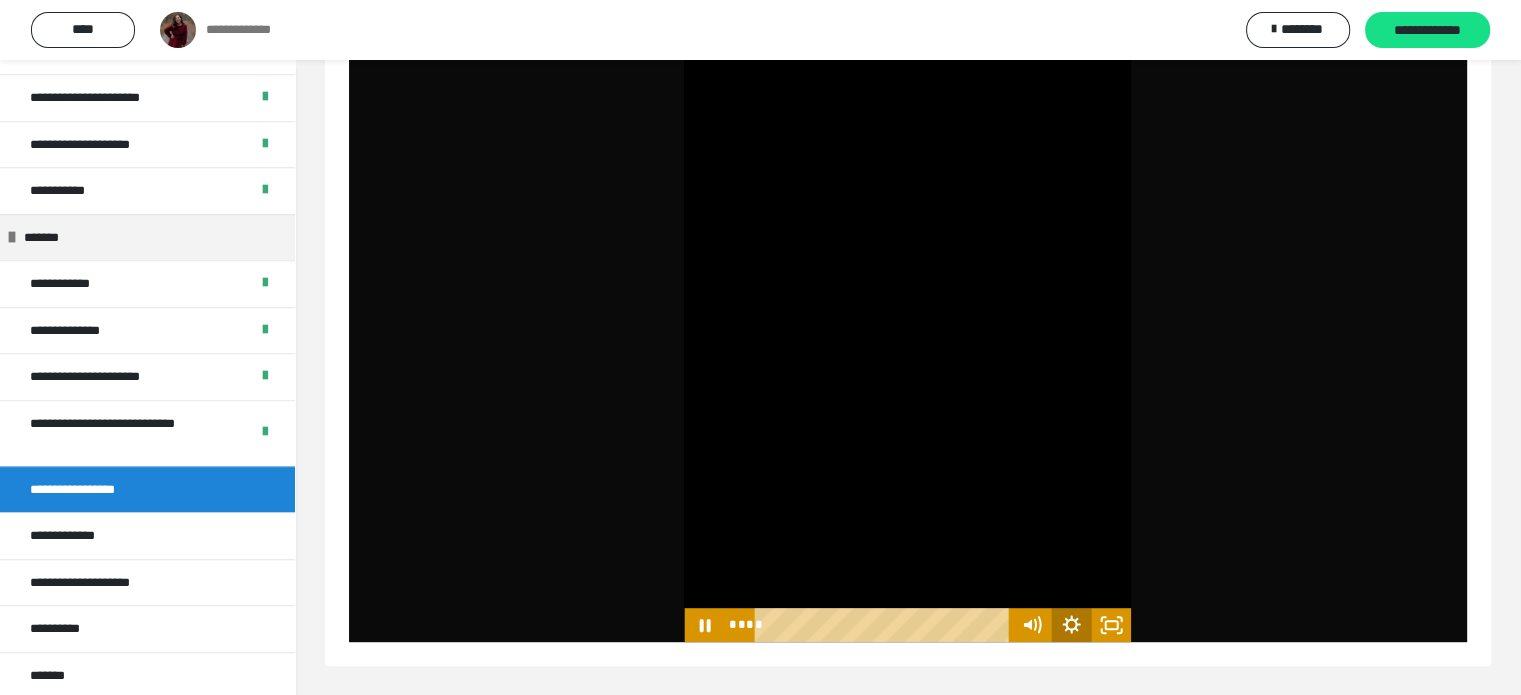 click 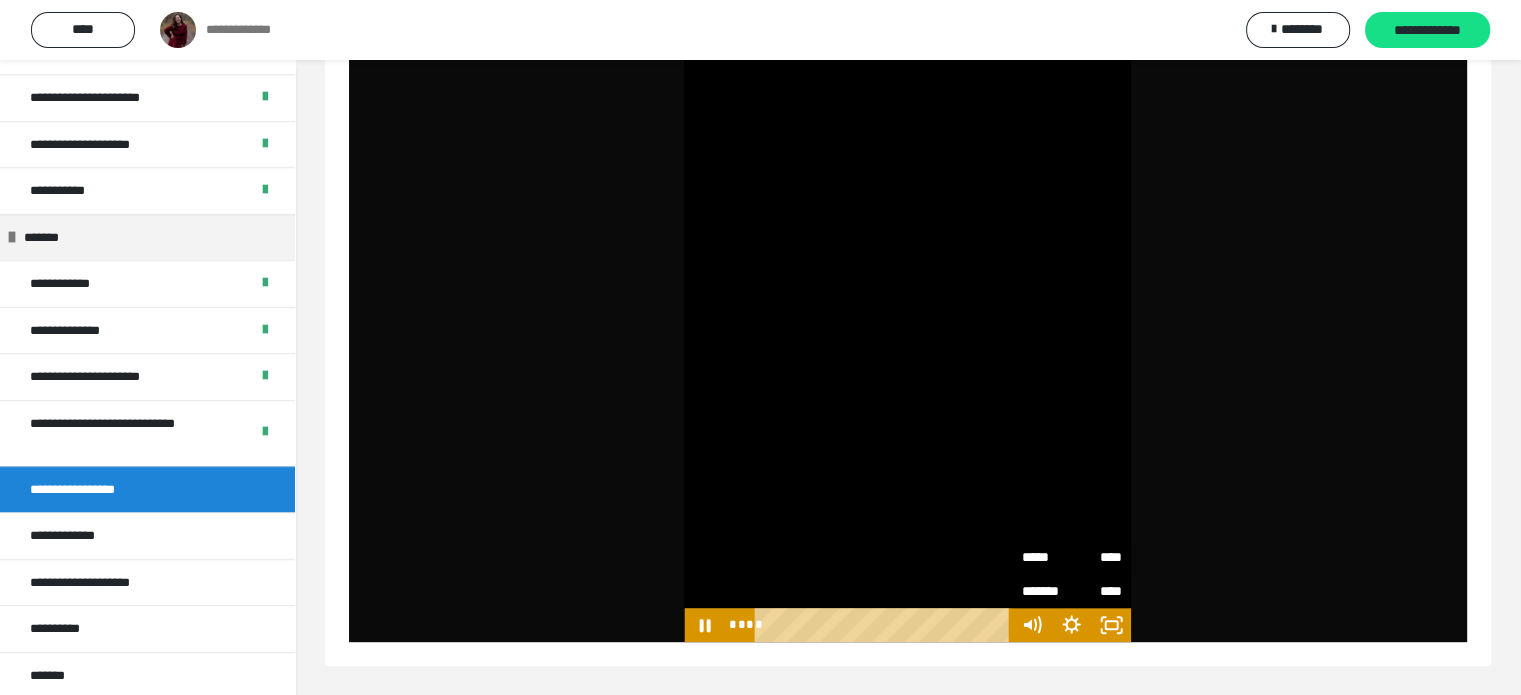 click on "****" at bounding box center [1096, 550] 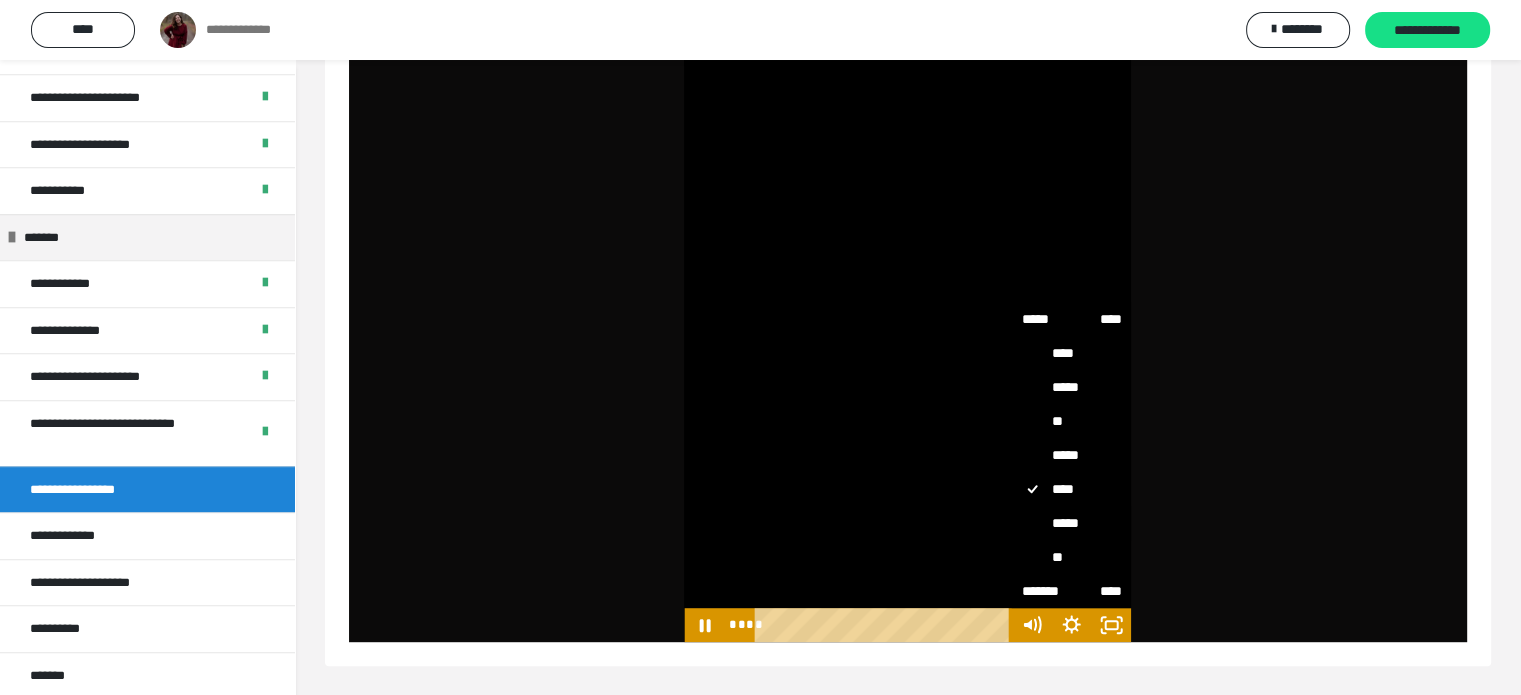 click on "*****" at bounding box center (1071, 523) 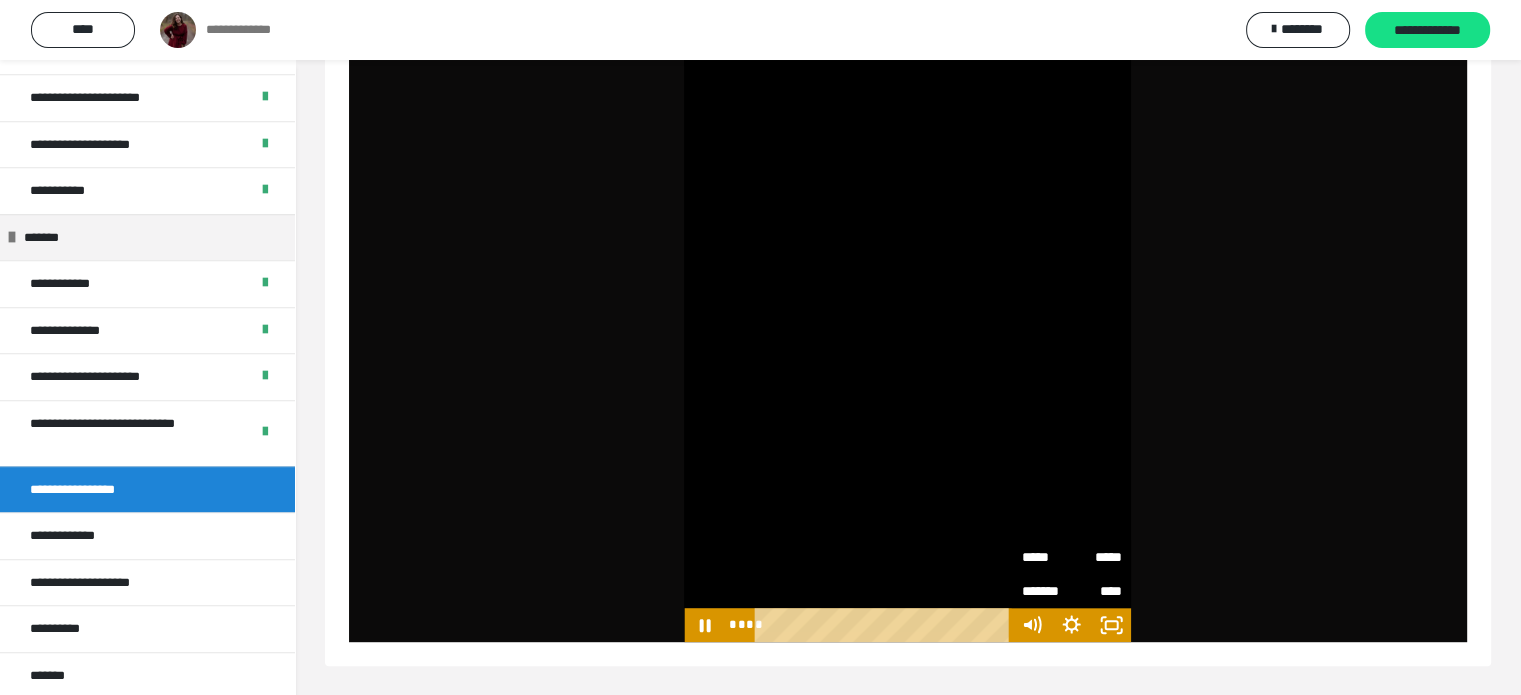 click on "**********" at bounding box center [908, 244] 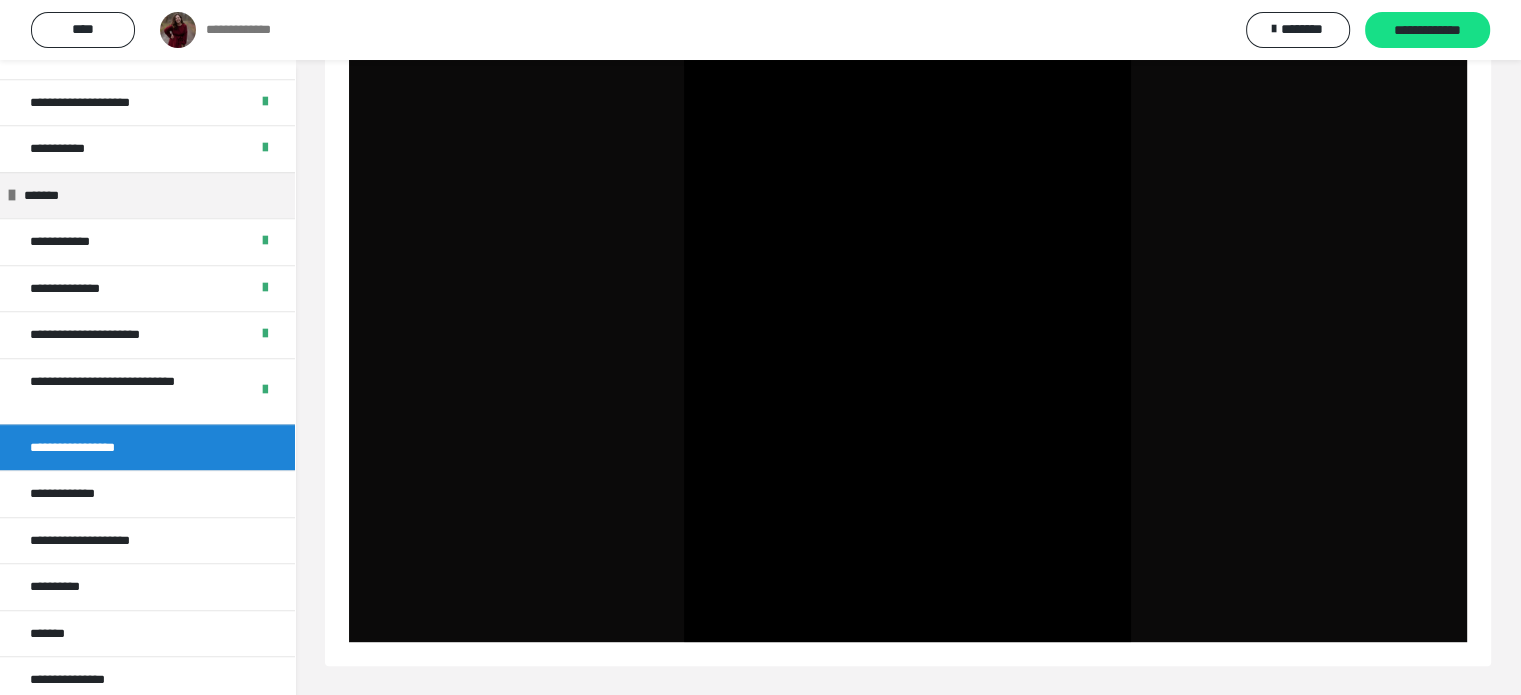 scroll, scrollTop: 2052, scrollLeft: 0, axis: vertical 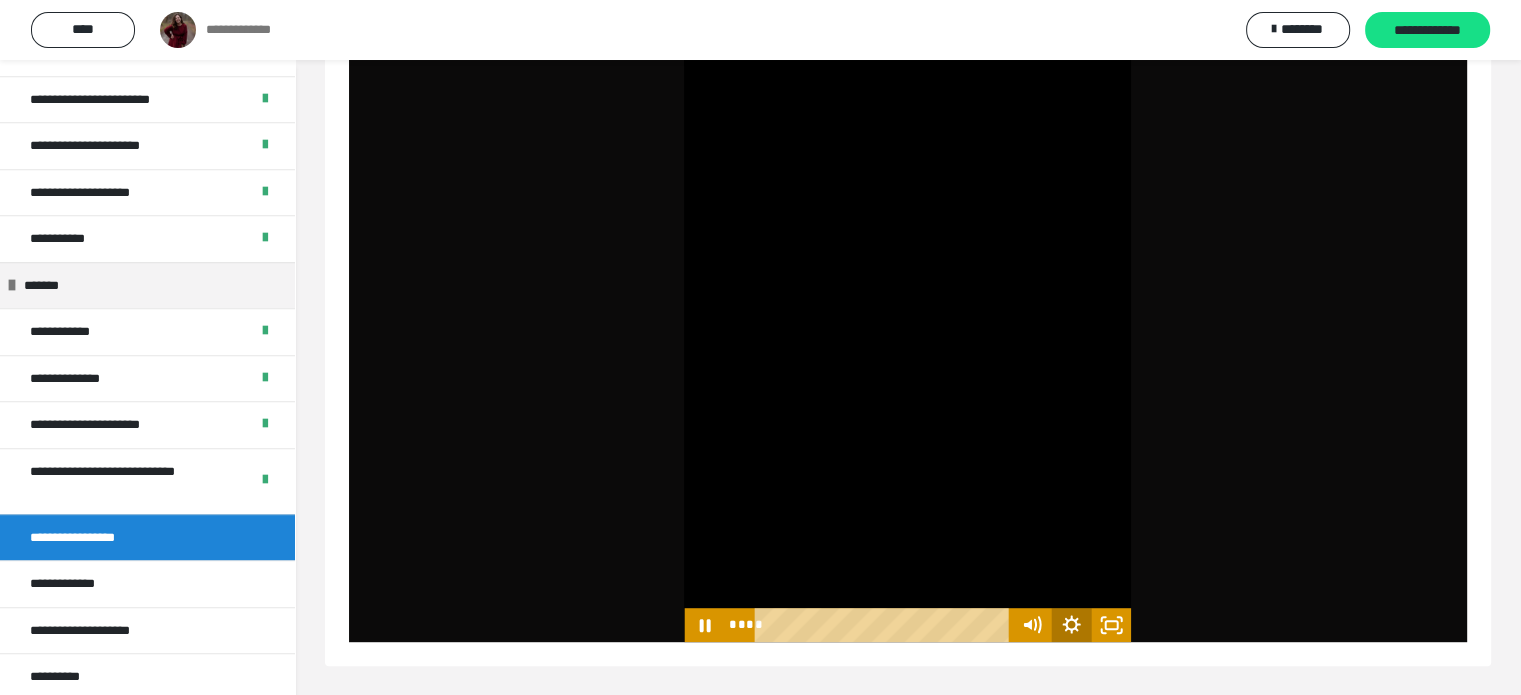 click 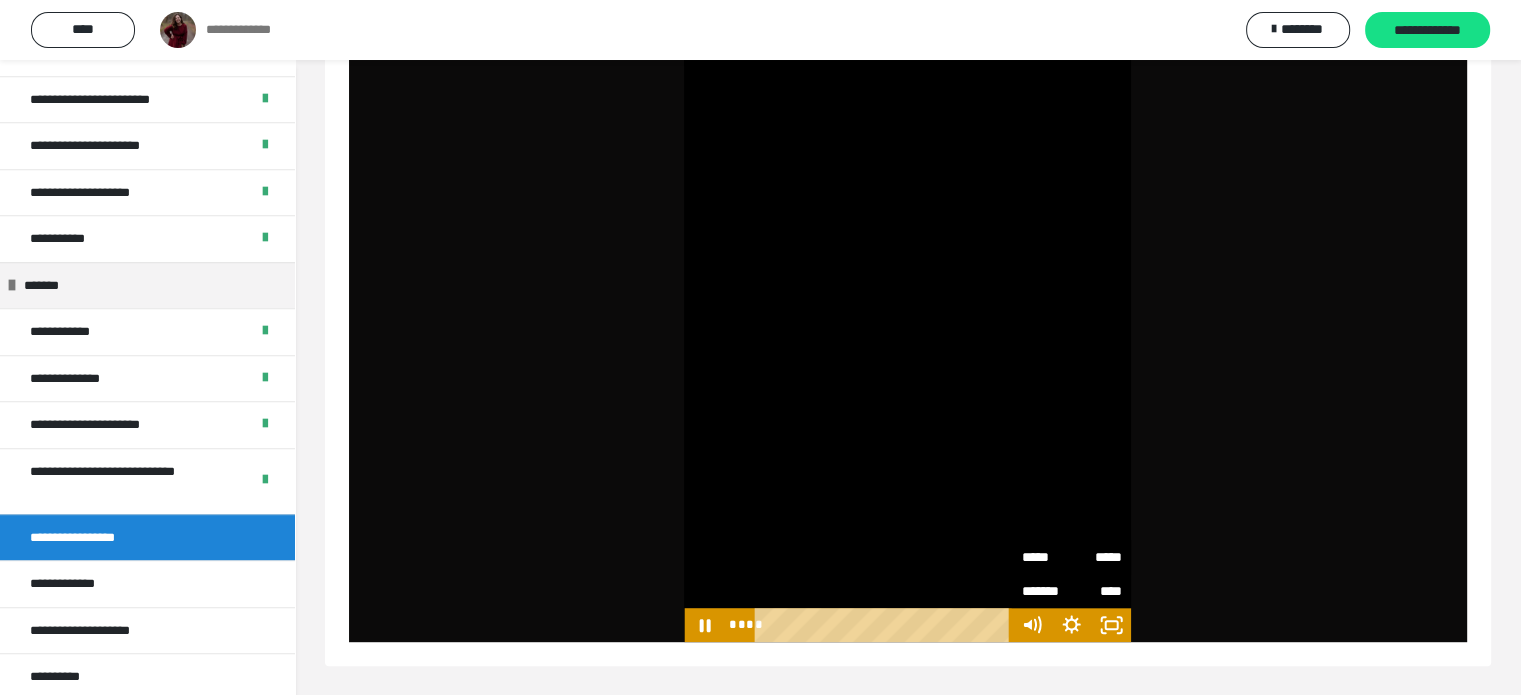 click on "*****" at bounding box center [1096, 550] 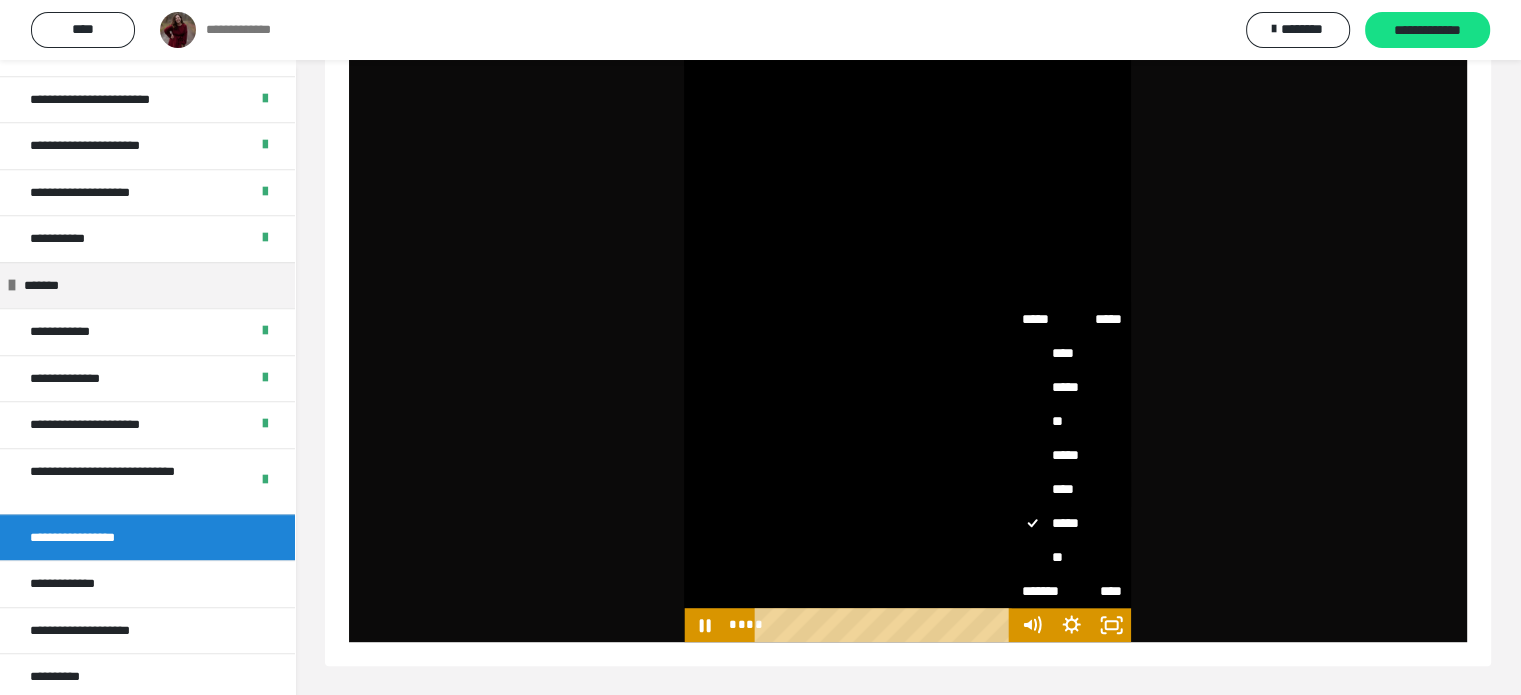 click on "****" at bounding box center [1071, 489] 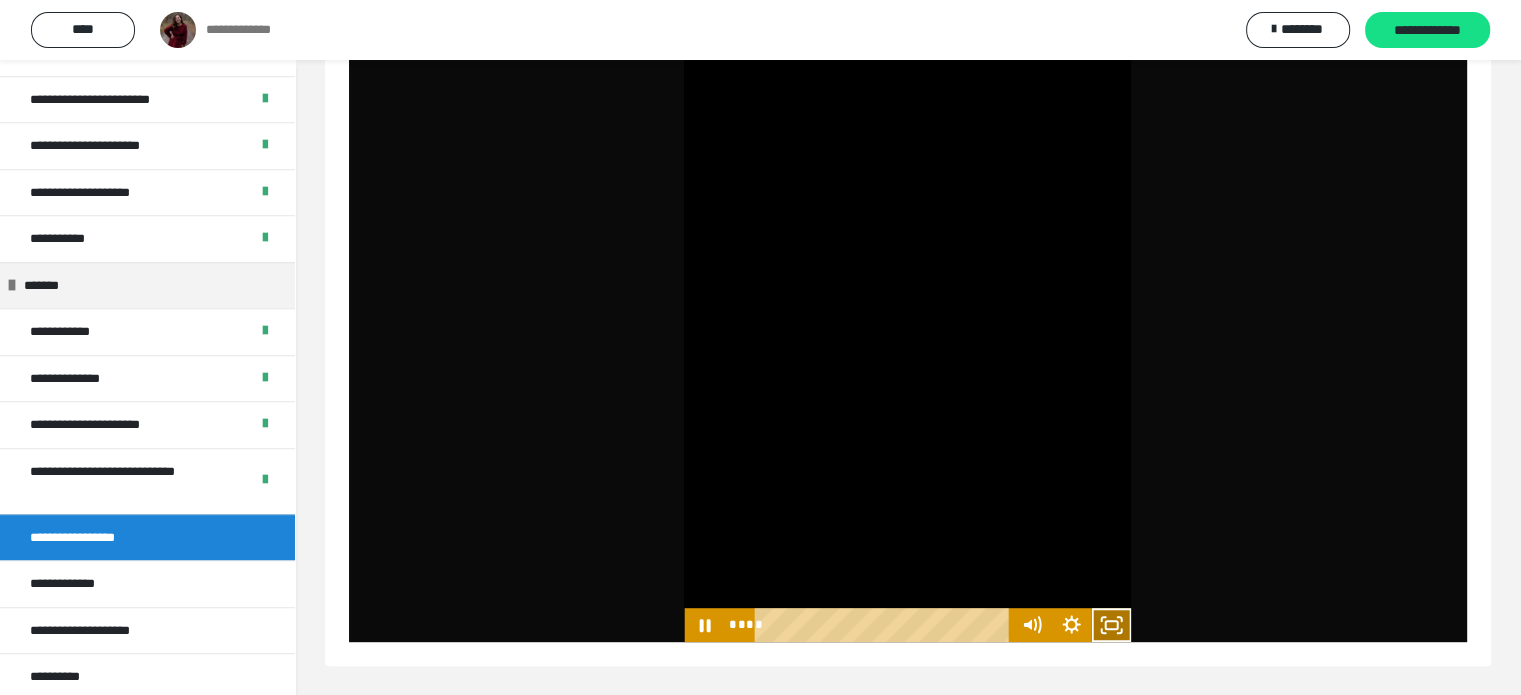 click 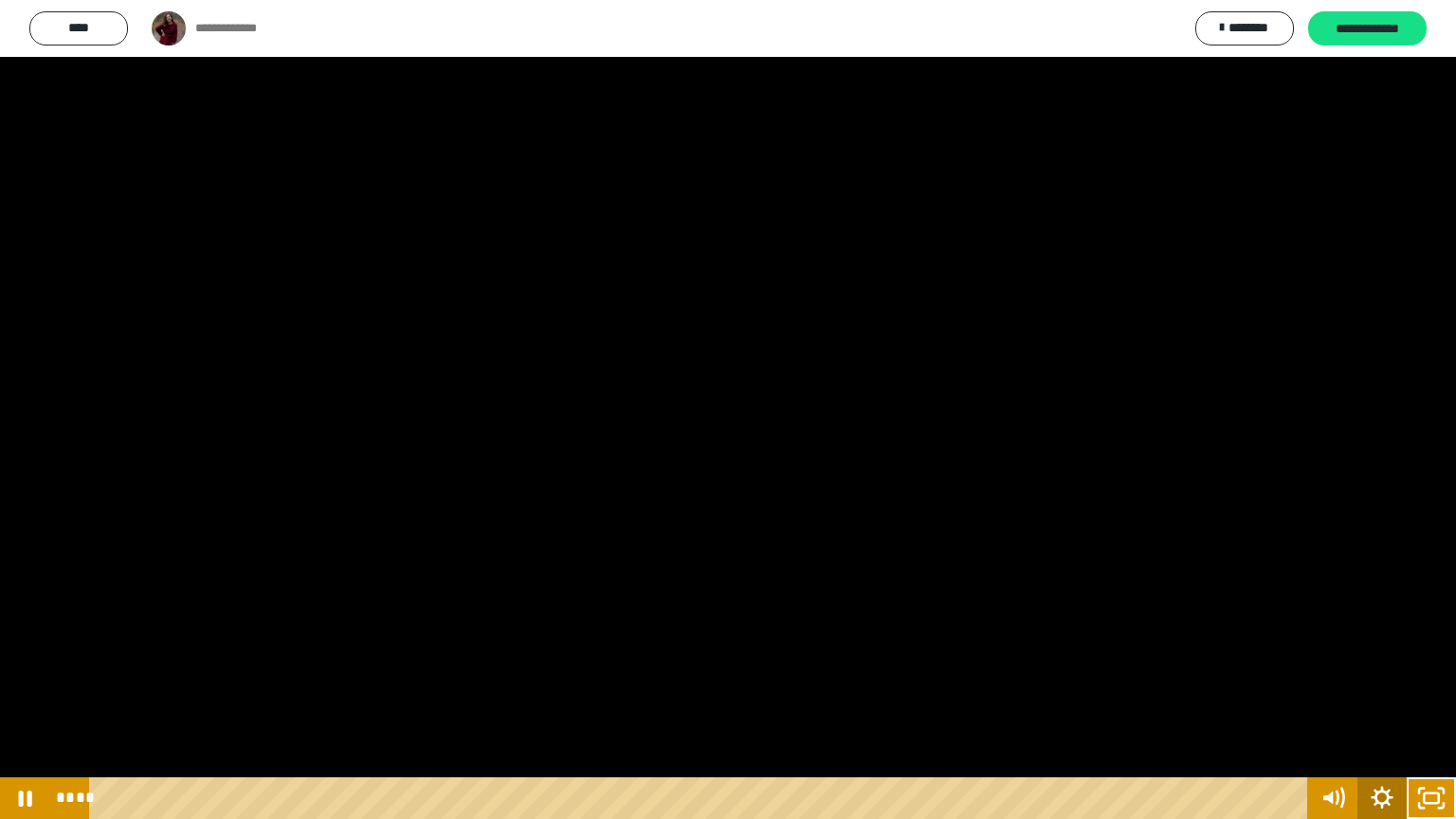 click 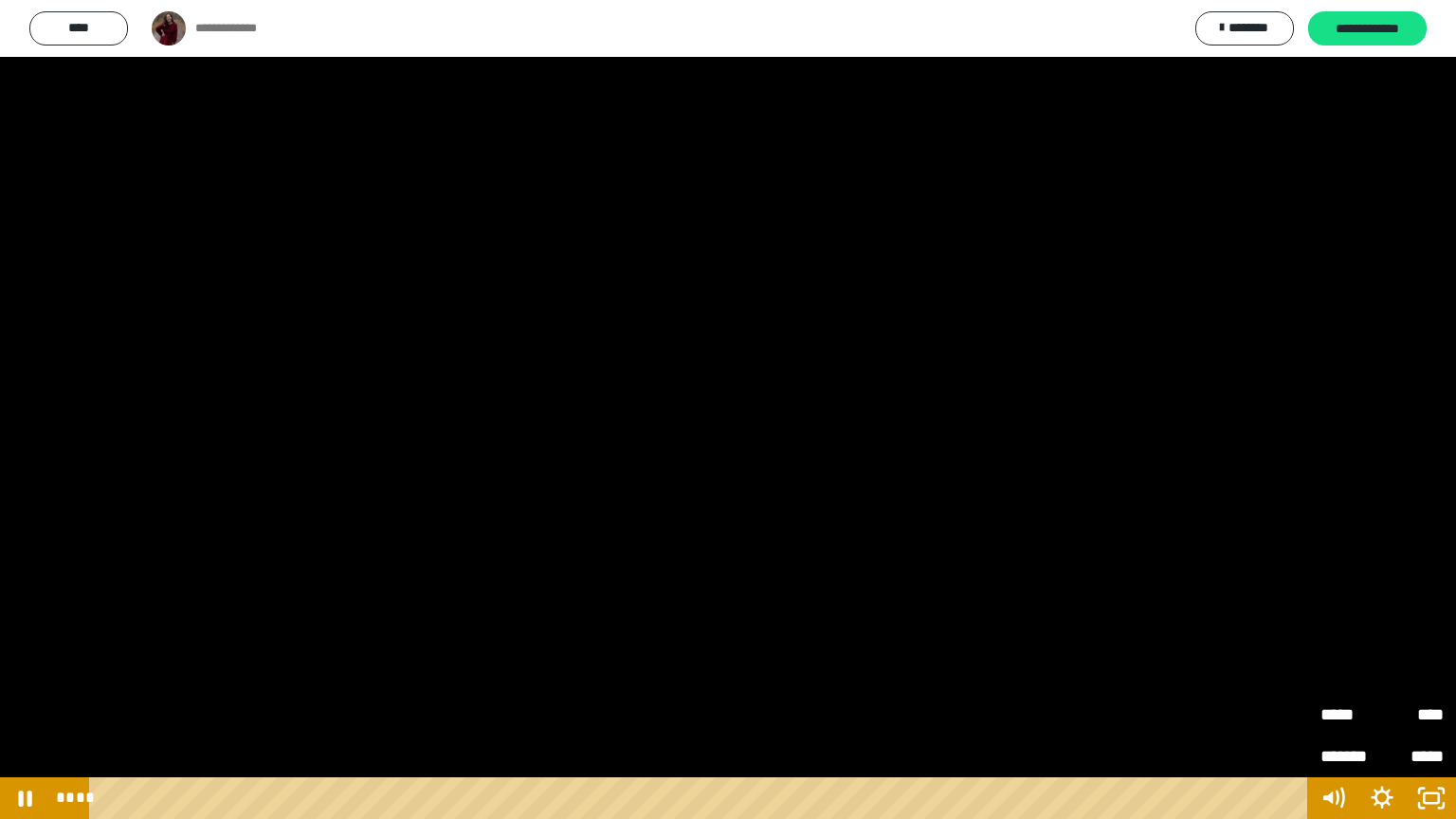 click on "****" at bounding box center (1412, 715) 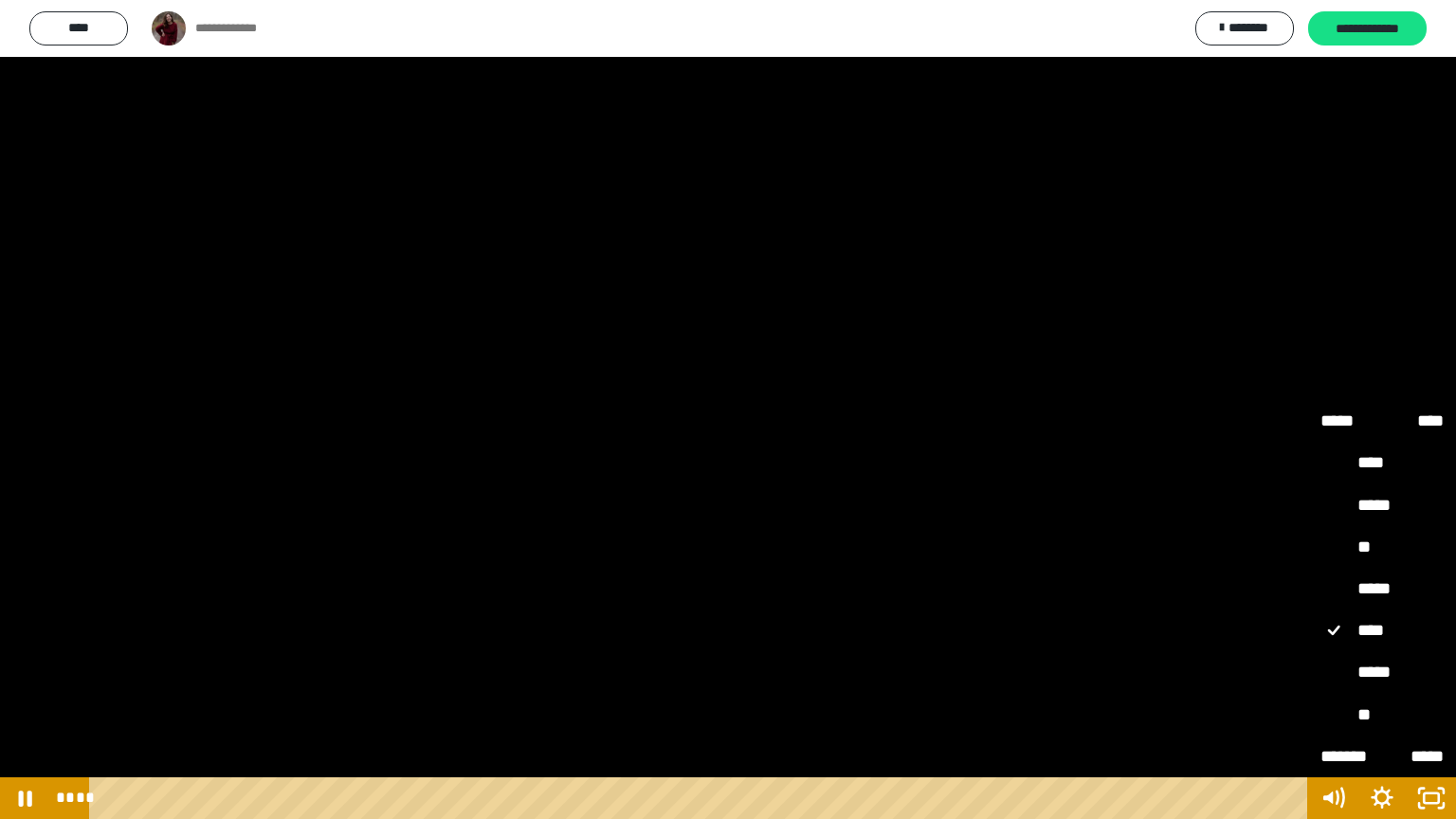 click on "*****" at bounding box center [1382, 673] 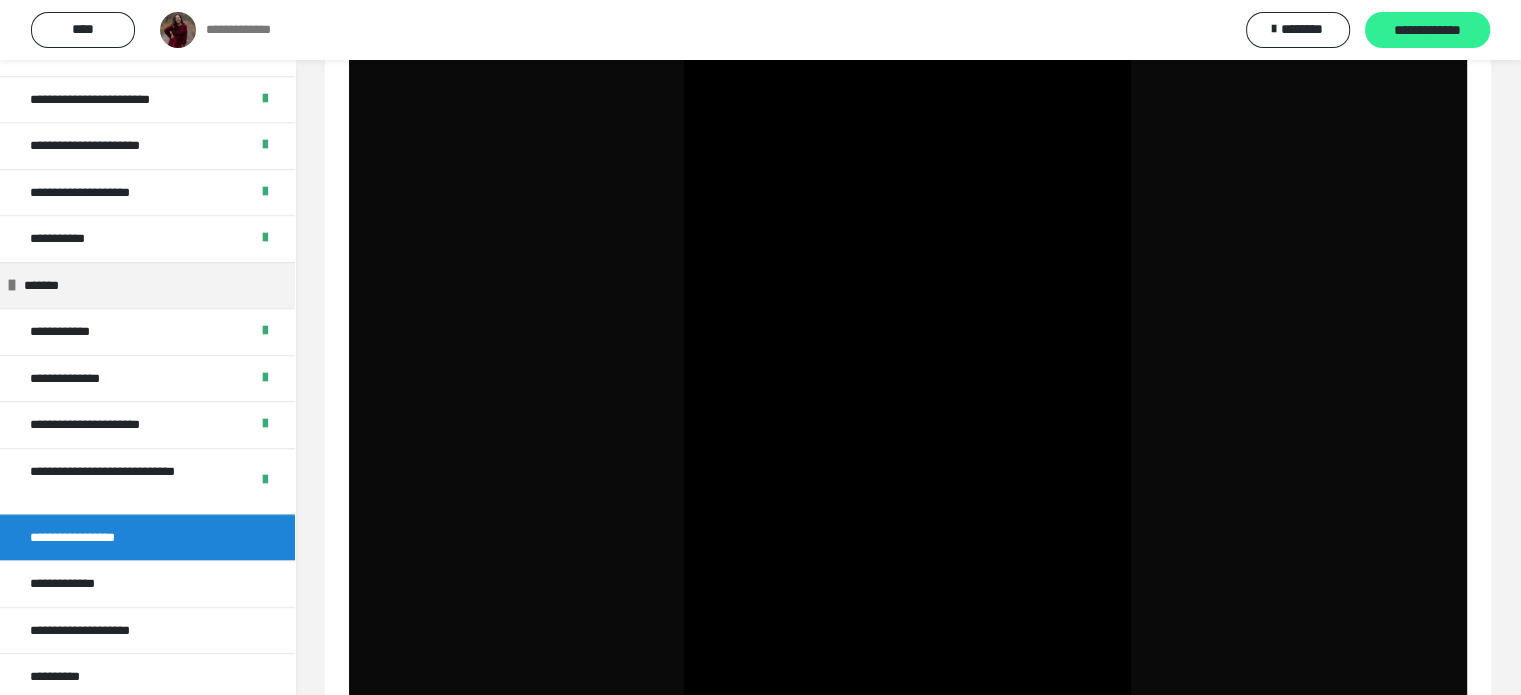 click on "**********" at bounding box center [1427, 30] 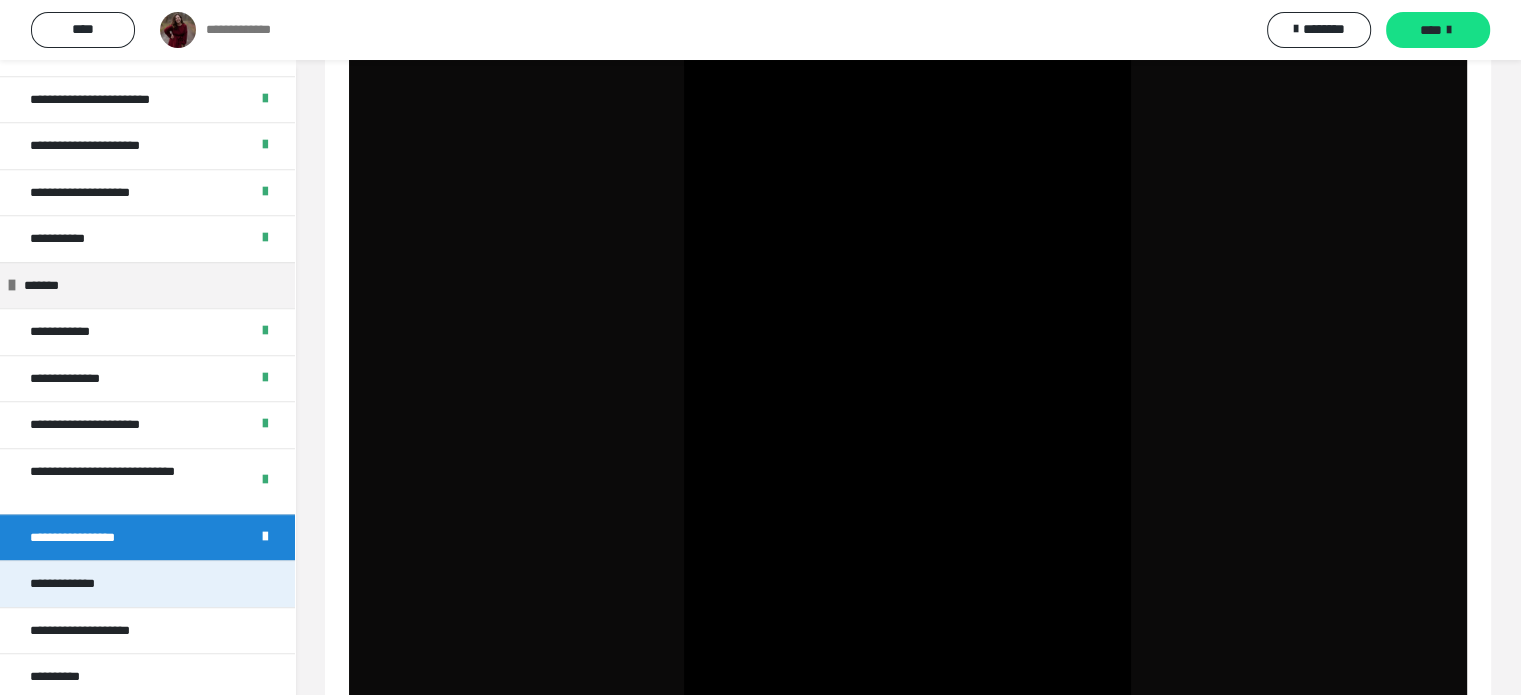 click on "**********" at bounding box center [147, 583] 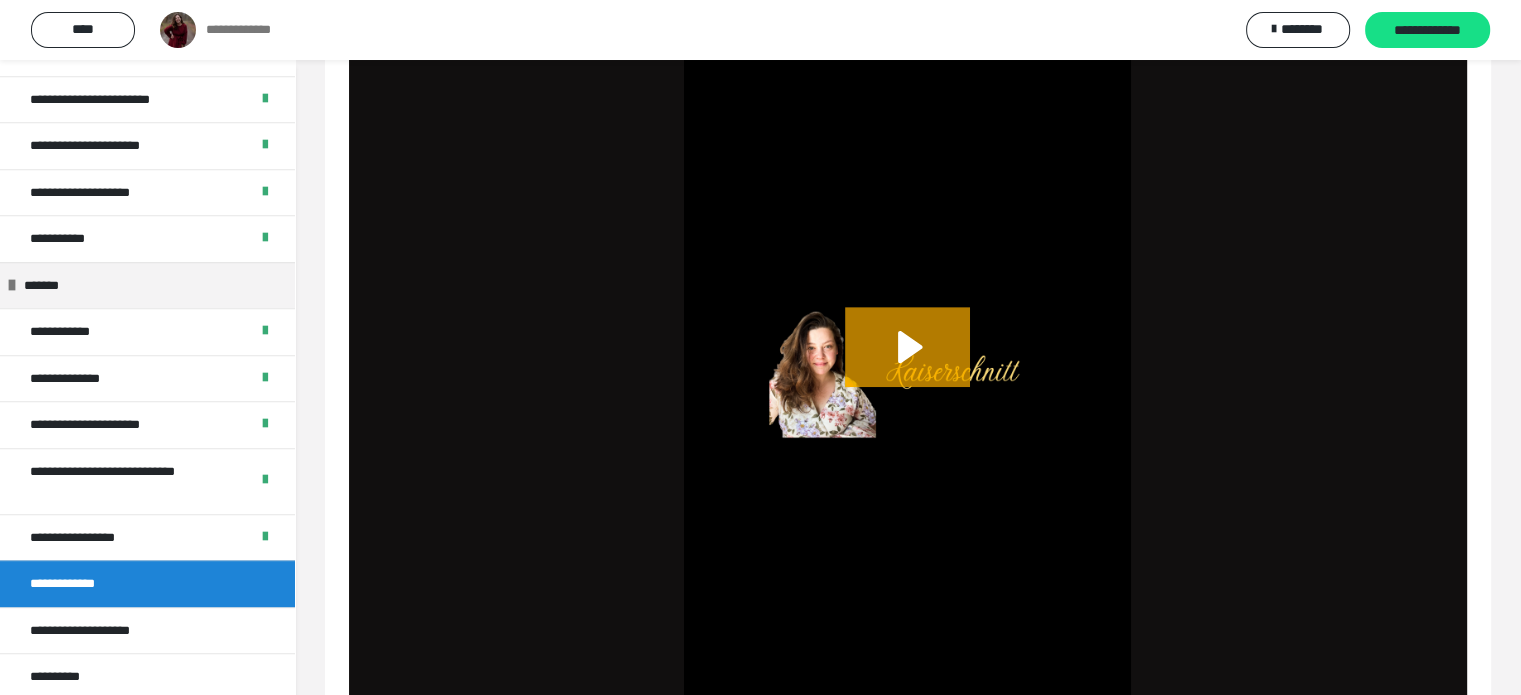 scroll, scrollTop: 889, scrollLeft: 0, axis: vertical 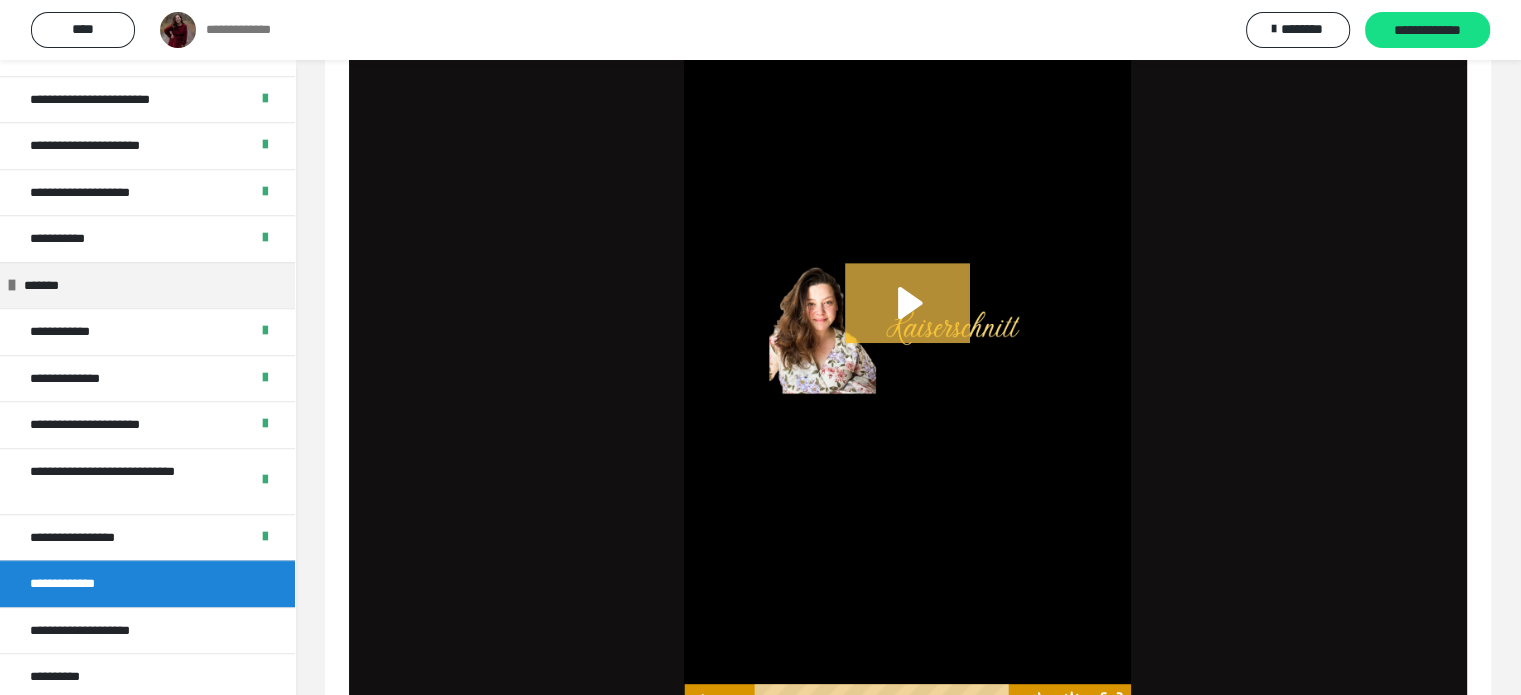 click 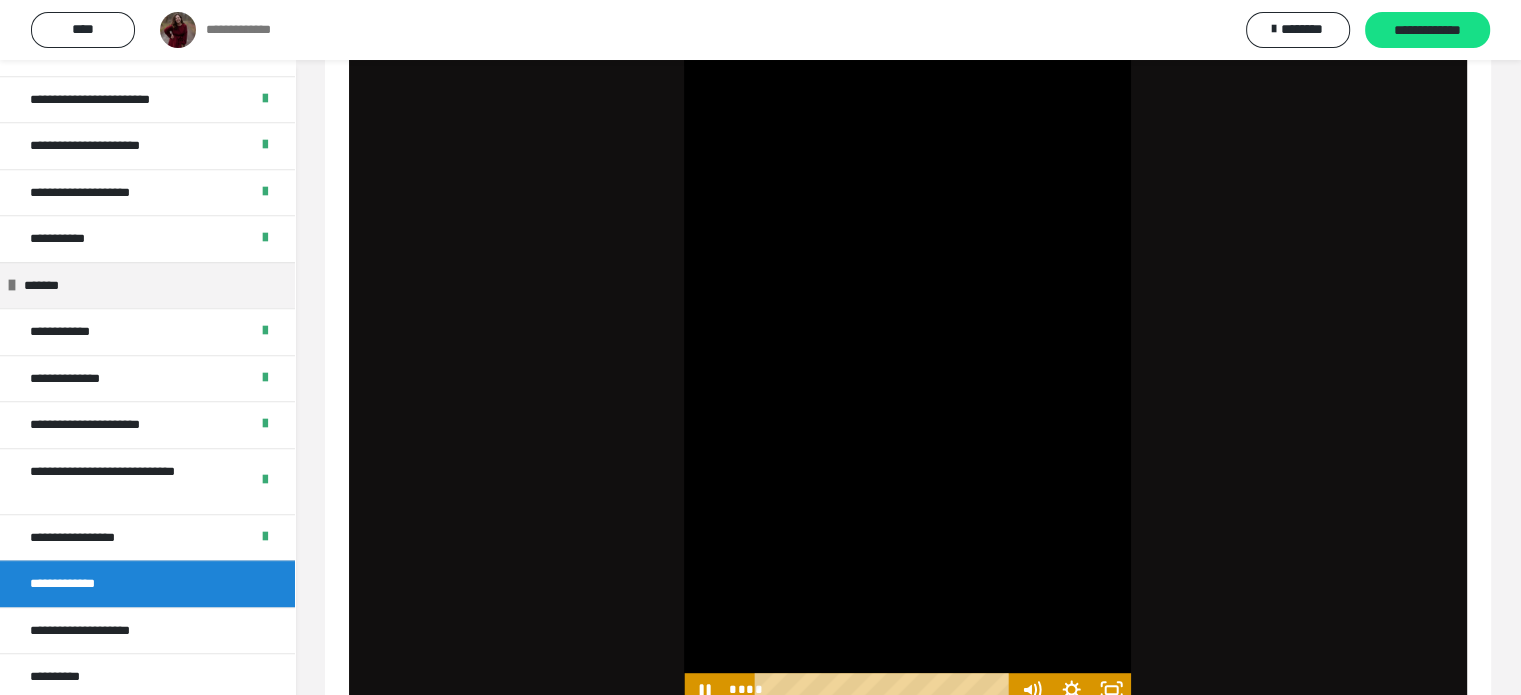 scroll, scrollTop: 965, scrollLeft: 0, axis: vertical 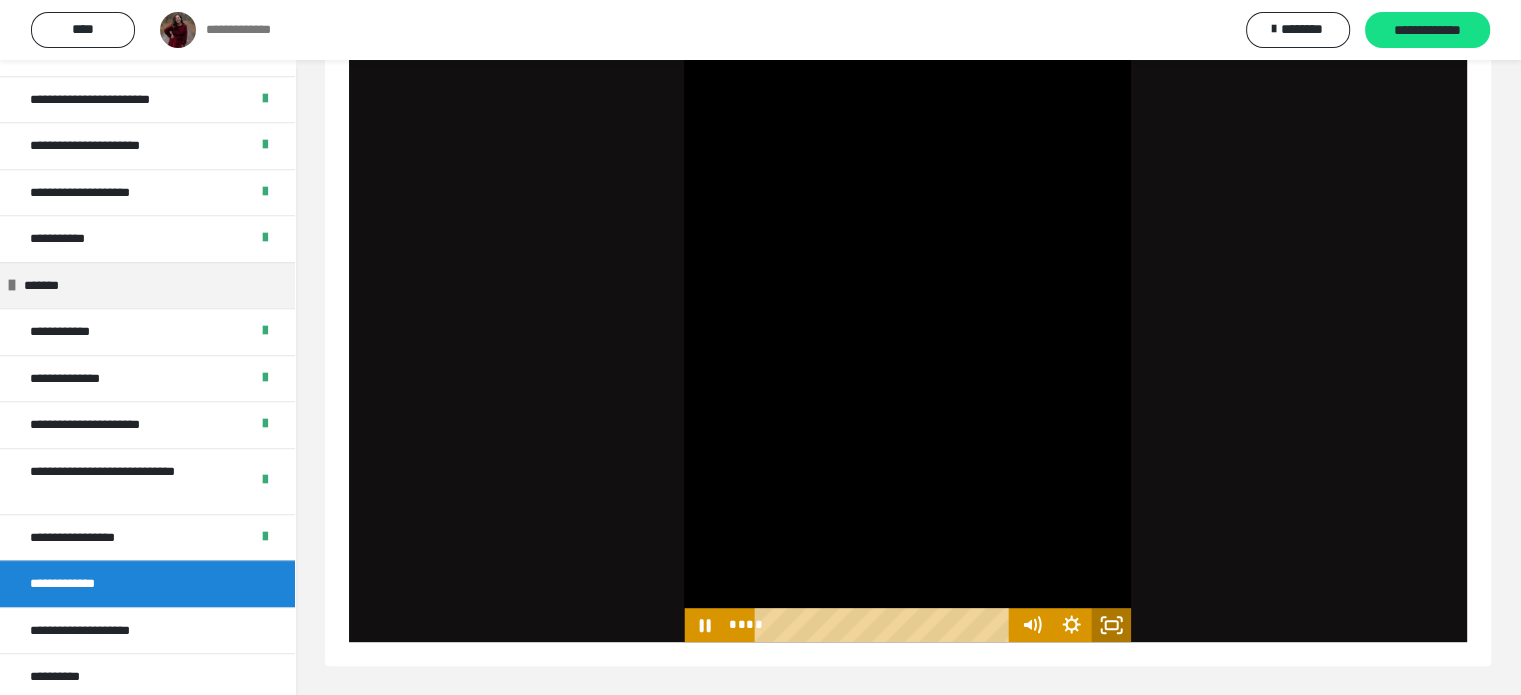 click 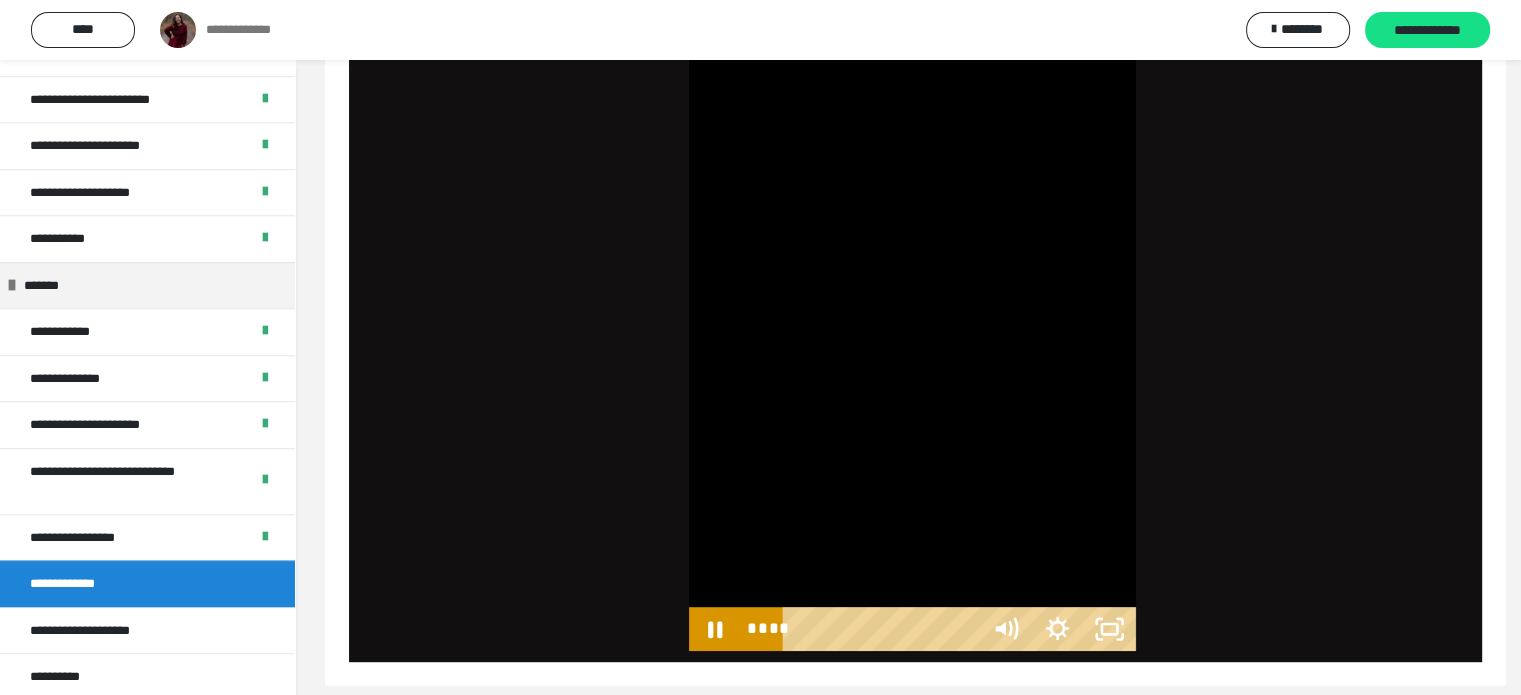 scroll, scrollTop: 816, scrollLeft: 0, axis: vertical 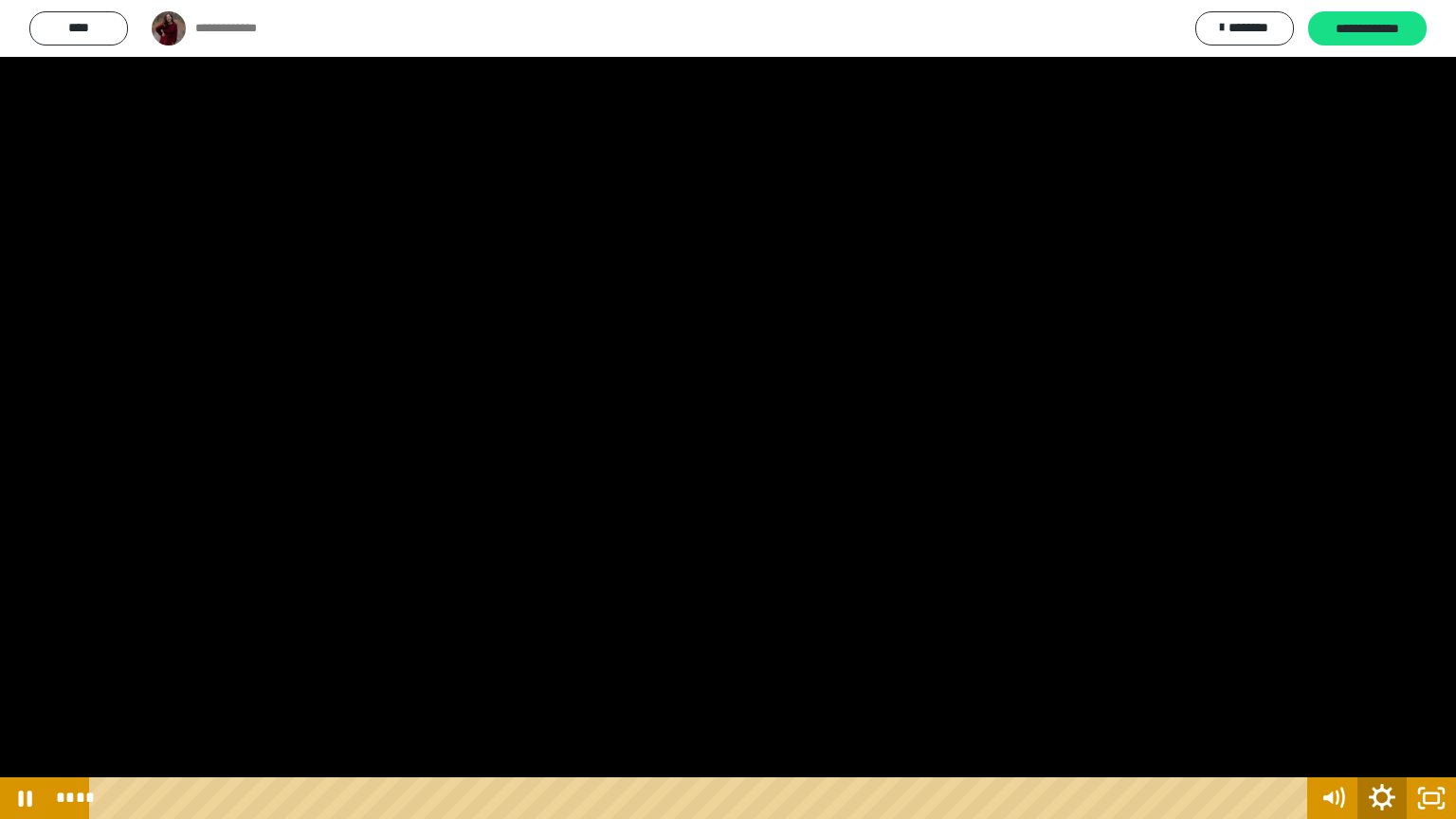 click 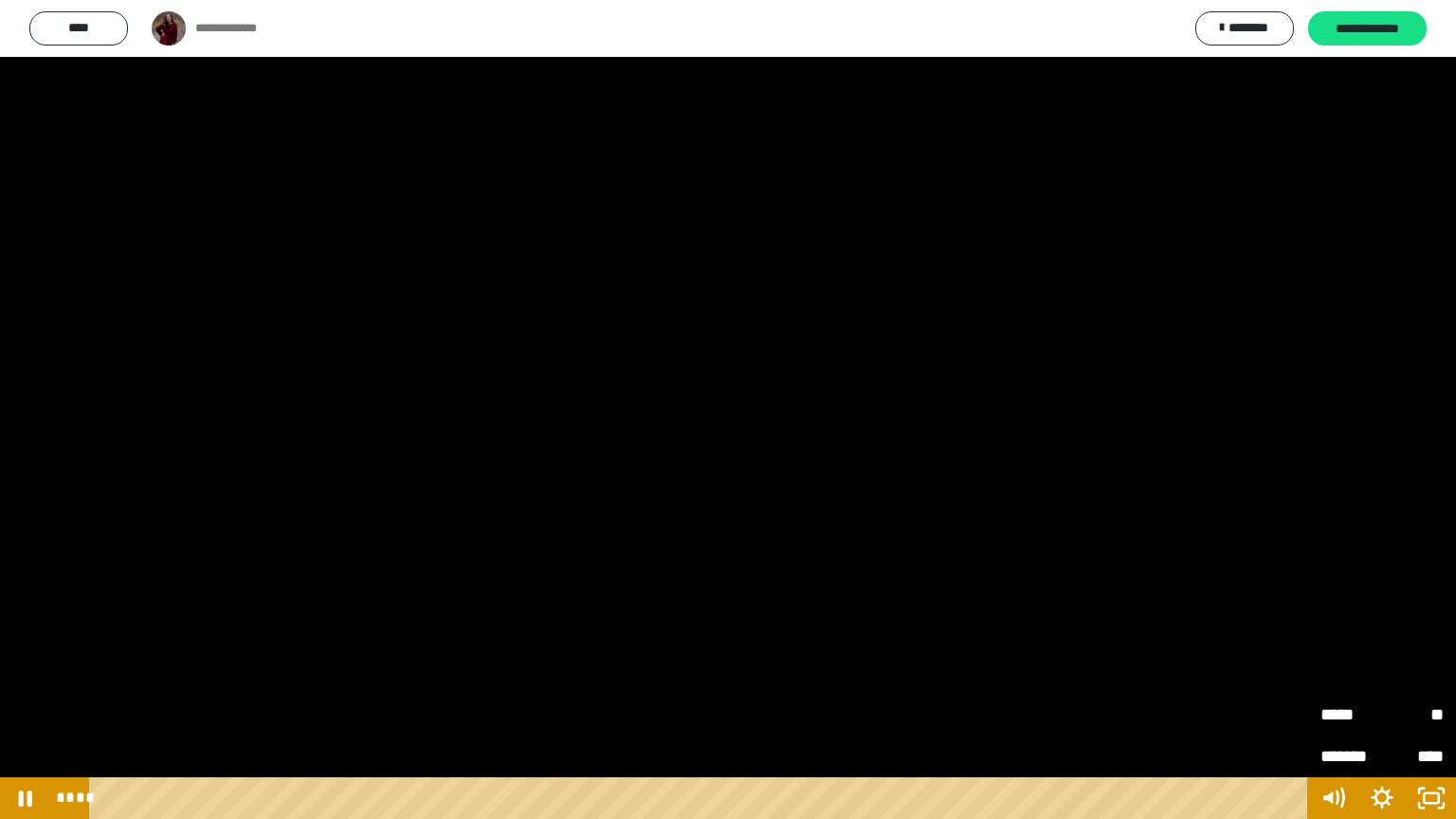 click on "*****" at bounding box center (1351, 715) 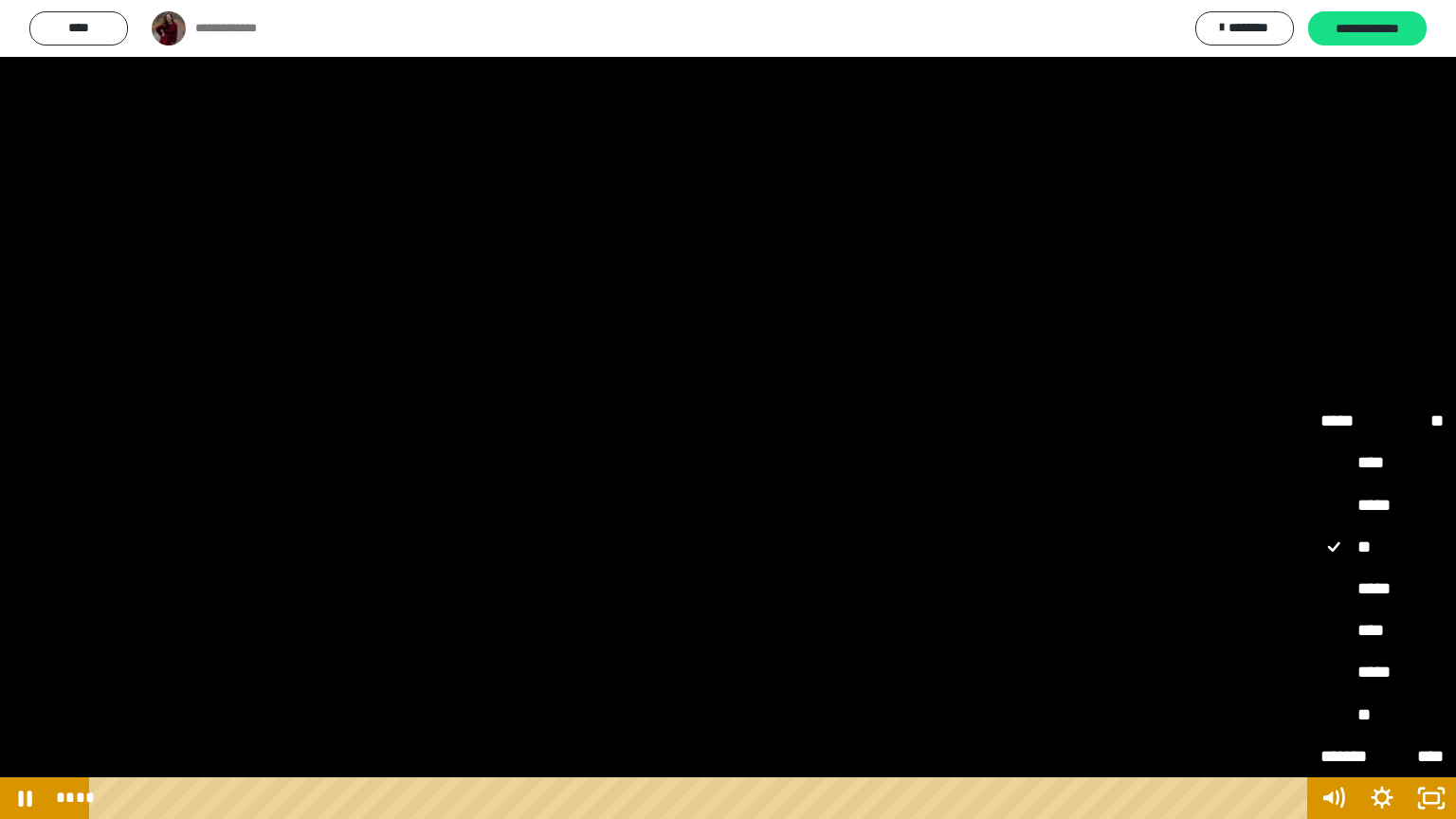 click on "****" at bounding box center (1382, 631) 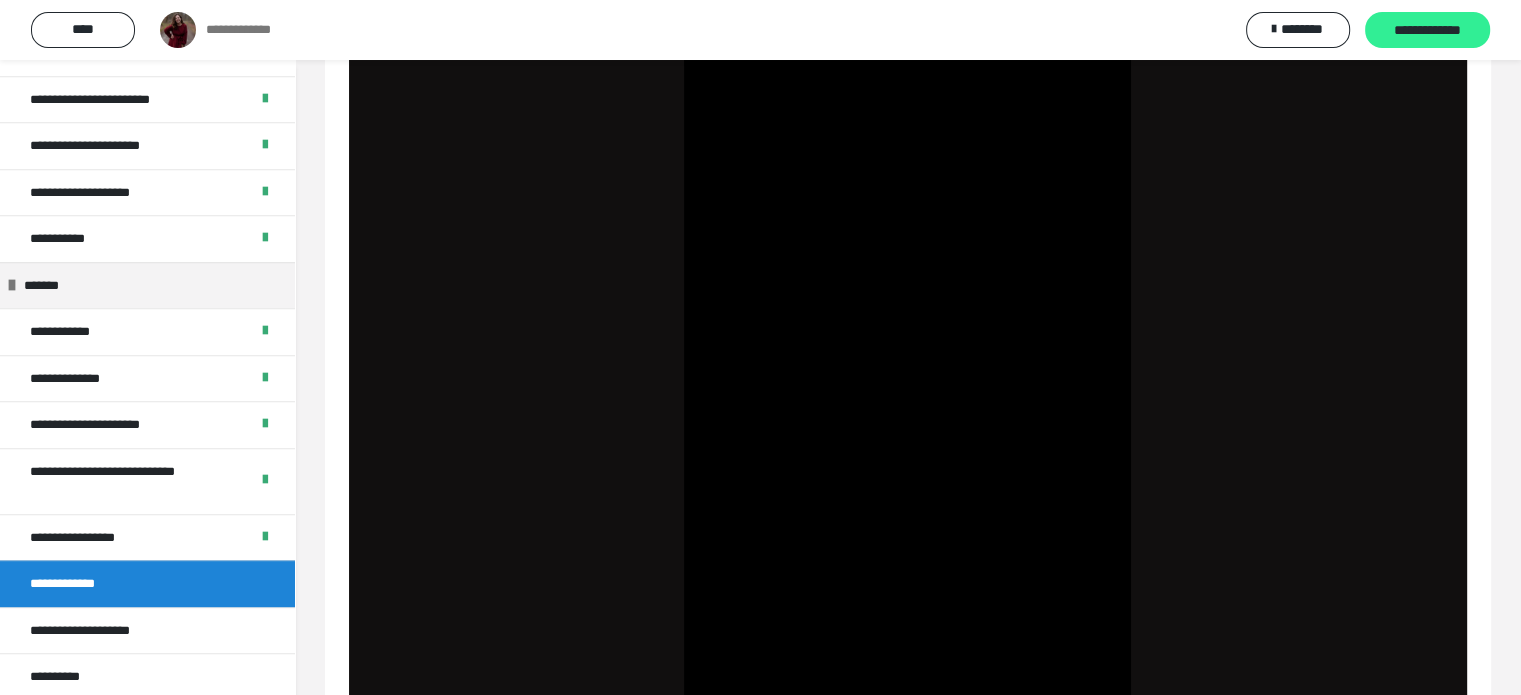 click on "**********" at bounding box center [1427, 31] 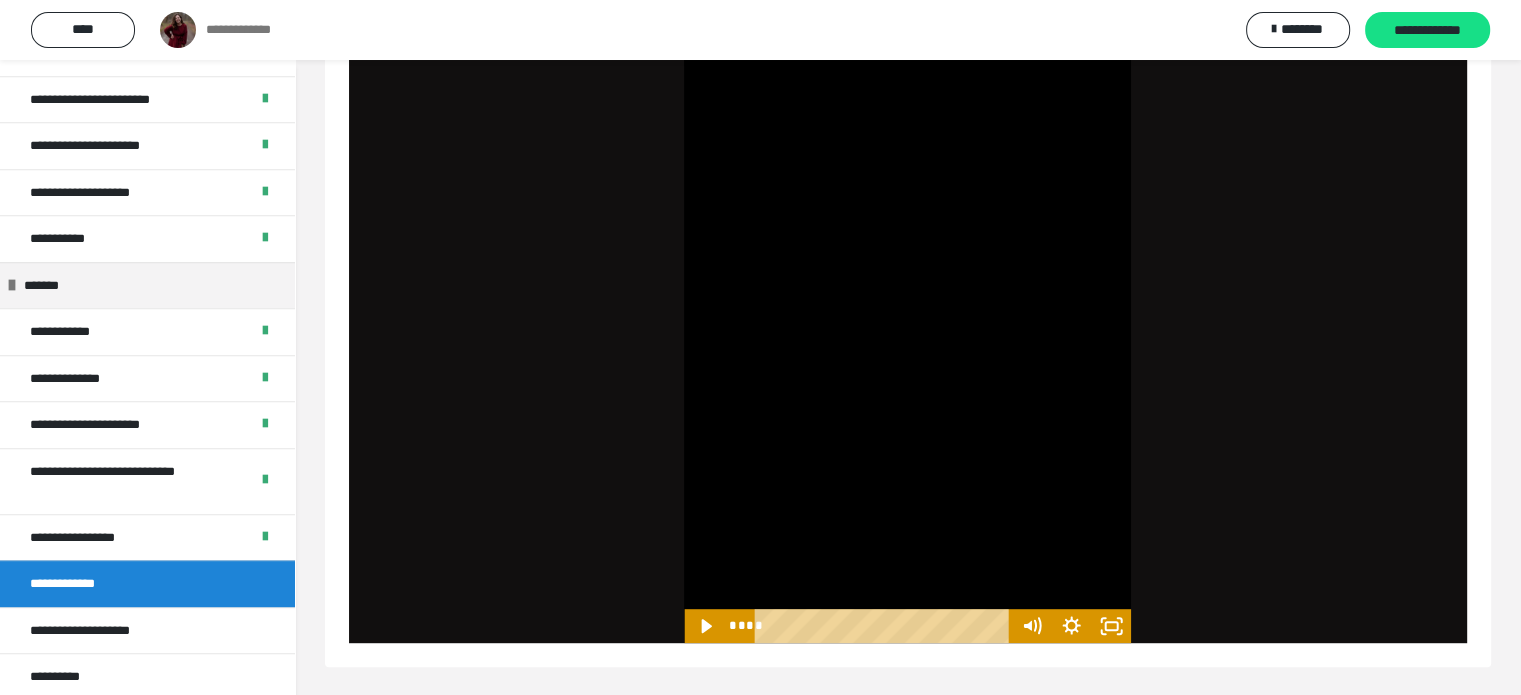 scroll, scrollTop: 965, scrollLeft: 0, axis: vertical 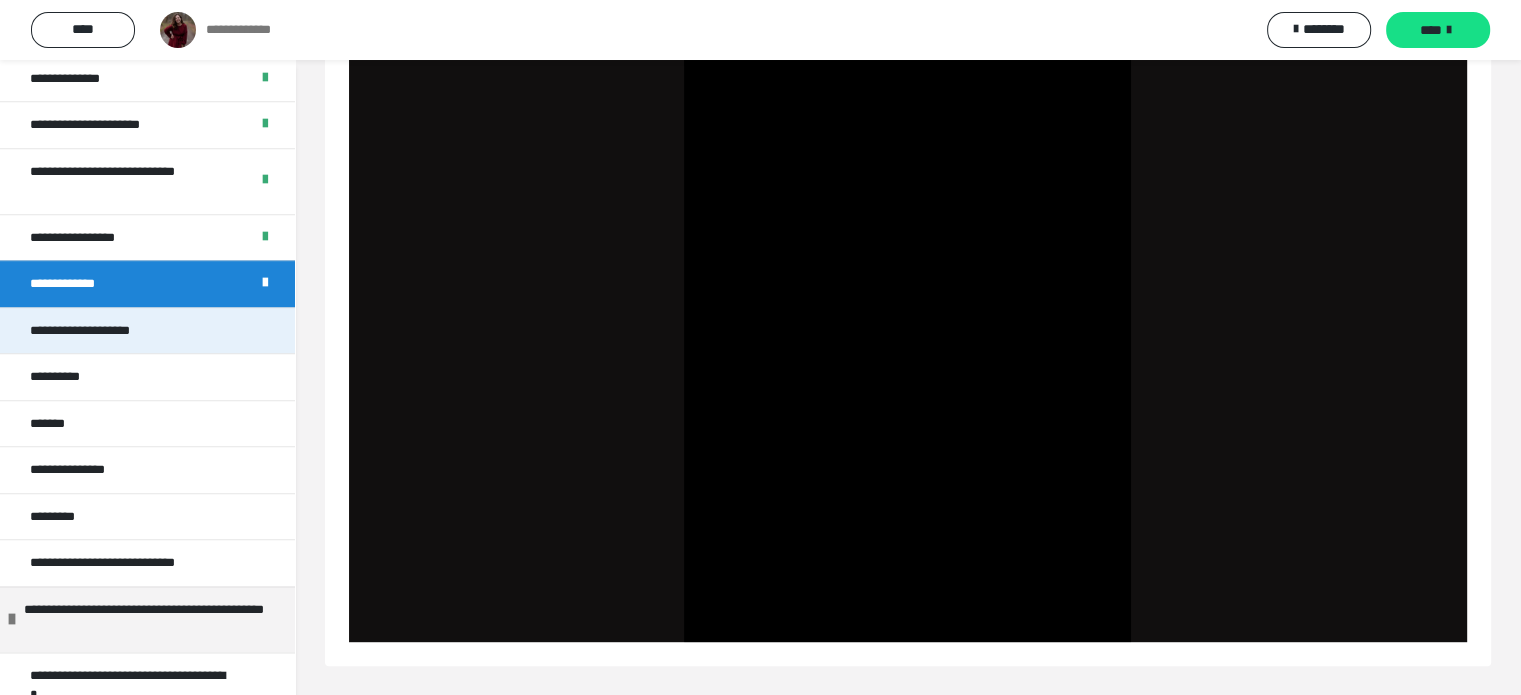 click on "**********" at bounding box center (101, 331) 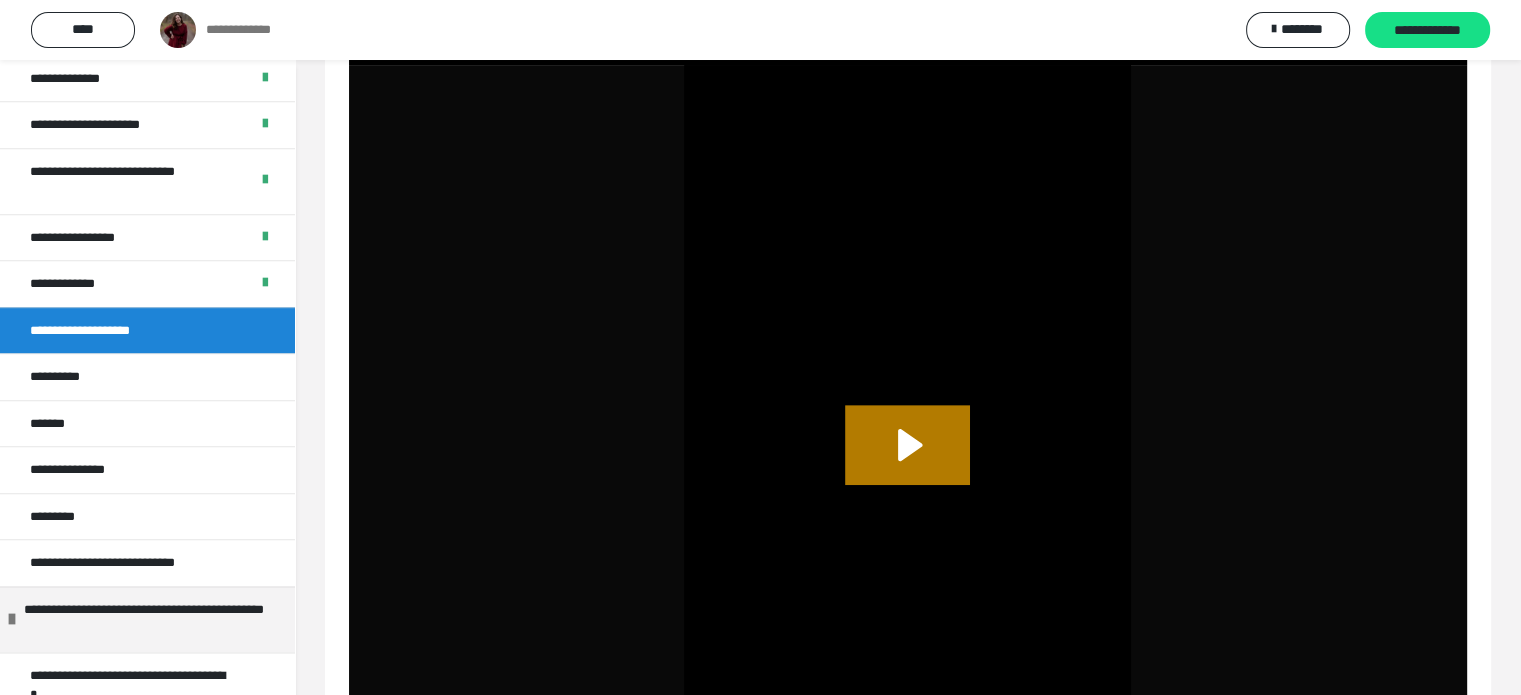 scroll, scrollTop: 909, scrollLeft: 0, axis: vertical 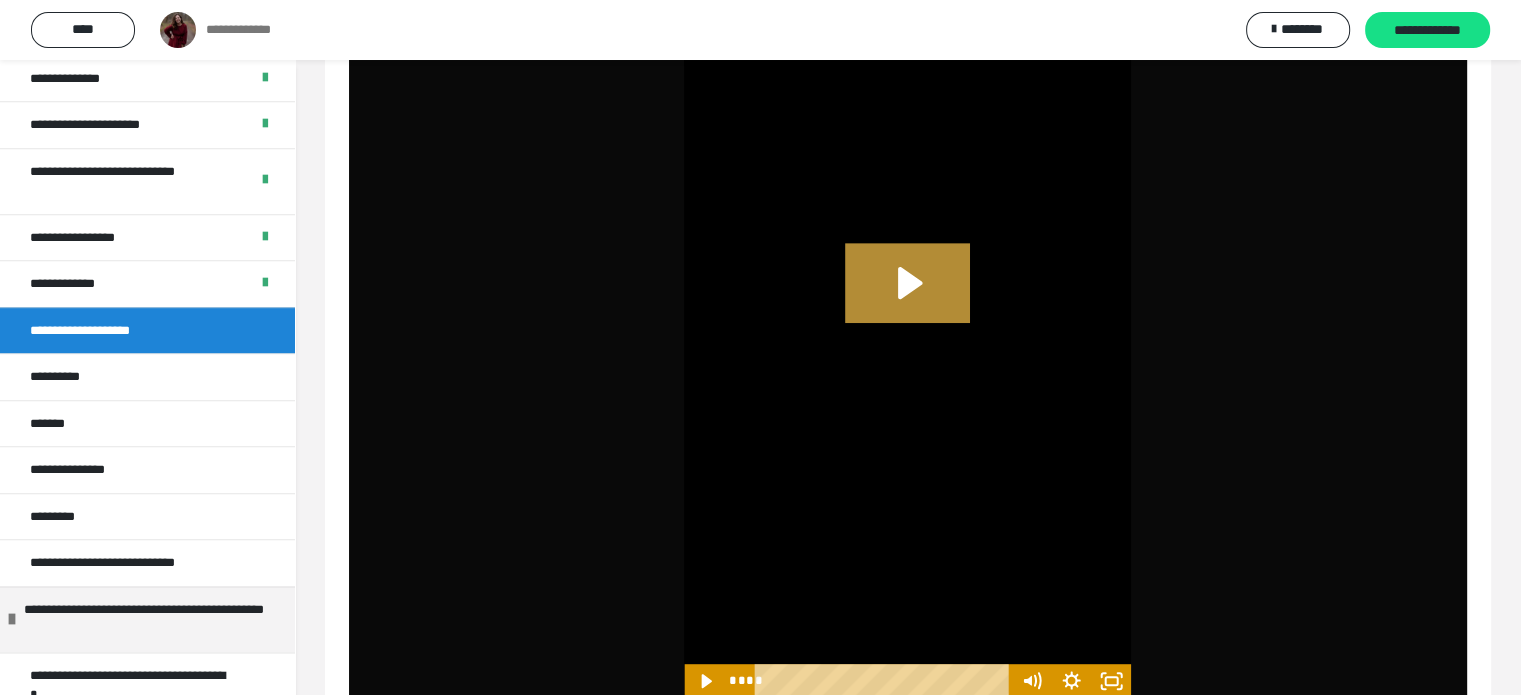 click 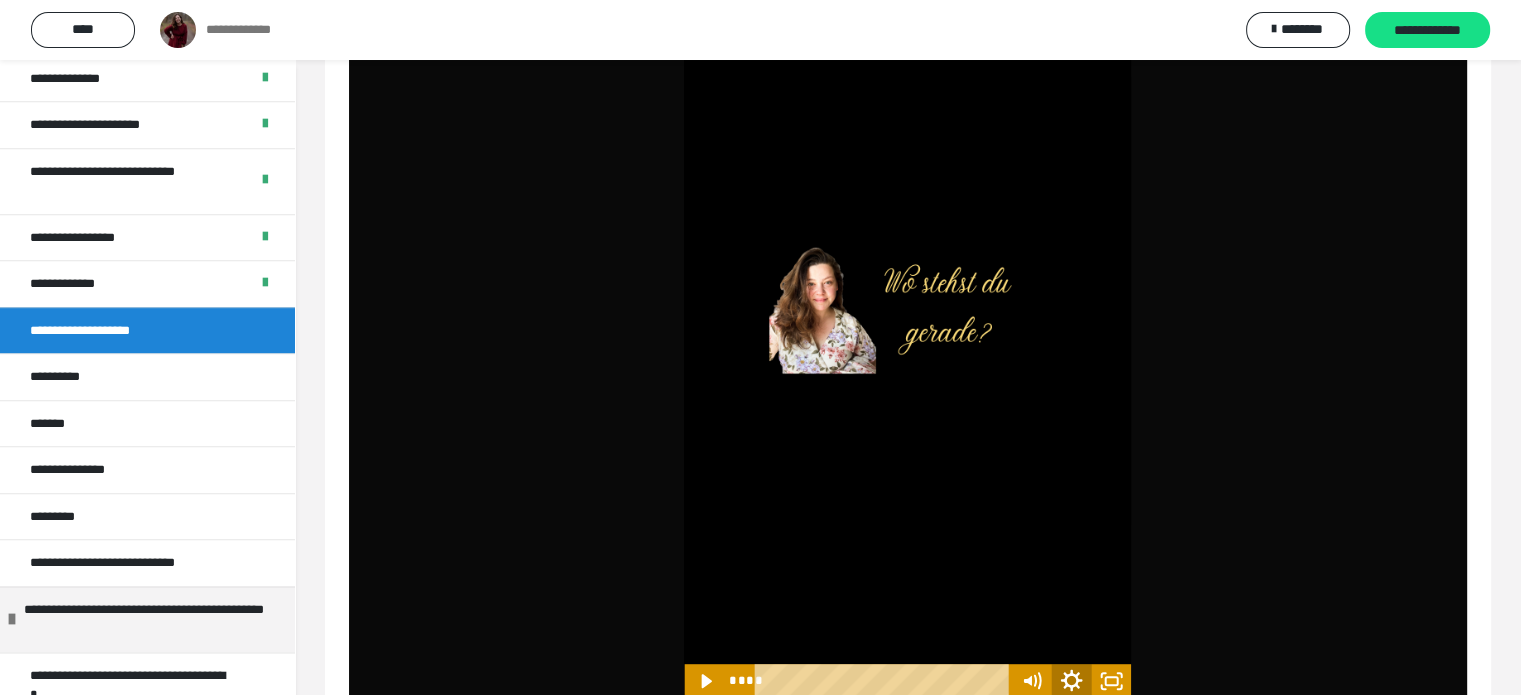 click 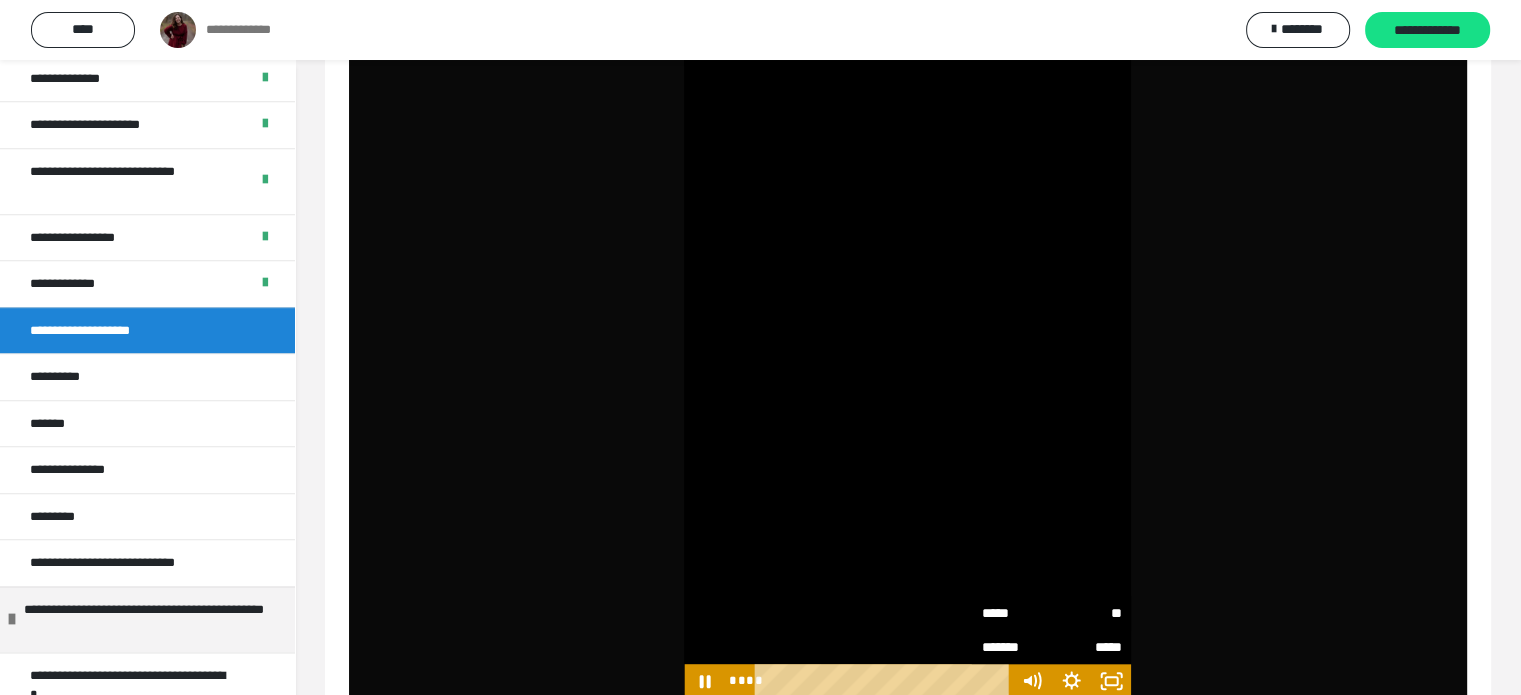 click on "**" at bounding box center (1086, 613) 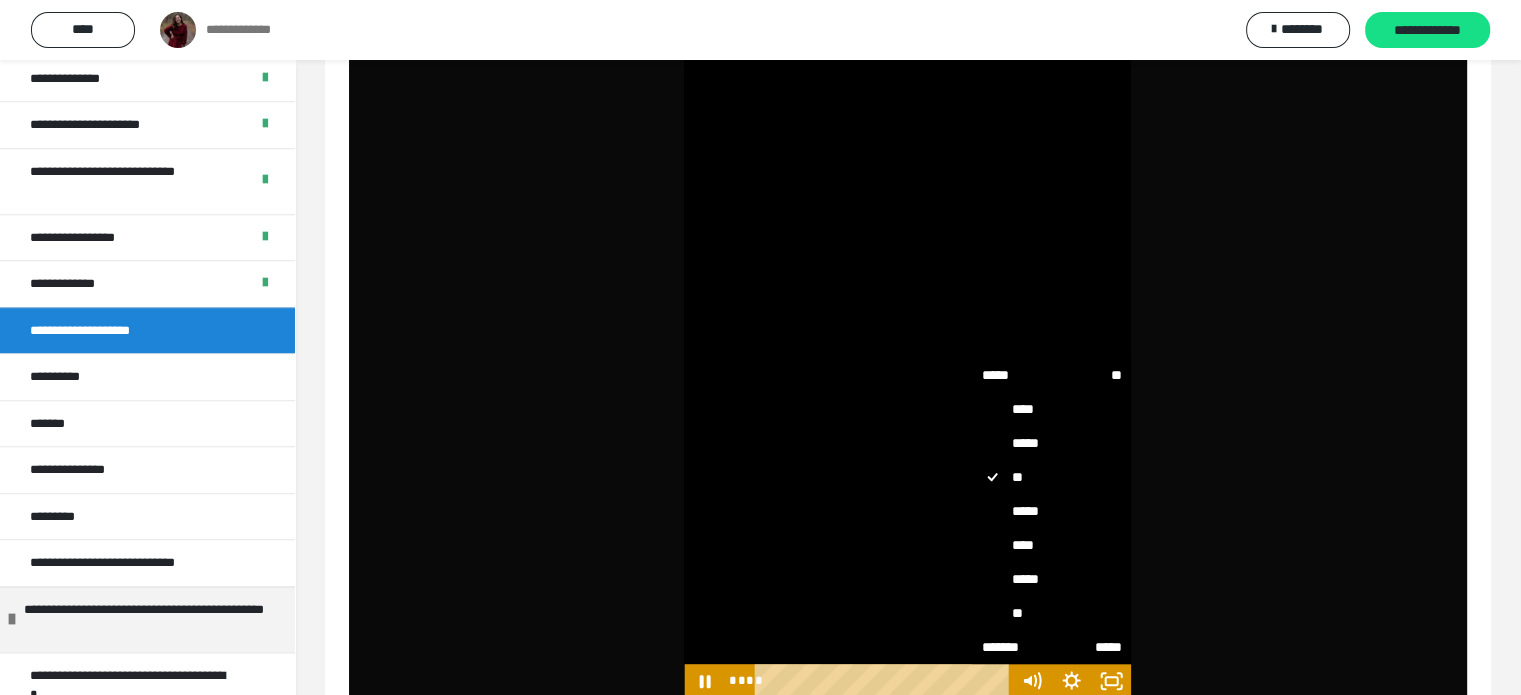 click on "****" at bounding box center [1051, 545] 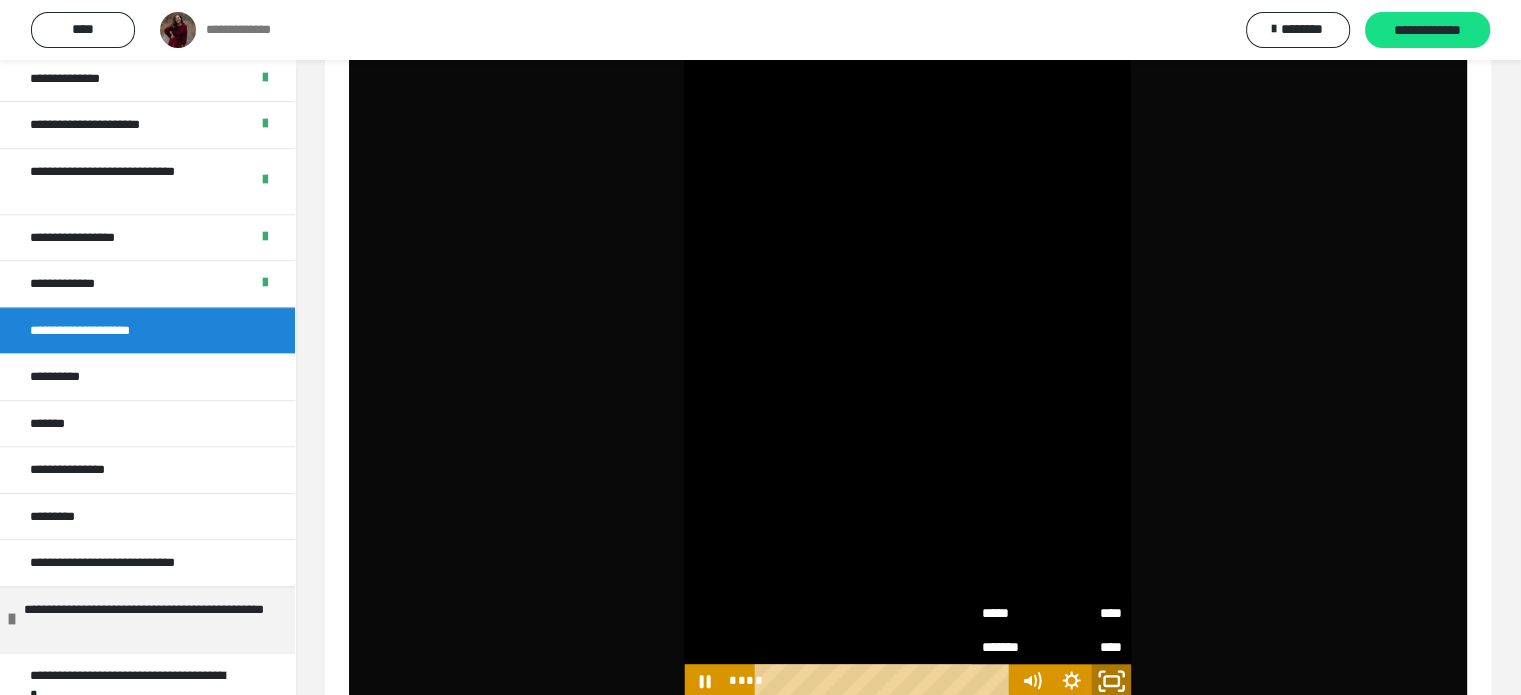 click 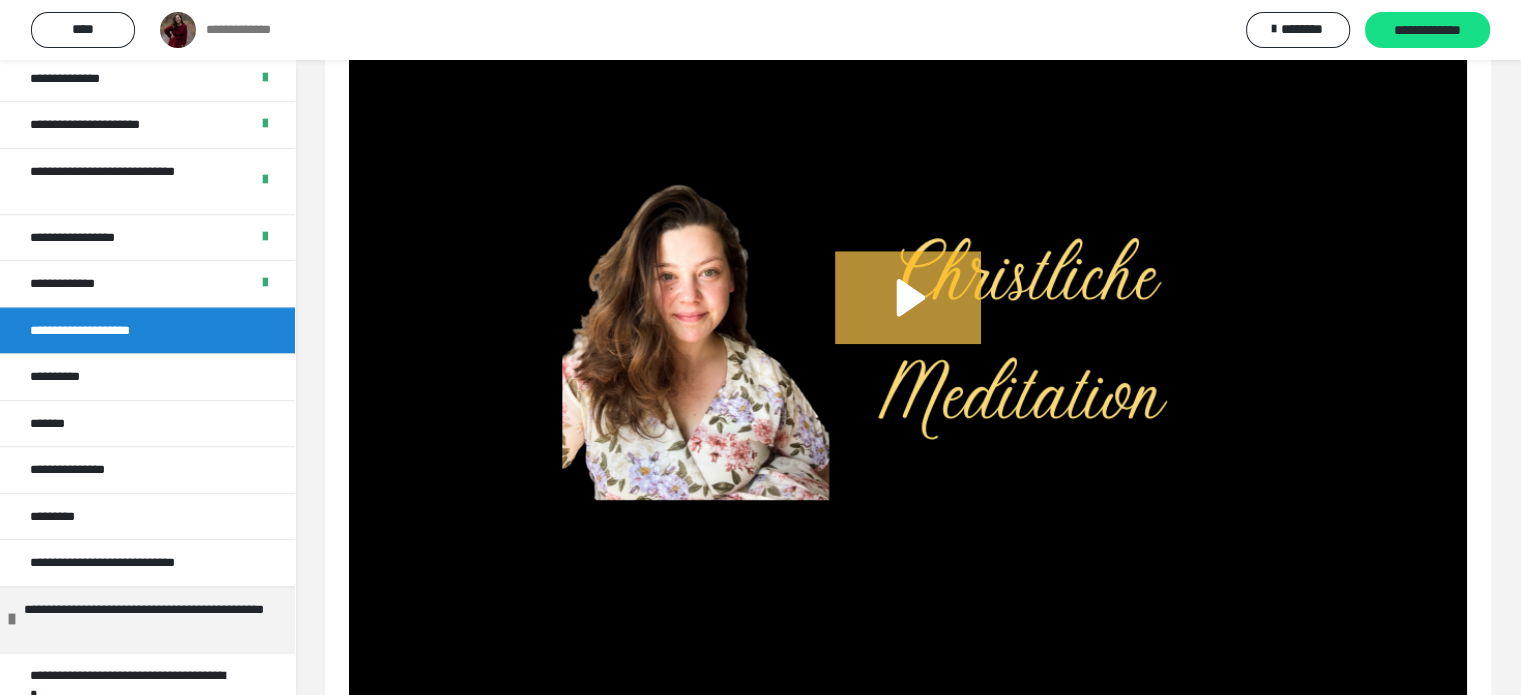 scroll, scrollTop: 1883, scrollLeft: 0, axis: vertical 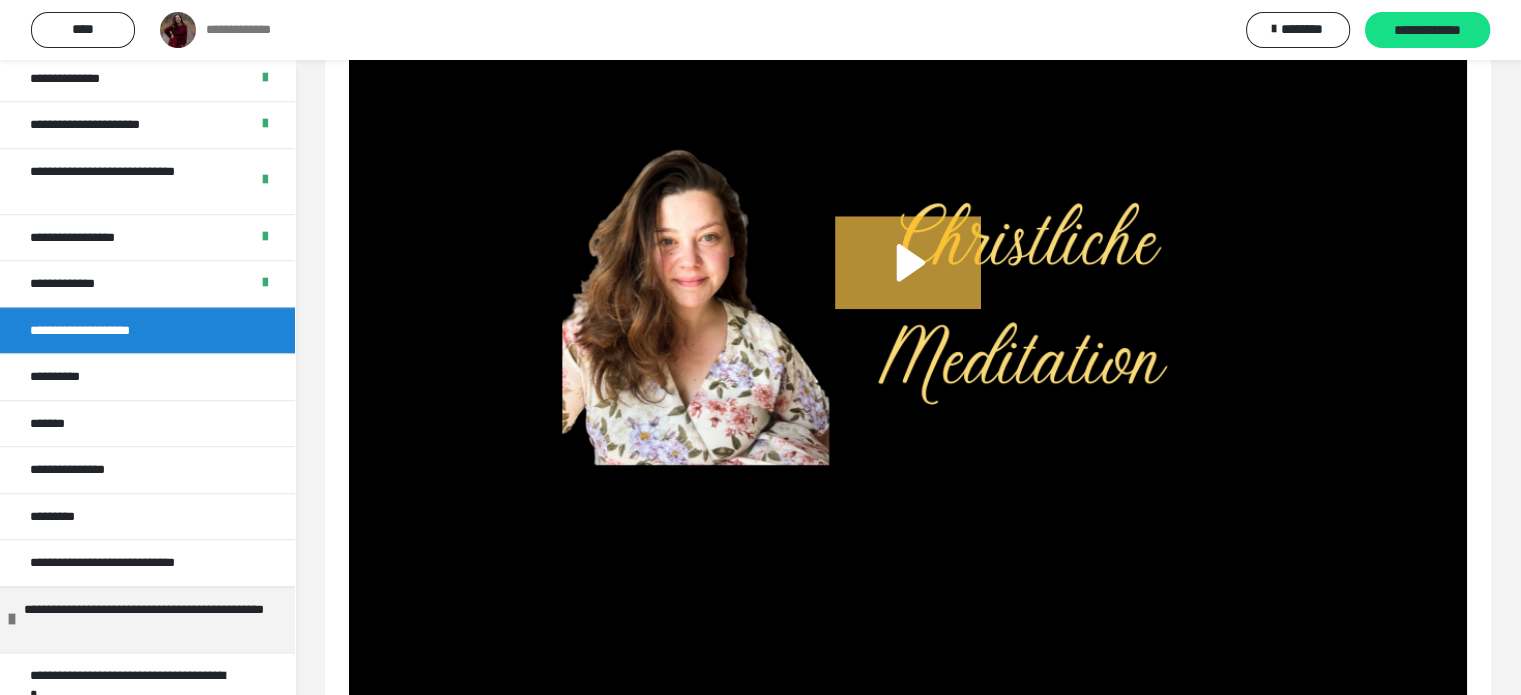 click 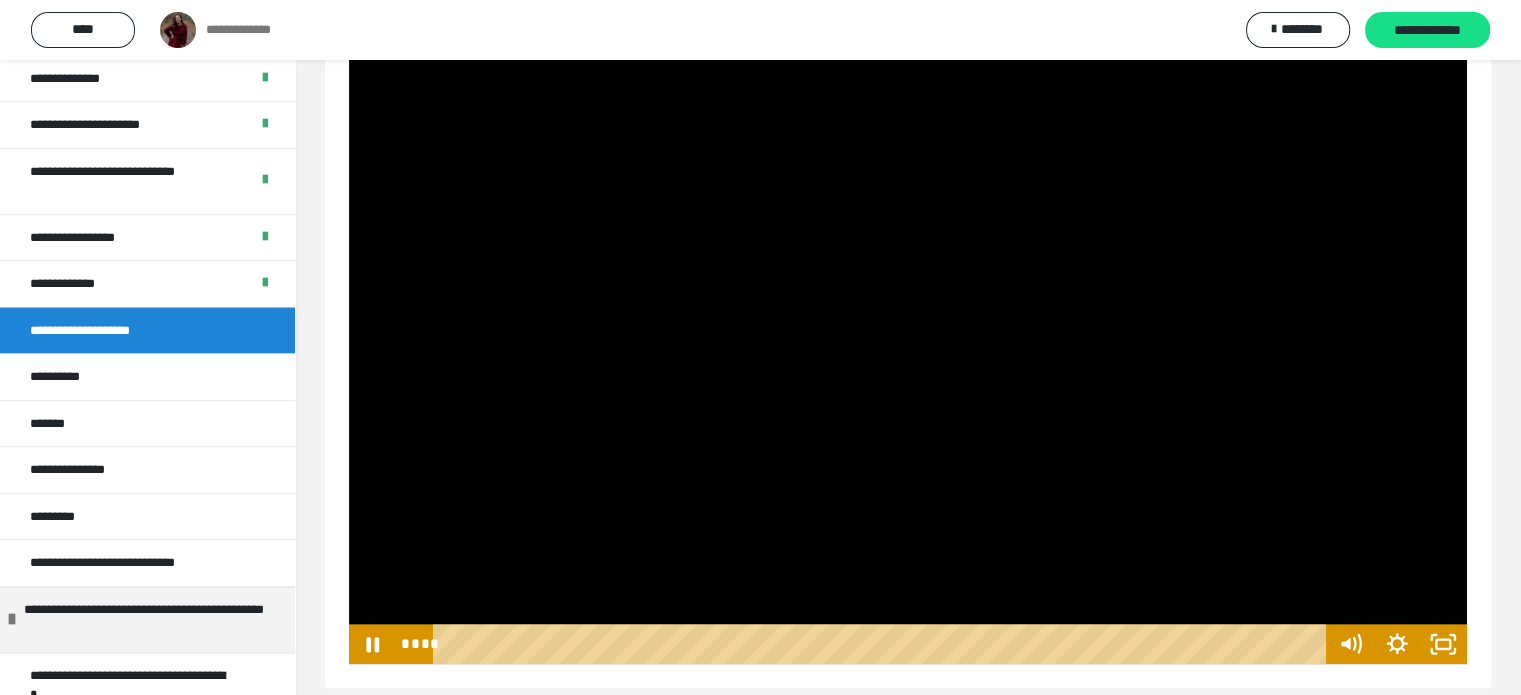 scroll, scrollTop: 2083, scrollLeft: 0, axis: vertical 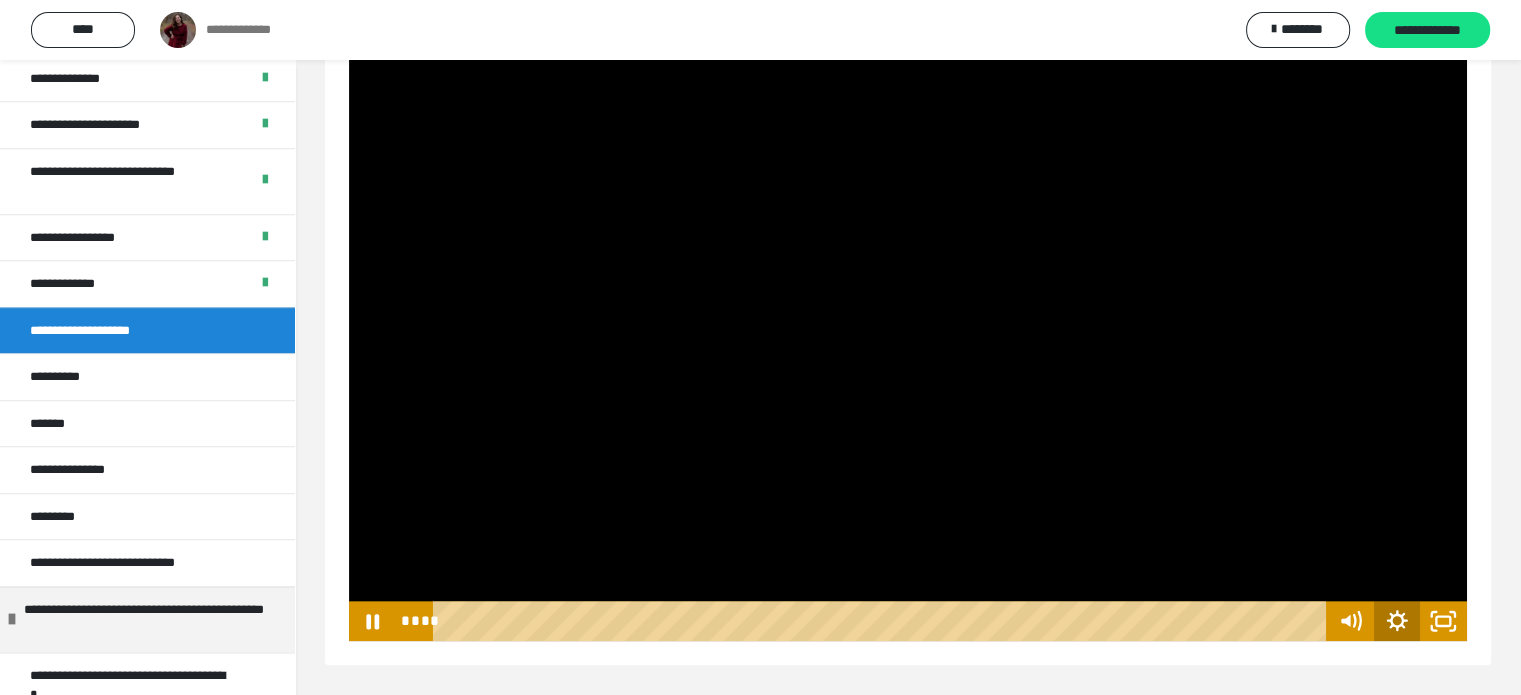 click 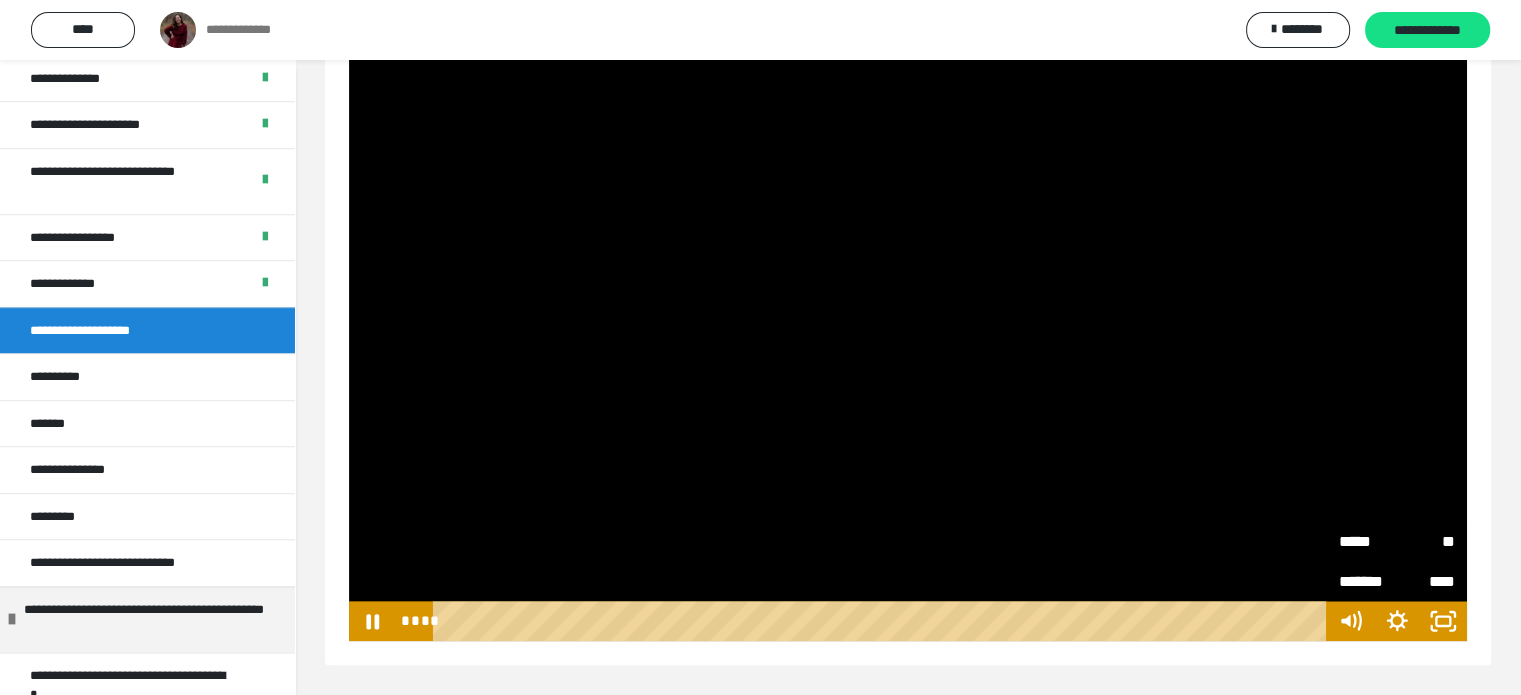 click on "*****" at bounding box center (1368, 537) 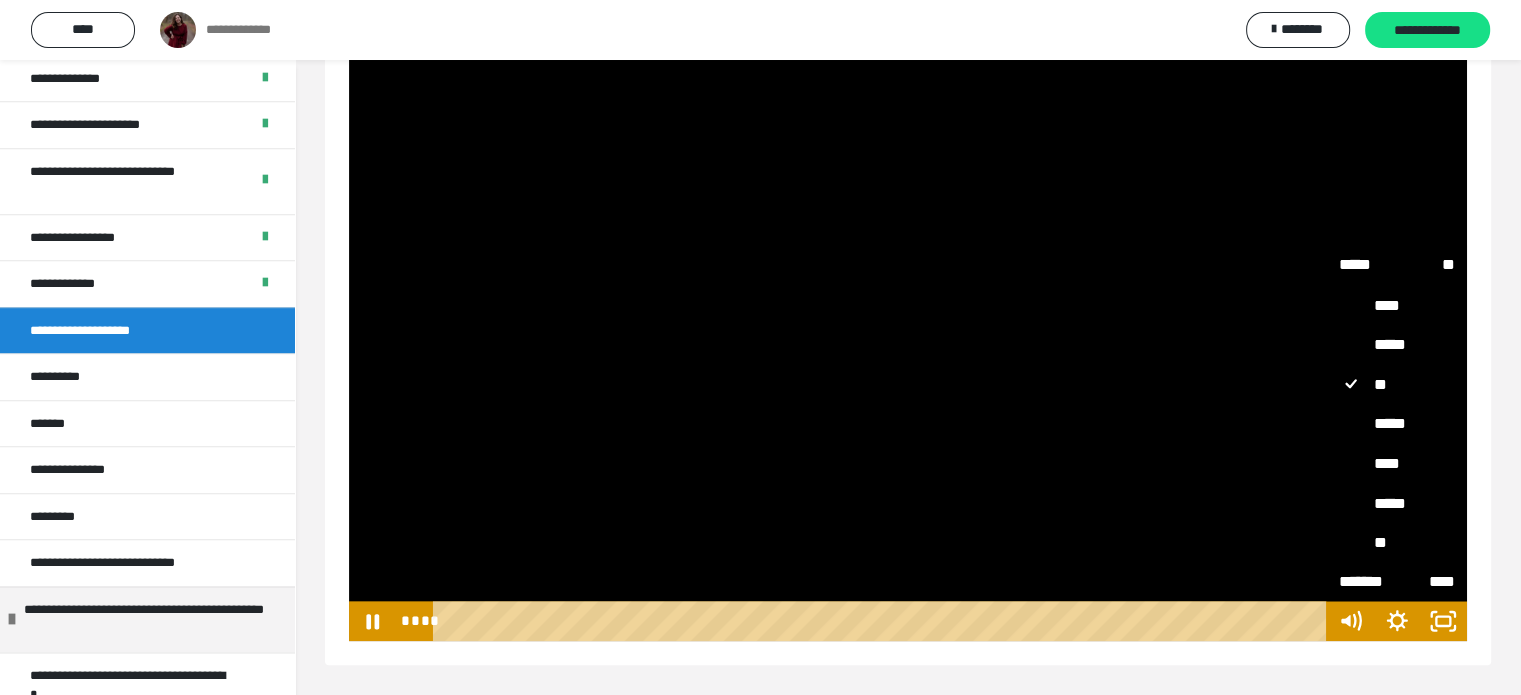 click on "*****" at bounding box center (1397, 423) 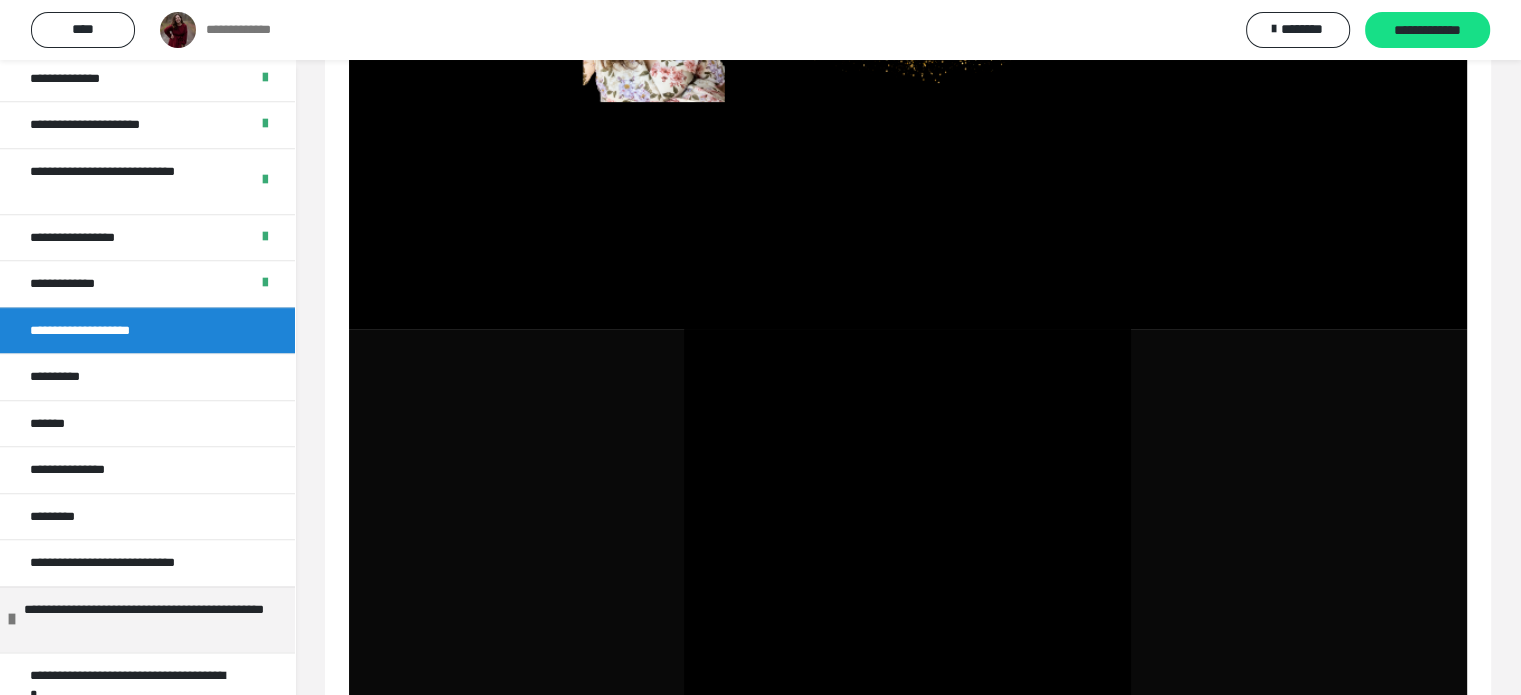 scroll, scrollTop: 0, scrollLeft: 0, axis: both 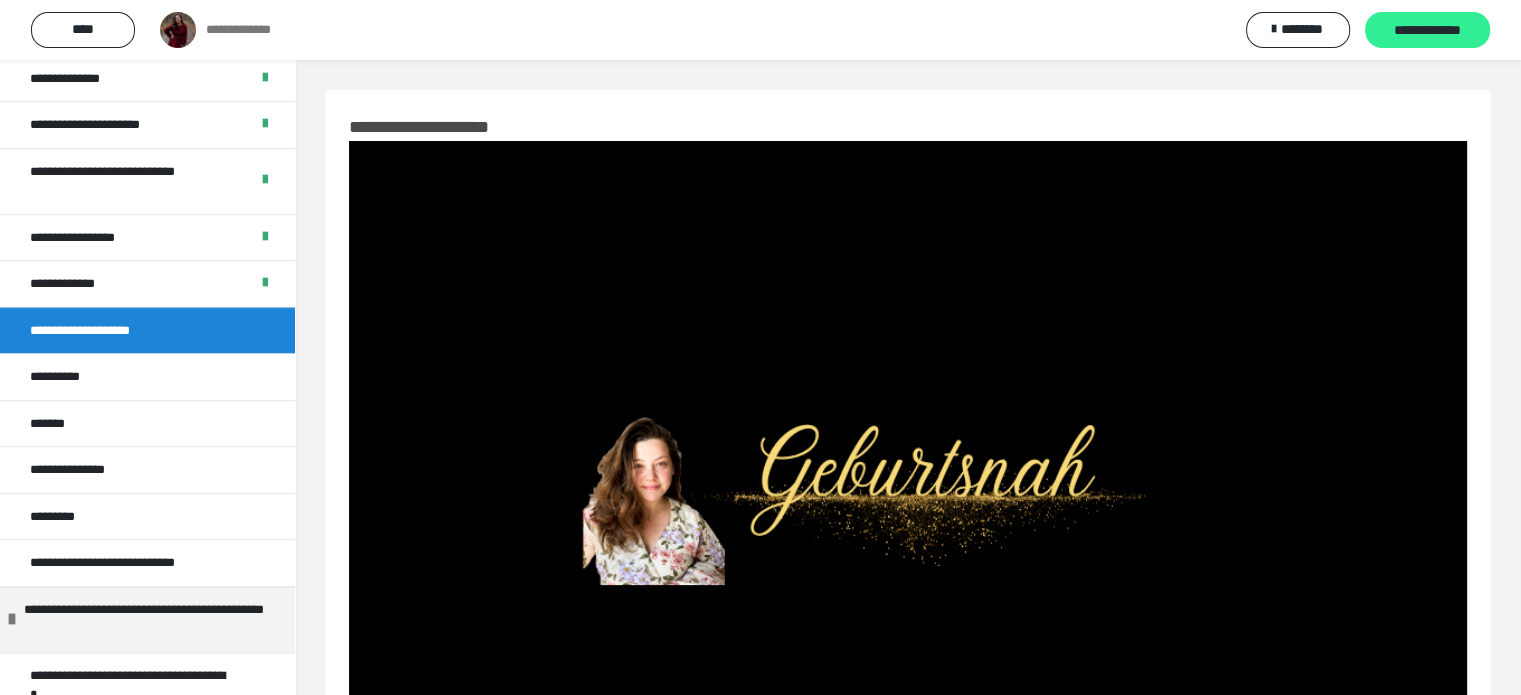 click on "**********" at bounding box center [1427, 31] 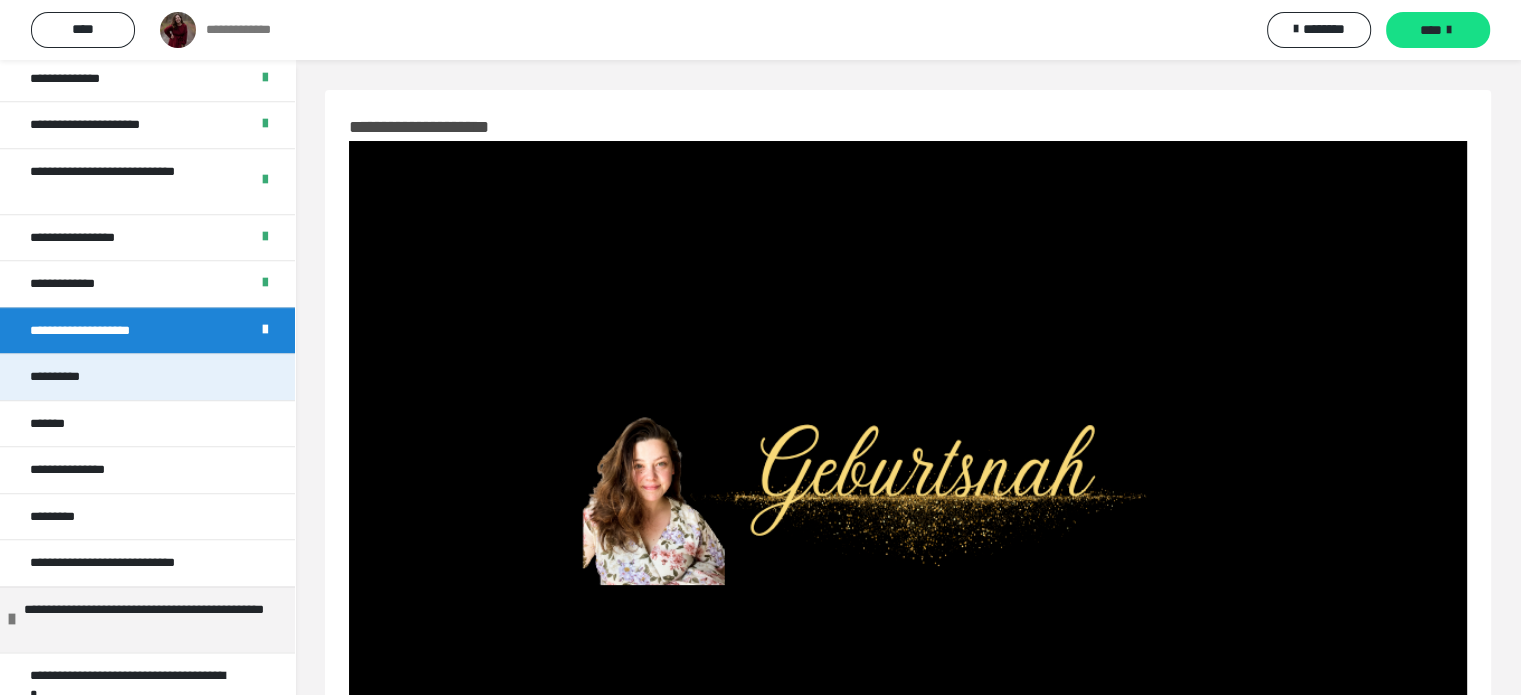 click on "**********" at bounding box center [71, 377] 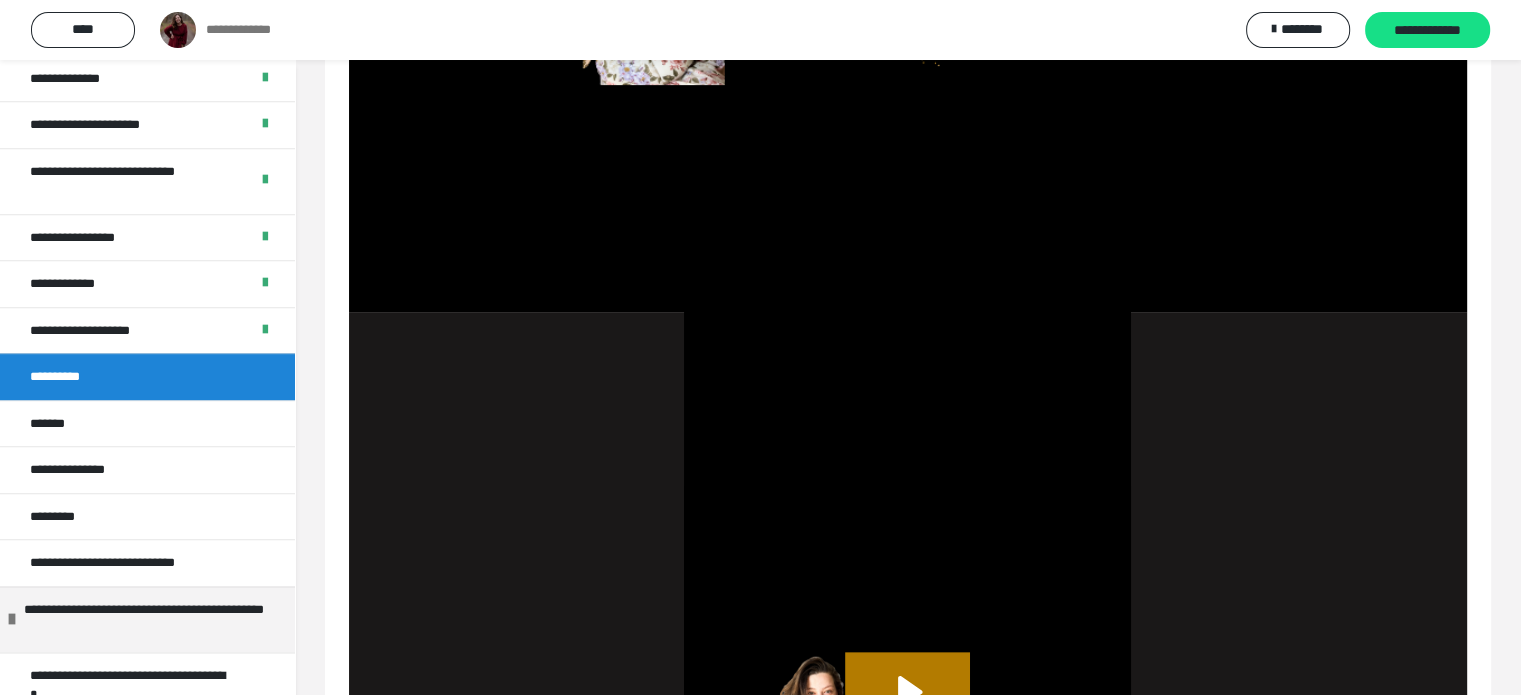 scroll, scrollTop: 900, scrollLeft: 0, axis: vertical 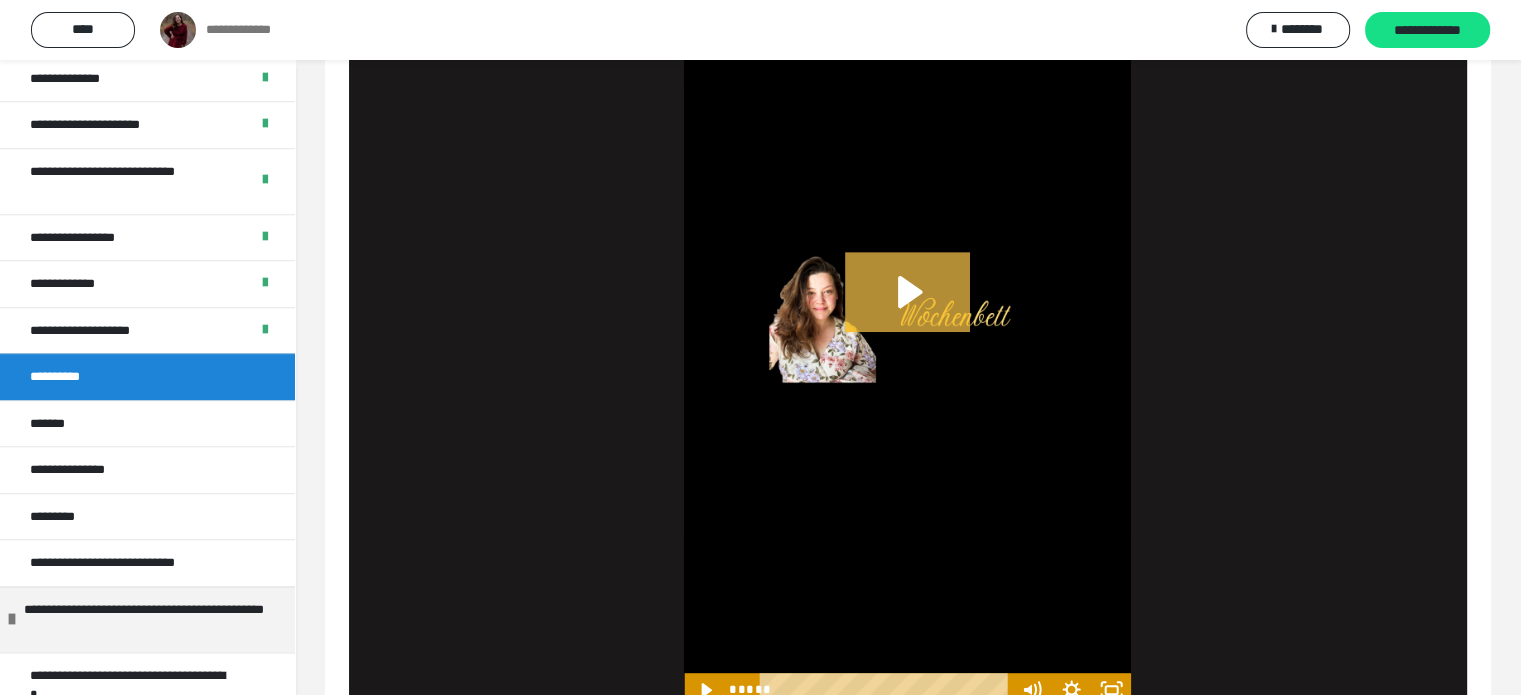 click 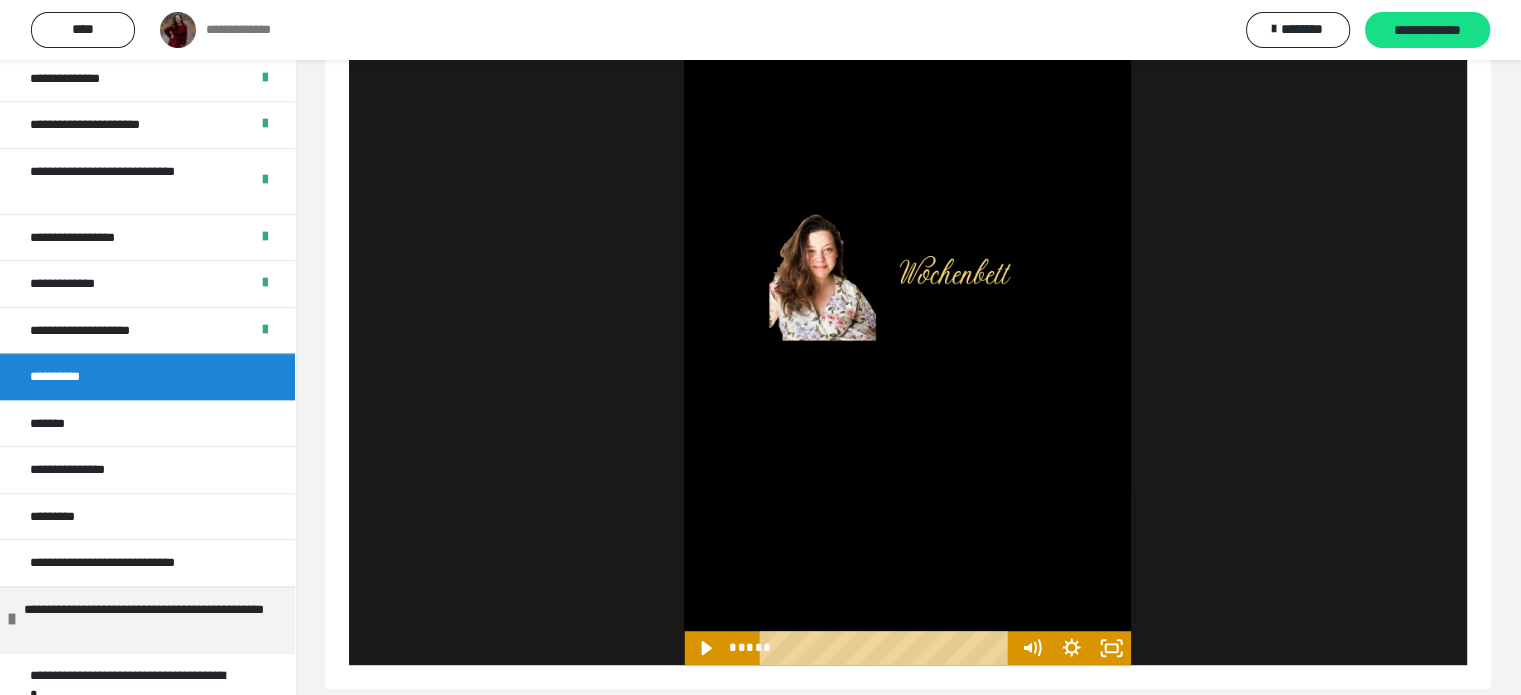 scroll, scrollTop: 965, scrollLeft: 0, axis: vertical 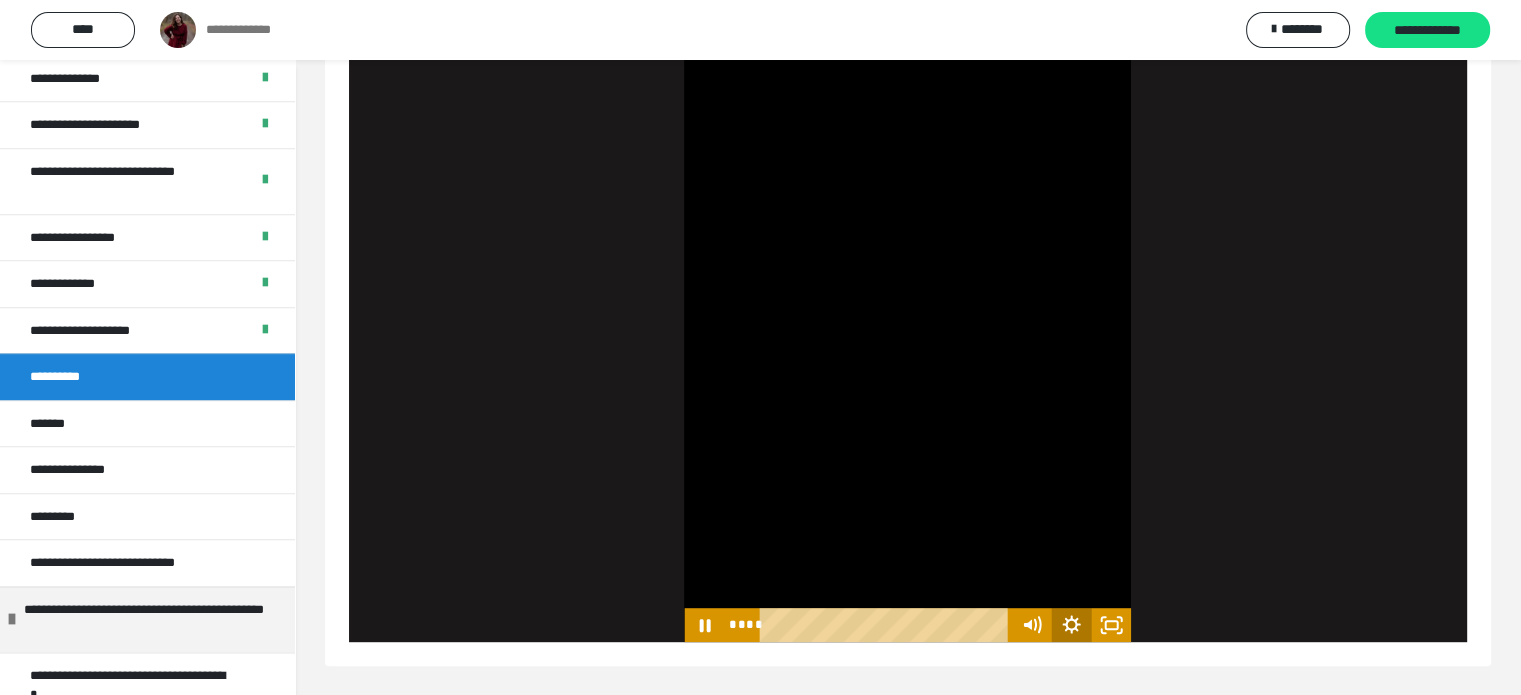 click 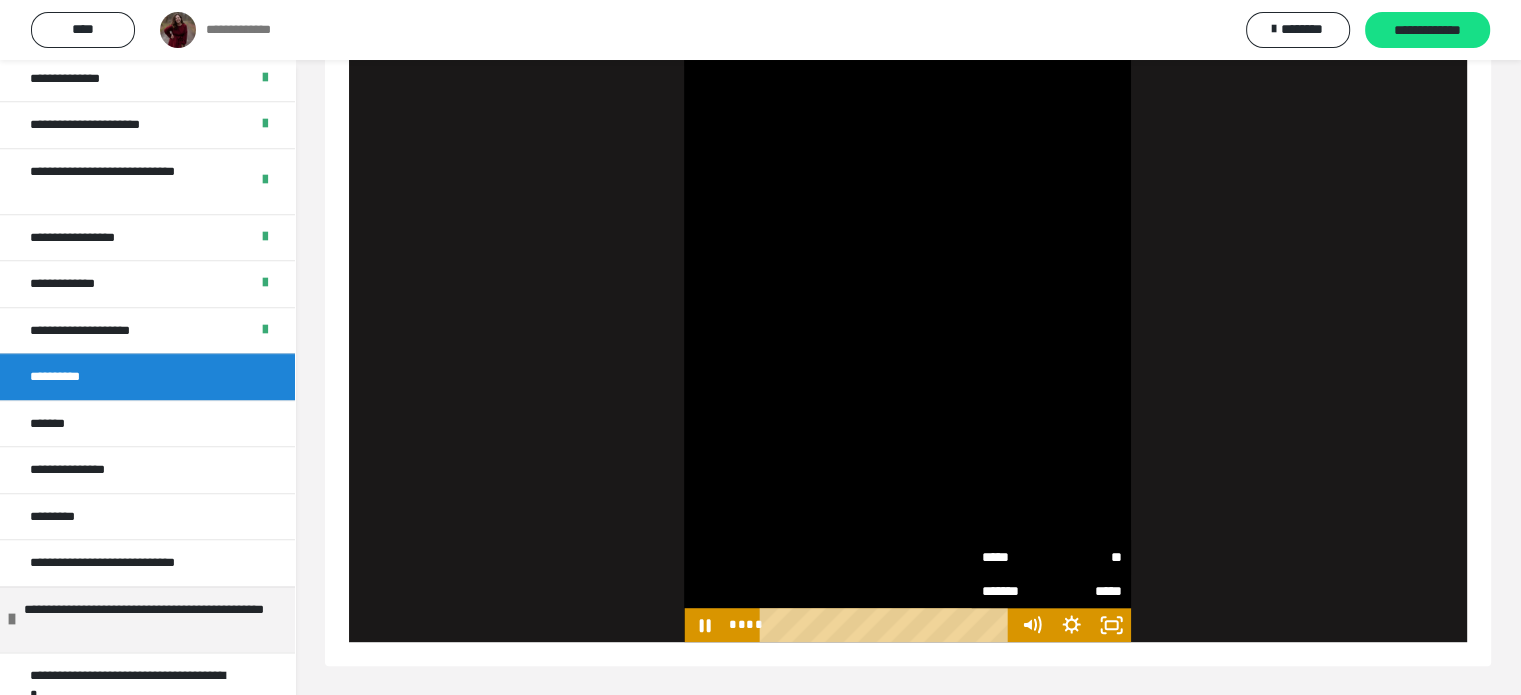 click on "**" at bounding box center [1086, 557] 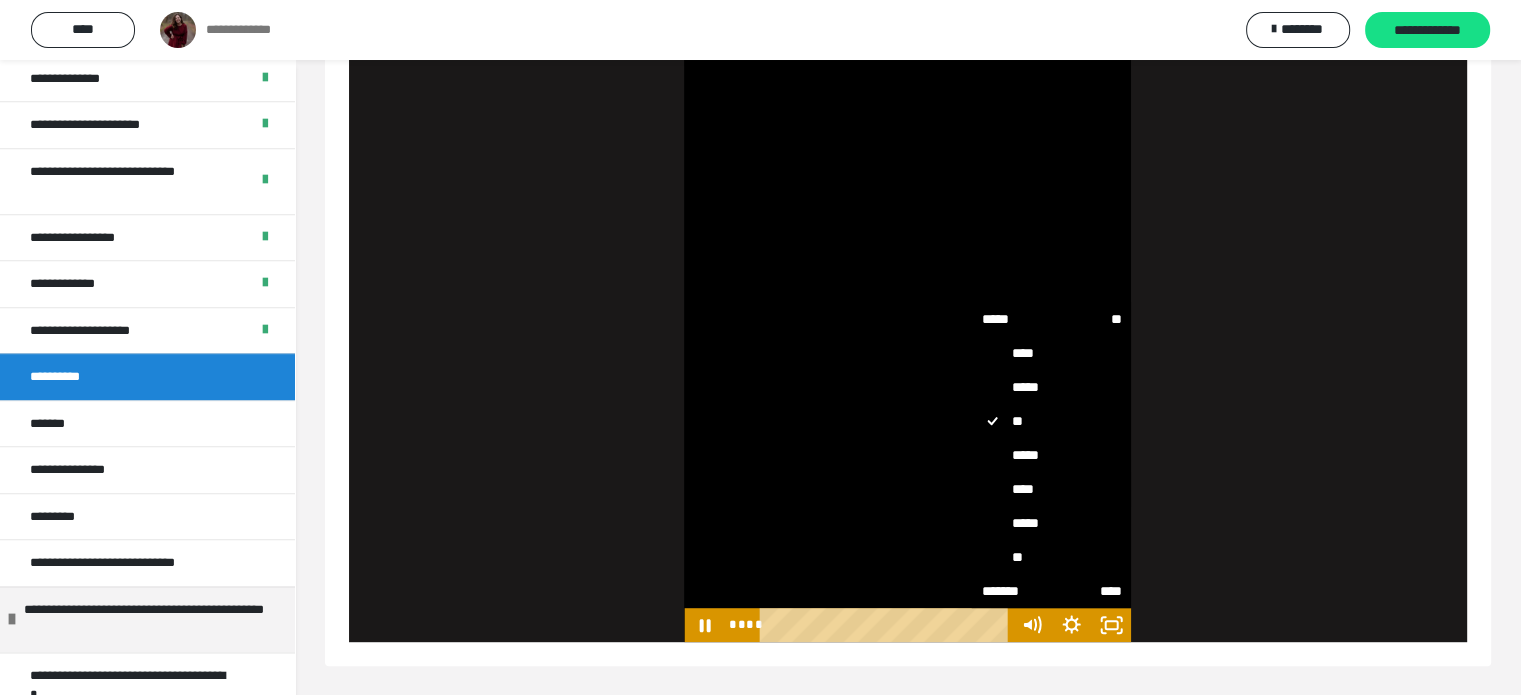 click on "****" at bounding box center [1051, 489] 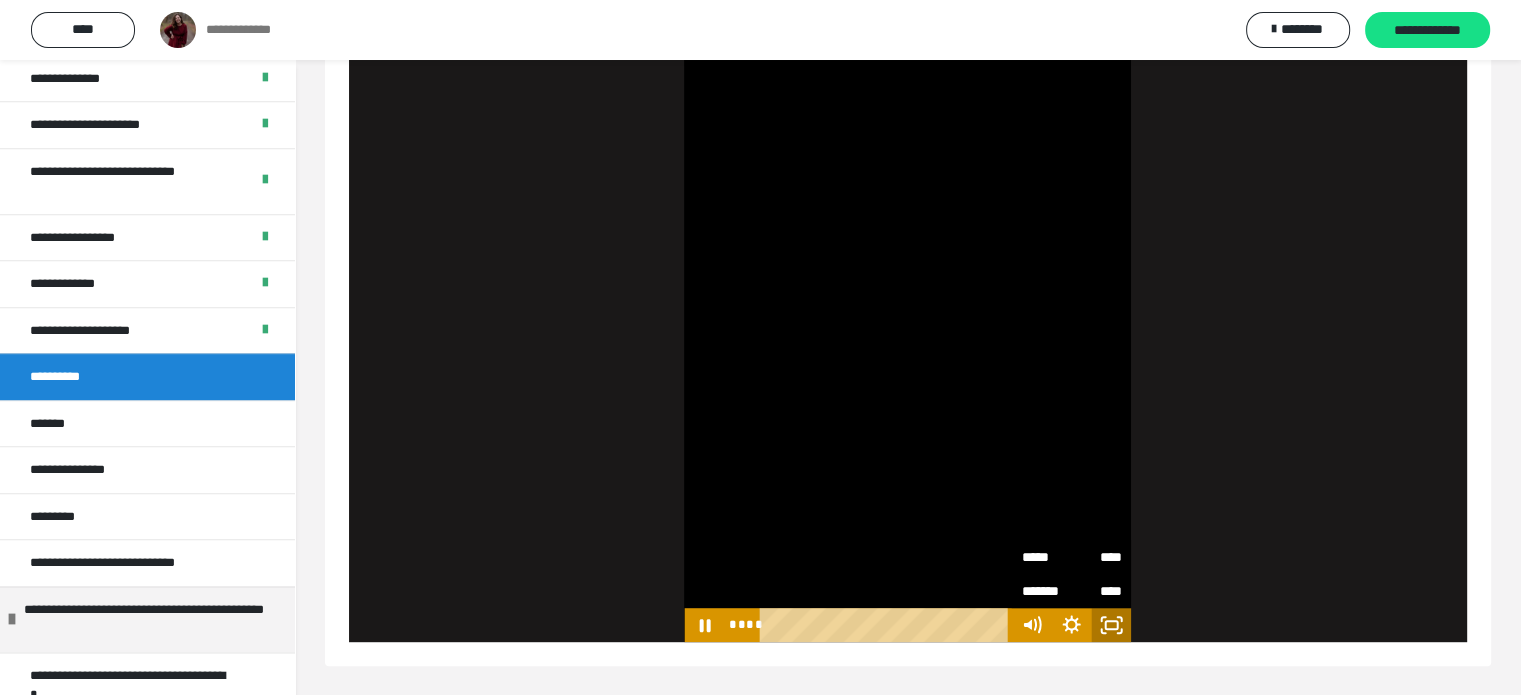 click 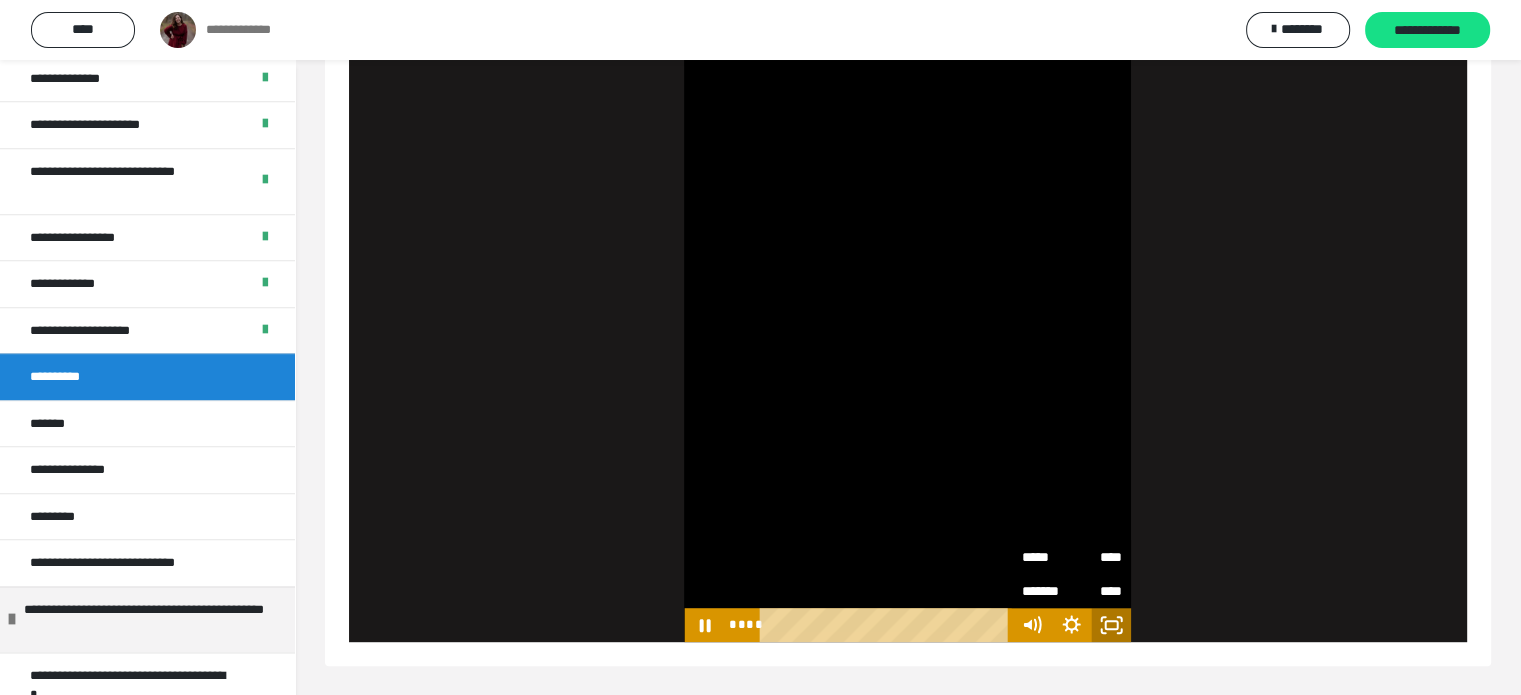 scroll, scrollTop: 816, scrollLeft: 0, axis: vertical 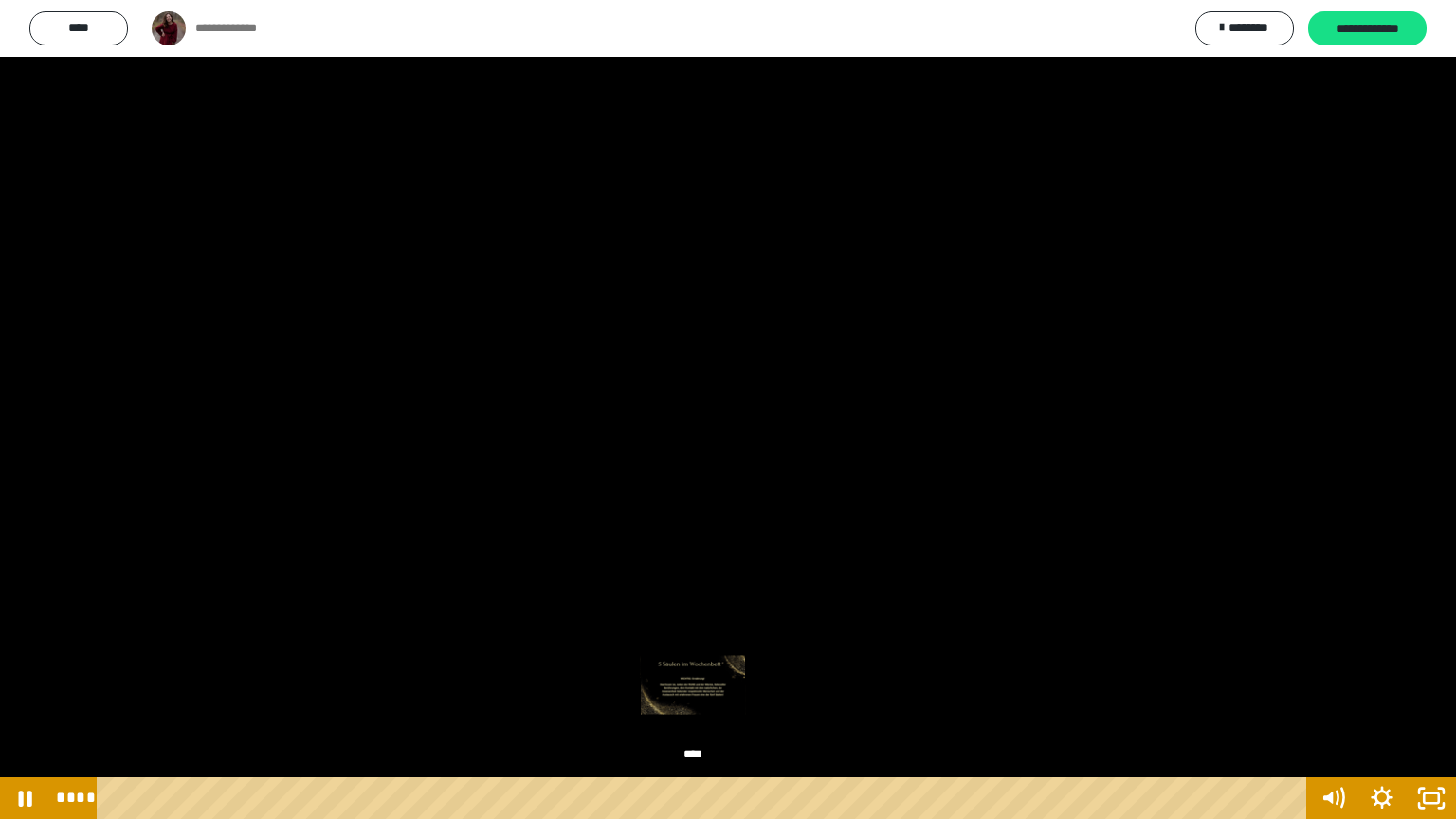 click on "****" at bounding box center (705, 798) 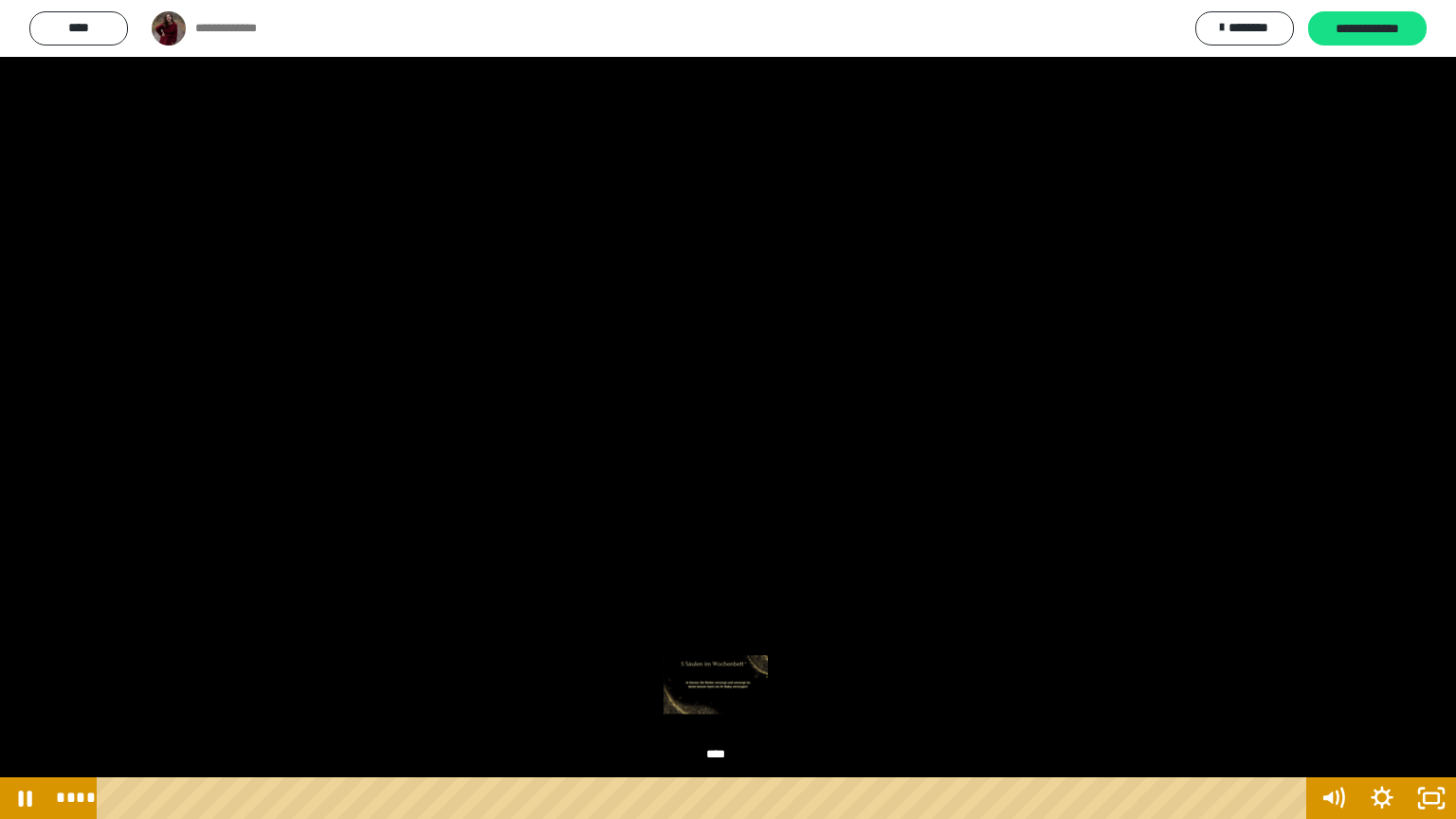click on "****" at bounding box center [705, 798] 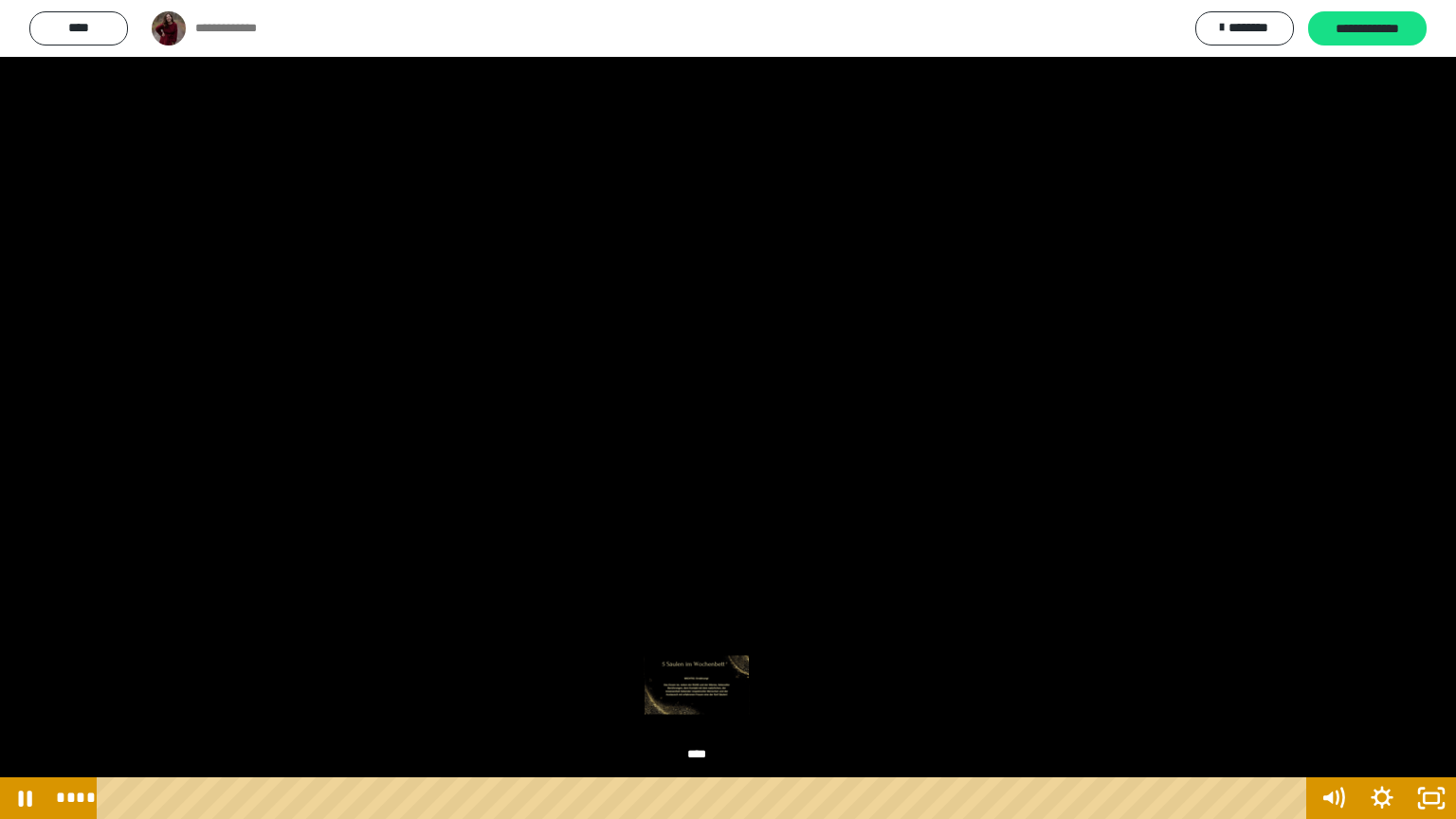 click on "****" at bounding box center [705, 798] 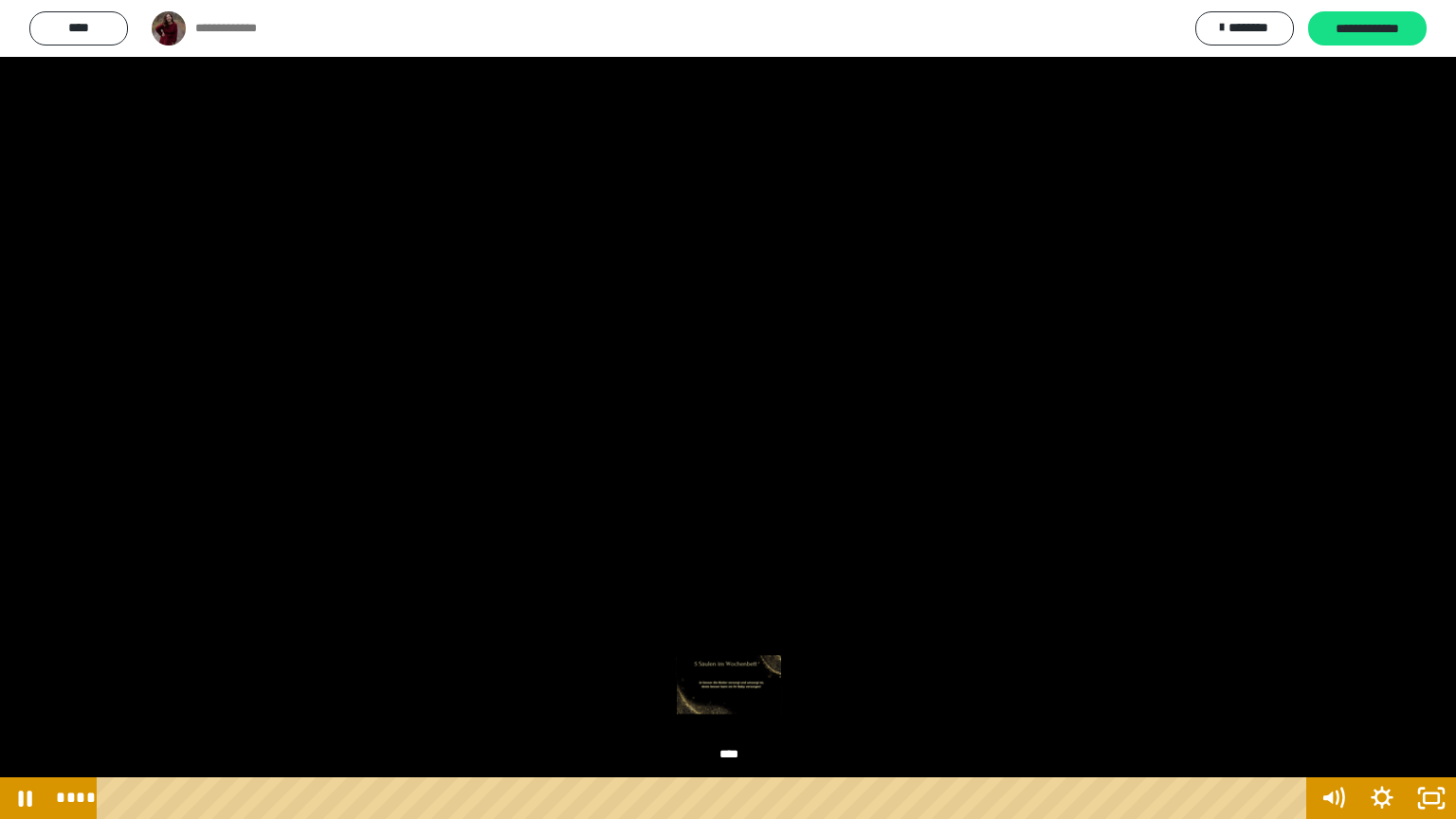 click on "****" at bounding box center (705, 798) 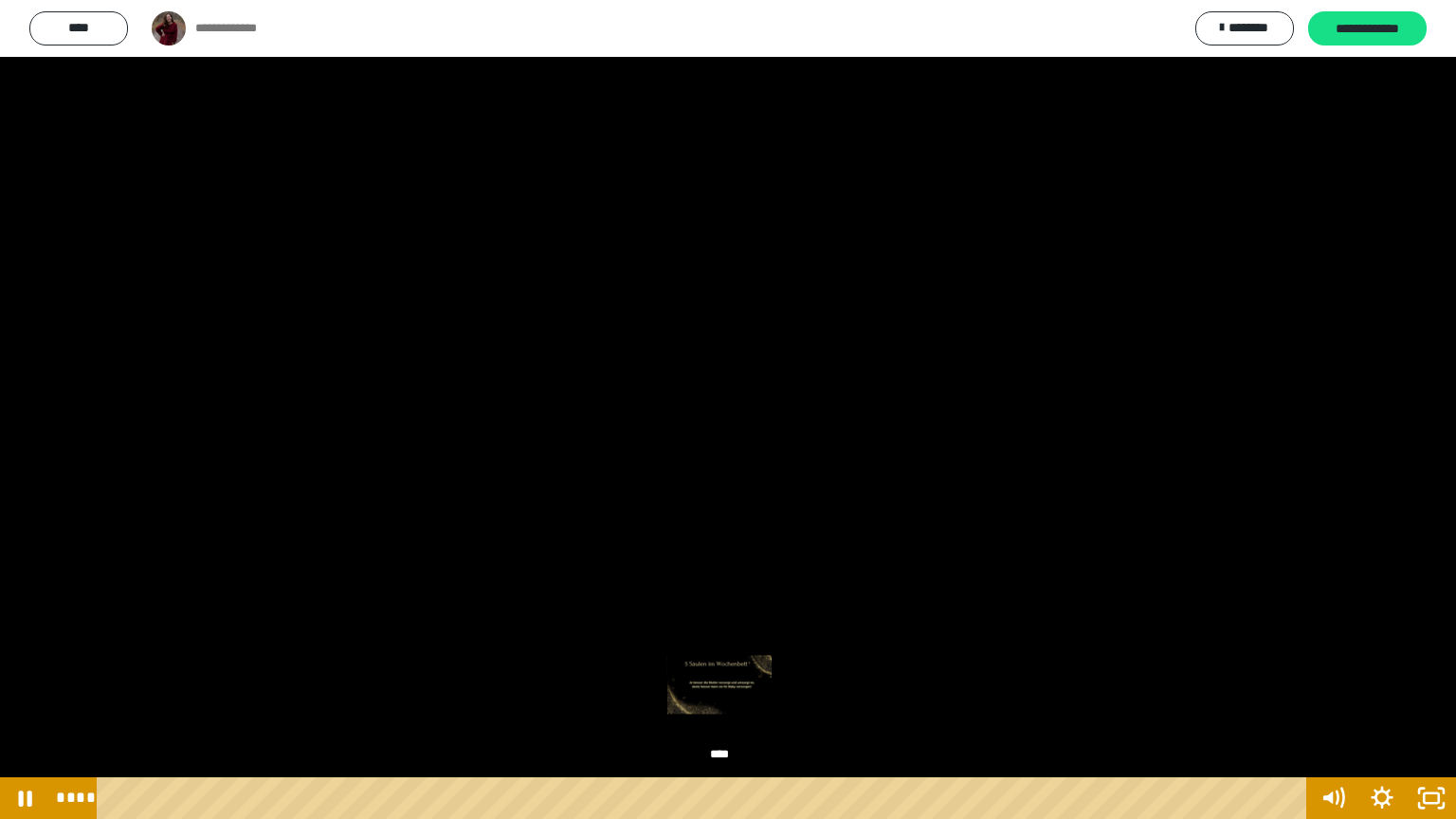 click on "****" at bounding box center [705, 798] 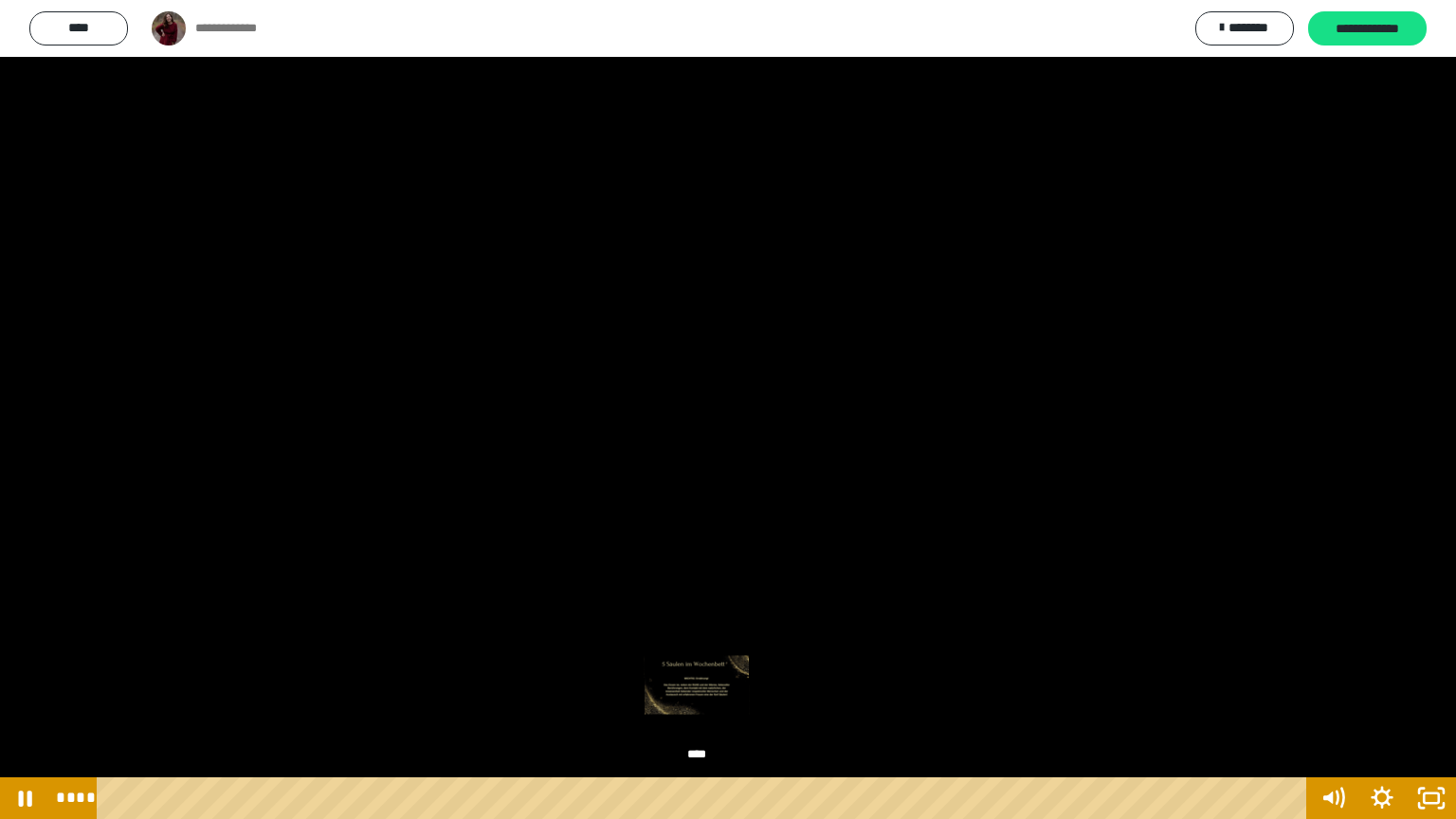 click on "****" at bounding box center [705, 798] 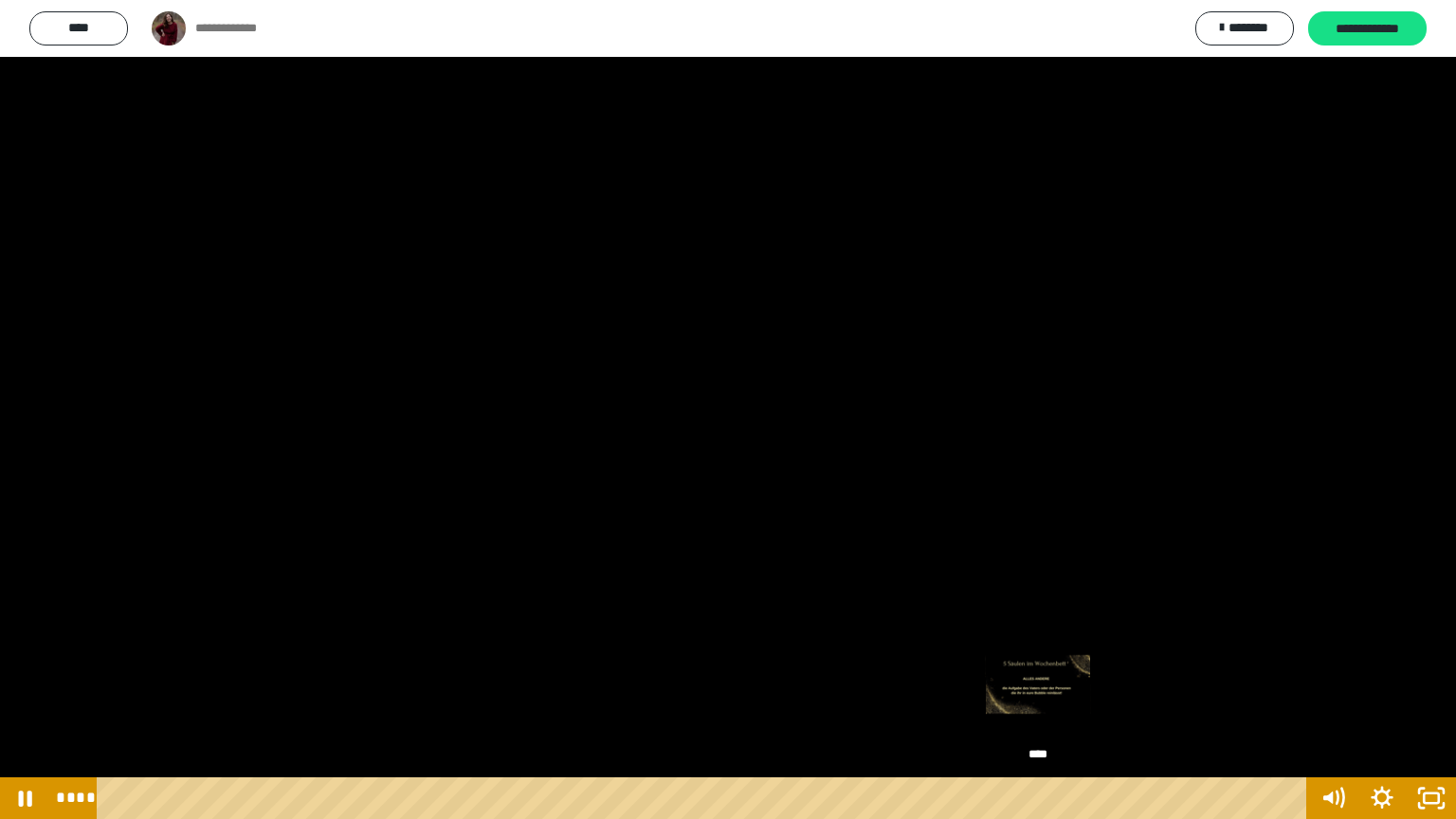 click on "****" at bounding box center [705, 798] 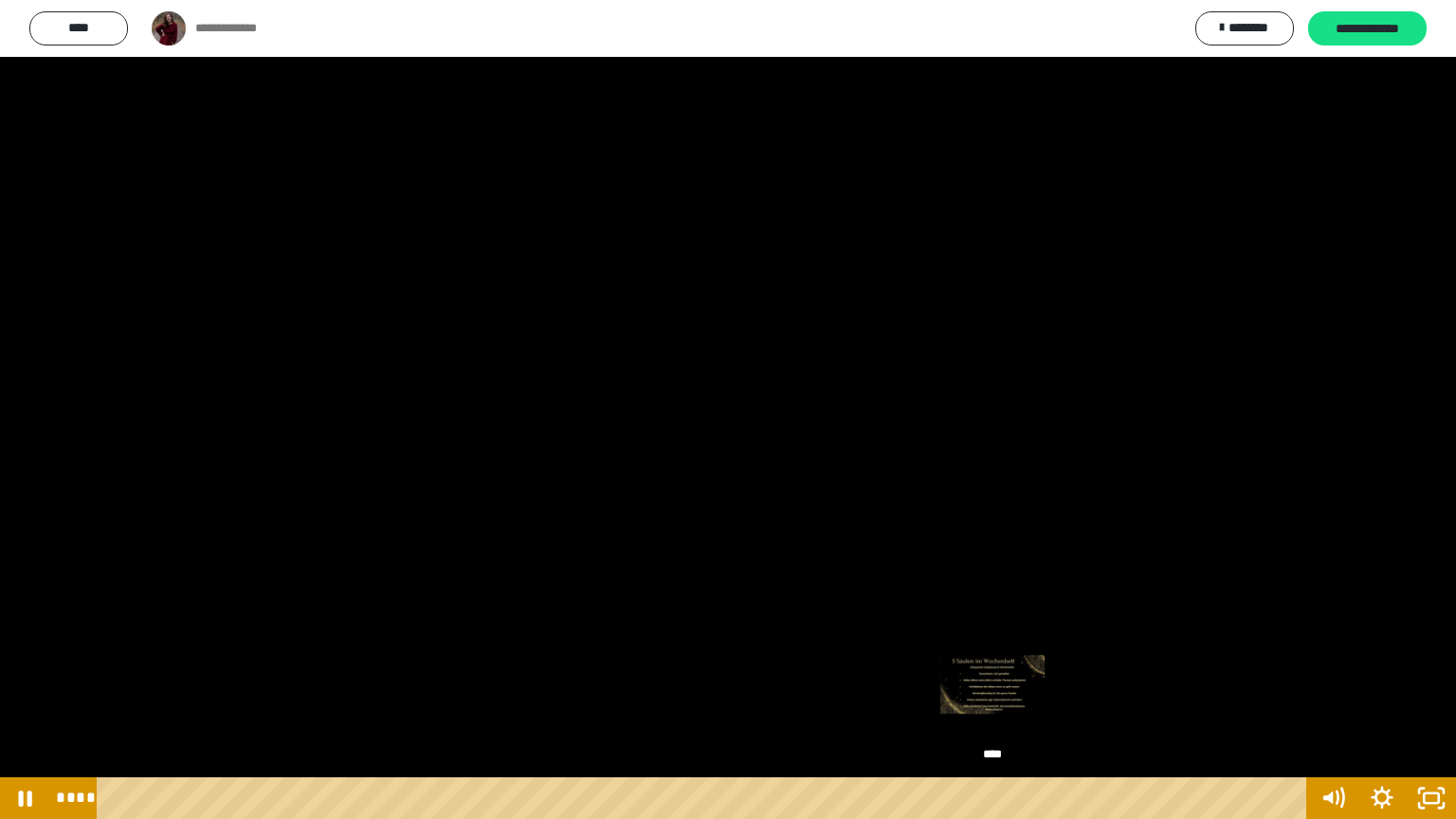 click on "****" at bounding box center (705, 798) 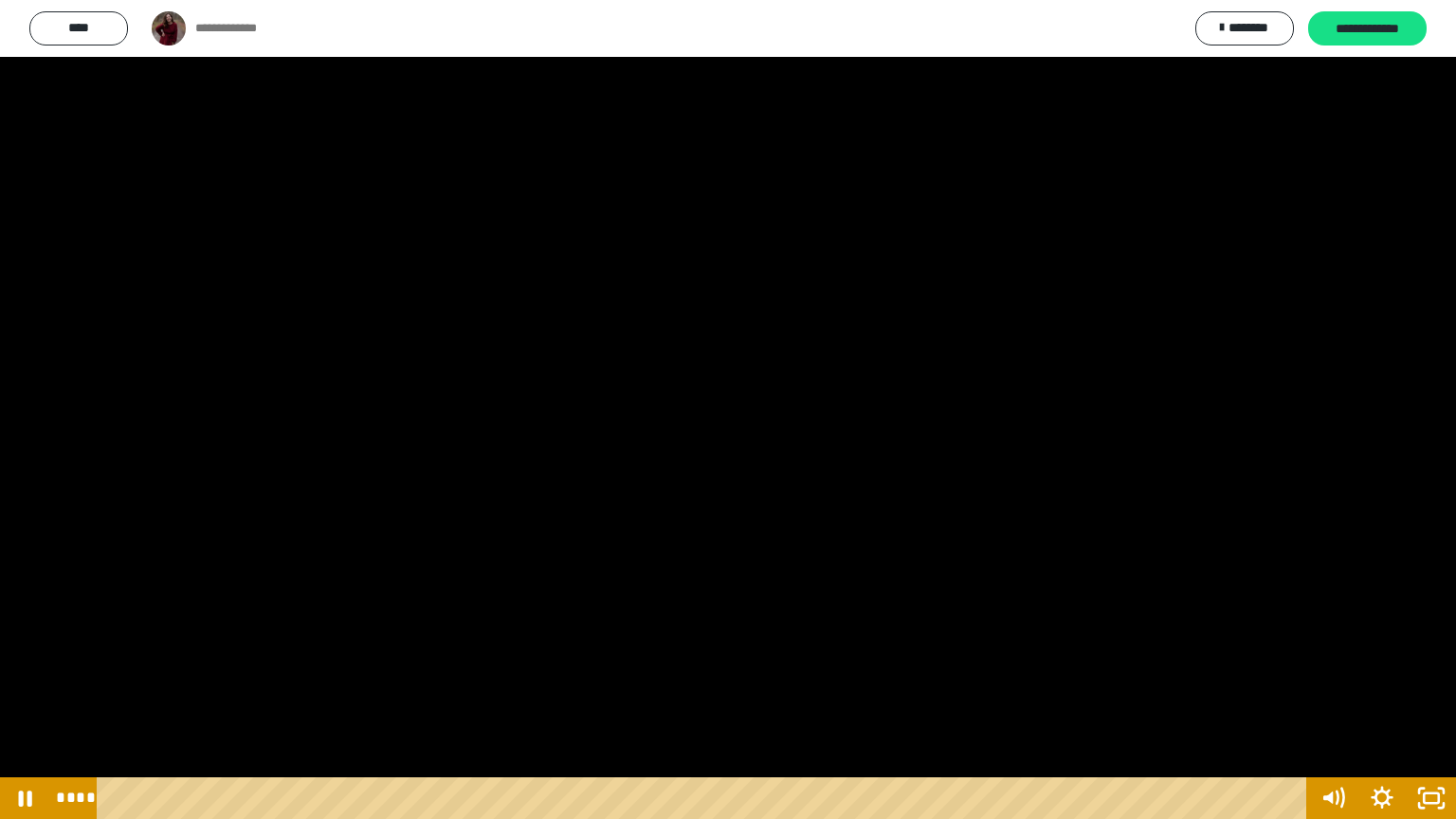 click at bounding box center (728, 410) 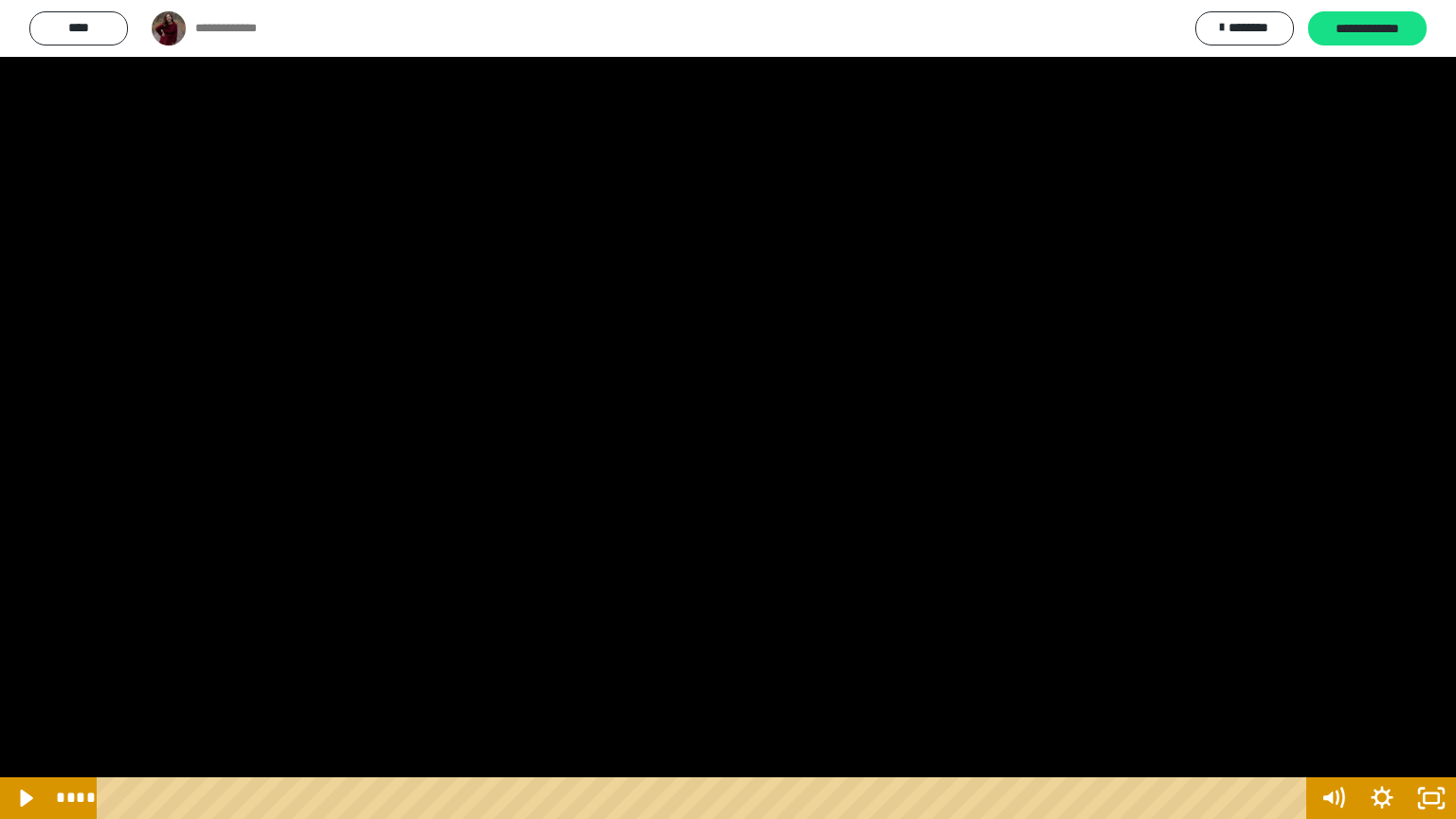 click at bounding box center [728, 410] 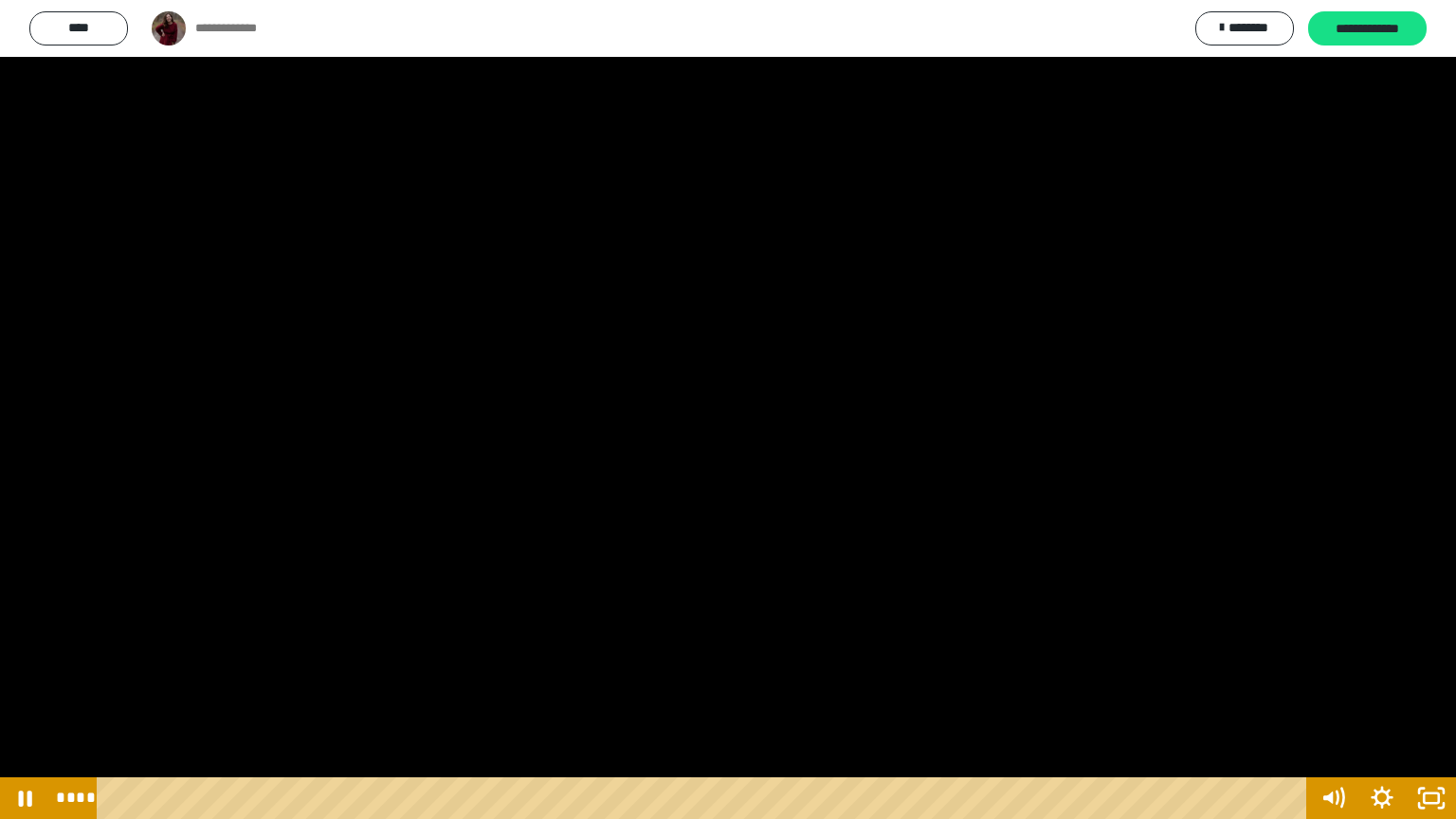 click at bounding box center [728, 410] 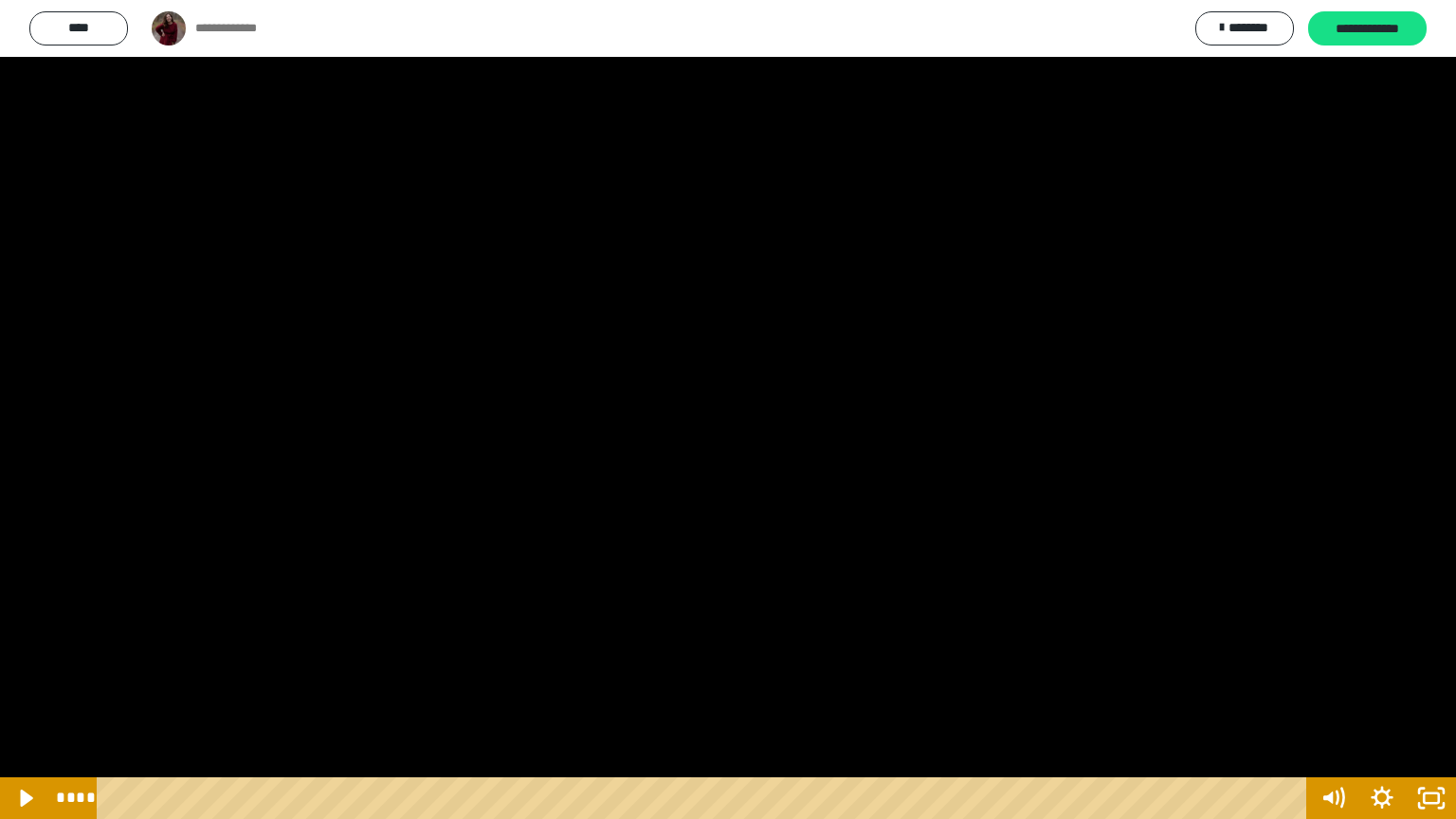 click at bounding box center [728, 410] 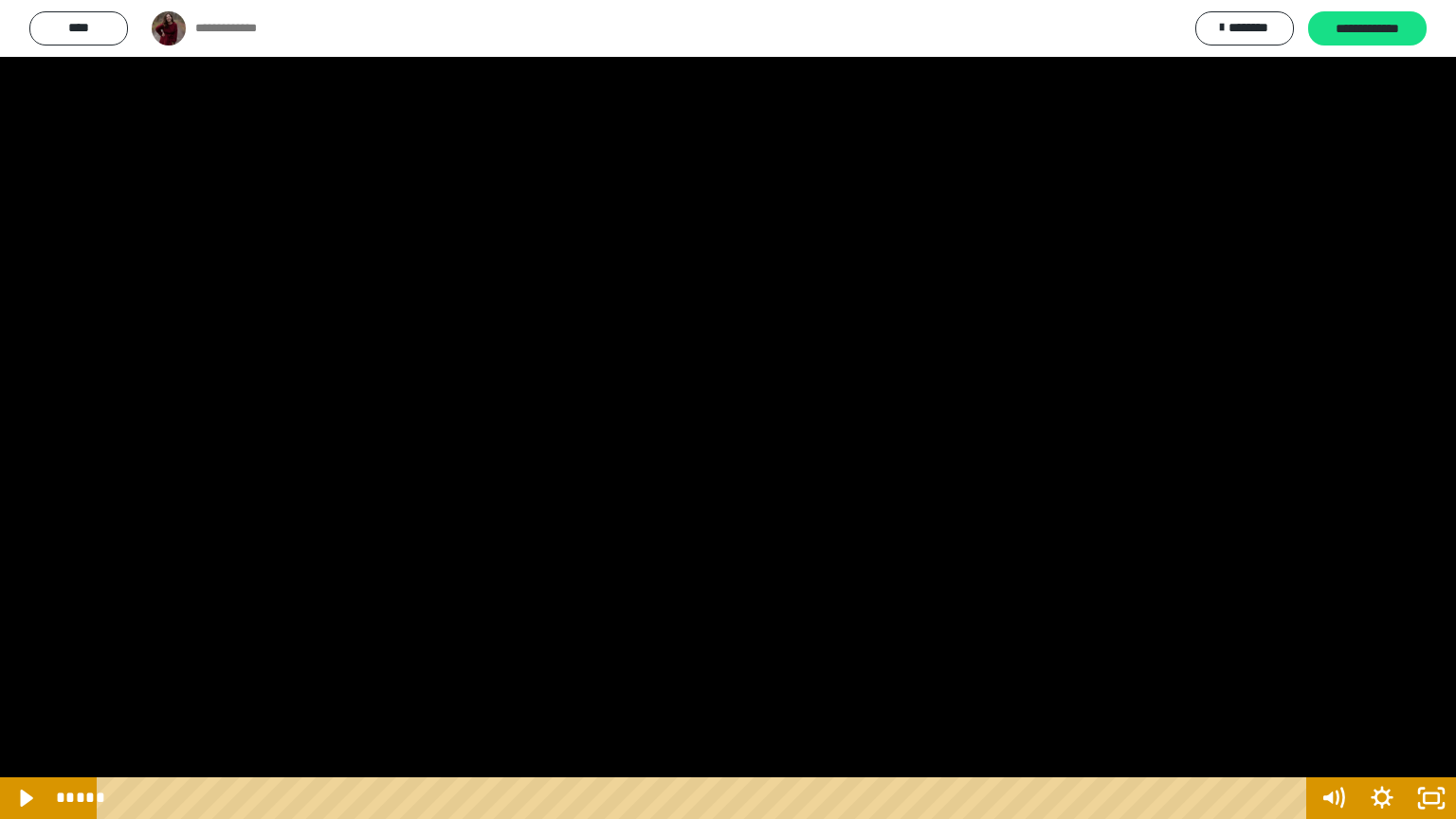 click at bounding box center [728, 410] 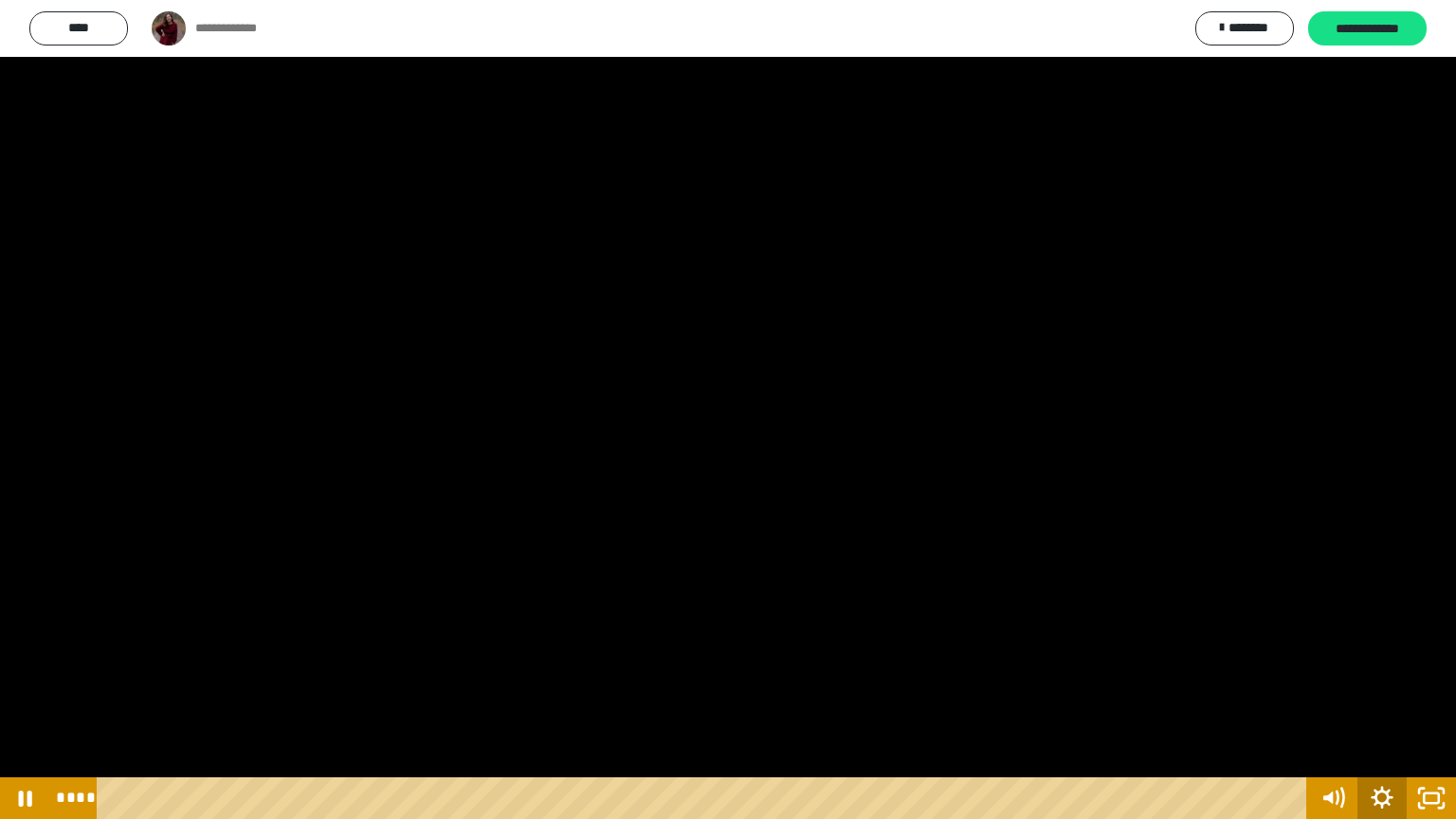 click 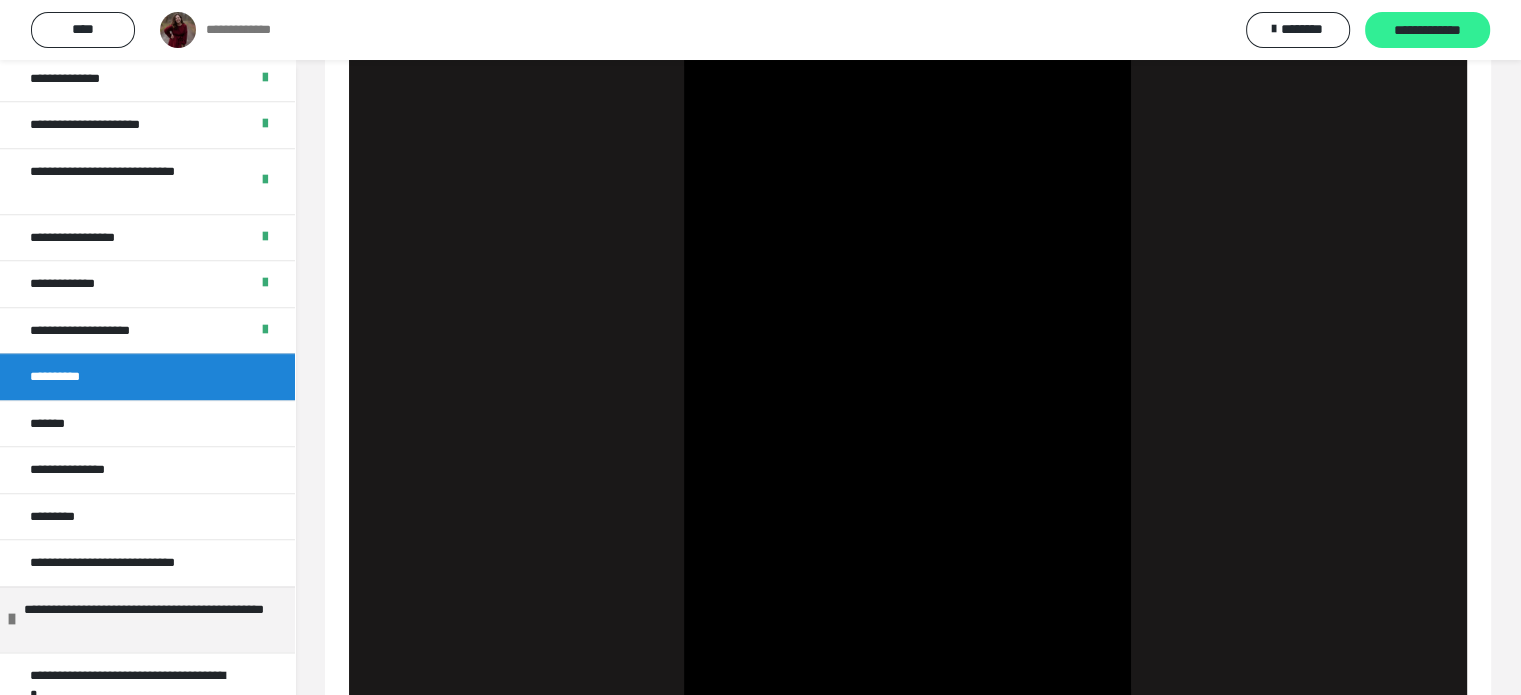 click on "**********" at bounding box center [1427, 31] 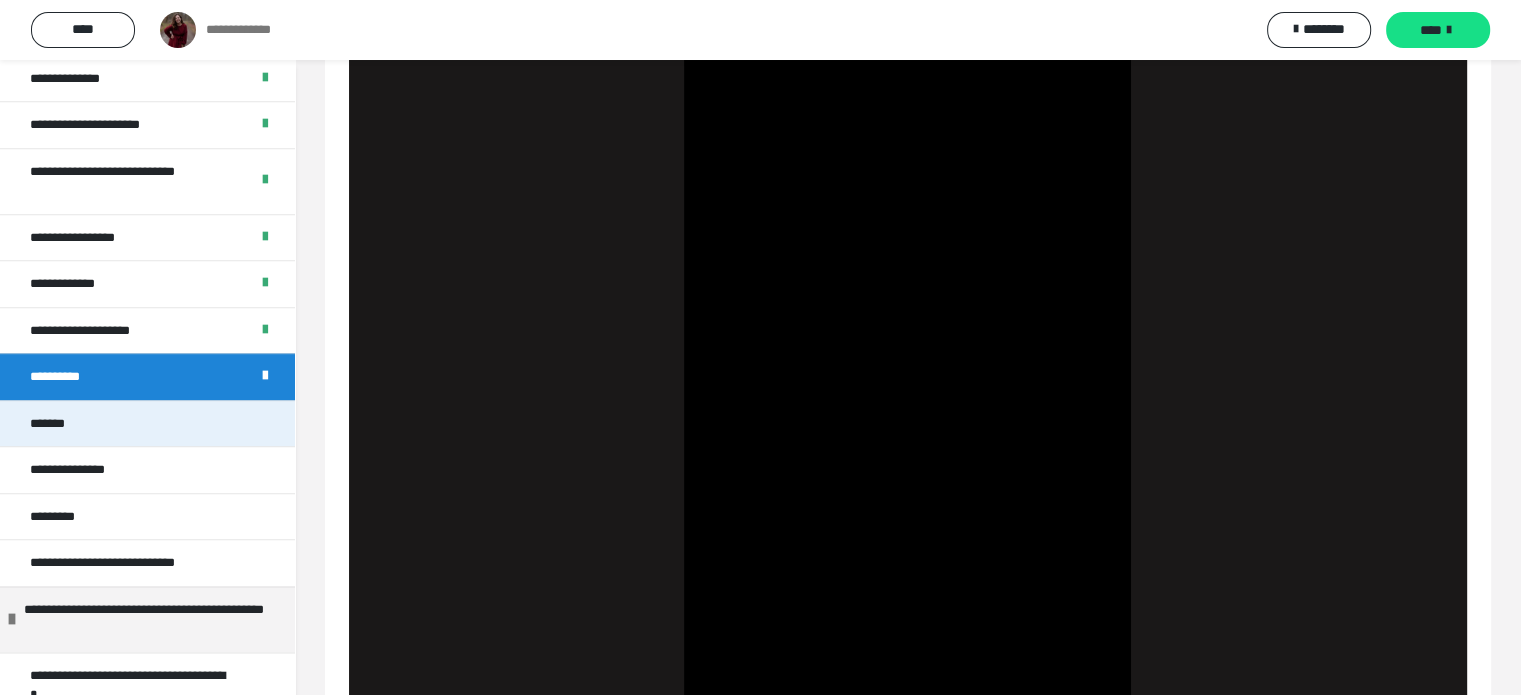 click on "*******" at bounding box center (50, 424) 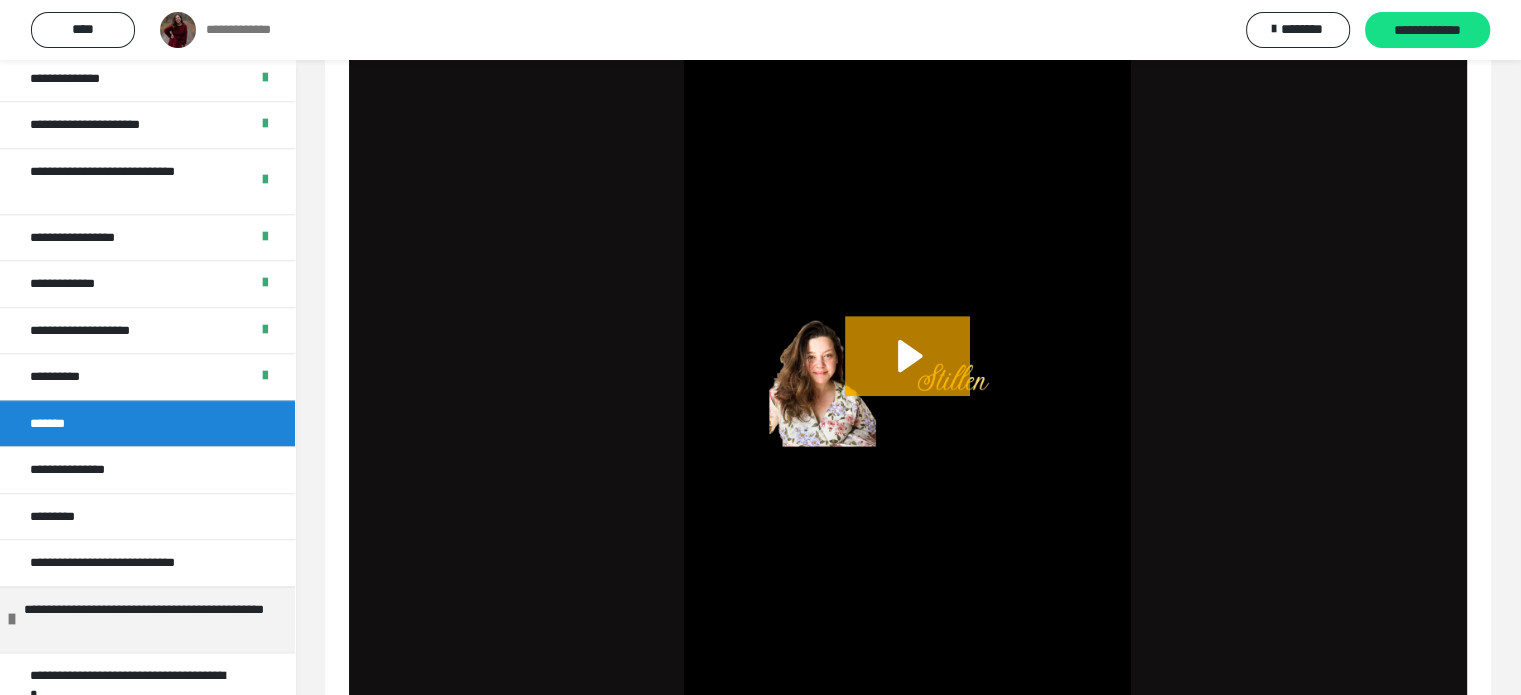 scroll, scrollTop: 889, scrollLeft: 0, axis: vertical 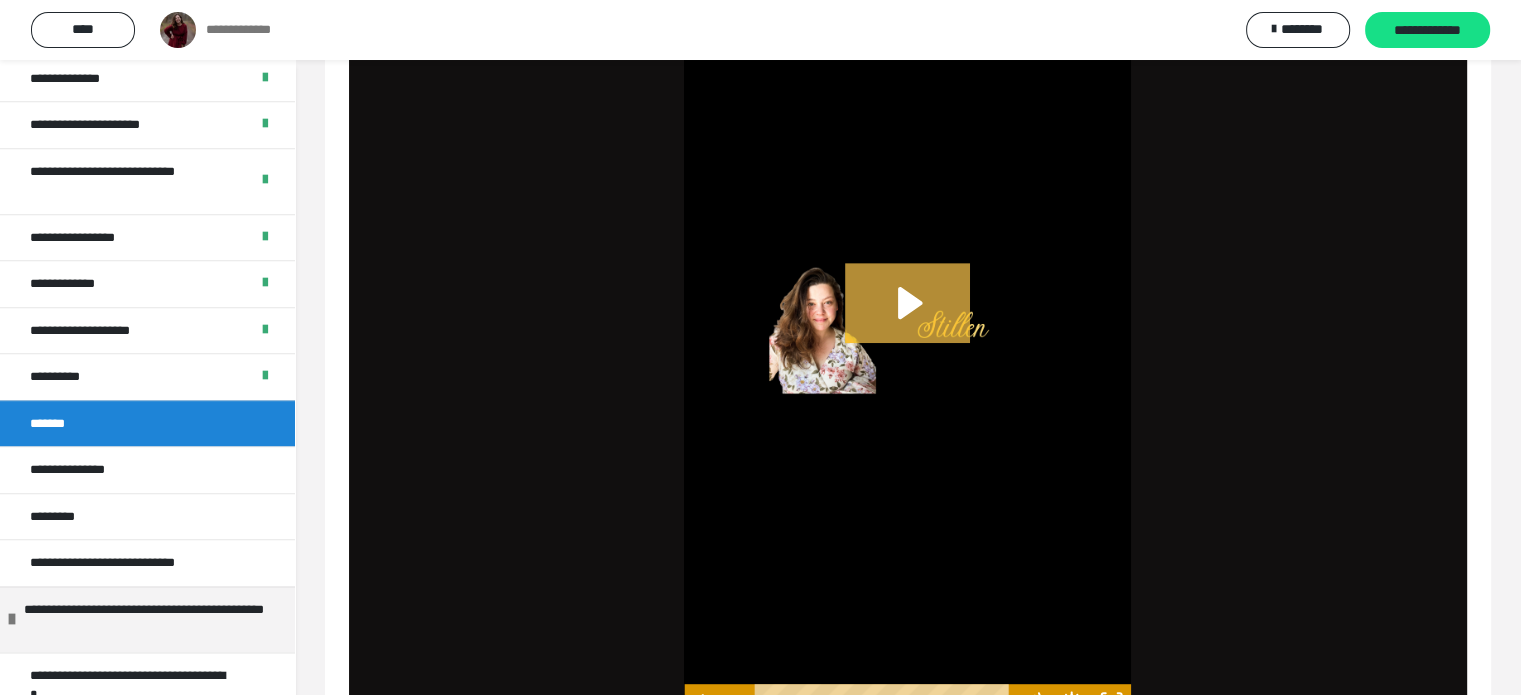 click 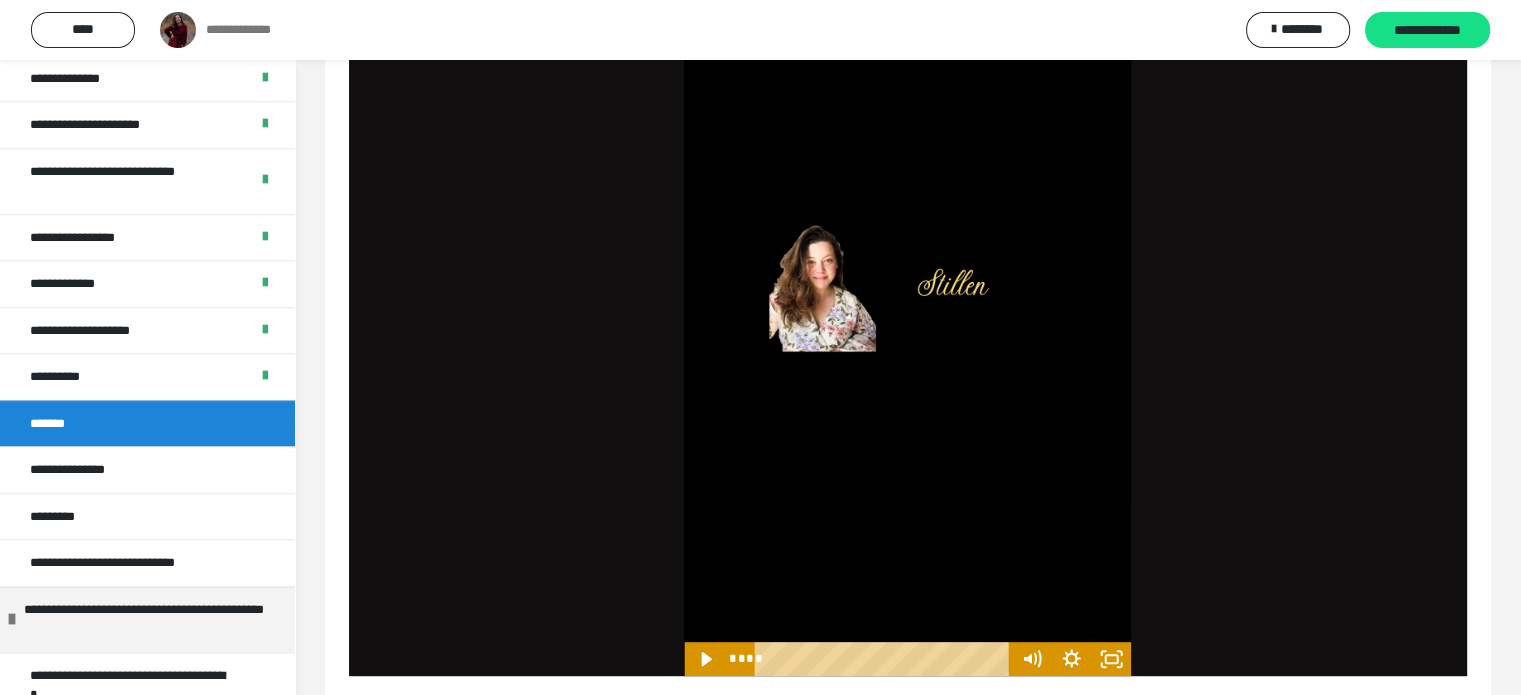 scroll, scrollTop: 965, scrollLeft: 0, axis: vertical 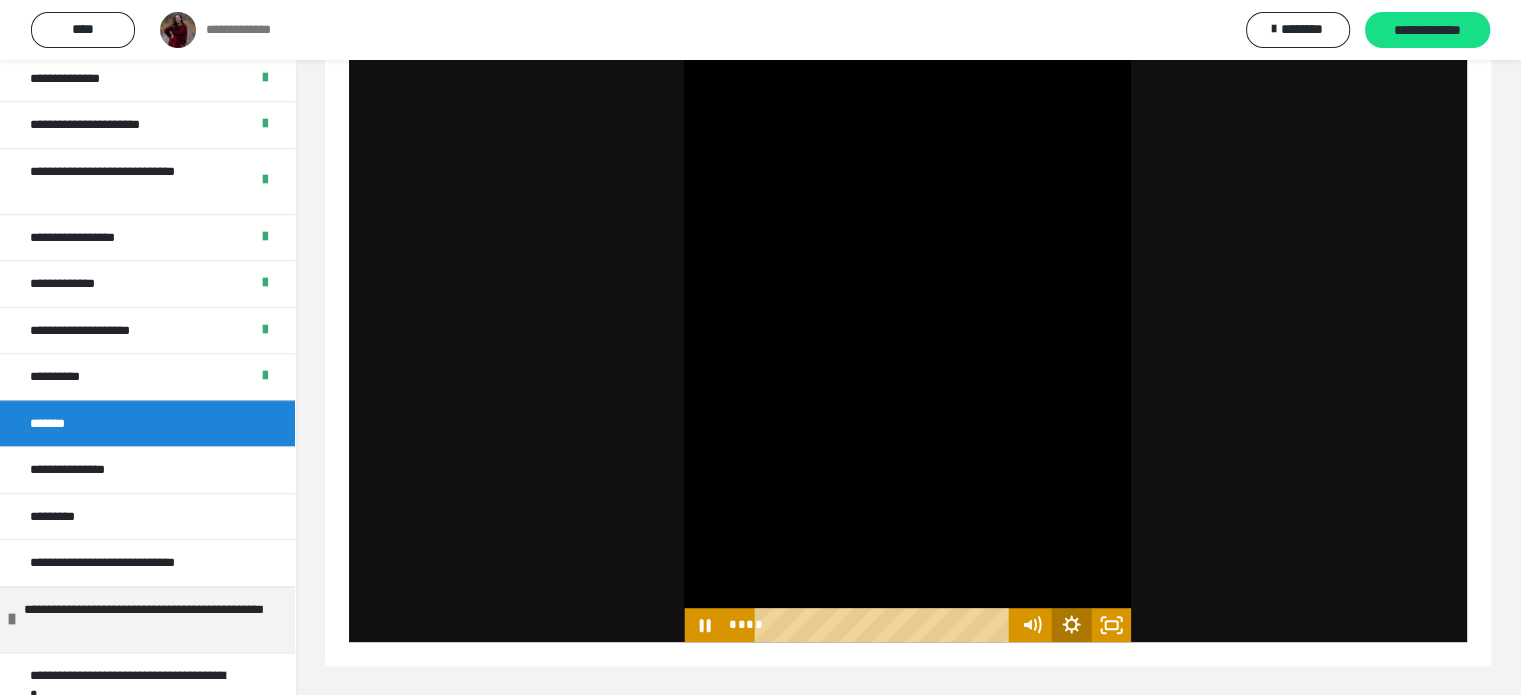 click 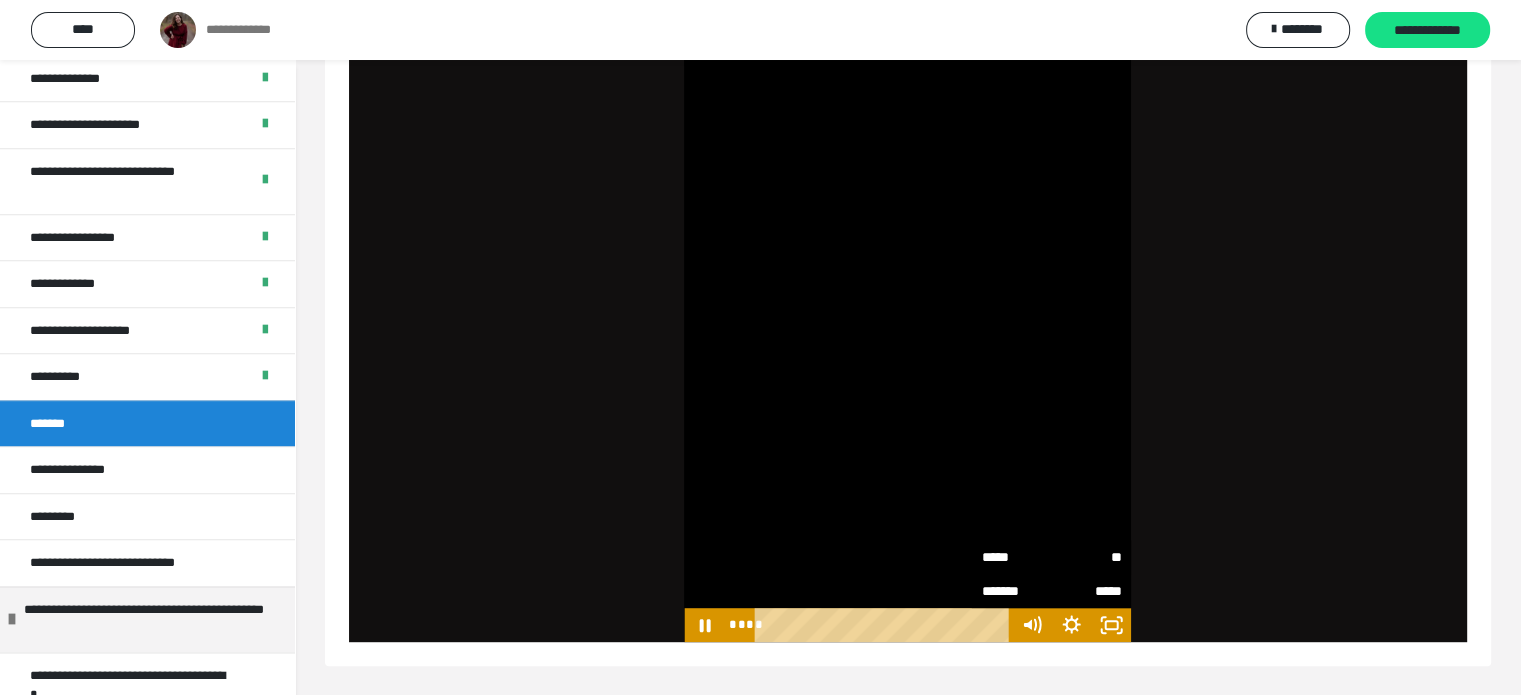 click on "**" at bounding box center (1086, 555) 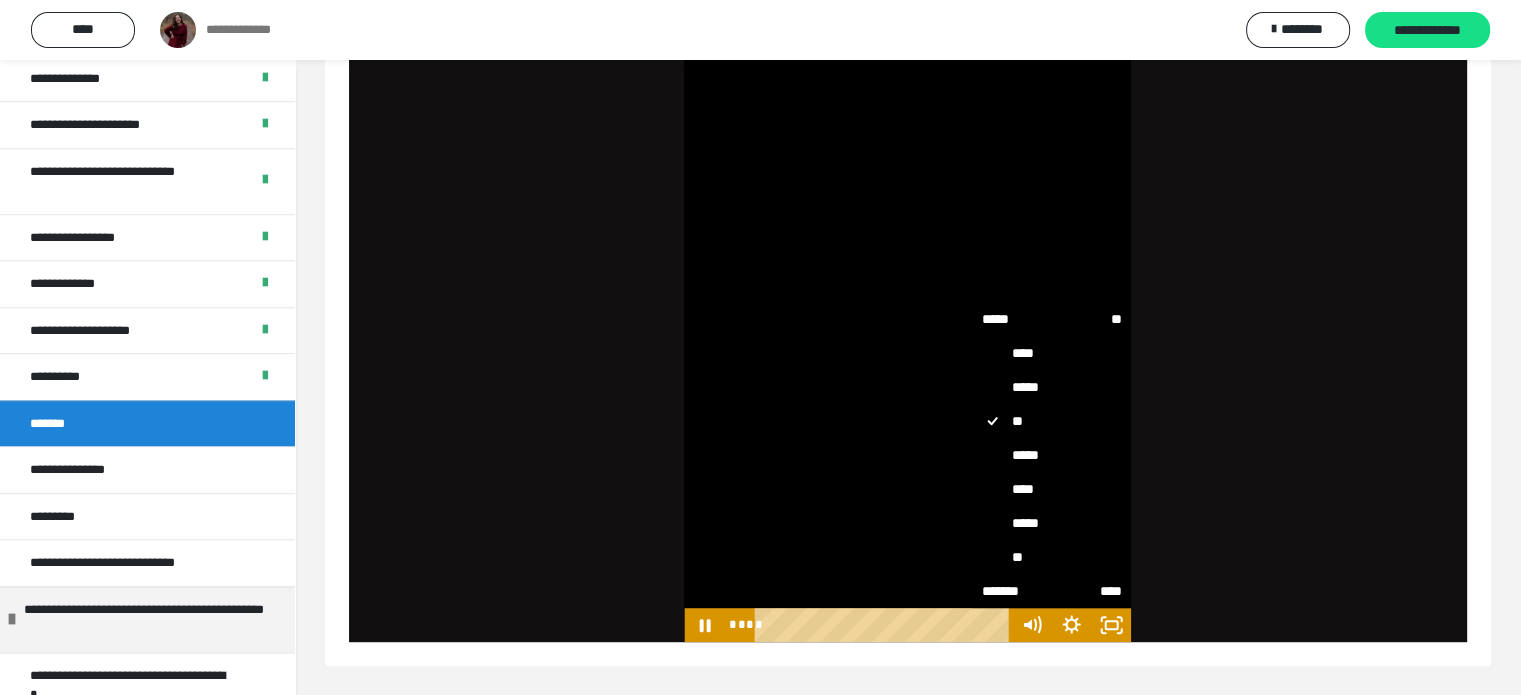click on "****" at bounding box center [1051, 489] 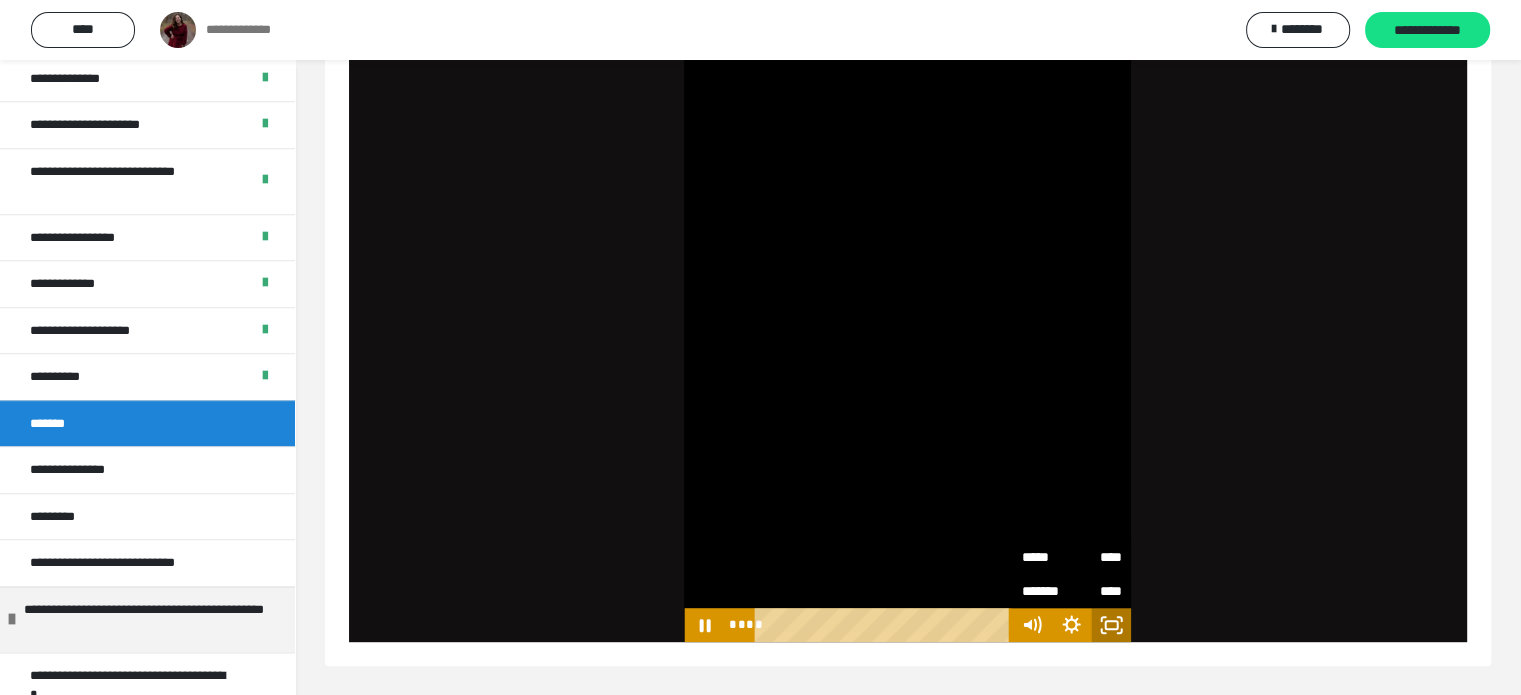 click 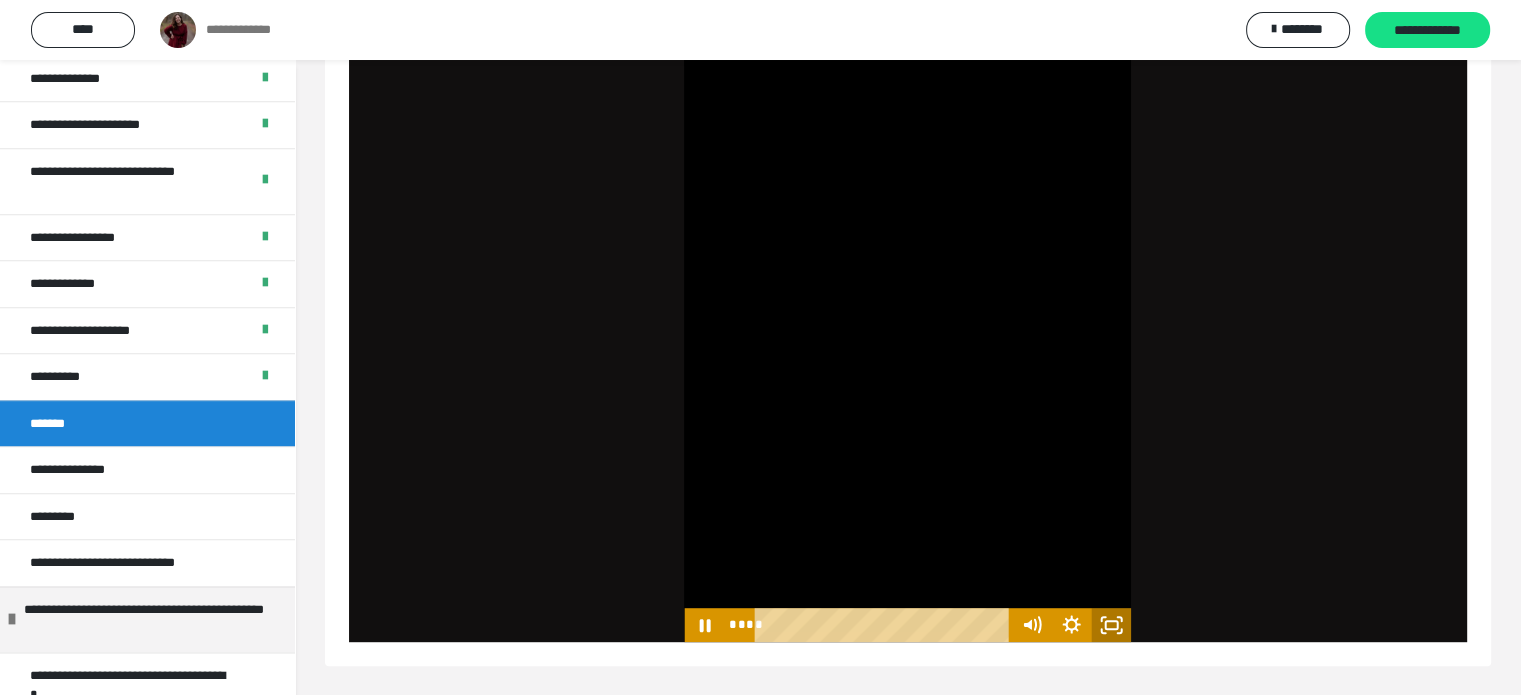 scroll, scrollTop: 816, scrollLeft: 0, axis: vertical 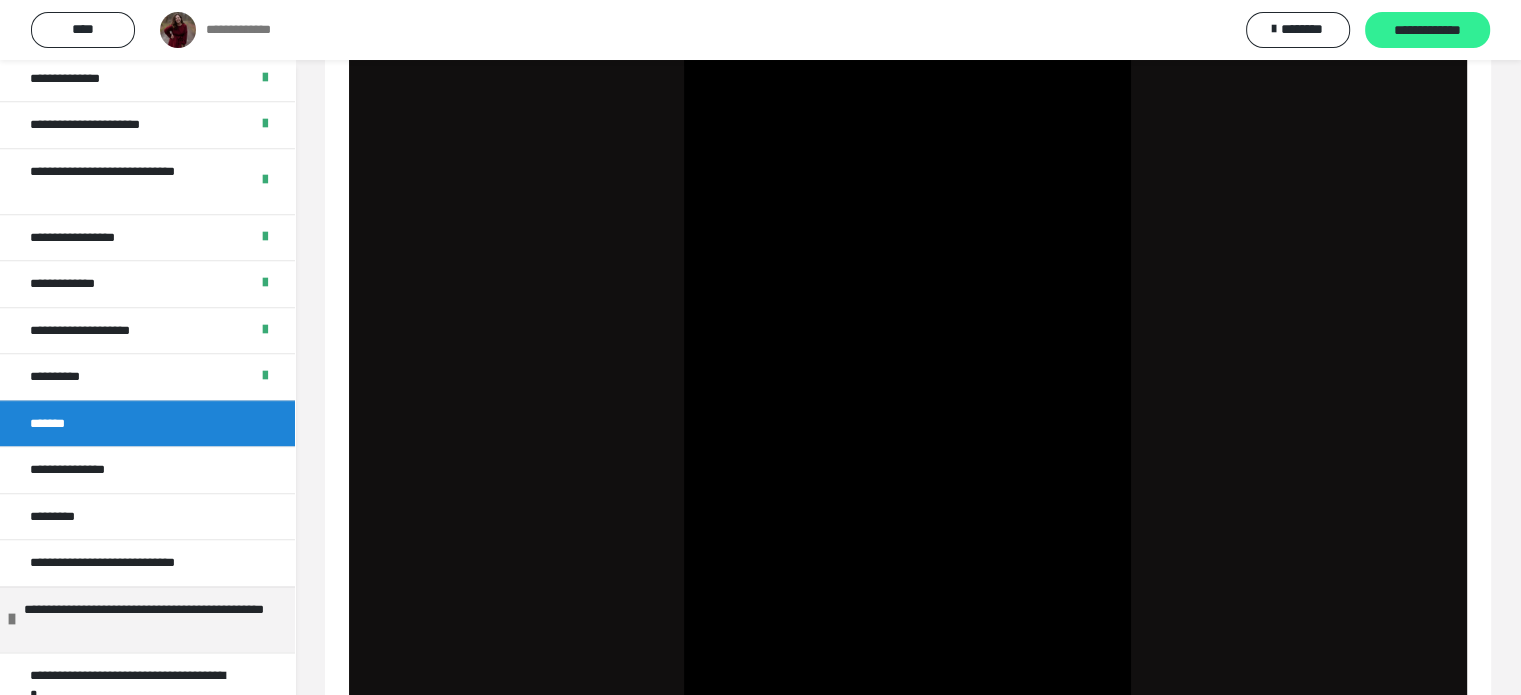 click on "**********" at bounding box center (1427, 31) 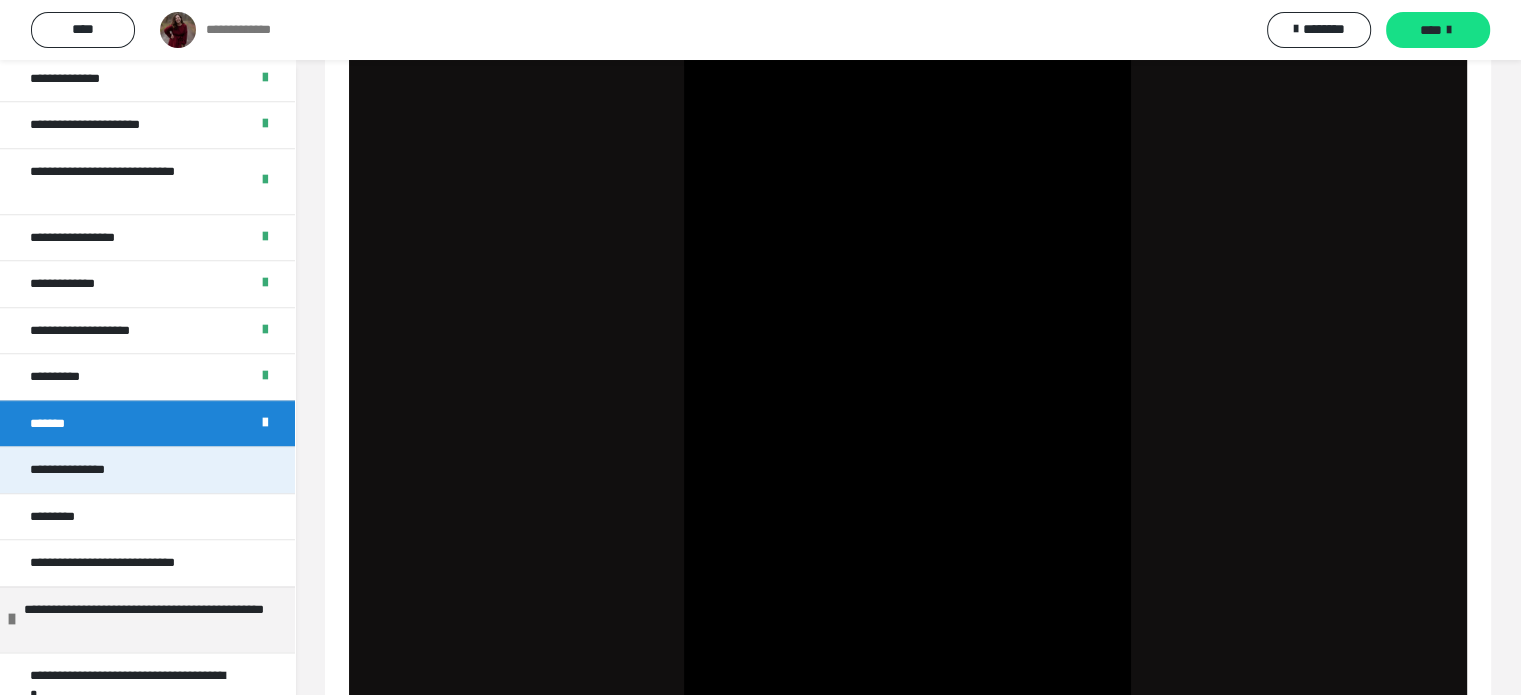 click on "**********" at bounding box center [93, 470] 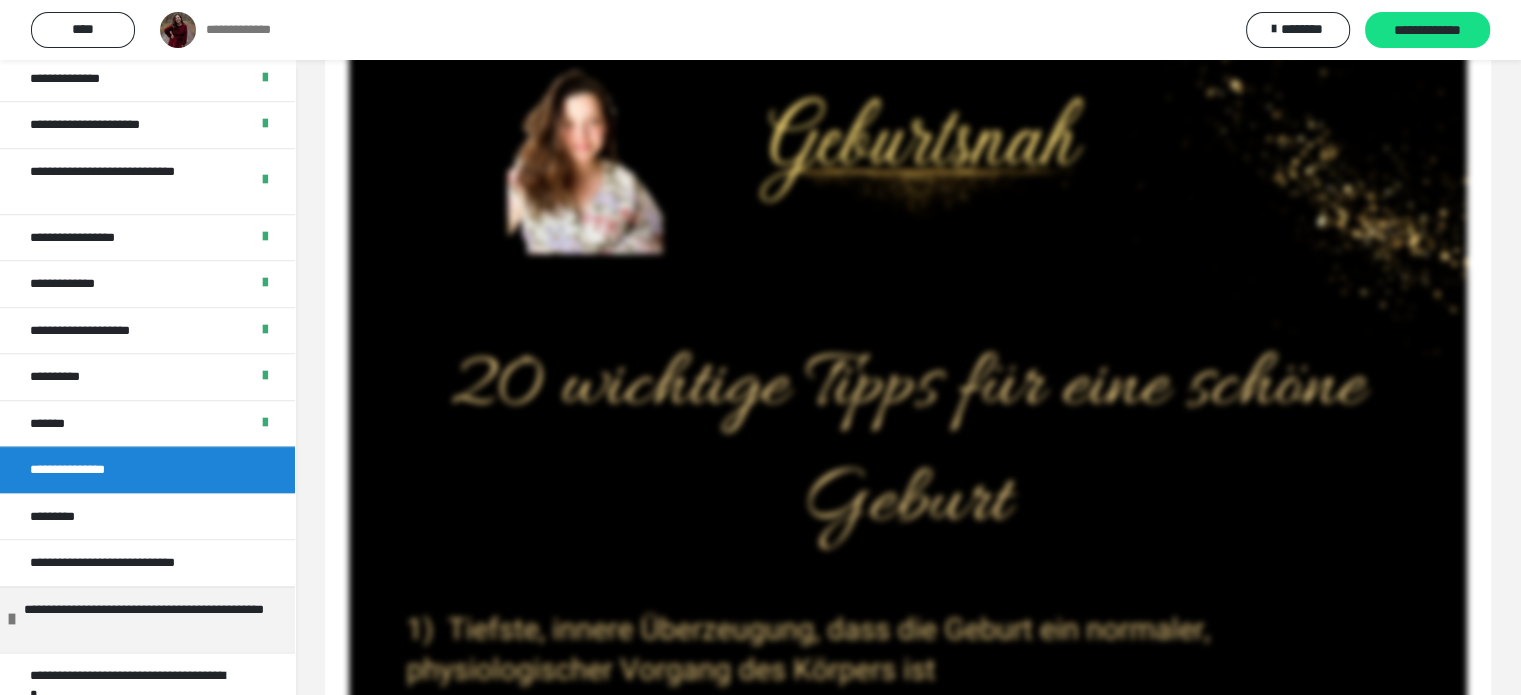 scroll, scrollTop: 189, scrollLeft: 0, axis: vertical 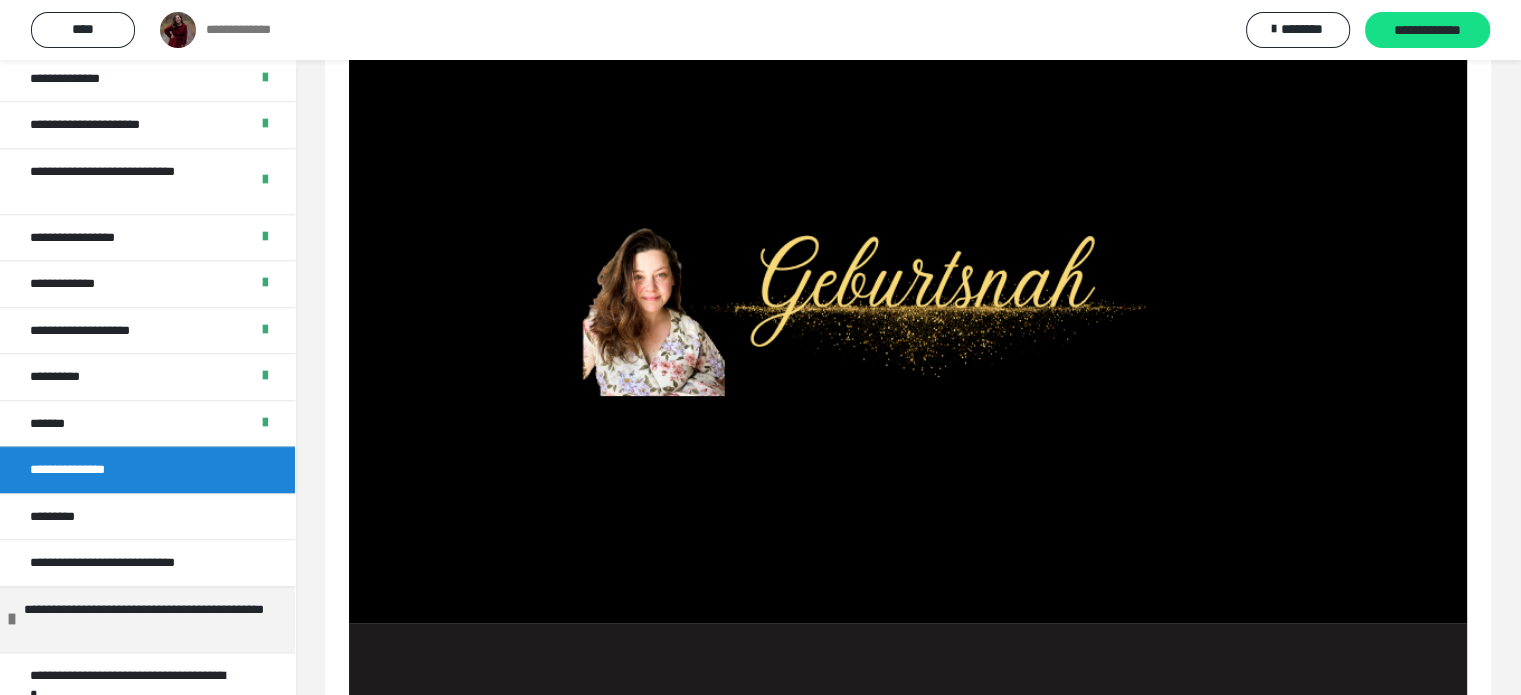 click at bounding box center [908, 287] 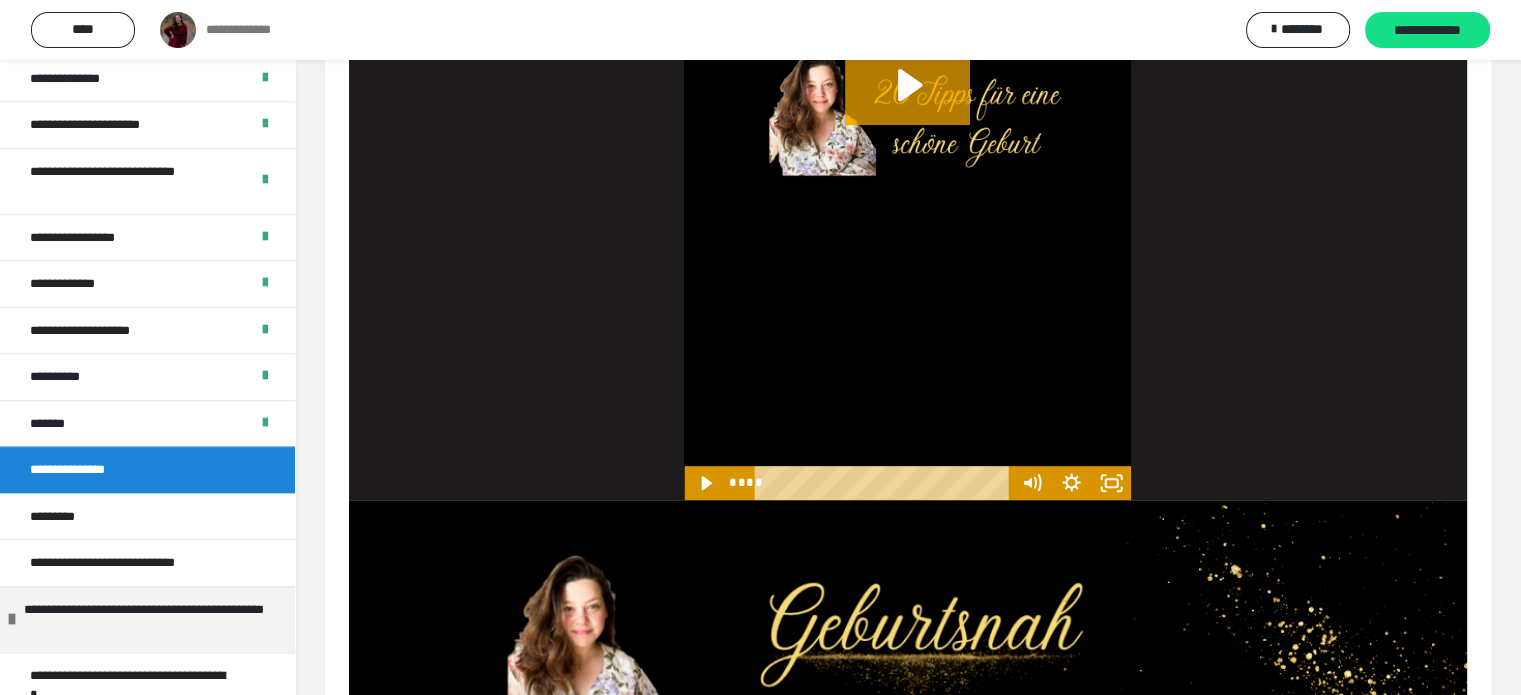 scroll, scrollTop: 989, scrollLeft: 0, axis: vertical 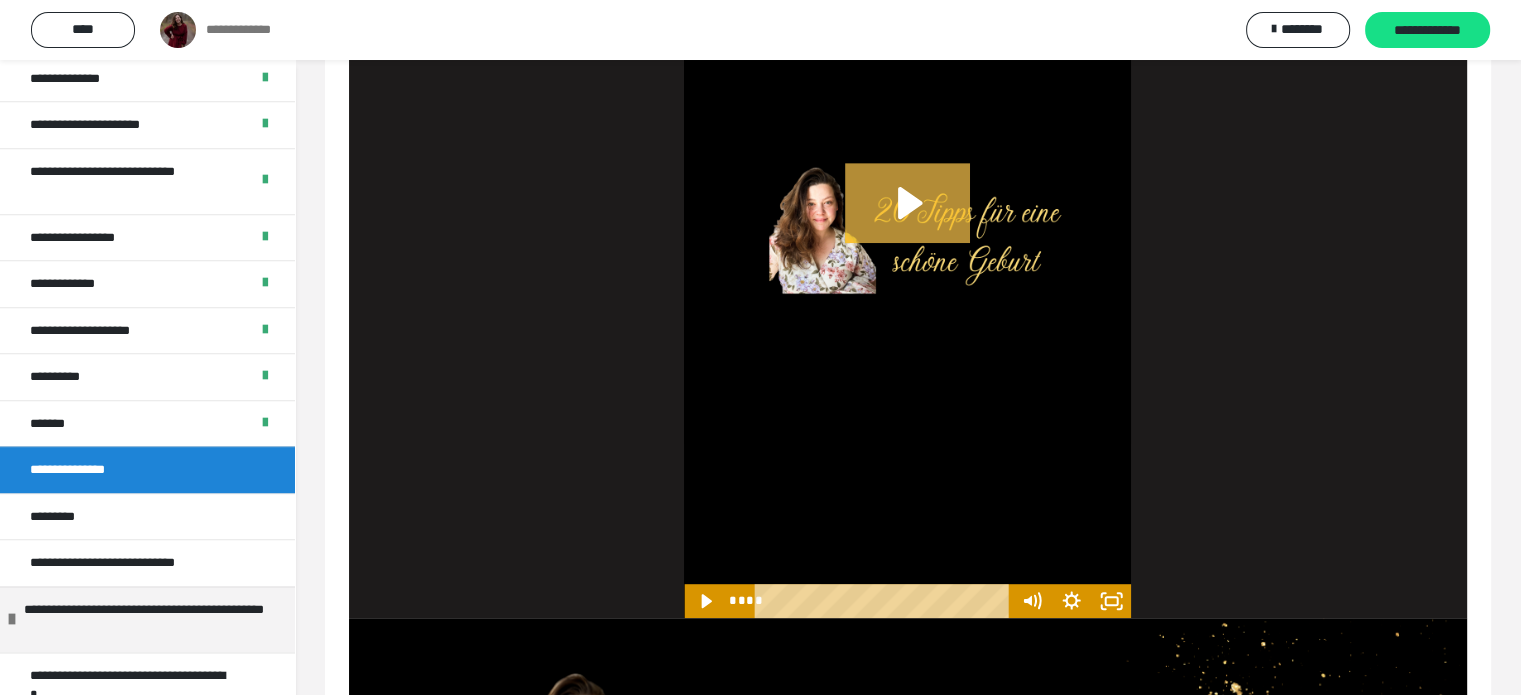click 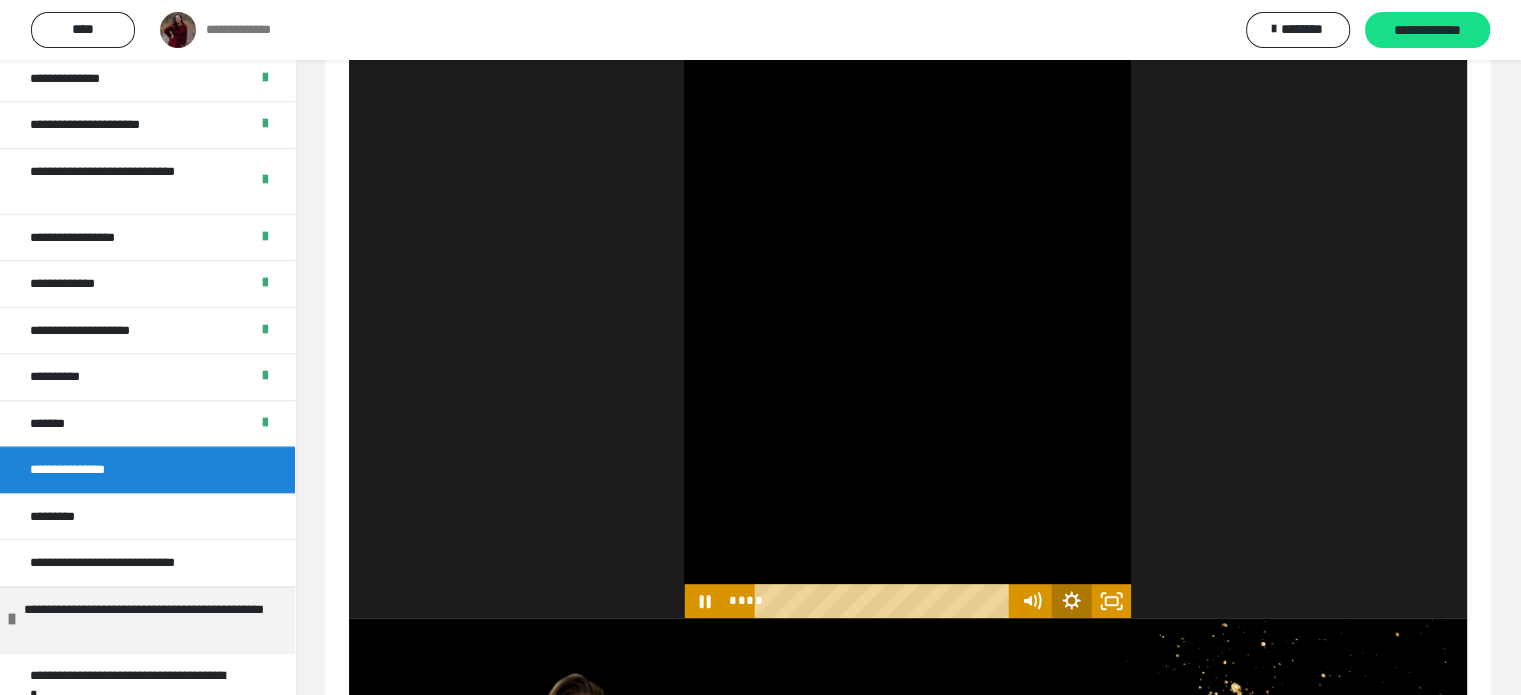 click 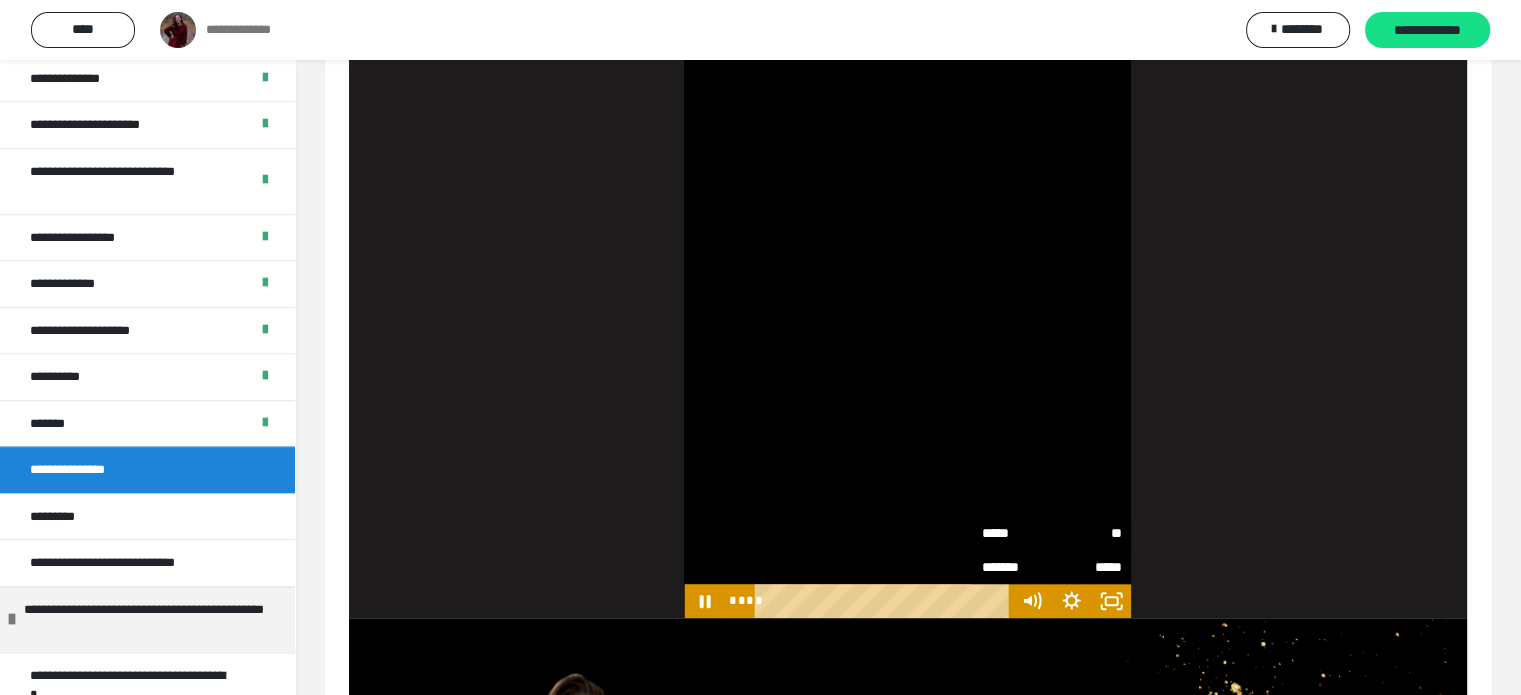 click on "**" at bounding box center (1086, 529) 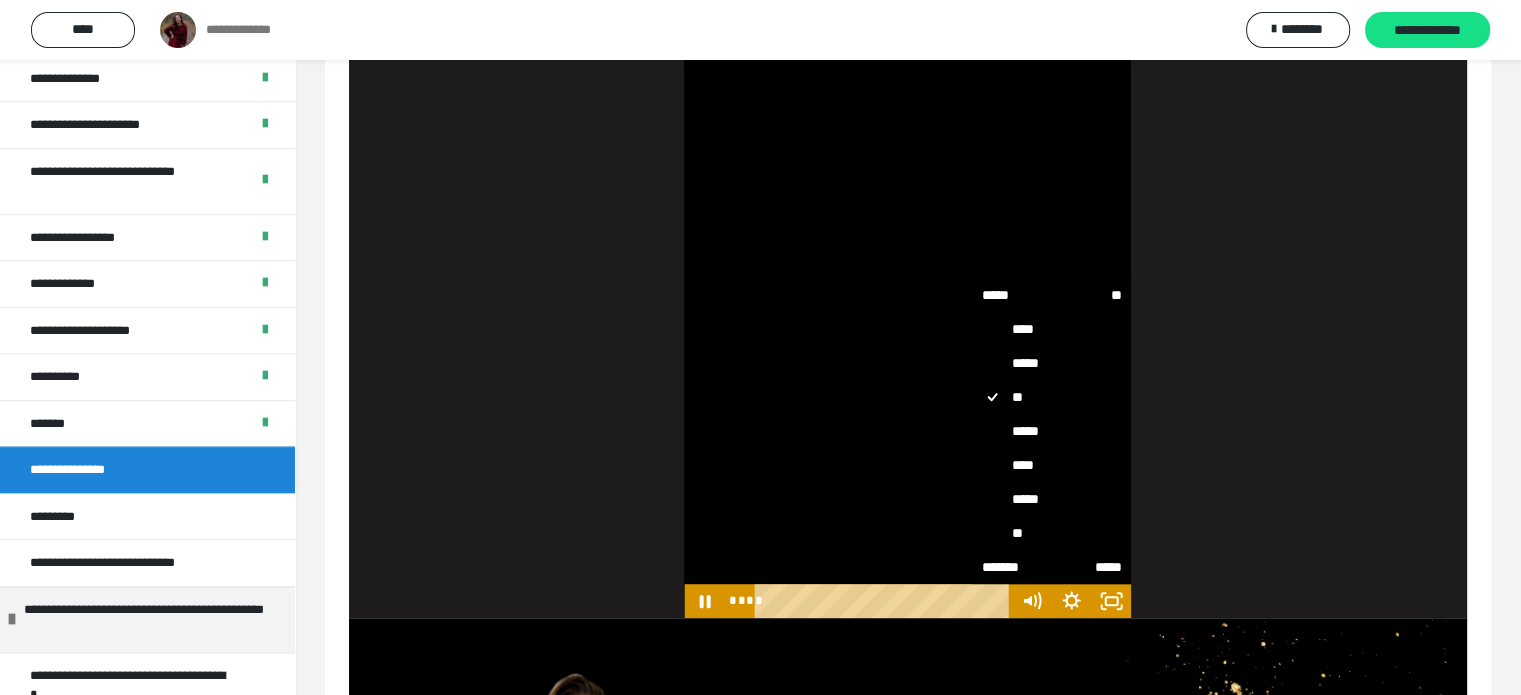 click on "****" at bounding box center (1051, 465) 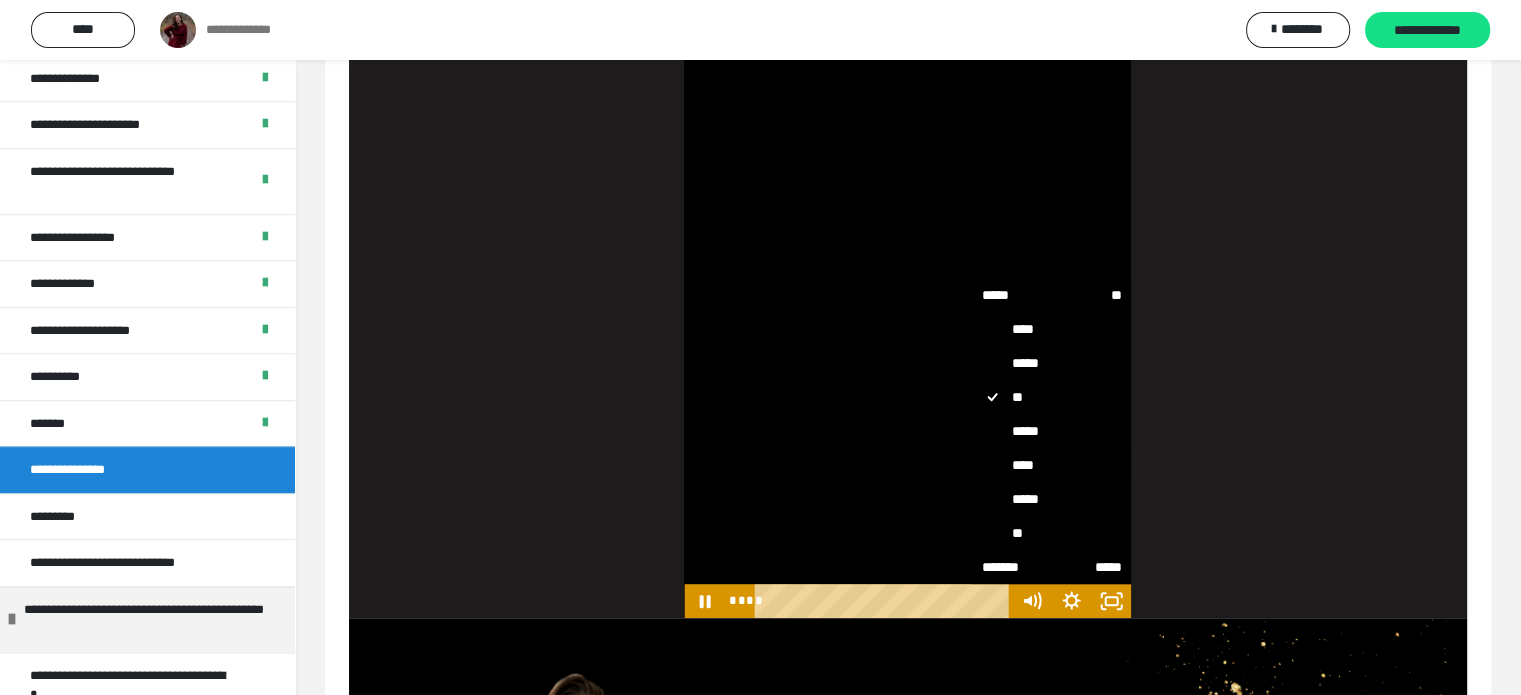 click on "****" at bounding box center [971, 448] 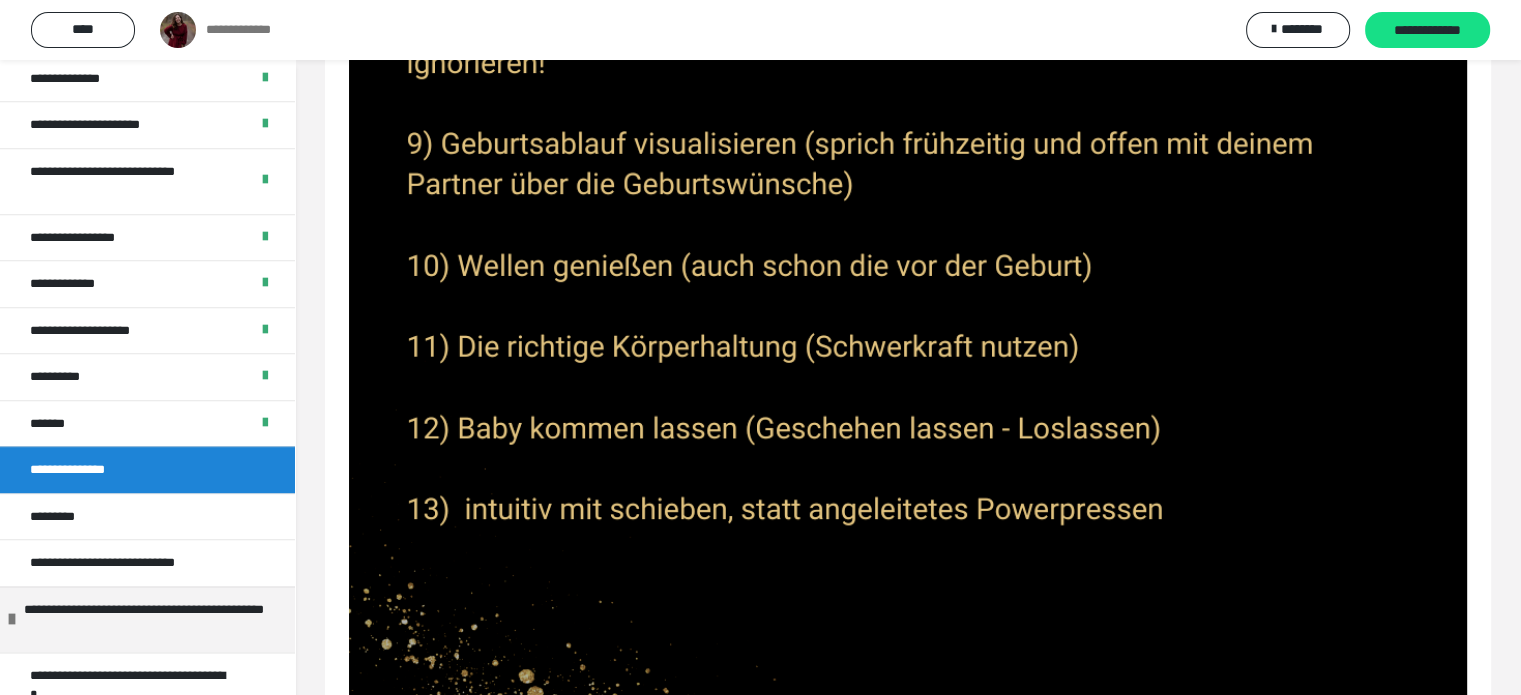 scroll, scrollTop: 2989, scrollLeft: 0, axis: vertical 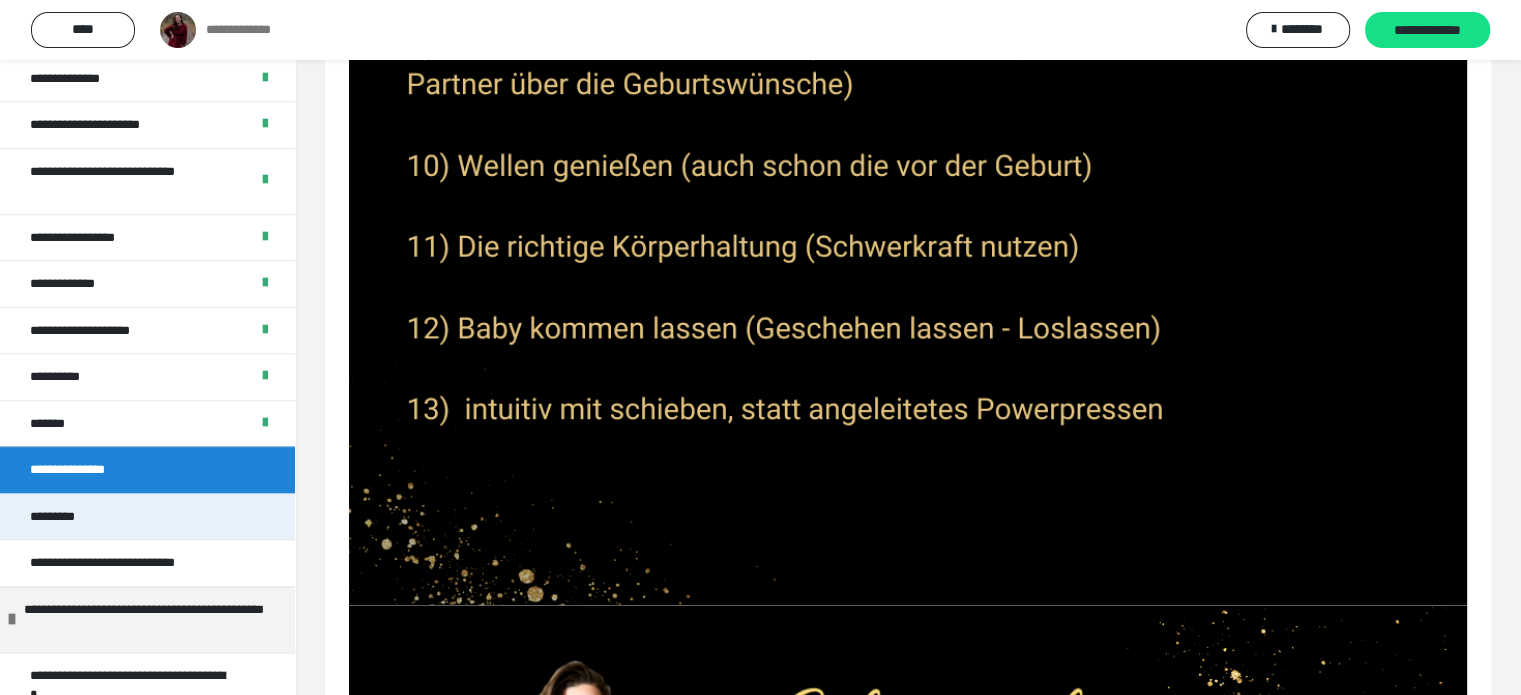 click on "*********" at bounding box center [147, 516] 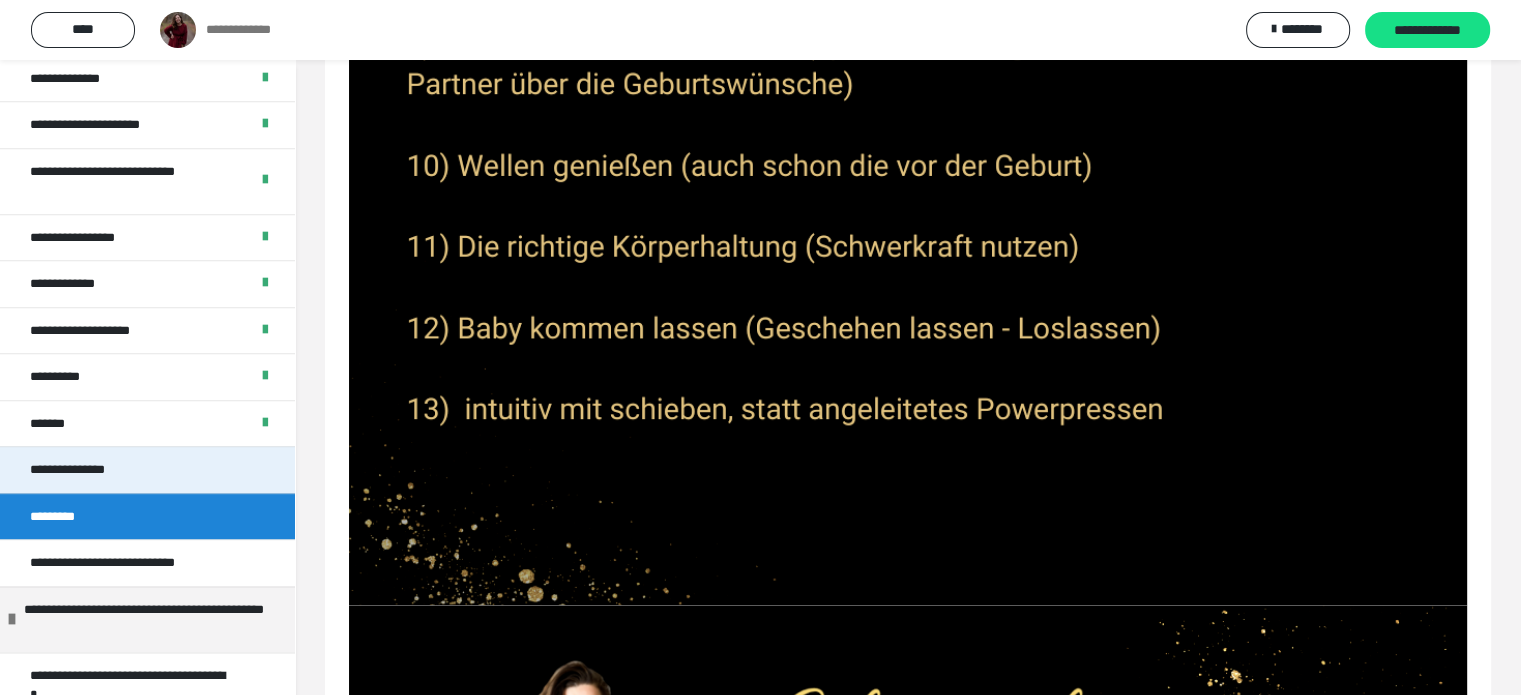 click on "**********" at bounding box center (147, 469) 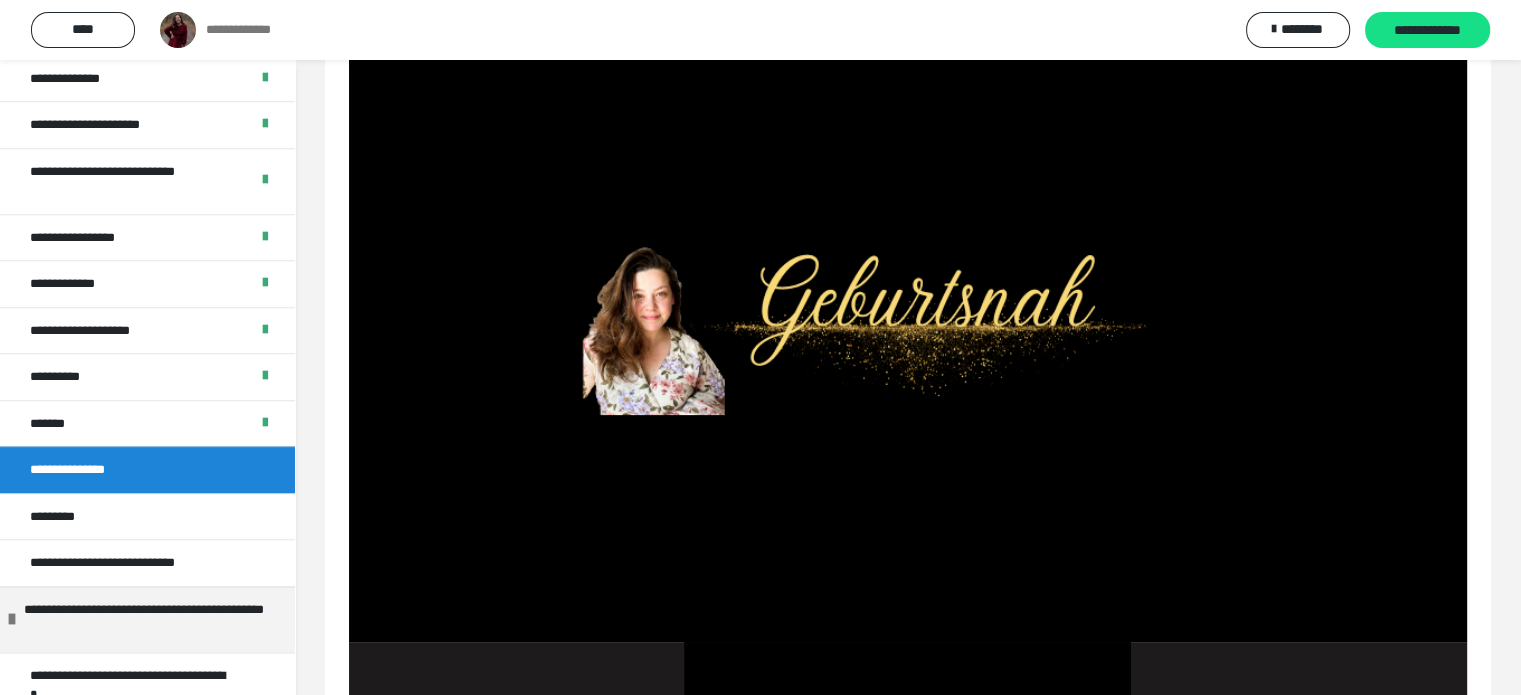 scroll, scrollTop: 2989, scrollLeft: 0, axis: vertical 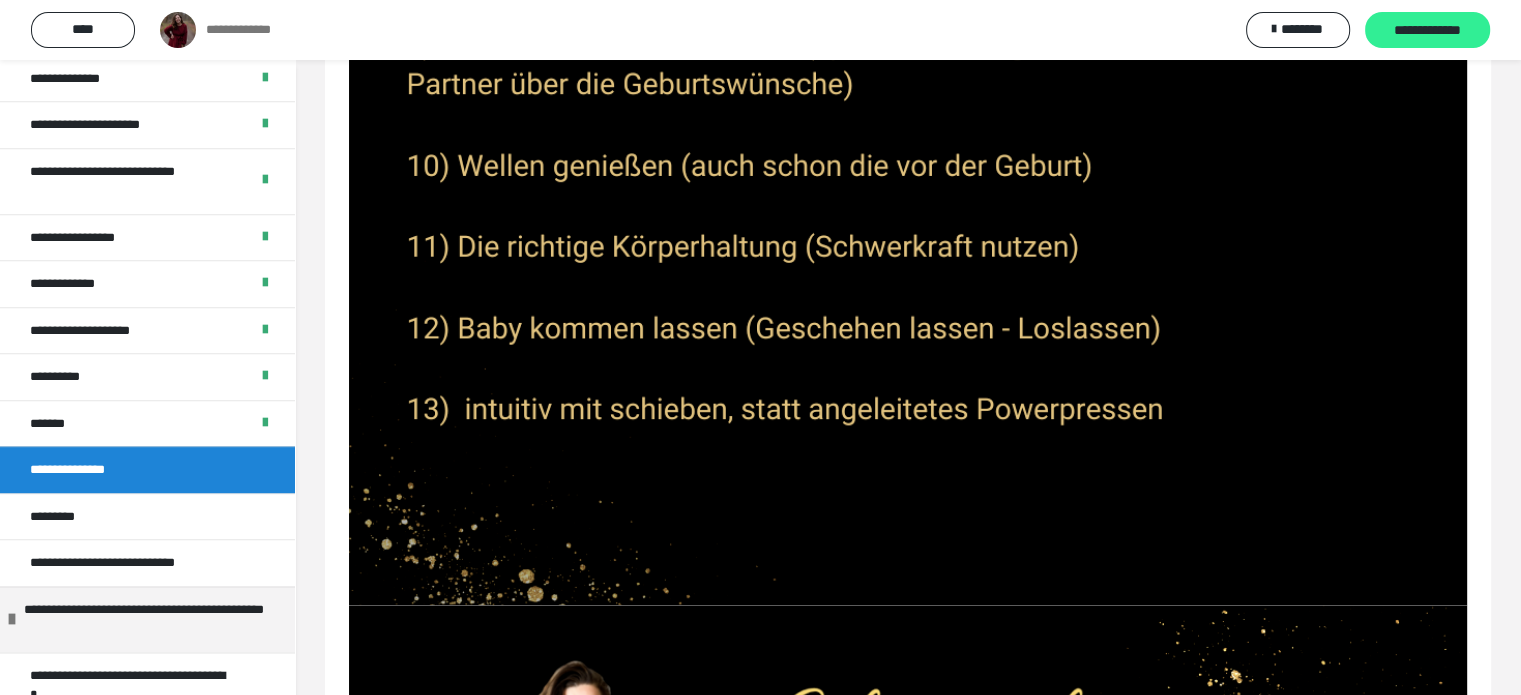 click on "**********" at bounding box center (1427, 31) 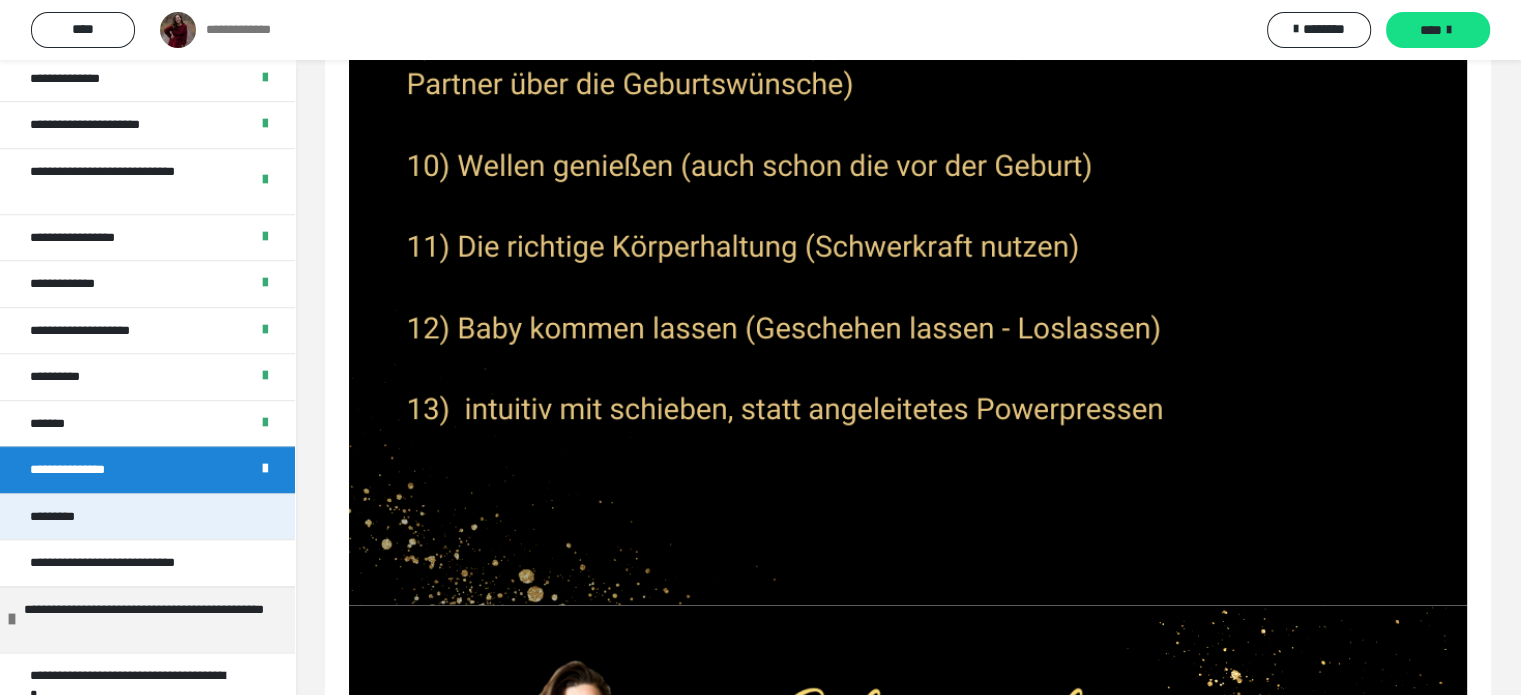 click on "*********" at bounding box center (147, 516) 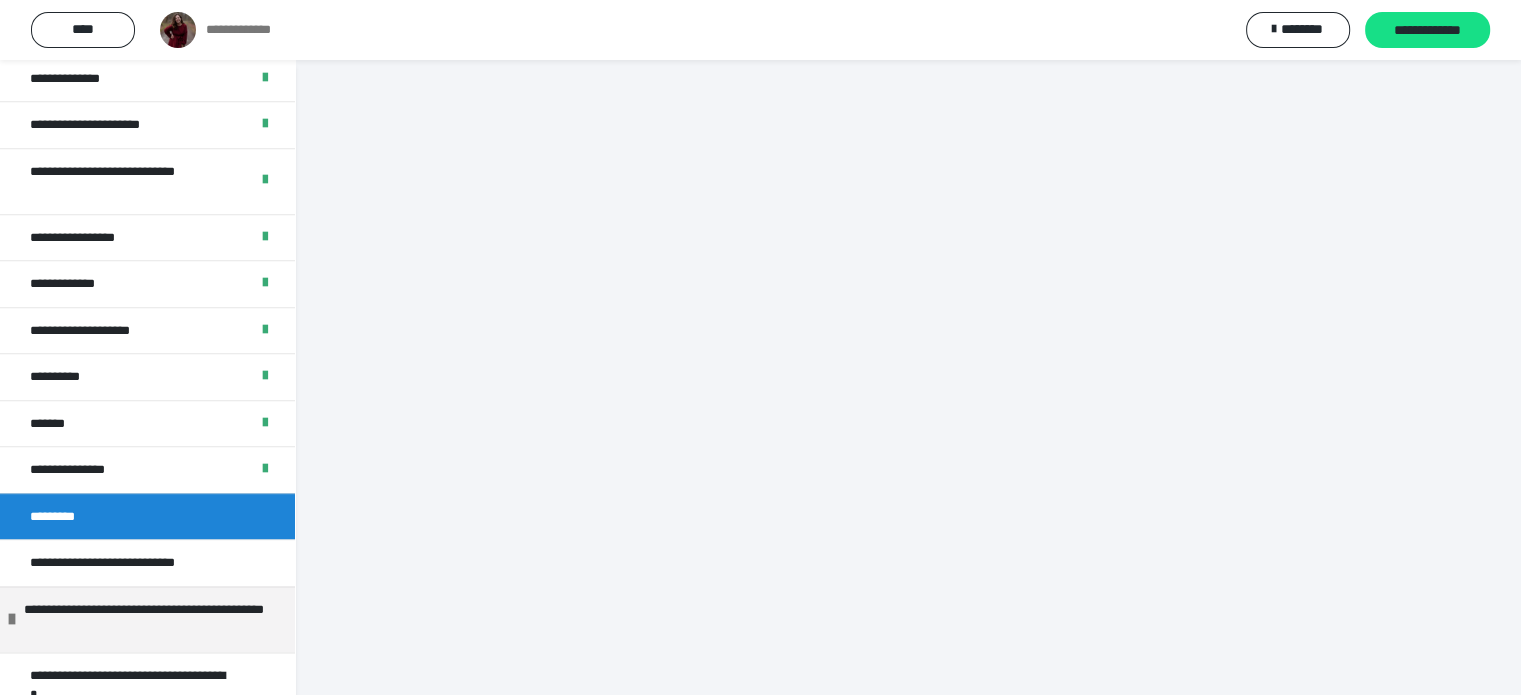 scroll, scrollTop: 4144, scrollLeft: 0, axis: vertical 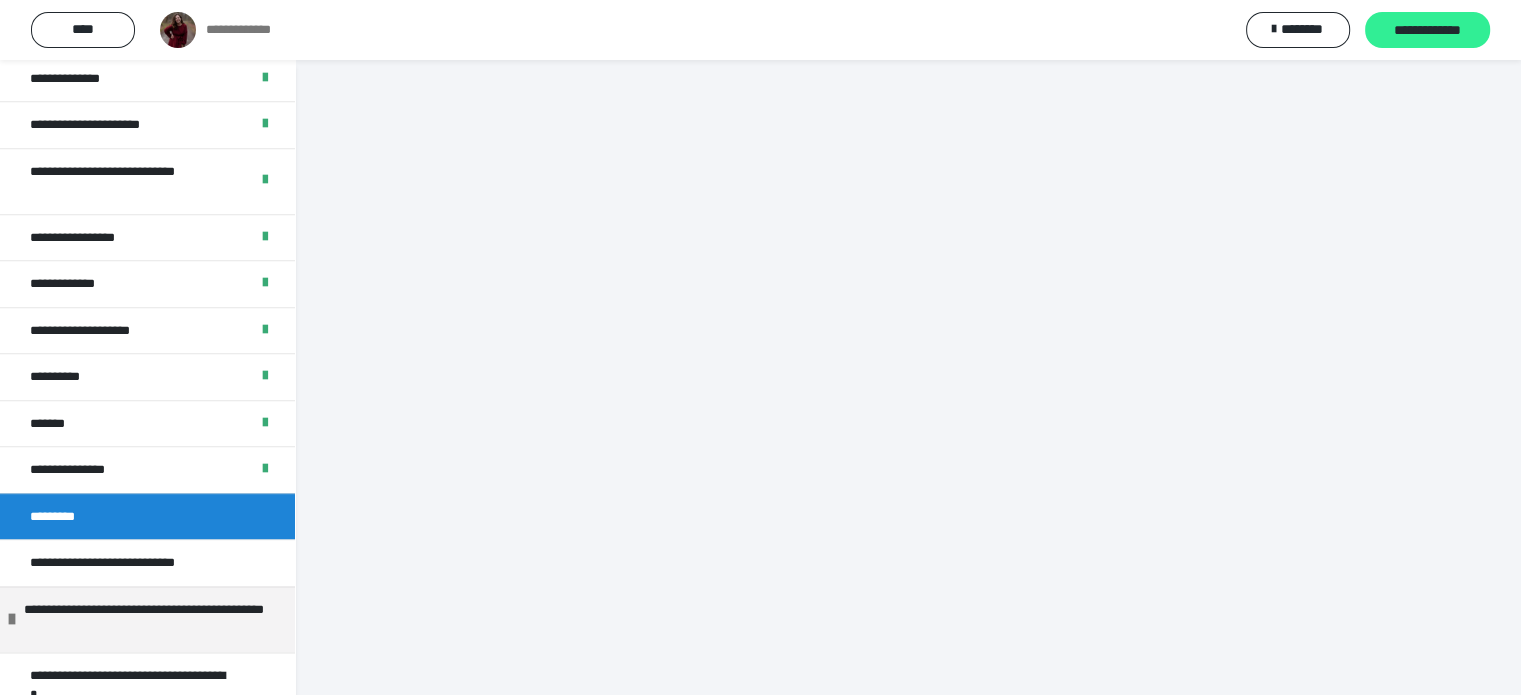 click on "**********" at bounding box center [1427, 31] 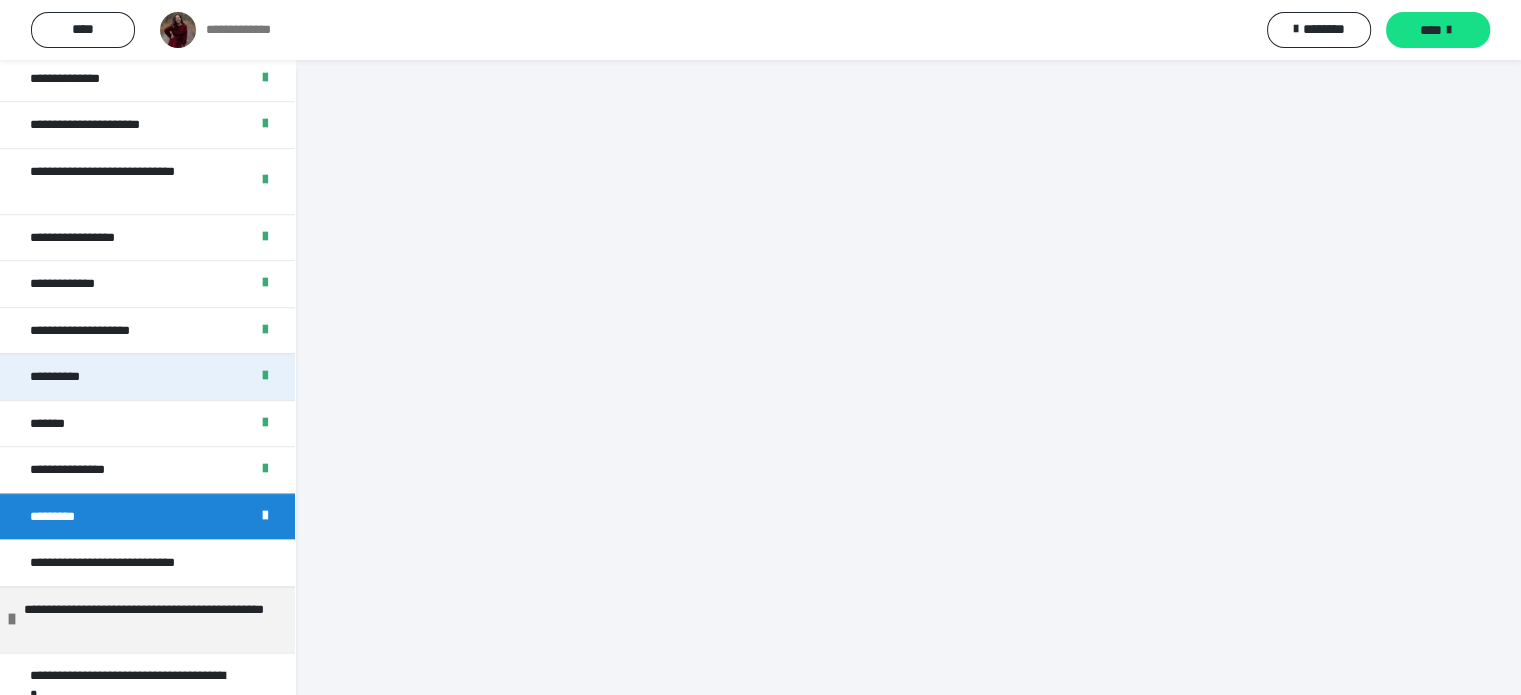 scroll, scrollTop: 2552, scrollLeft: 0, axis: vertical 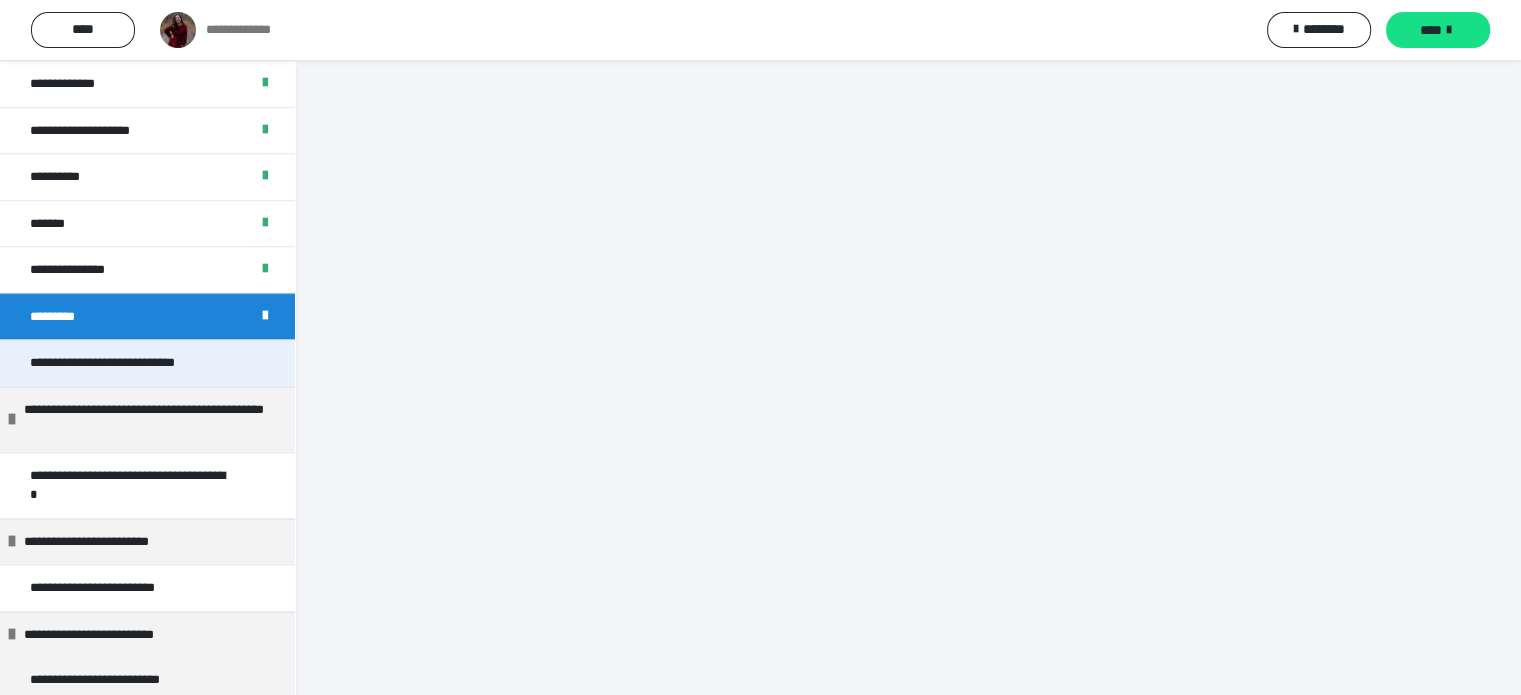 click on "**********" at bounding box center [129, 363] 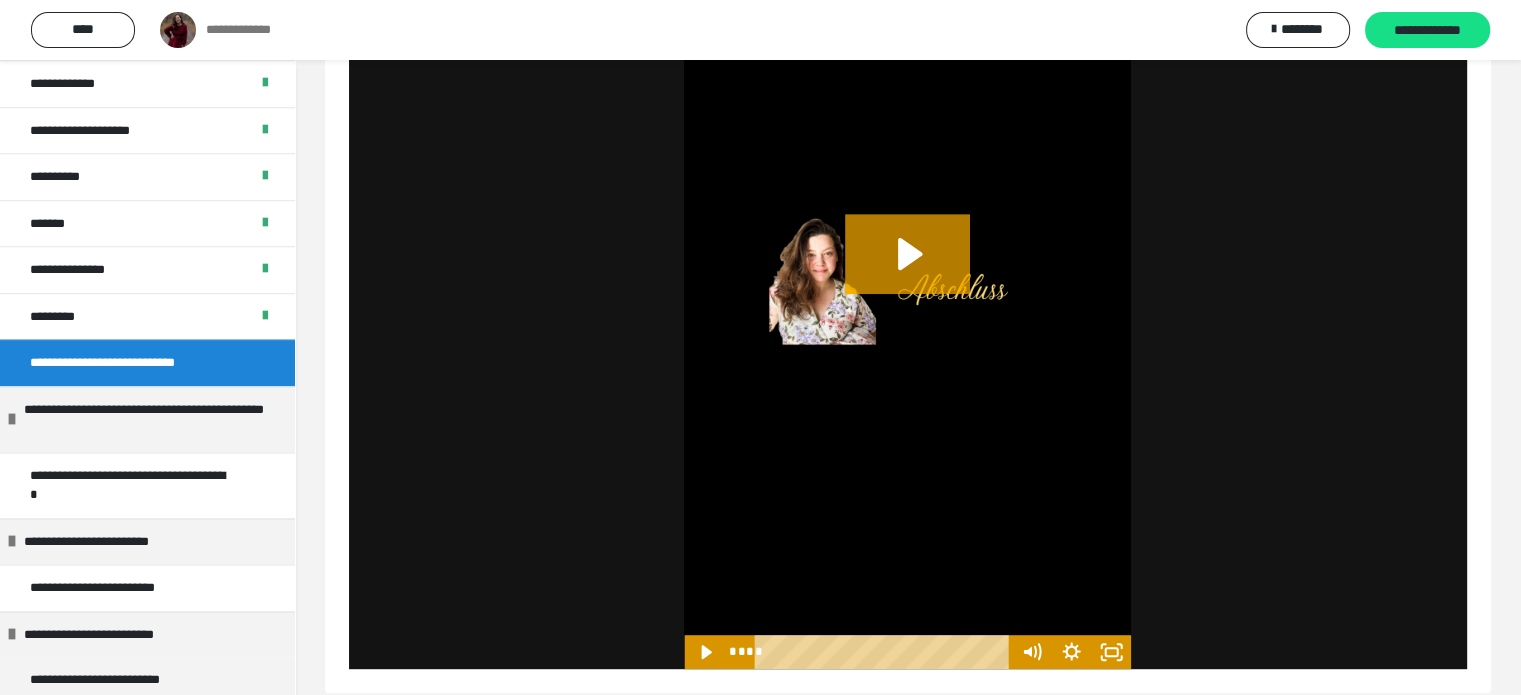 scroll, scrollTop: 965, scrollLeft: 0, axis: vertical 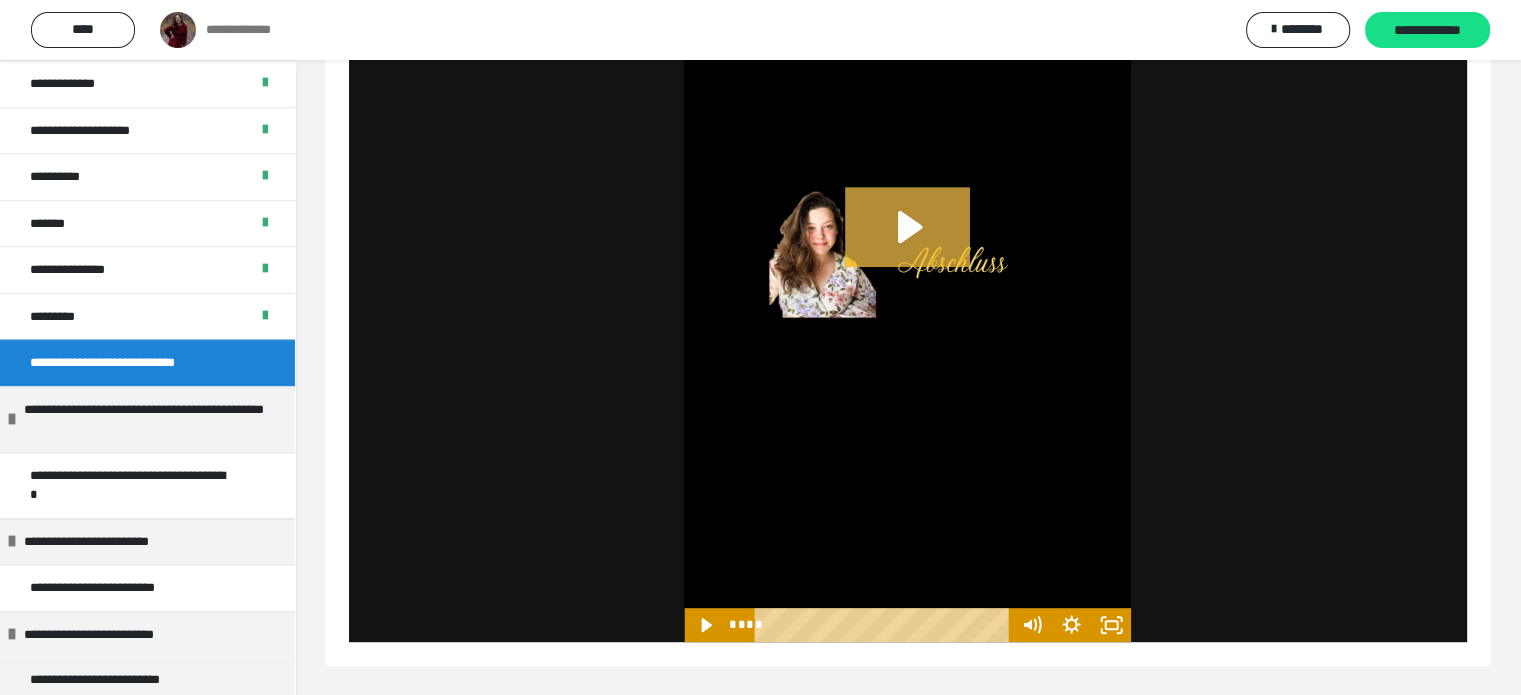click 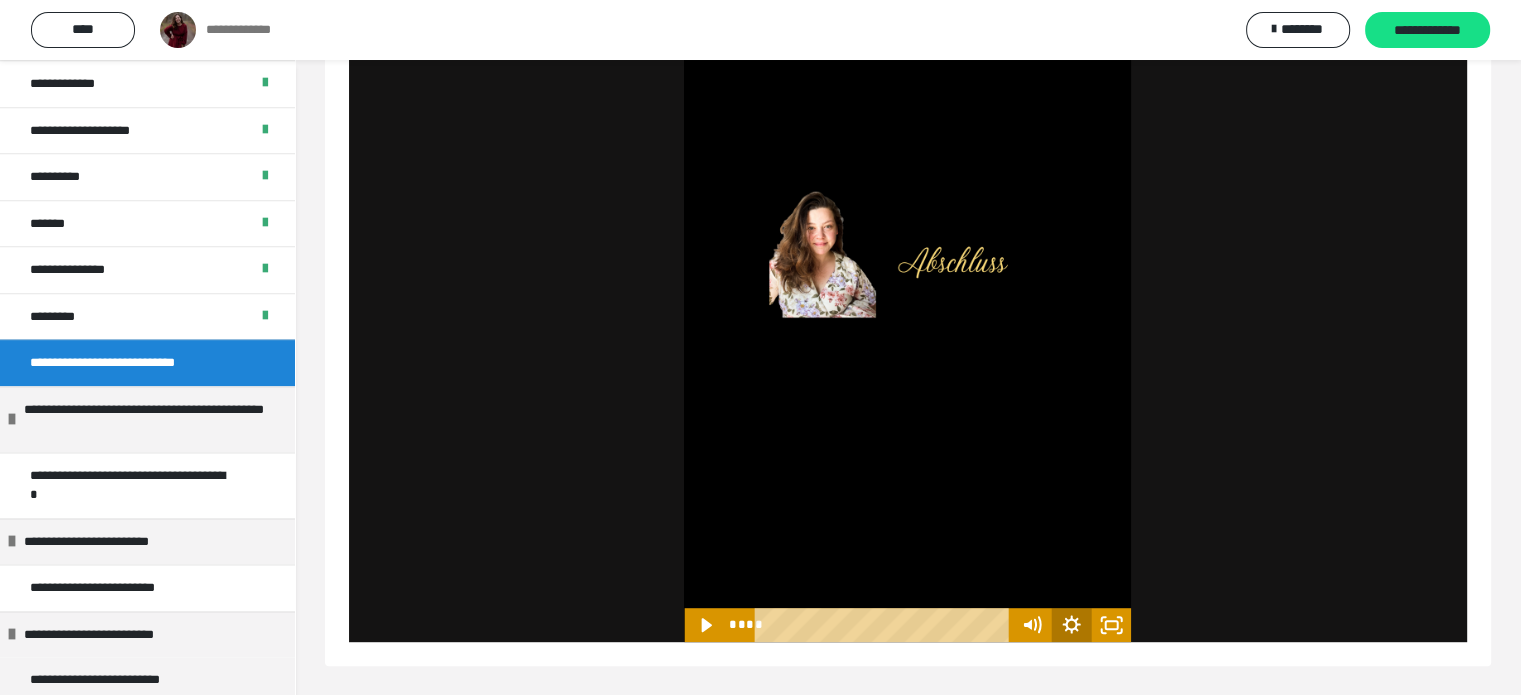 click 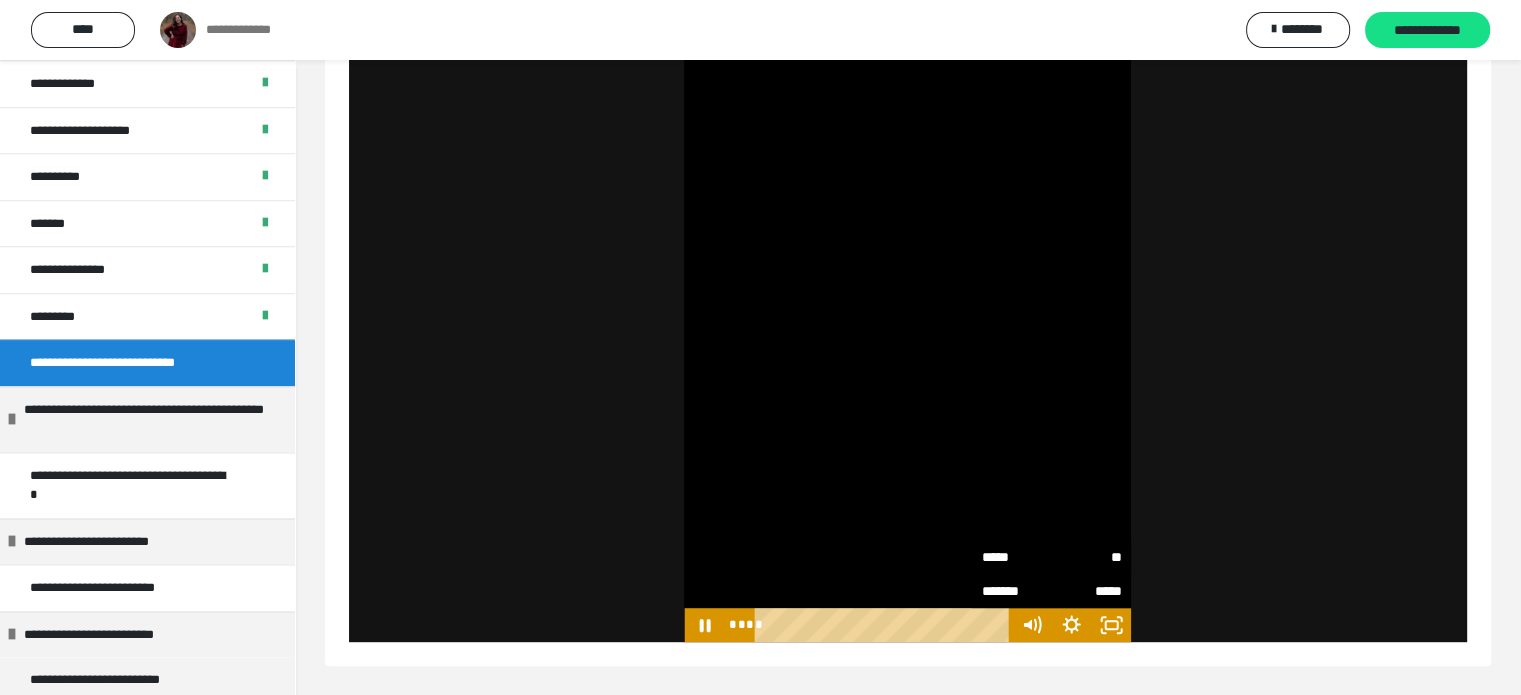 click on "**" at bounding box center [1086, 556] 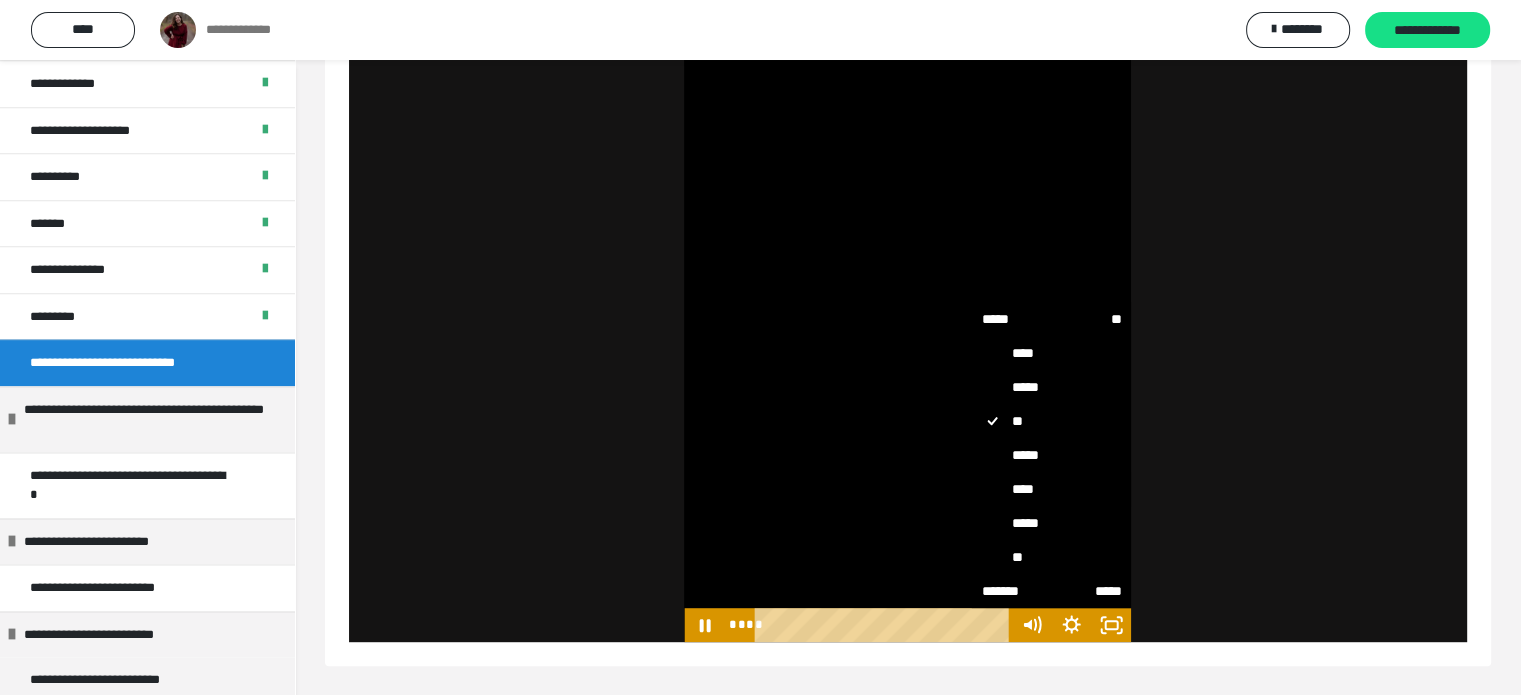 click on "****" at bounding box center [1051, 489] 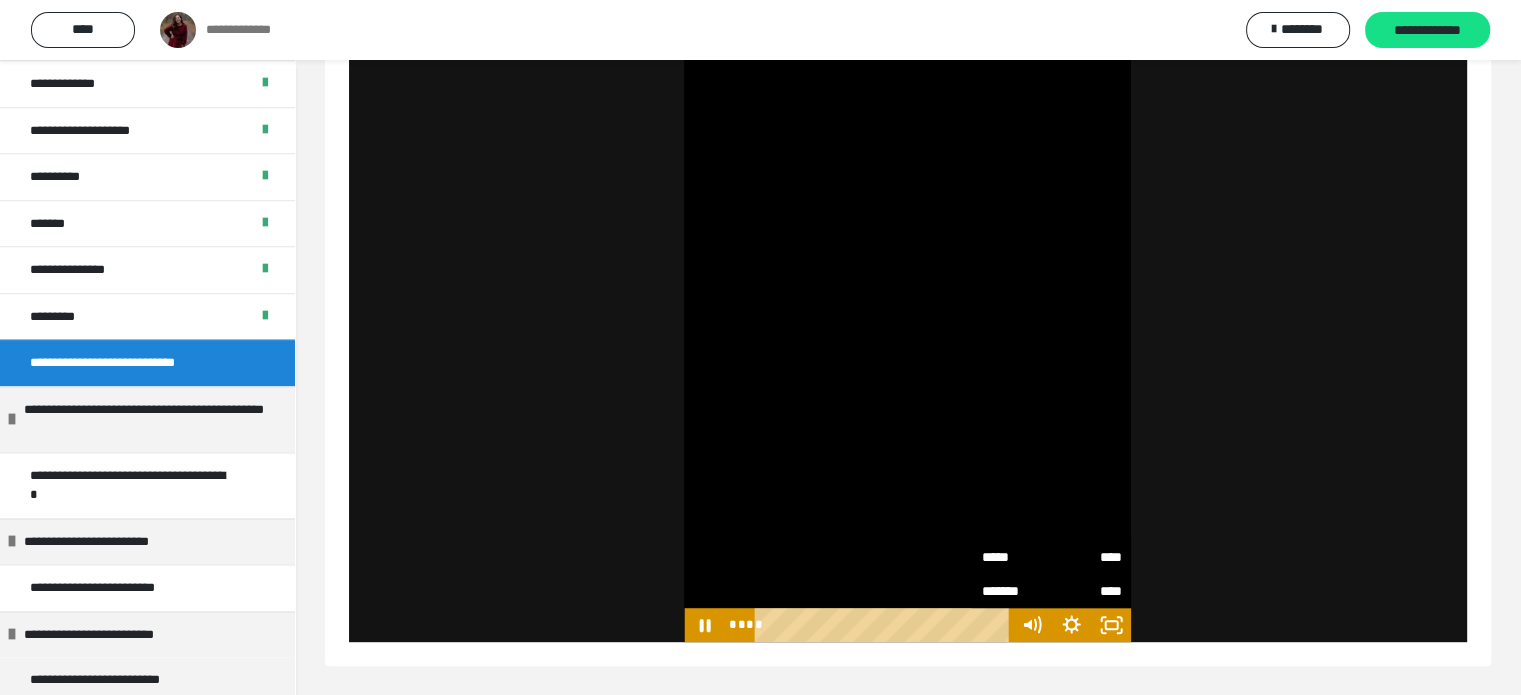 click at bounding box center [907, 244] 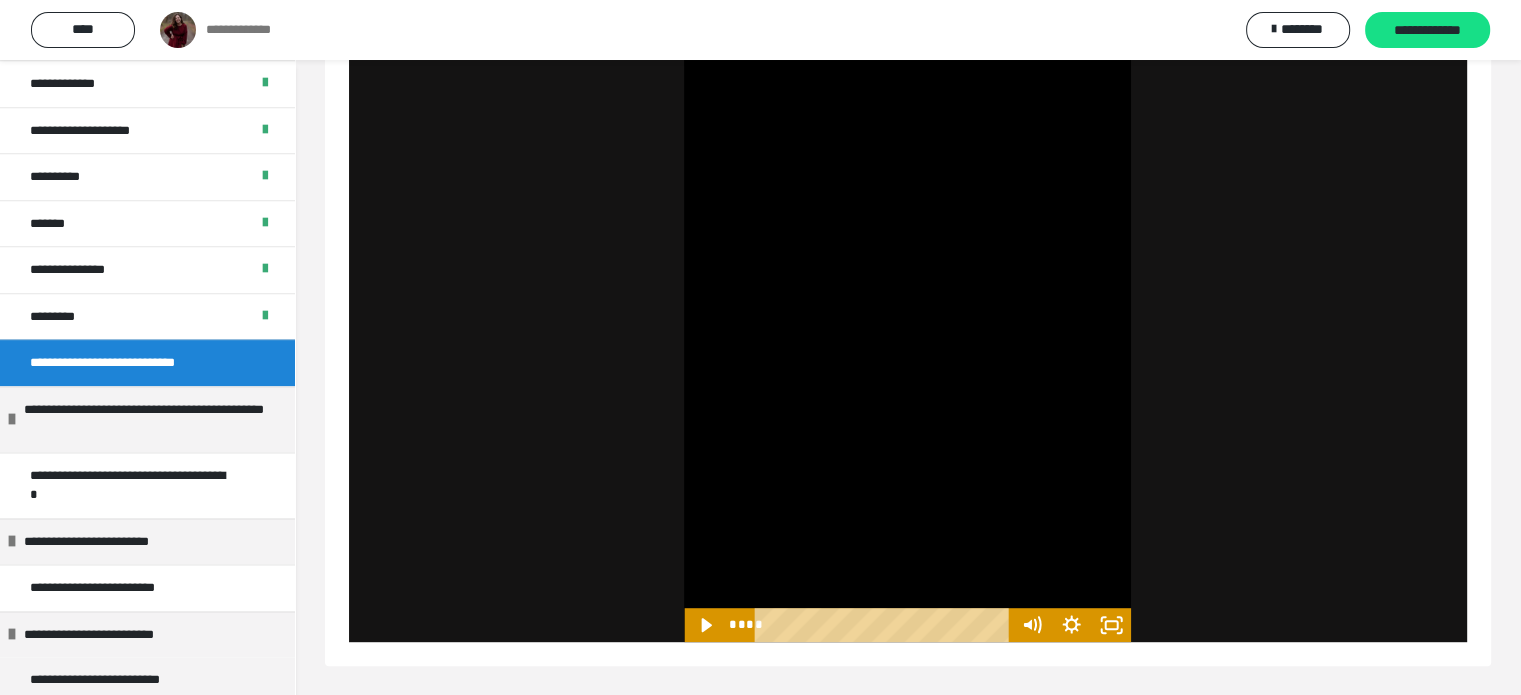 click at bounding box center [907, 244] 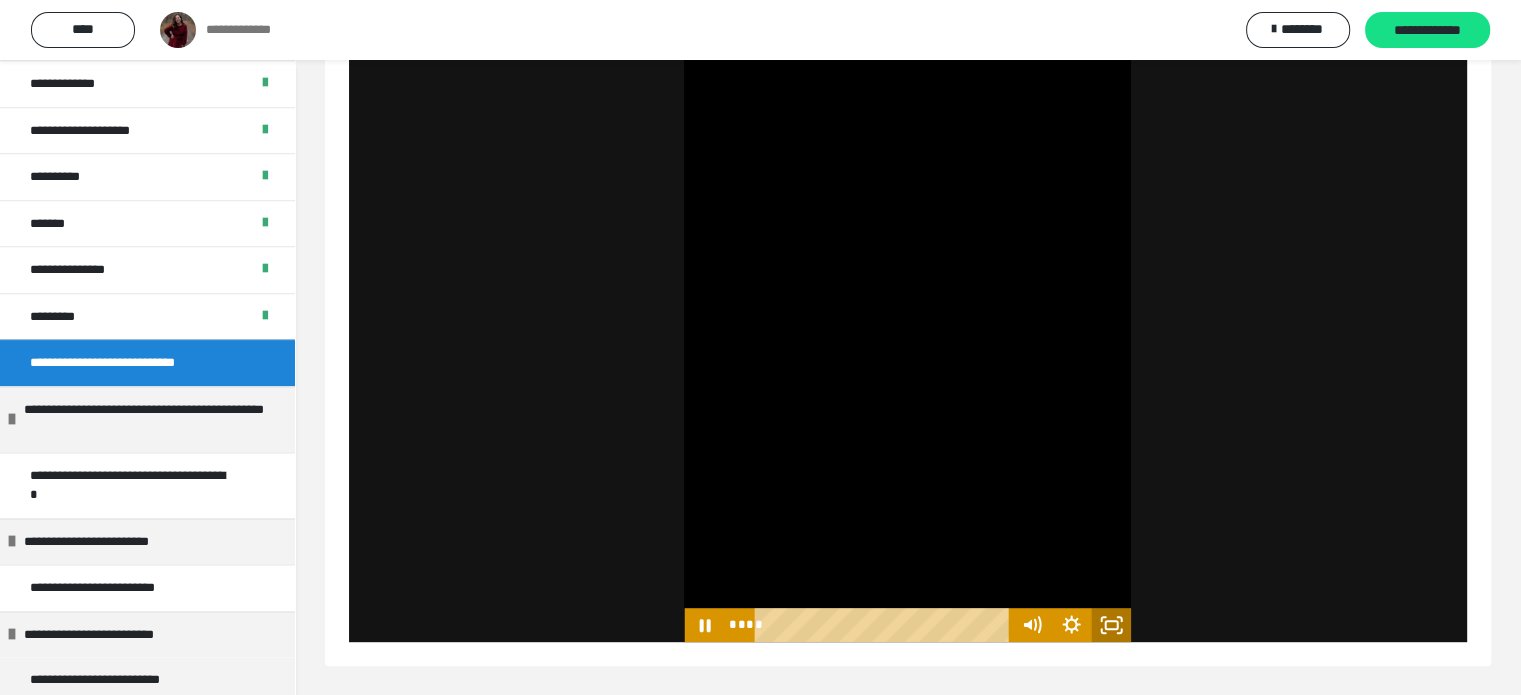 click 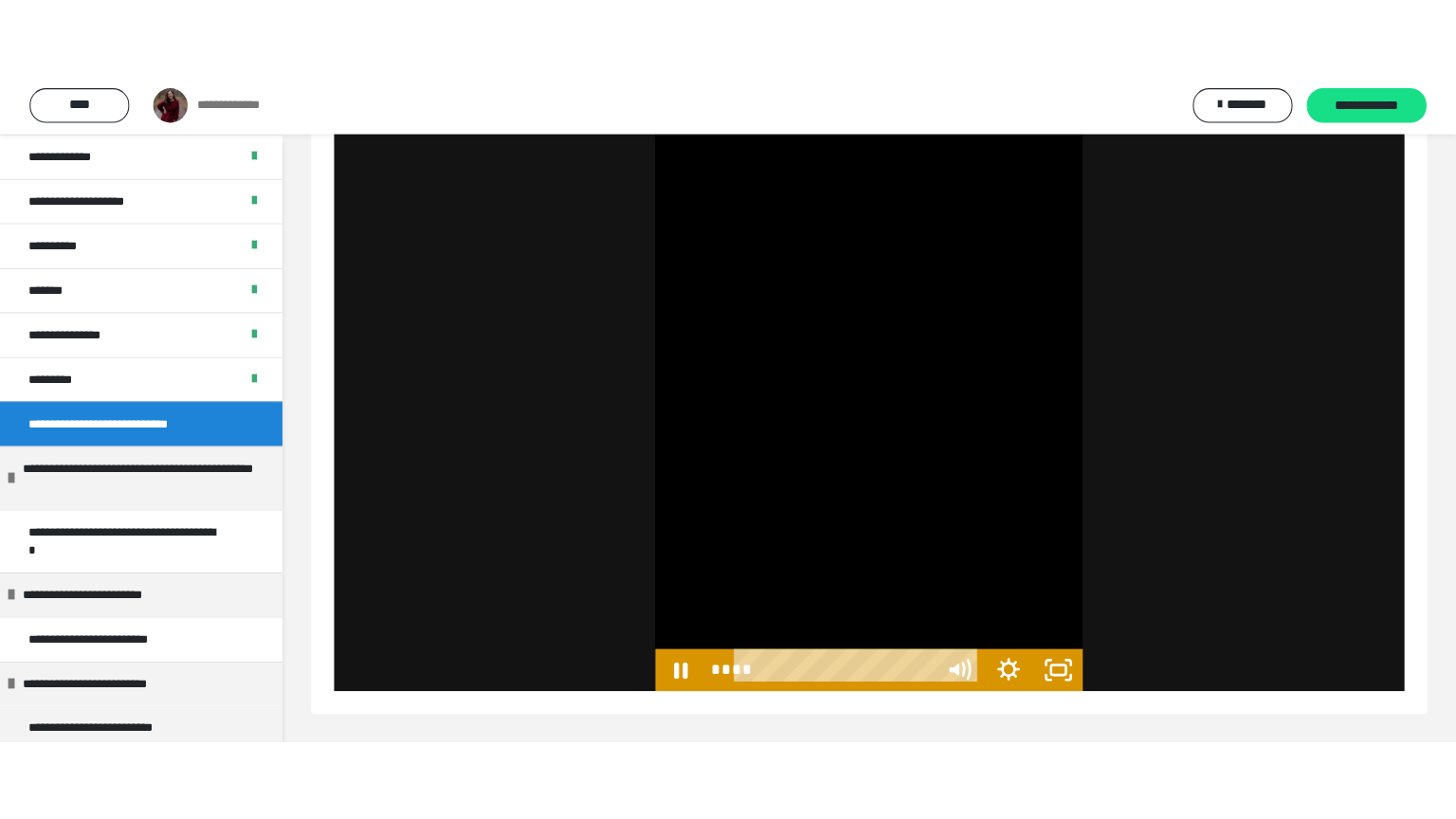 scroll, scrollTop: 774, scrollLeft: 0, axis: vertical 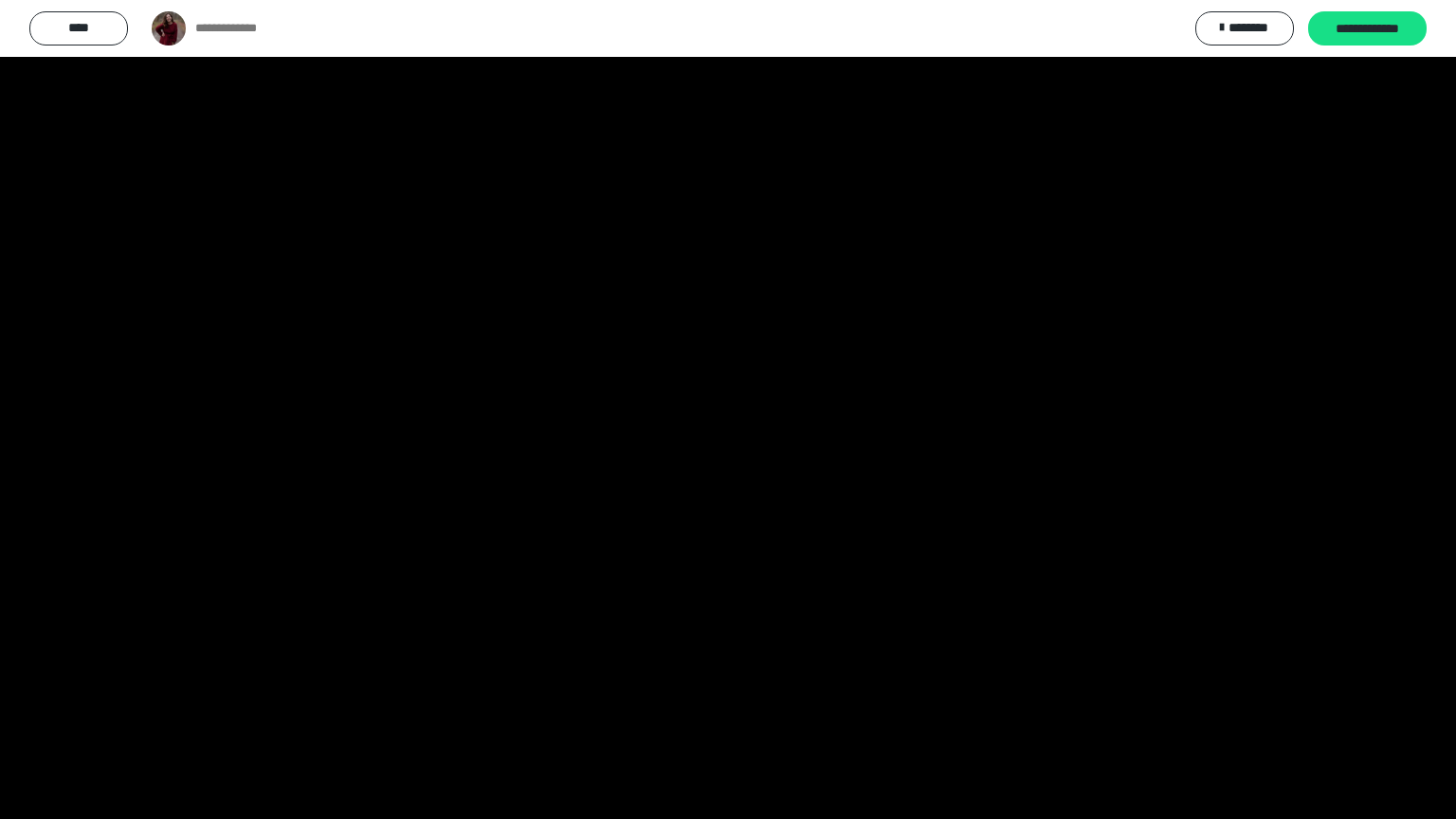 type 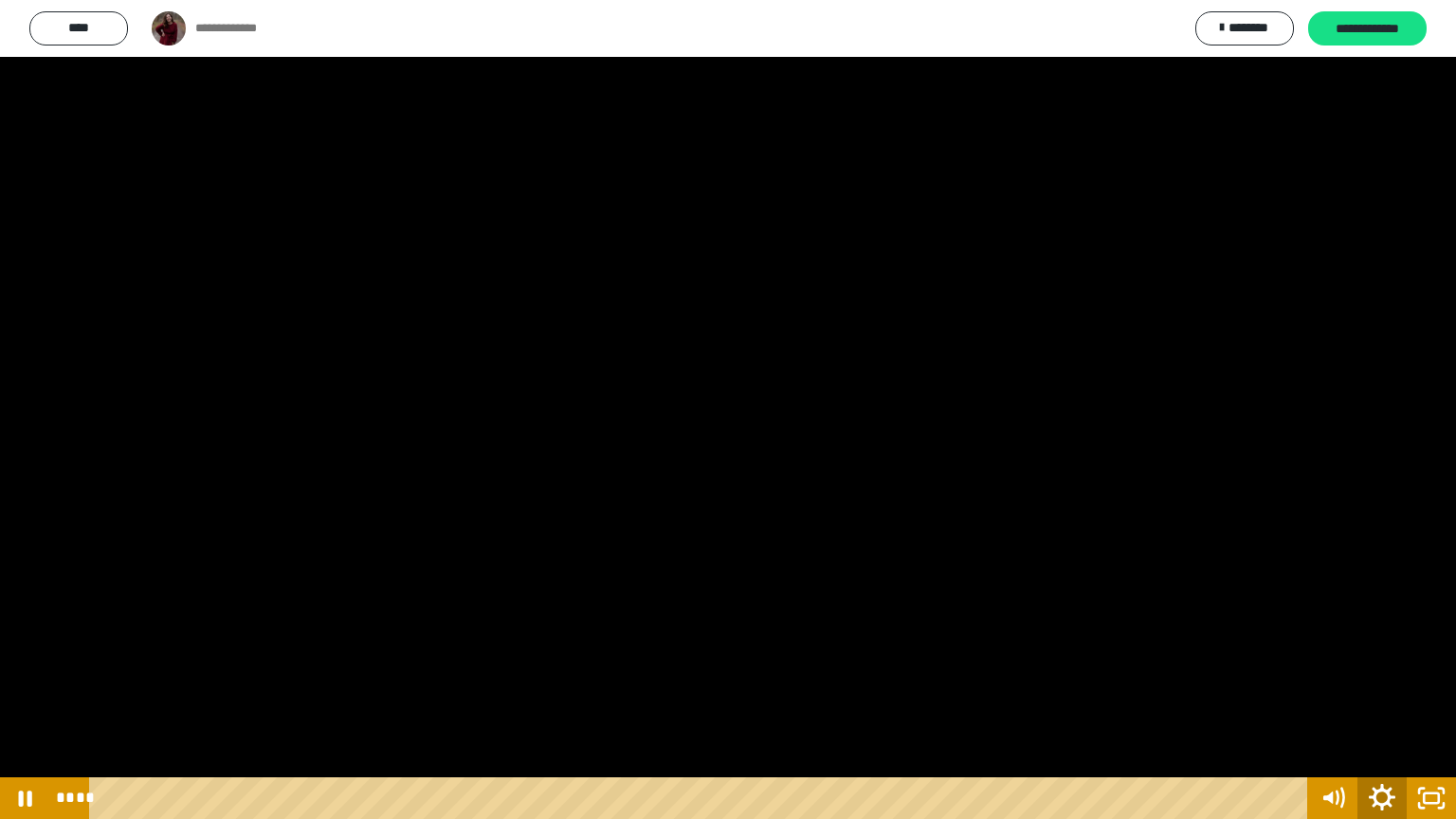 click 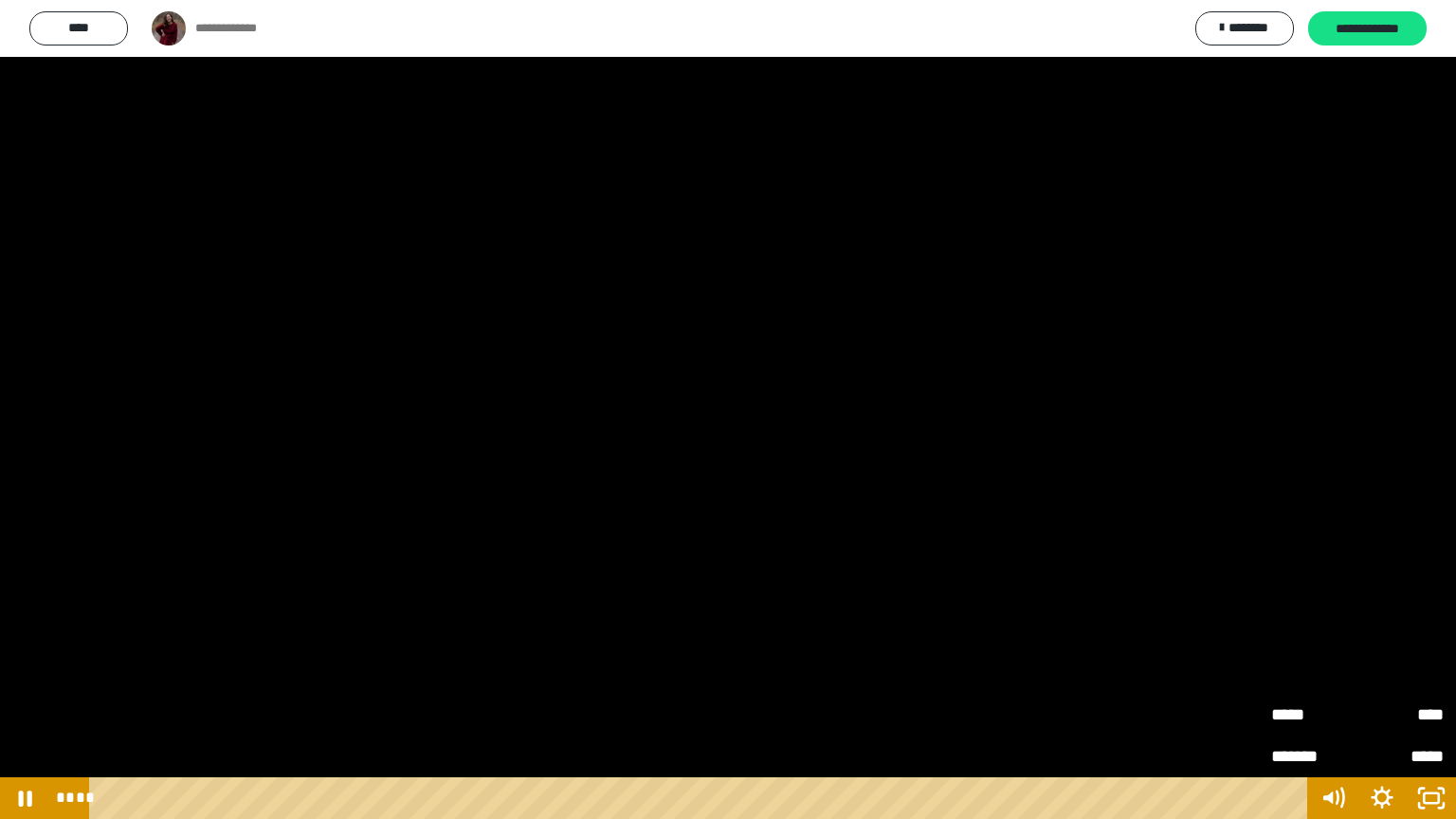 click at bounding box center [728, 410] 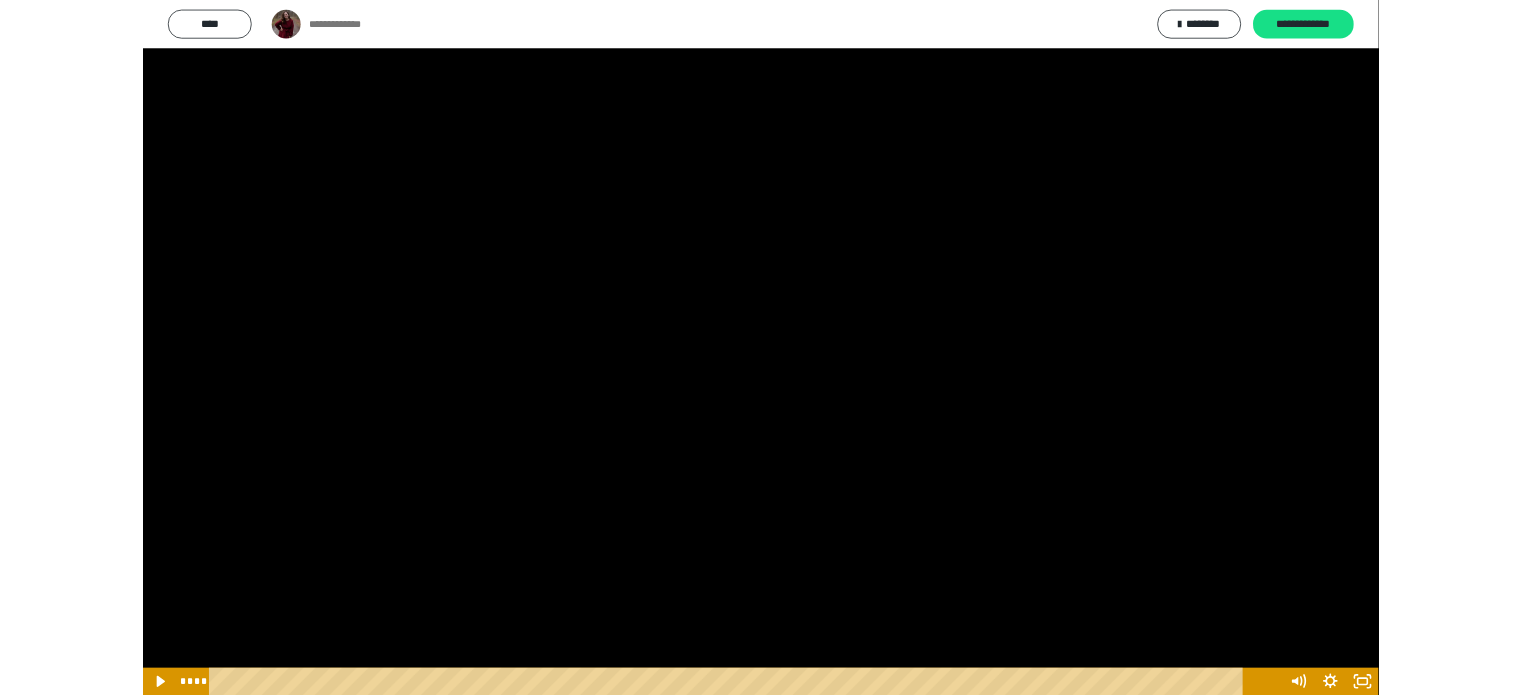 scroll, scrollTop: 2552, scrollLeft: 0, axis: vertical 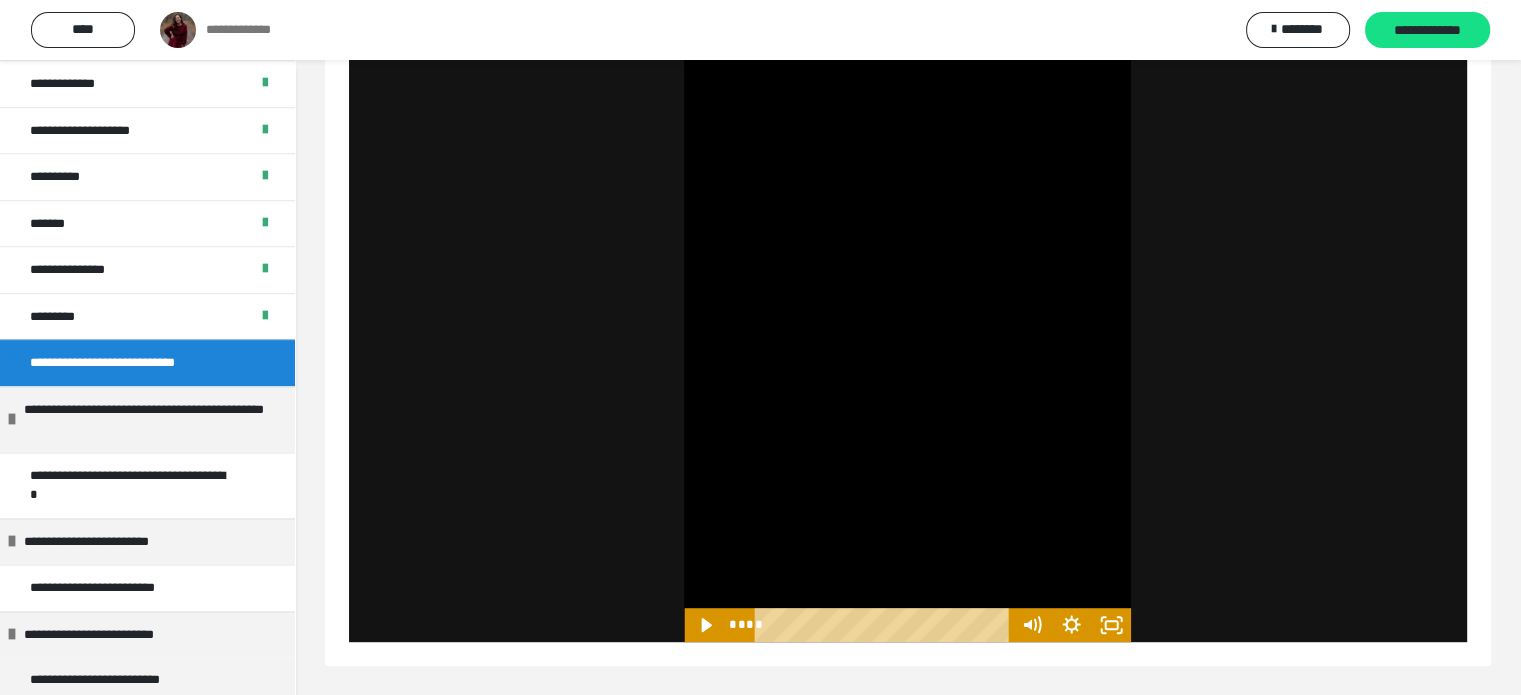 click at bounding box center [907, 244] 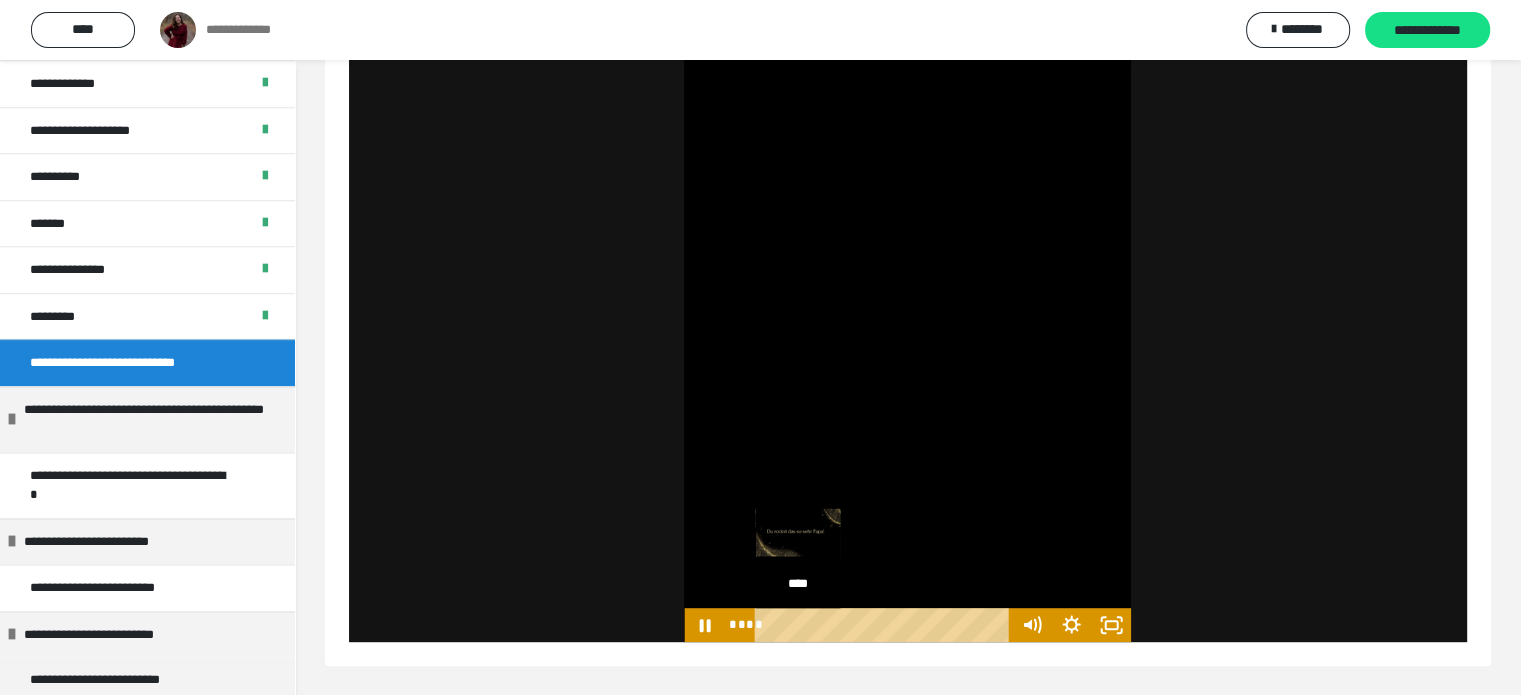 click on "****" at bounding box center (885, 625) 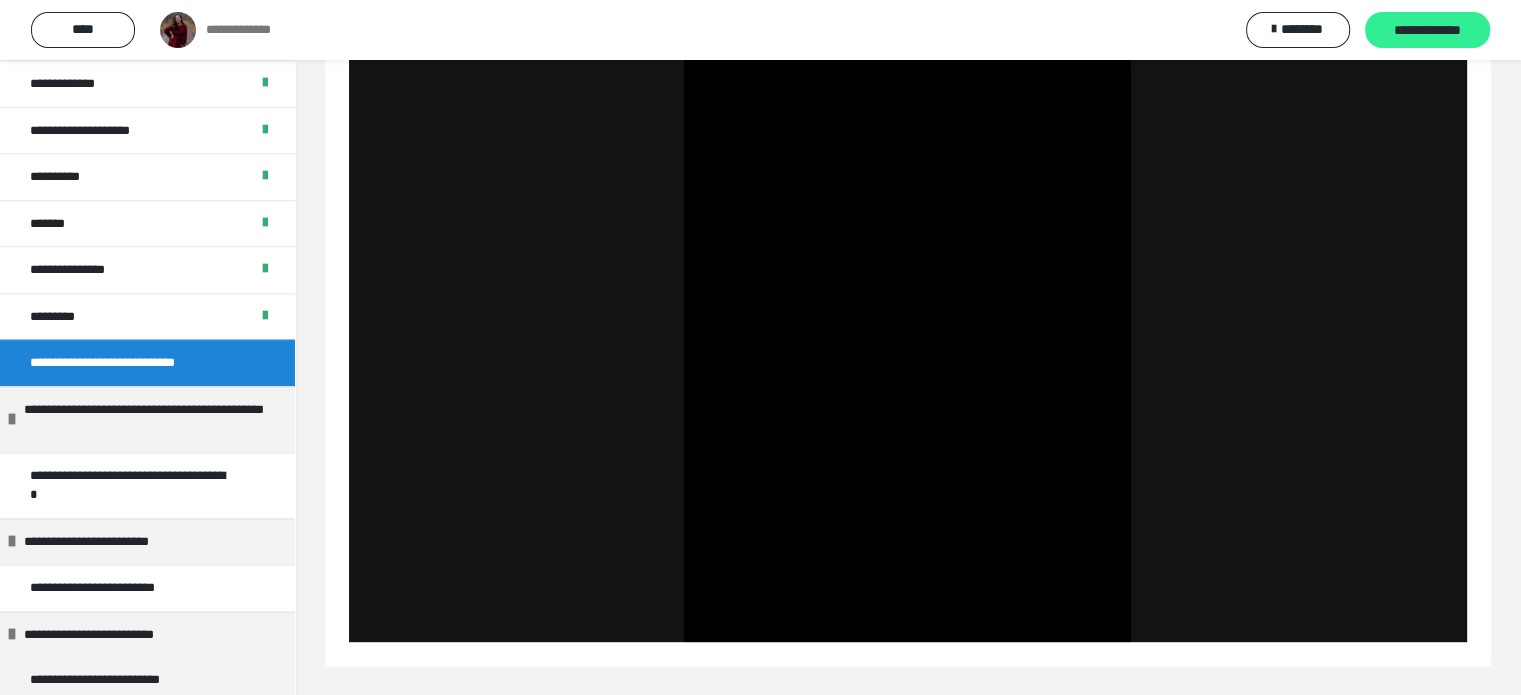 click on "**********" at bounding box center [1427, 31] 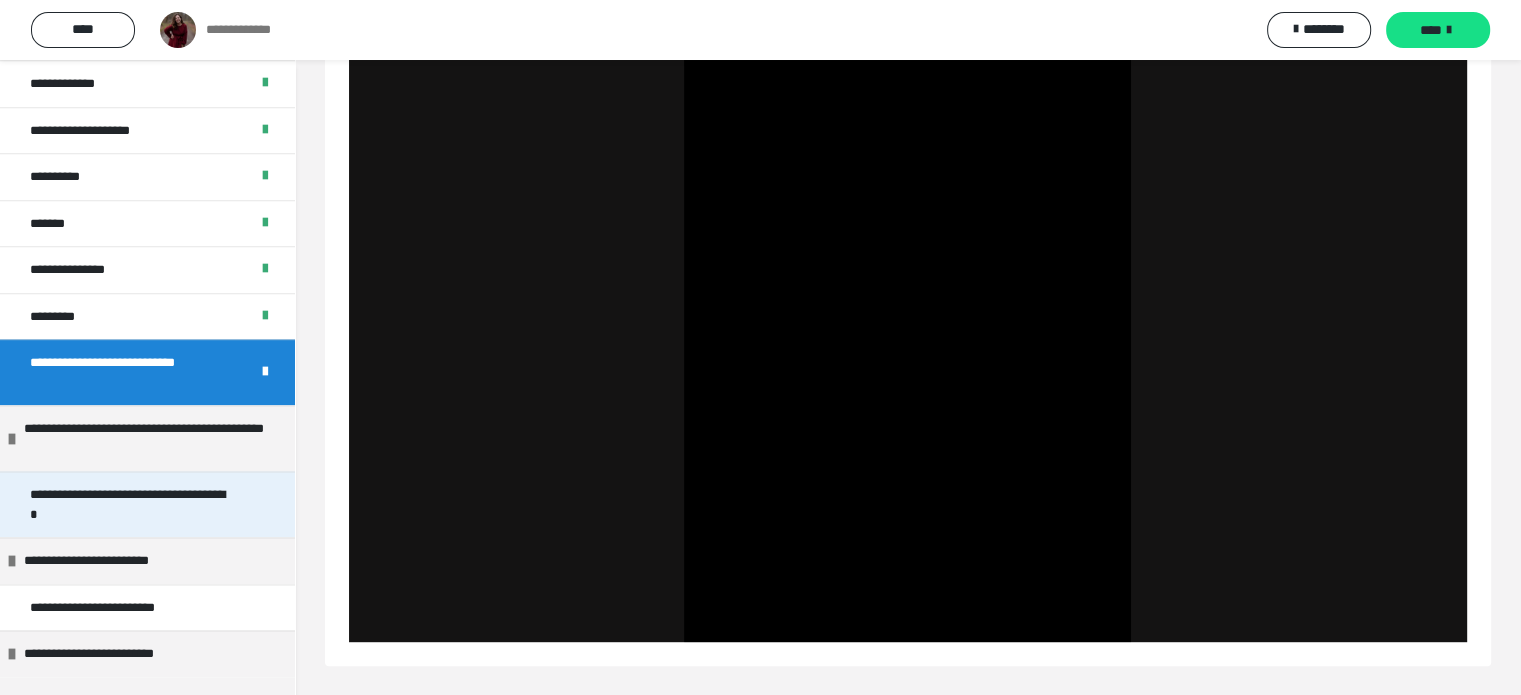 click on "**********" at bounding box center [132, 504] 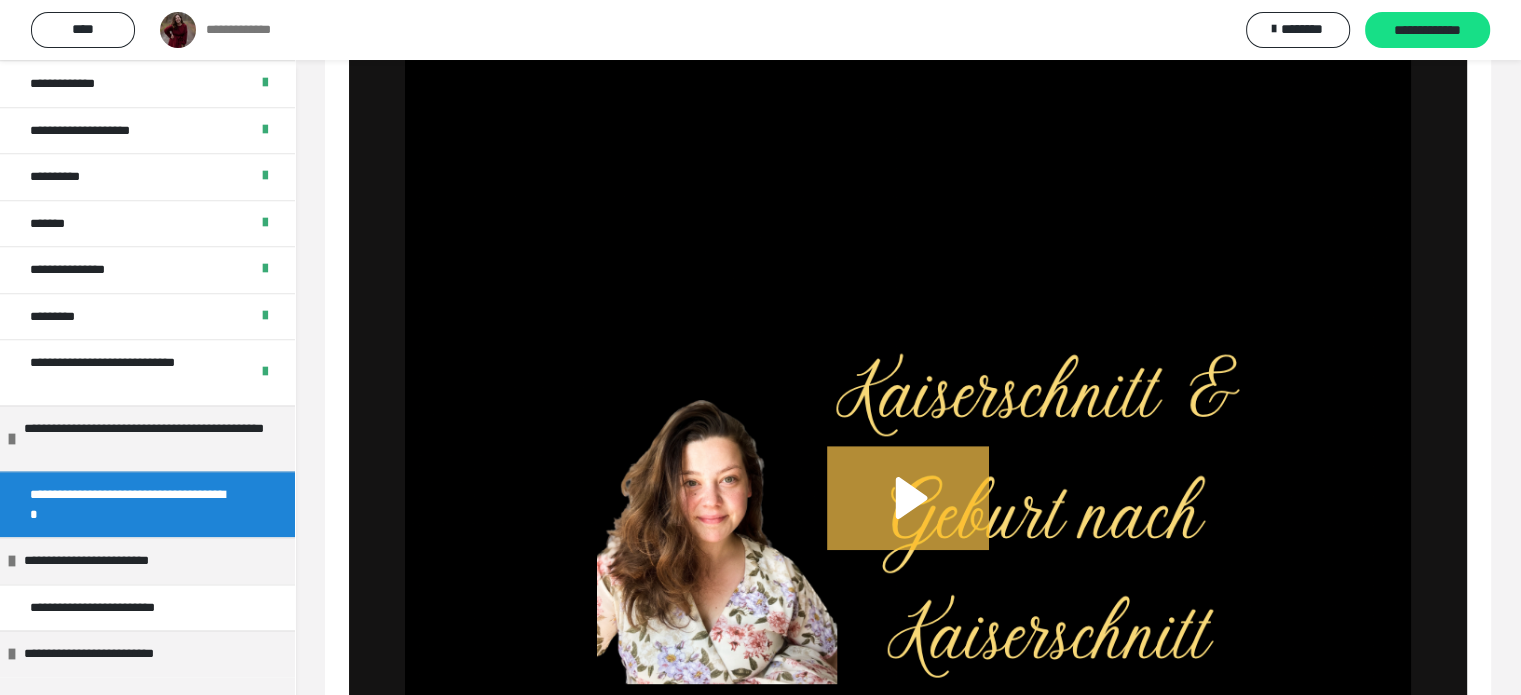 scroll, scrollTop: 1365, scrollLeft: 0, axis: vertical 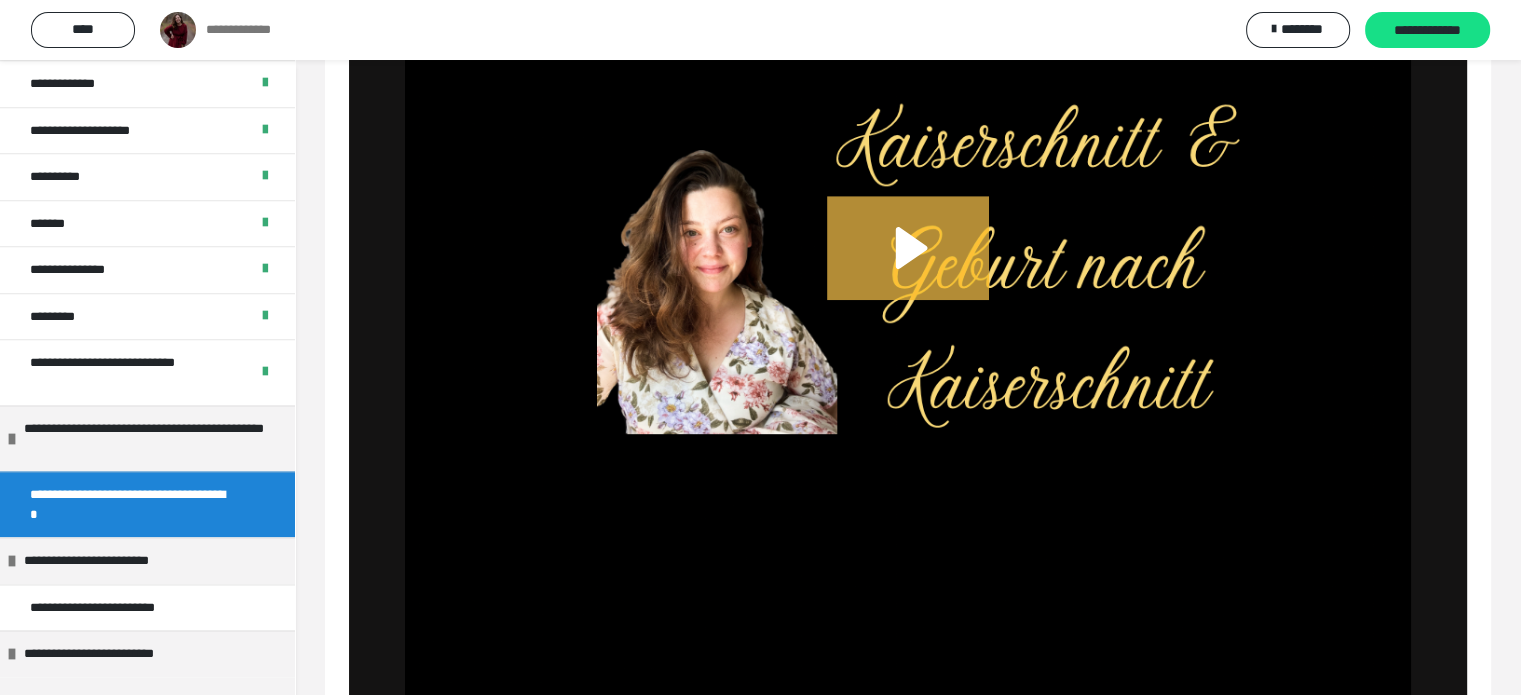 click 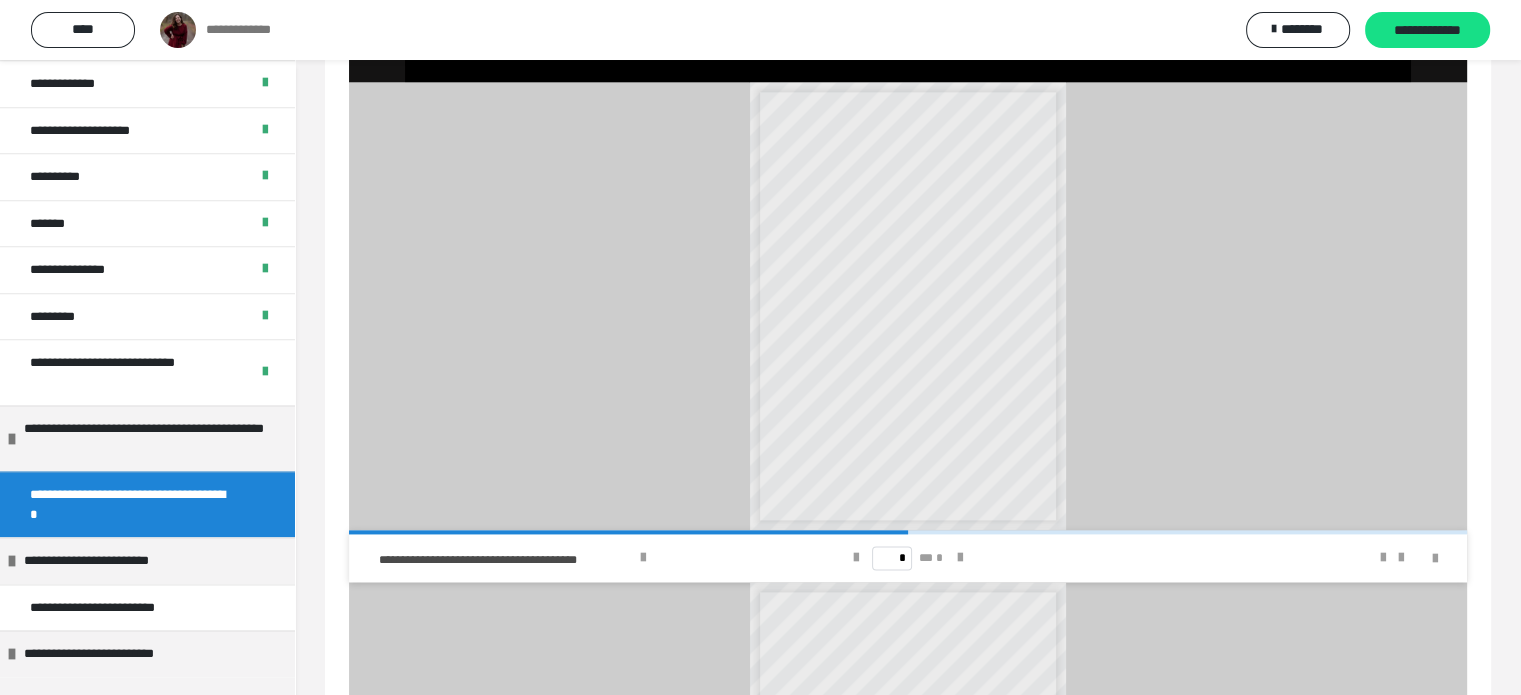 scroll, scrollTop: 2465, scrollLeft: 0, axis: vertical 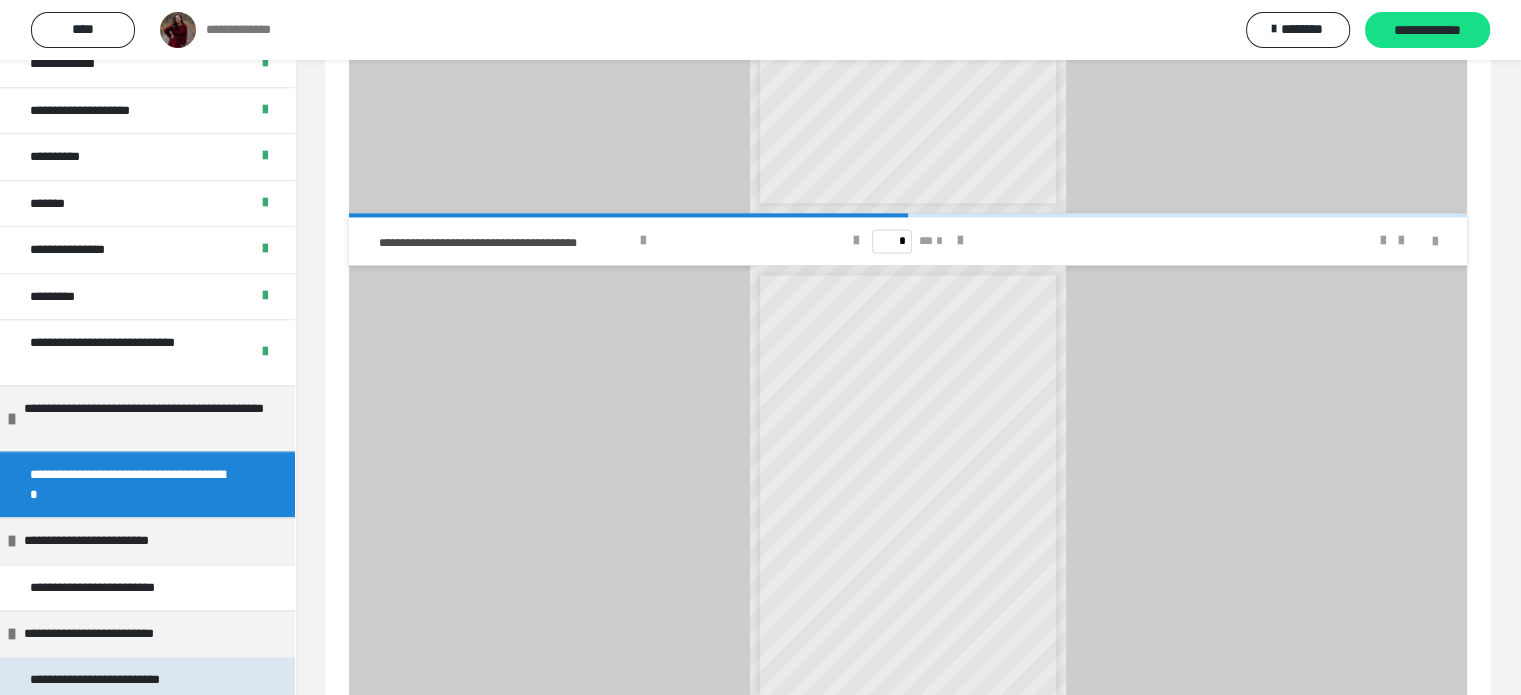 click on "**********" at bounding box center (118, 680) 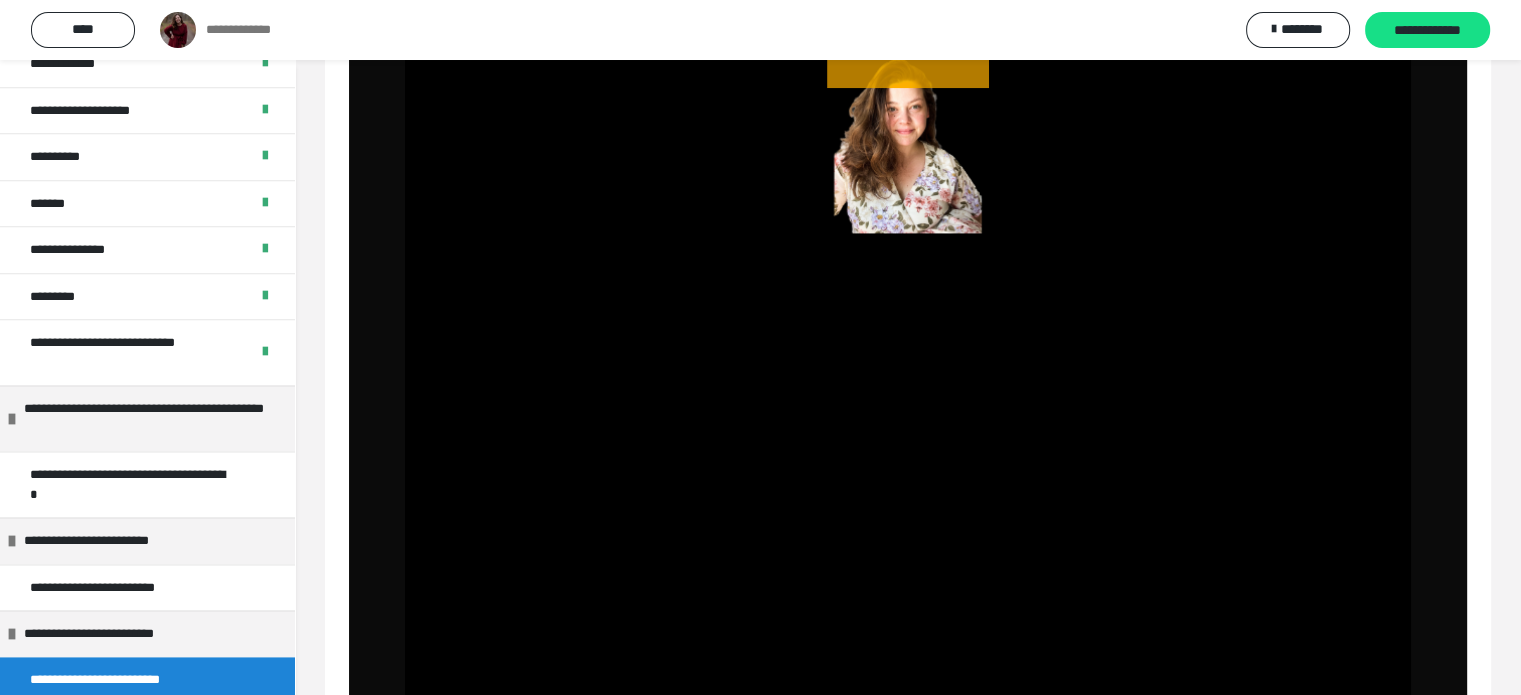 scroll, scrollTop: 1177, scrollLeft: 0, axis: vertical 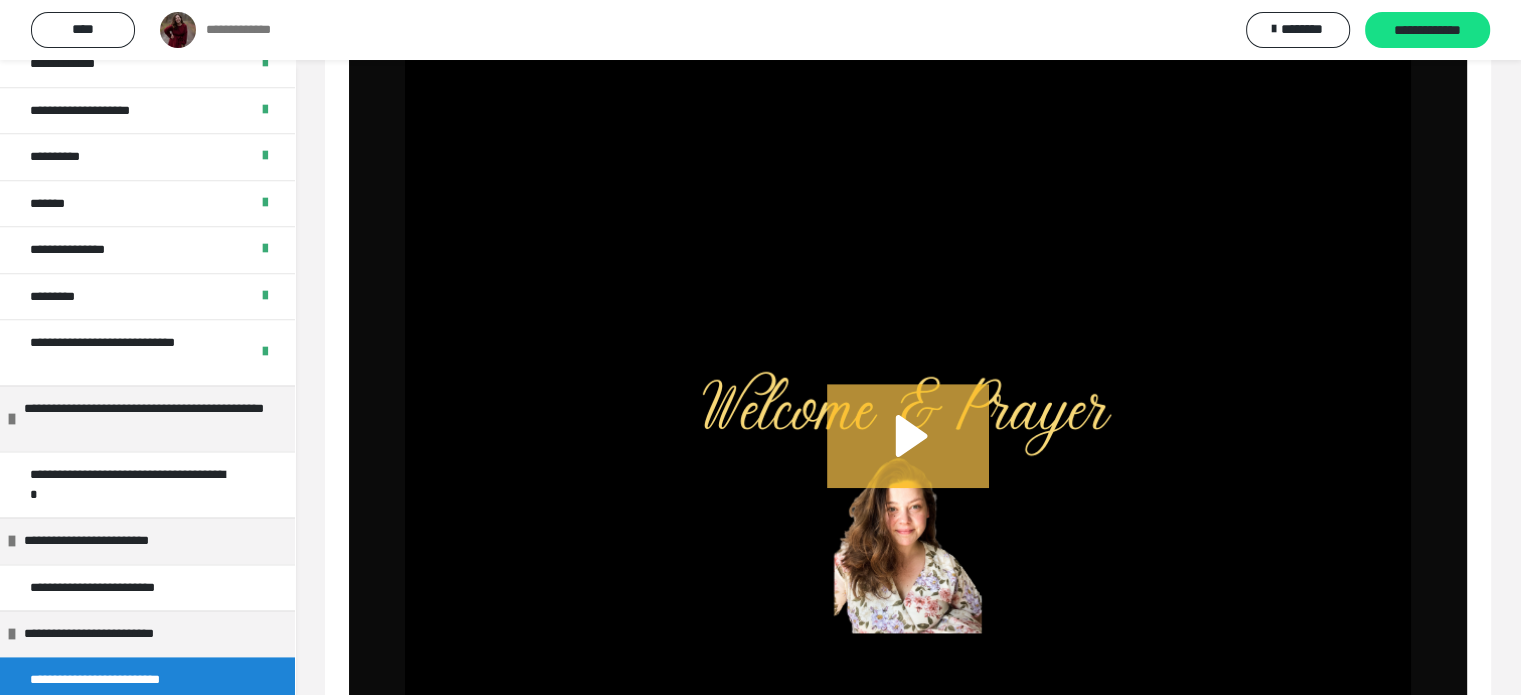 drag, startPoint x: 920, startPoint y: 420, endPoint x: 944, endPoint y: 411, distance: 25.632011 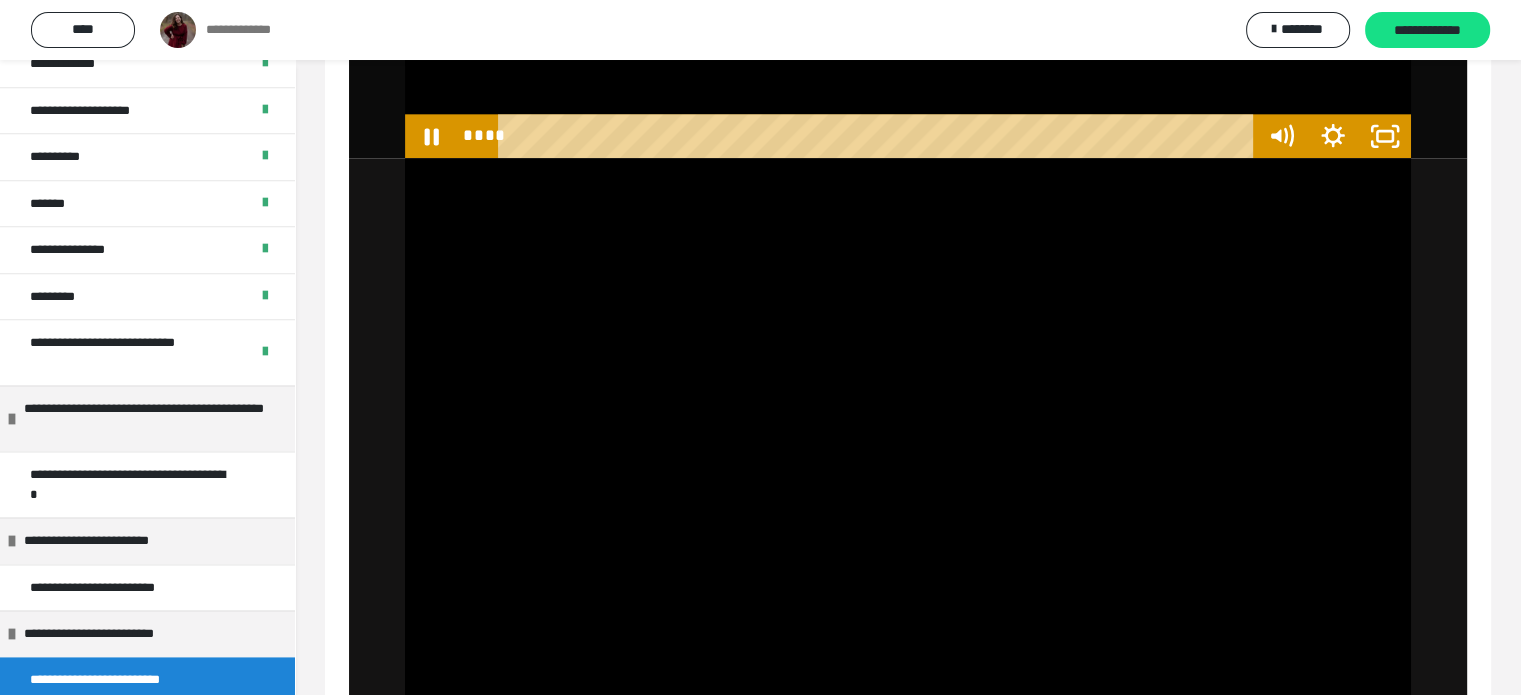 scroll, scrollTop: 2677, scrollLeft: 0, axis: vertical 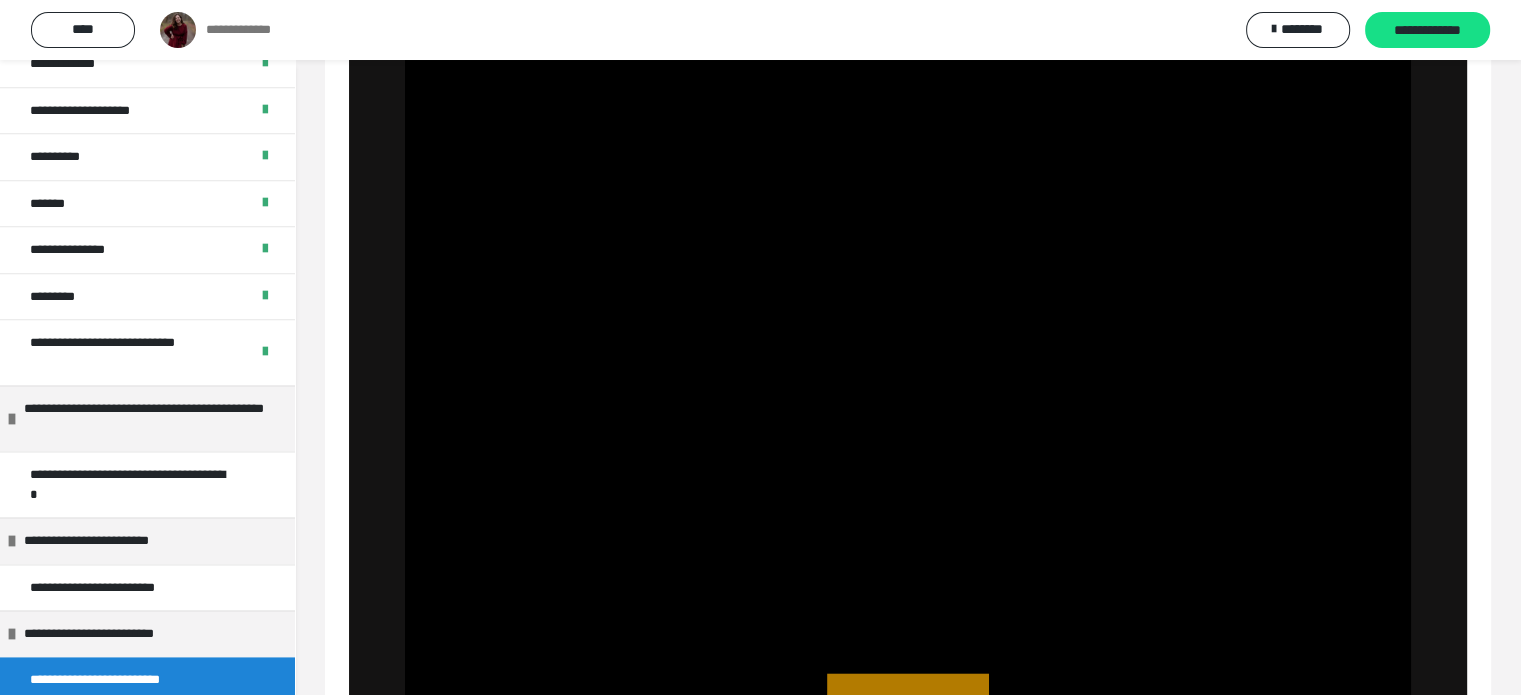 click on "**********" at bounding box center [760, 30] 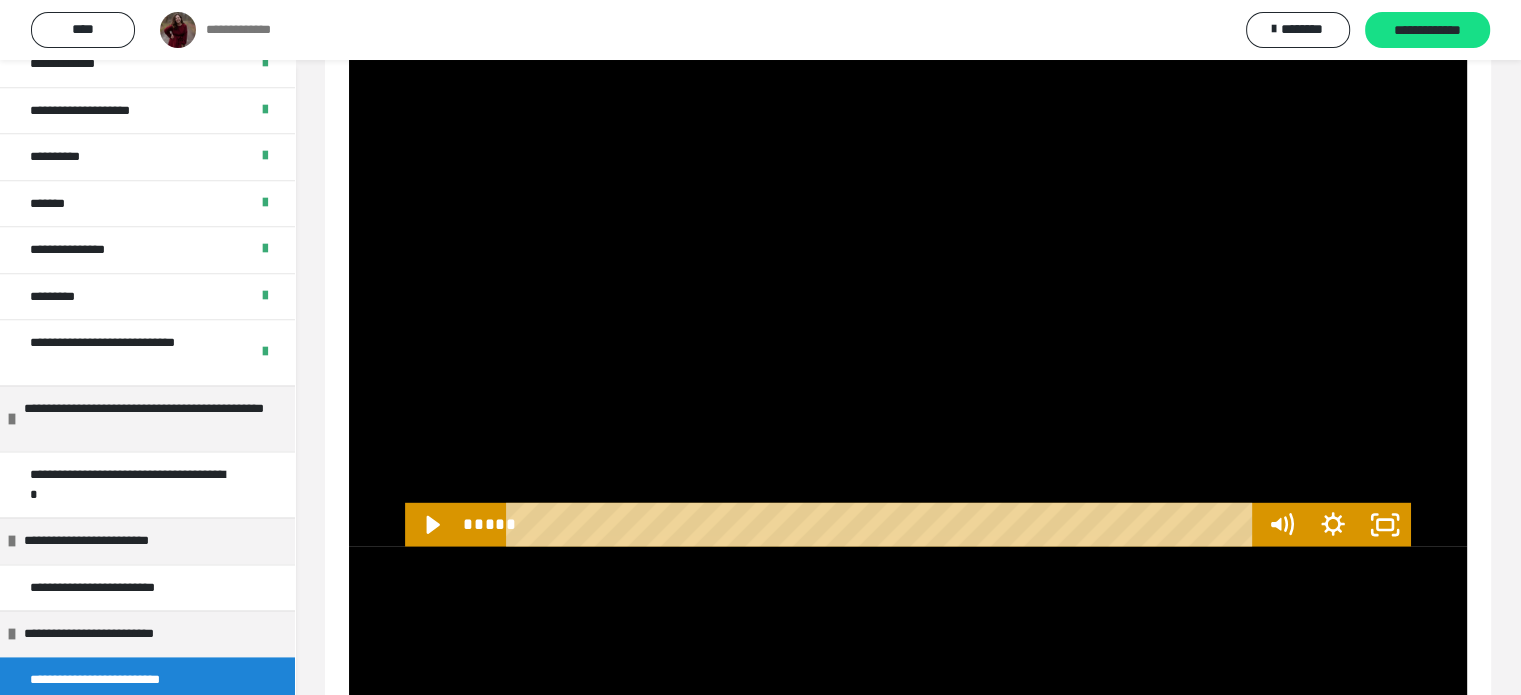 scroll, scrollTop: 5453, scrollLeft: 0, axis: vertical 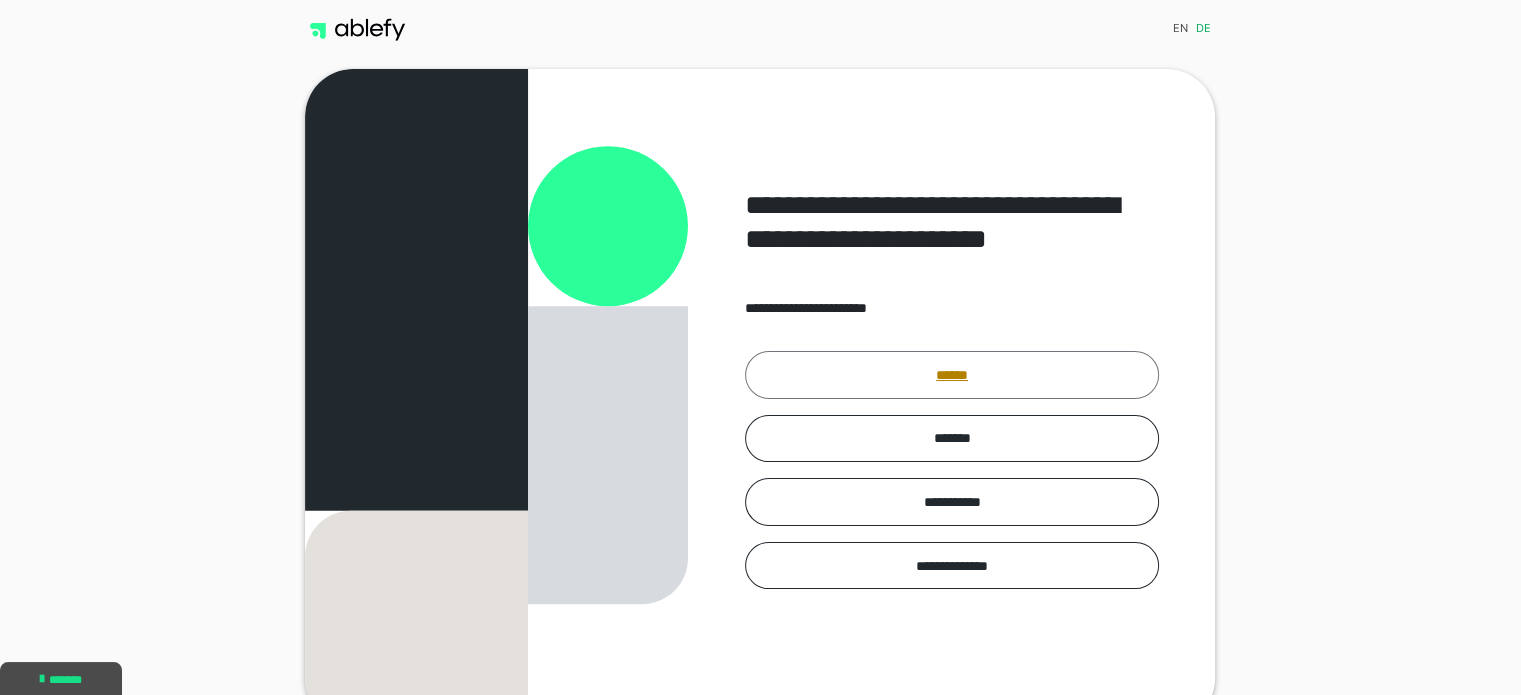 click on "******" at bounding box center [952, 375] 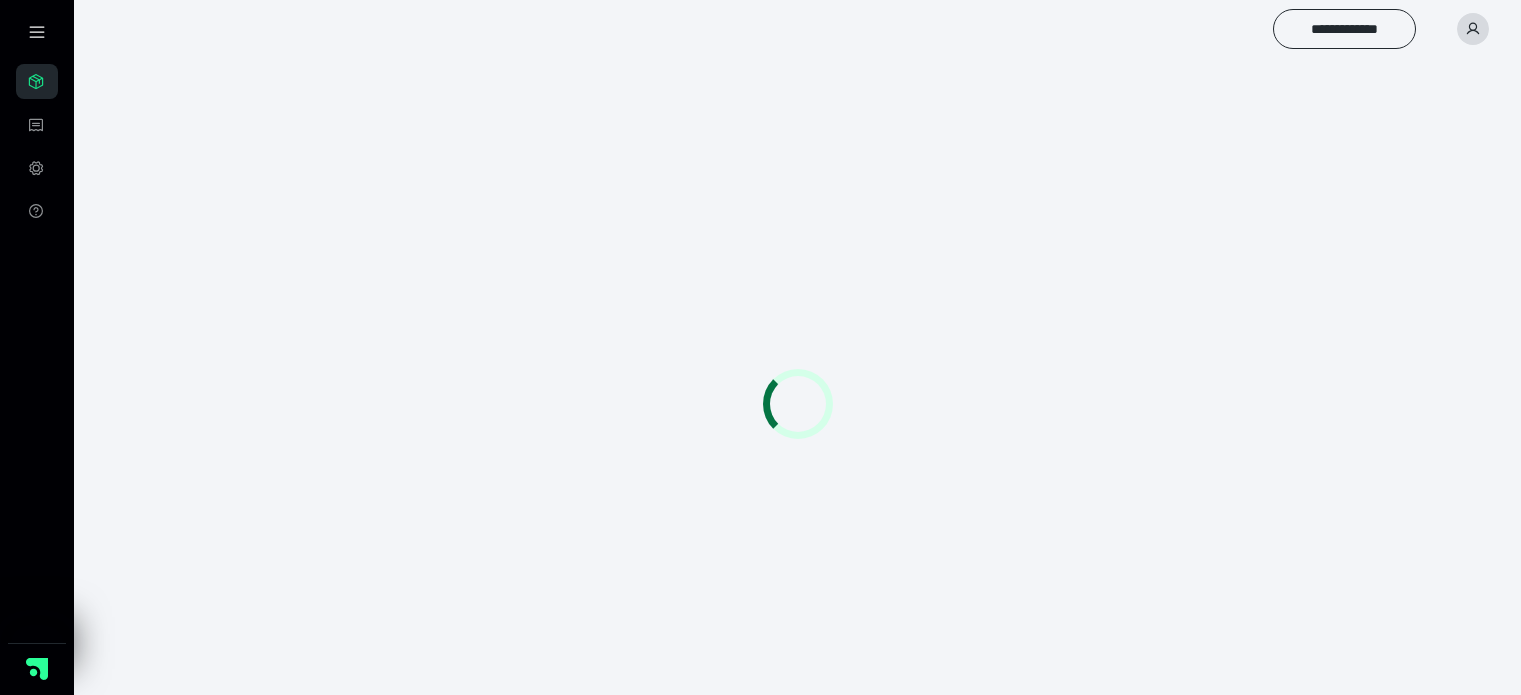 scroll, scrollTop: 0, scrollLeft: 0, axis: both 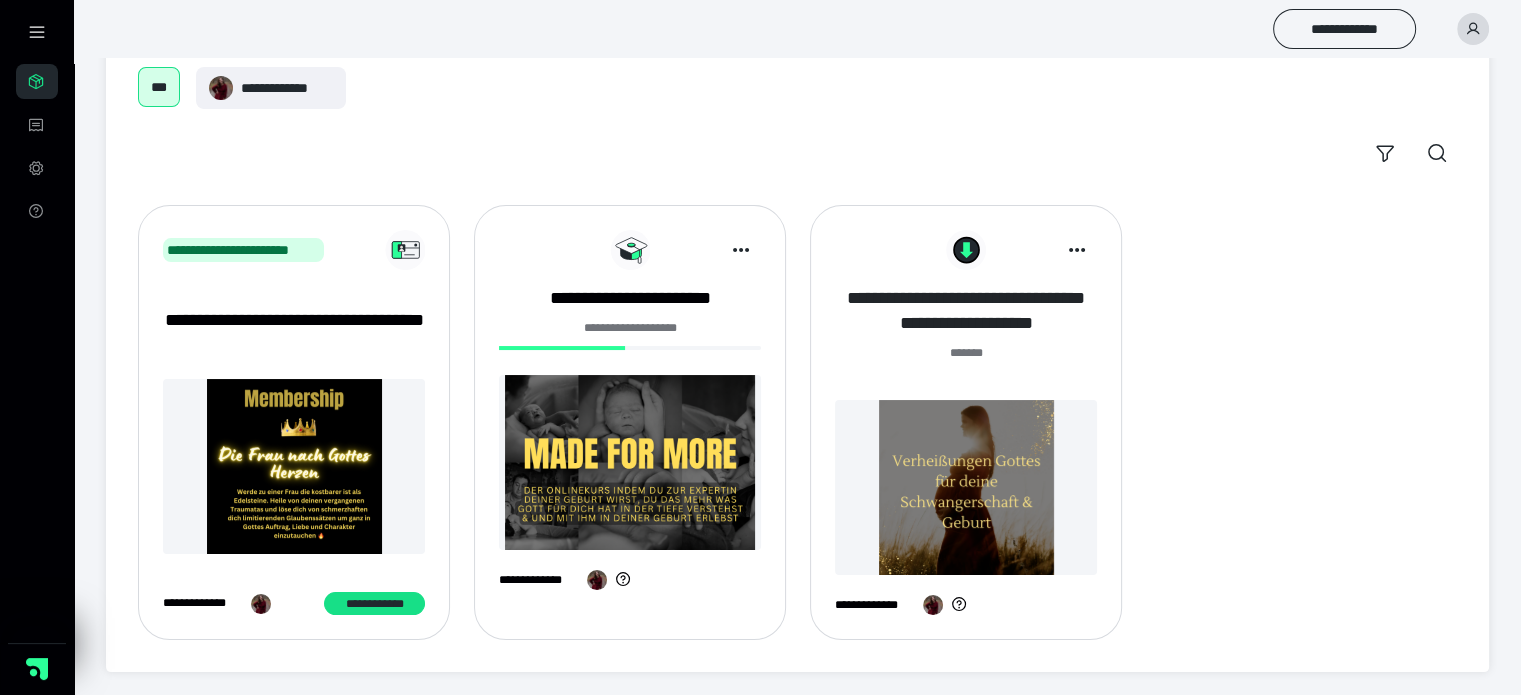 click on "**********" at bounding box center (966, 311) 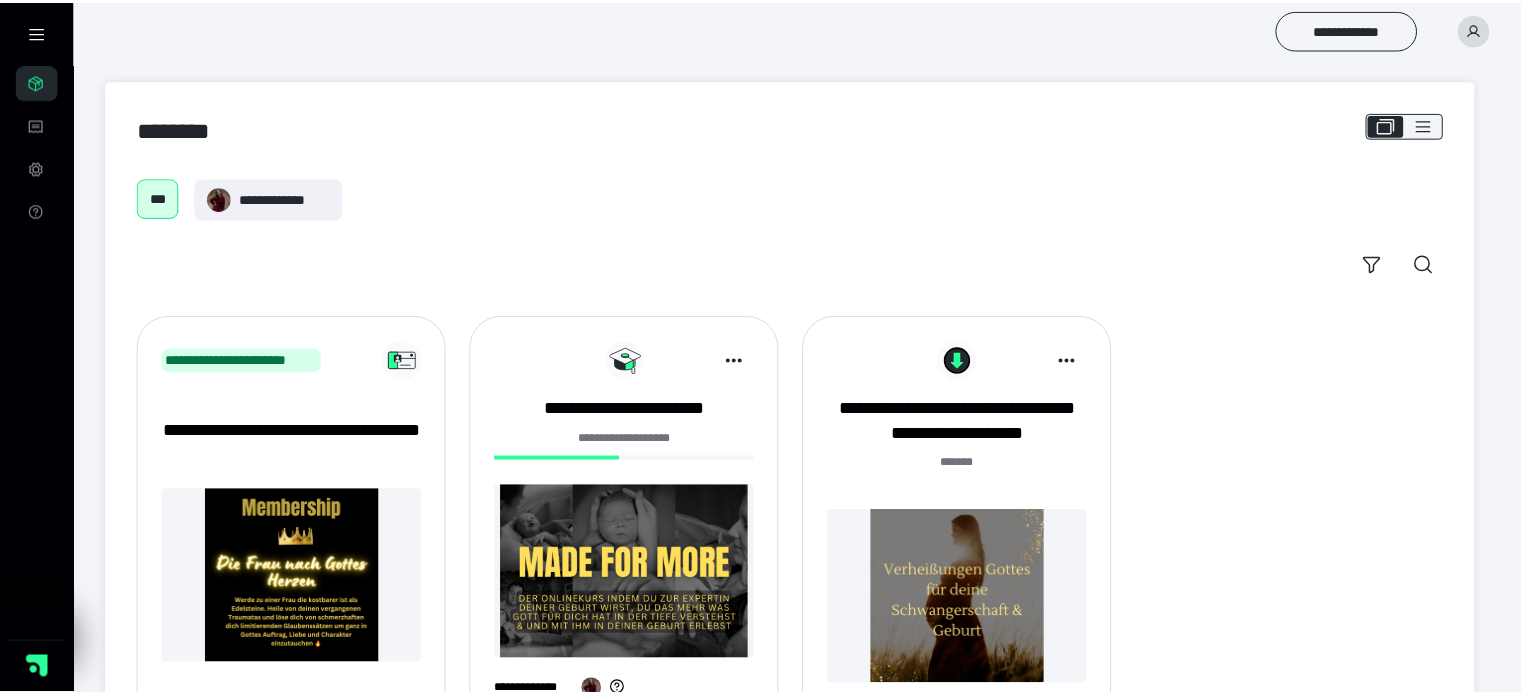 scroll, scrollTop: 0, scrollLeft: 0, axis: both 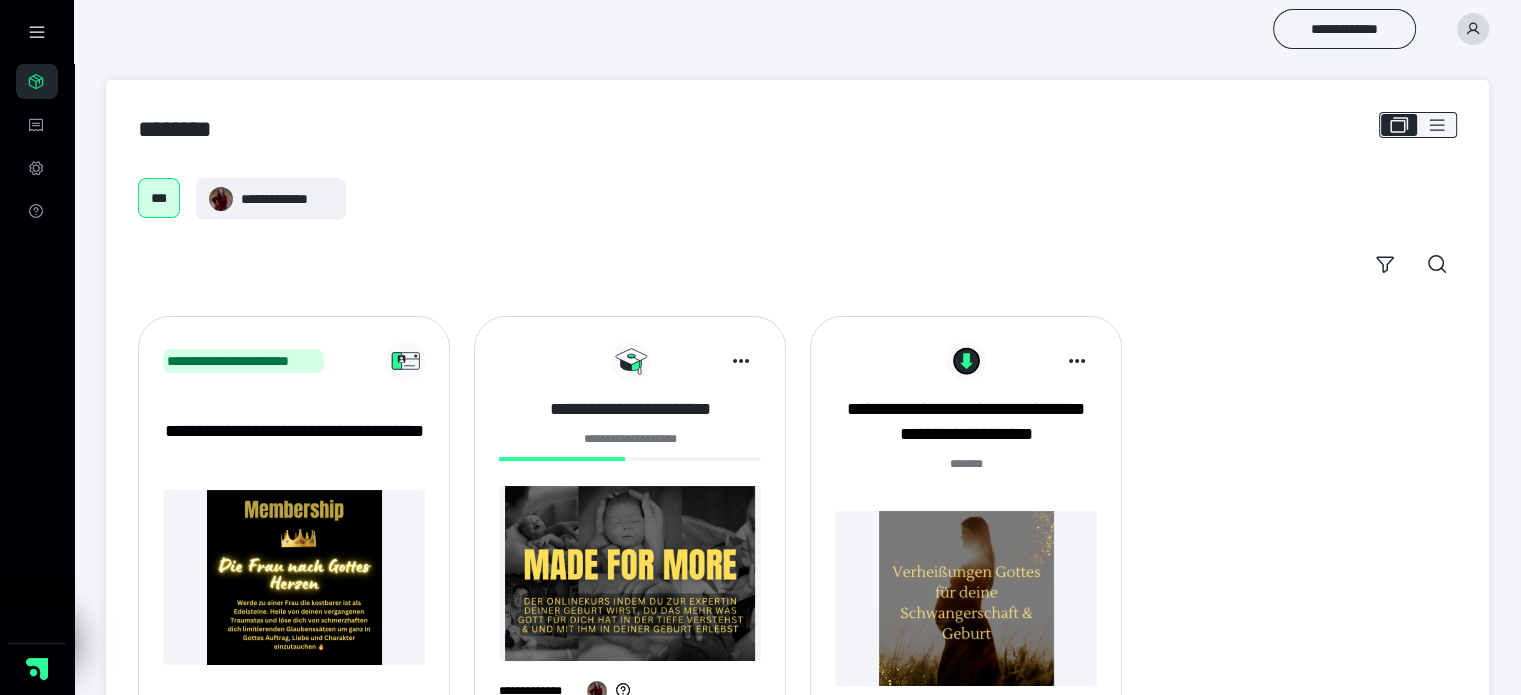 click on "**********" at bounding box center [630, 409] 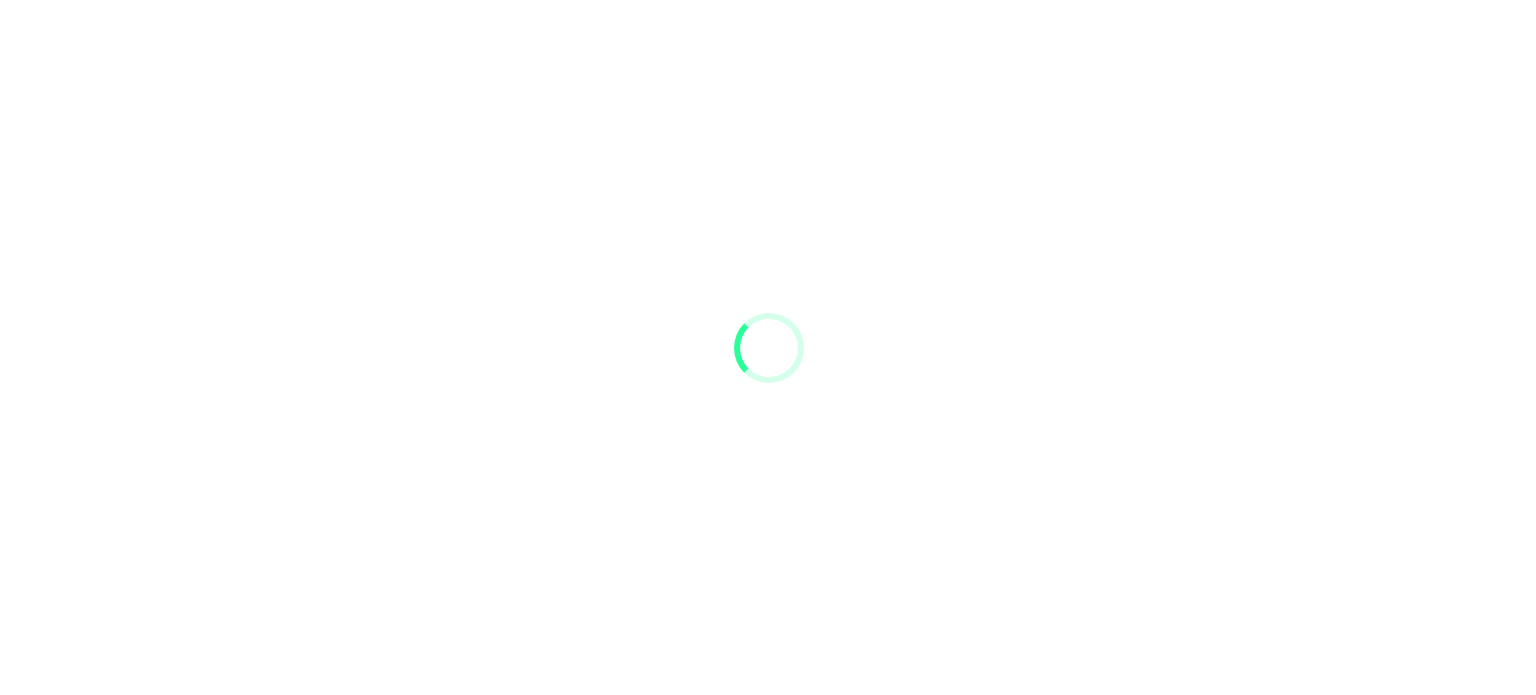 scroll, scrollTop: 0, scrollLeft: 0, axis: both 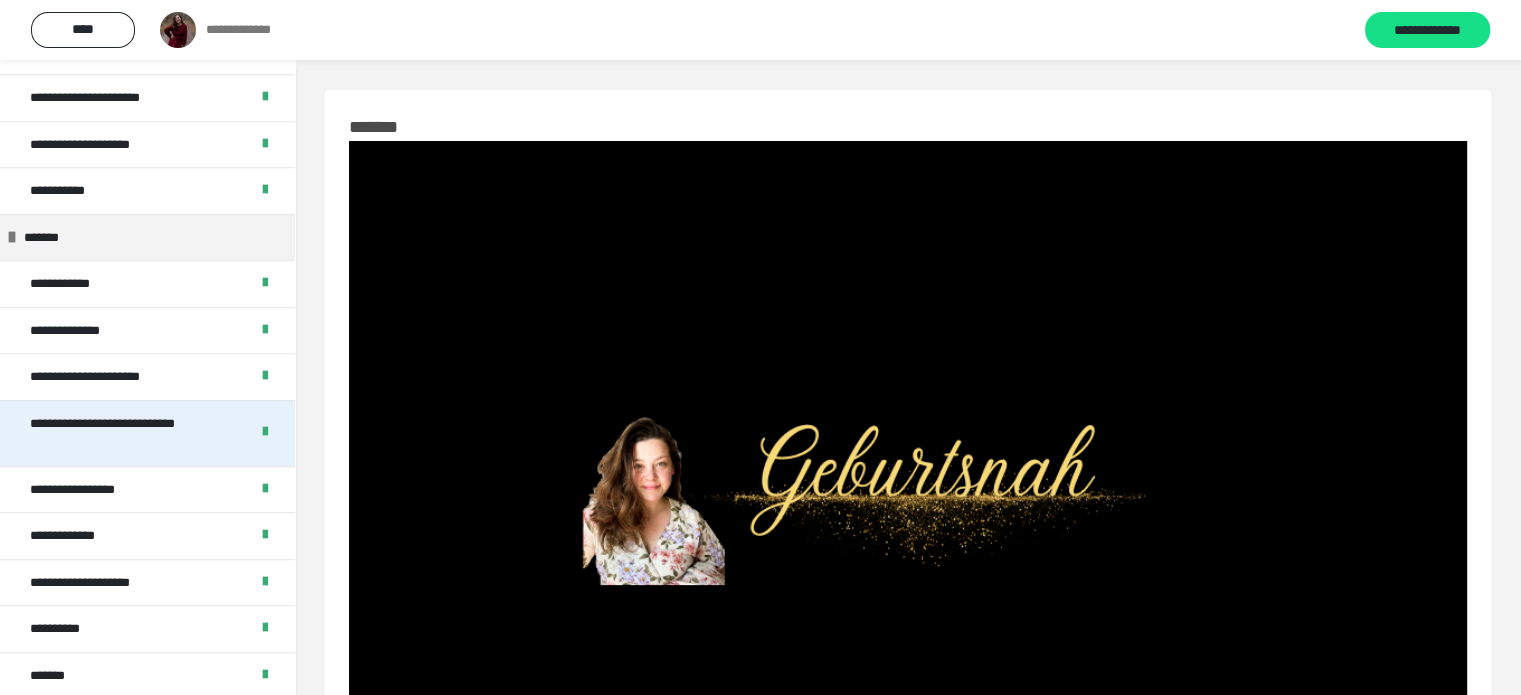 click on "**********" at bounding box center (124, 433) 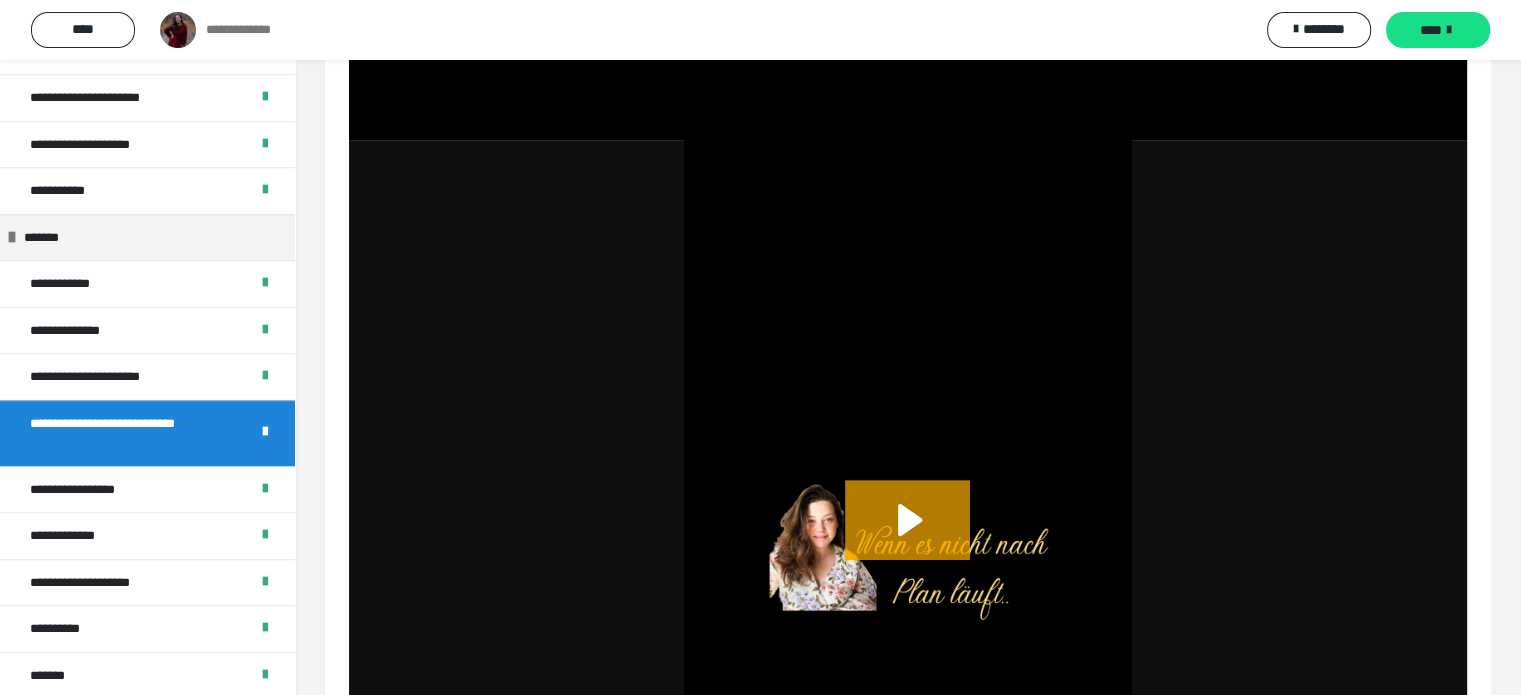 scroll, scrollTop: 965, scrollLeft: 0, axis: vertical 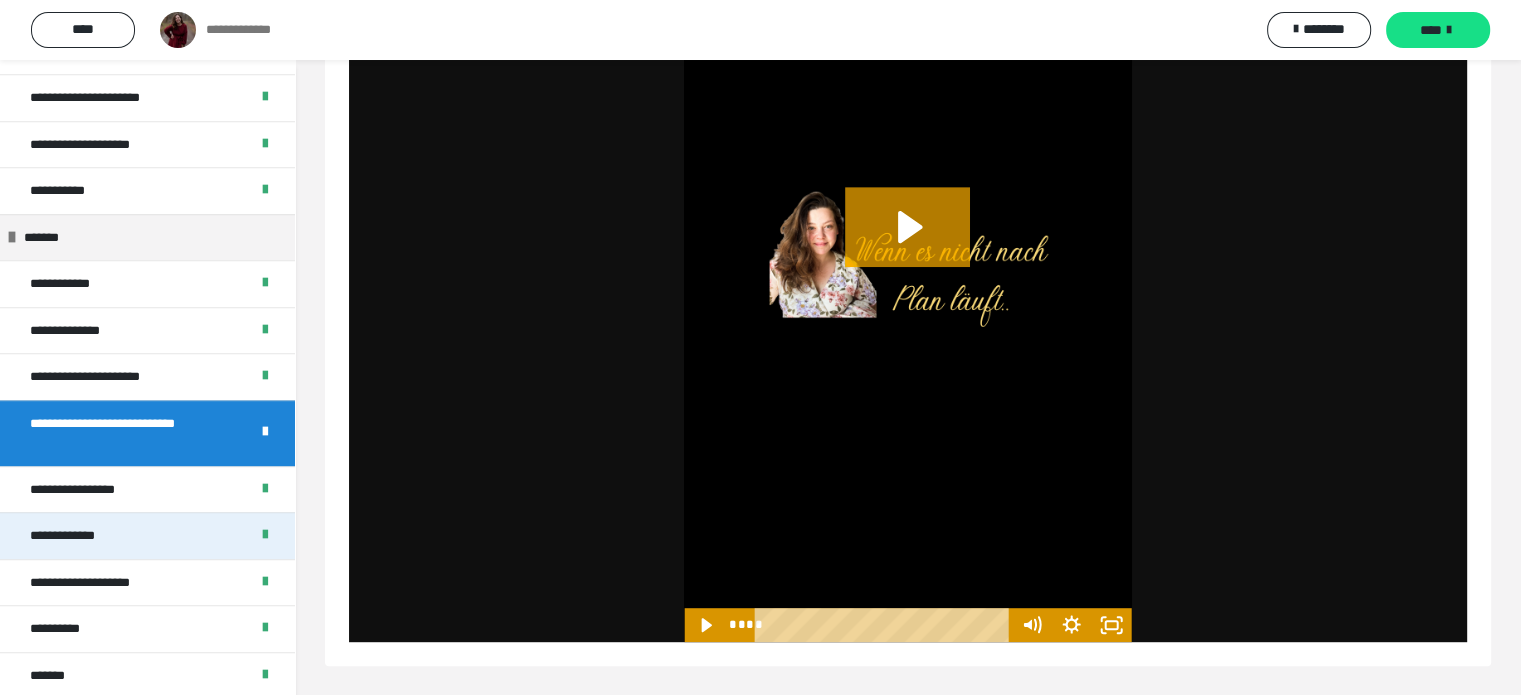 click on "**********" at bounding box center (72, 536) 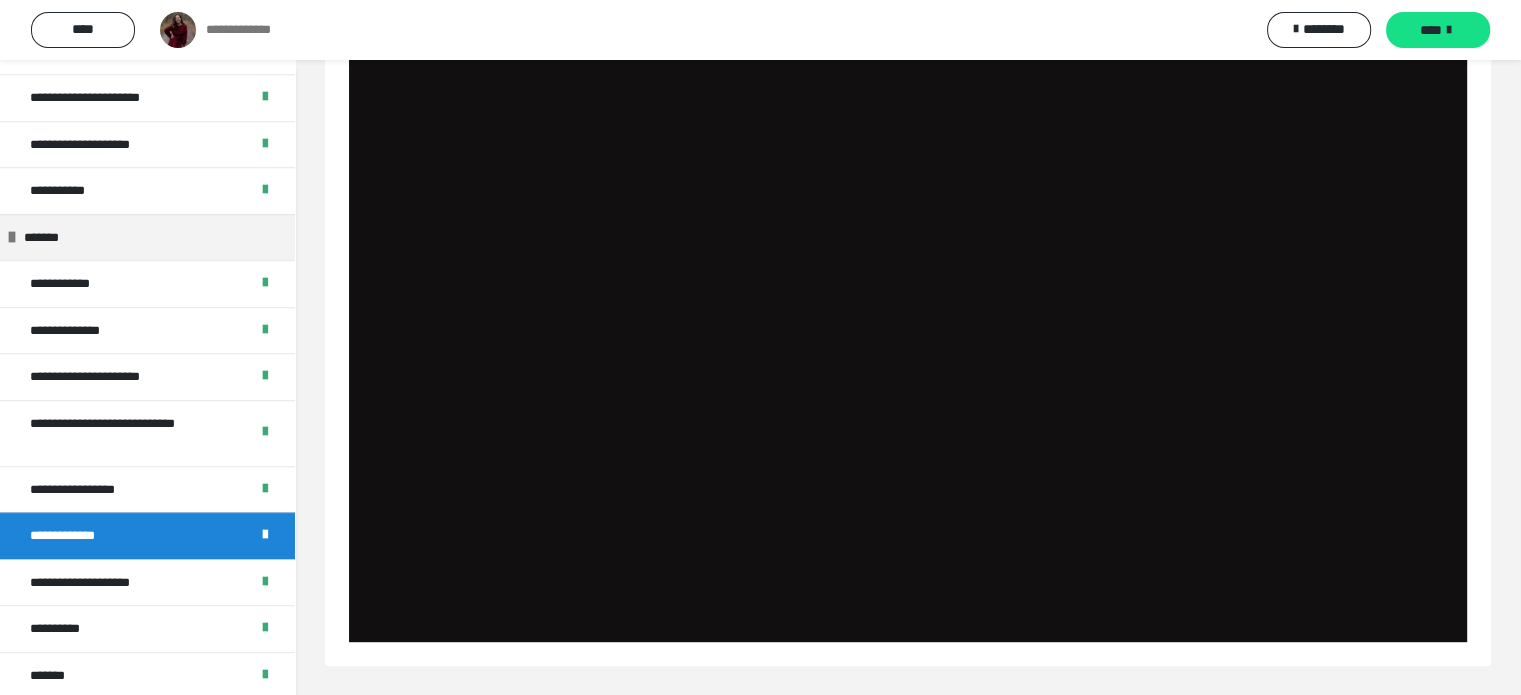 scroll, scrollTop: 189, scrollLeft: 0, axis: vertical 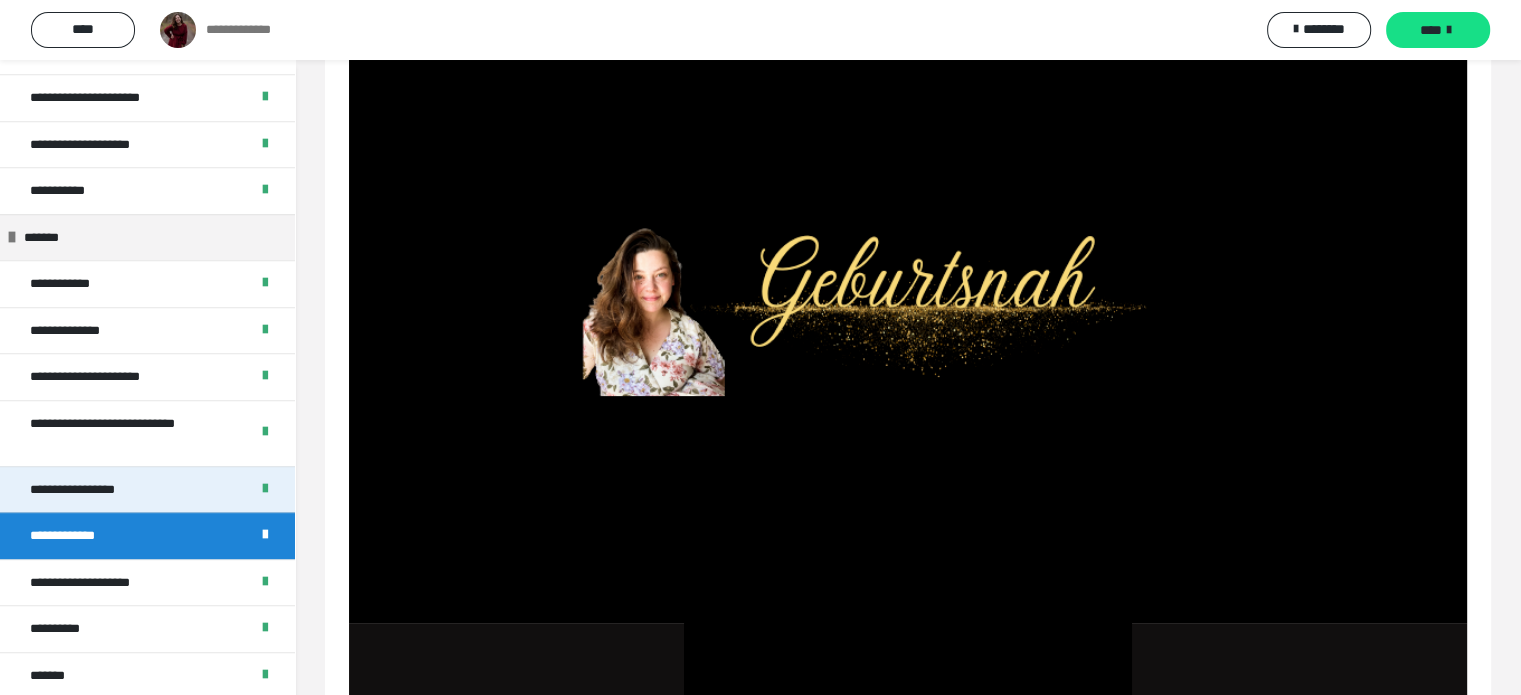 drag, startPoint x: 75, startPoint y: 467, endPoint x: 144, endPoint y: 462, distance: 69.18092 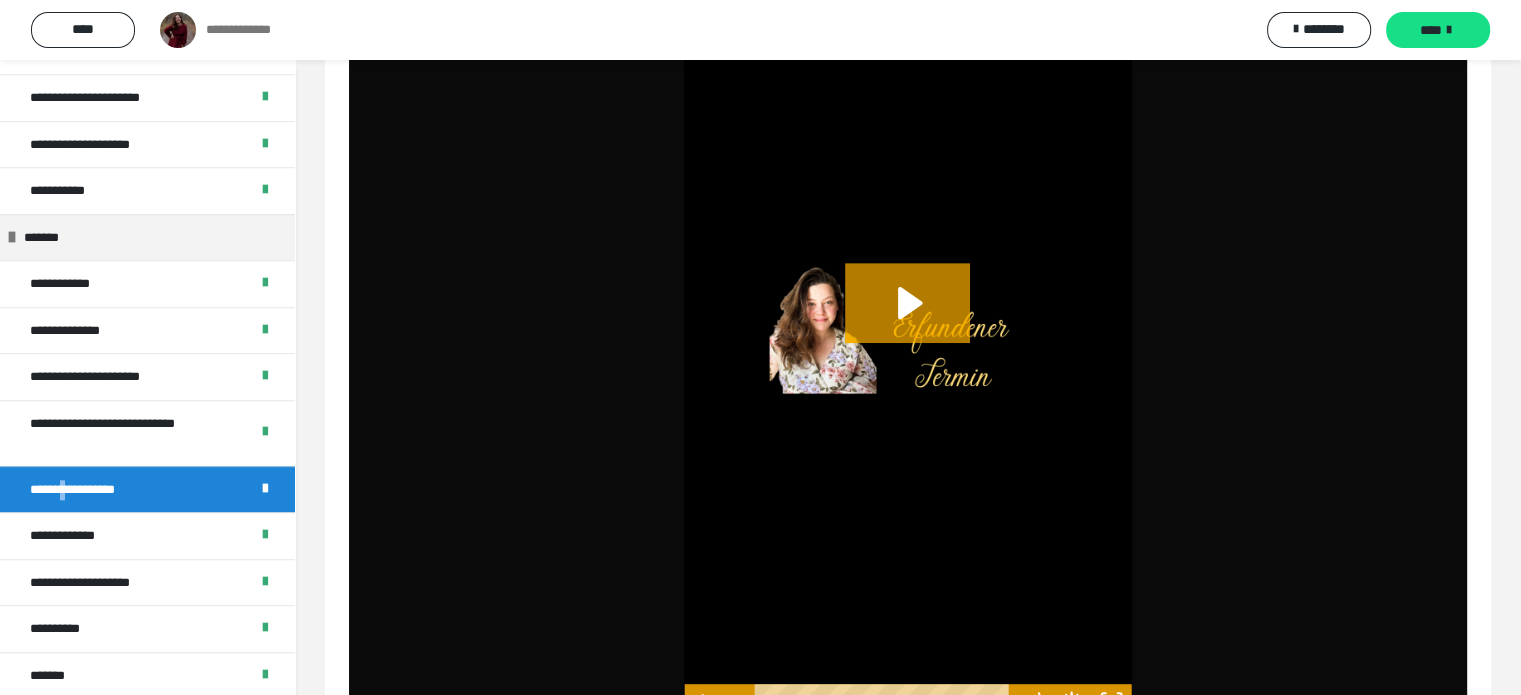 scroll, scrollTop: 965, scrollLeft: 0, axis: vertical 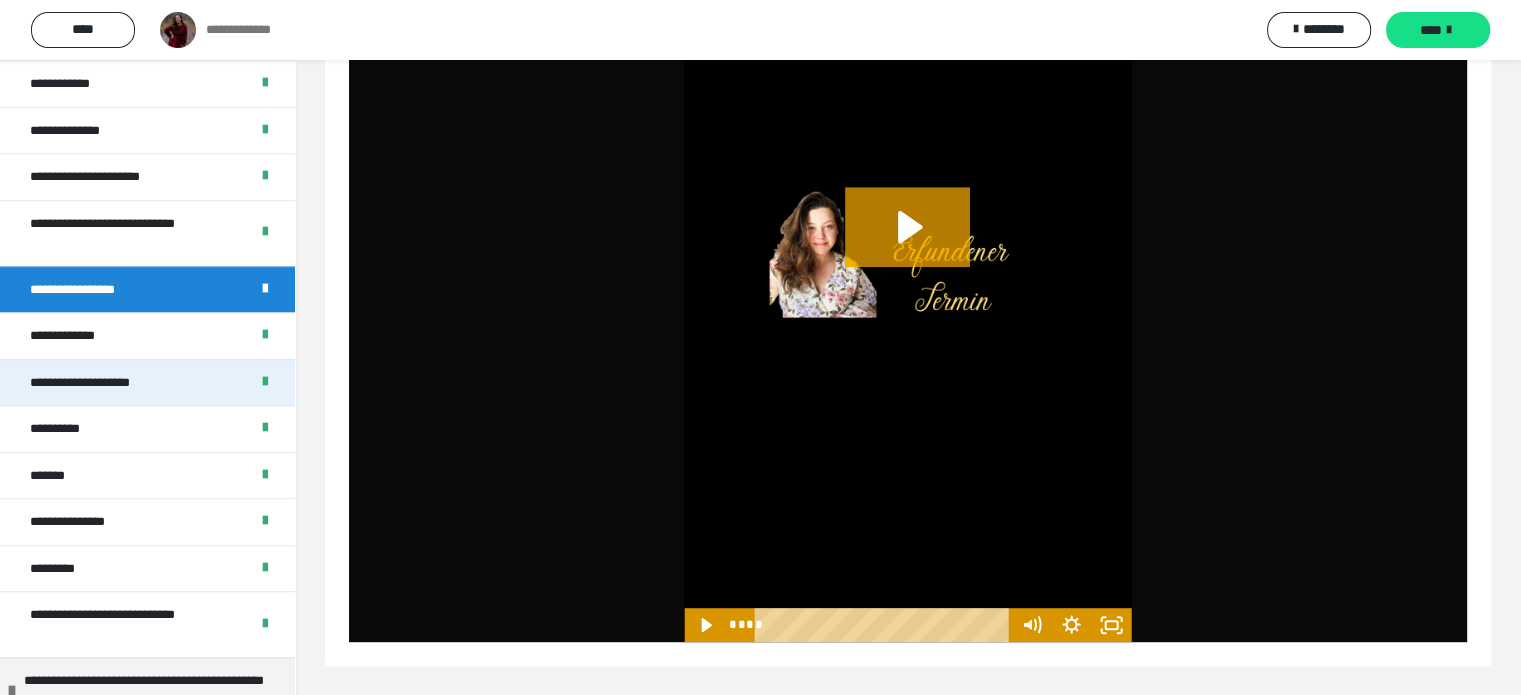 click on "**********" at bounding box center [147, 382] 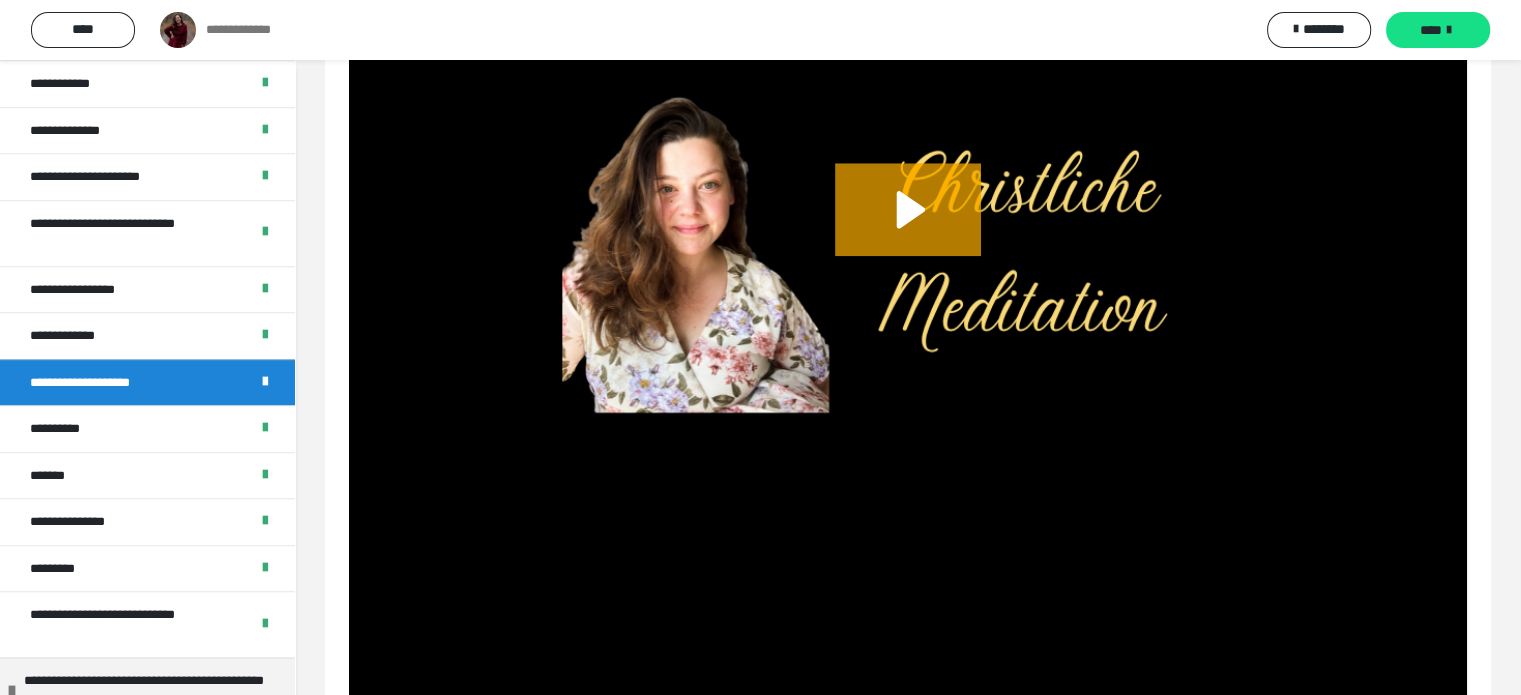 scroll, scrollTop: 1683, scrollLeft: 0, axis: vertical 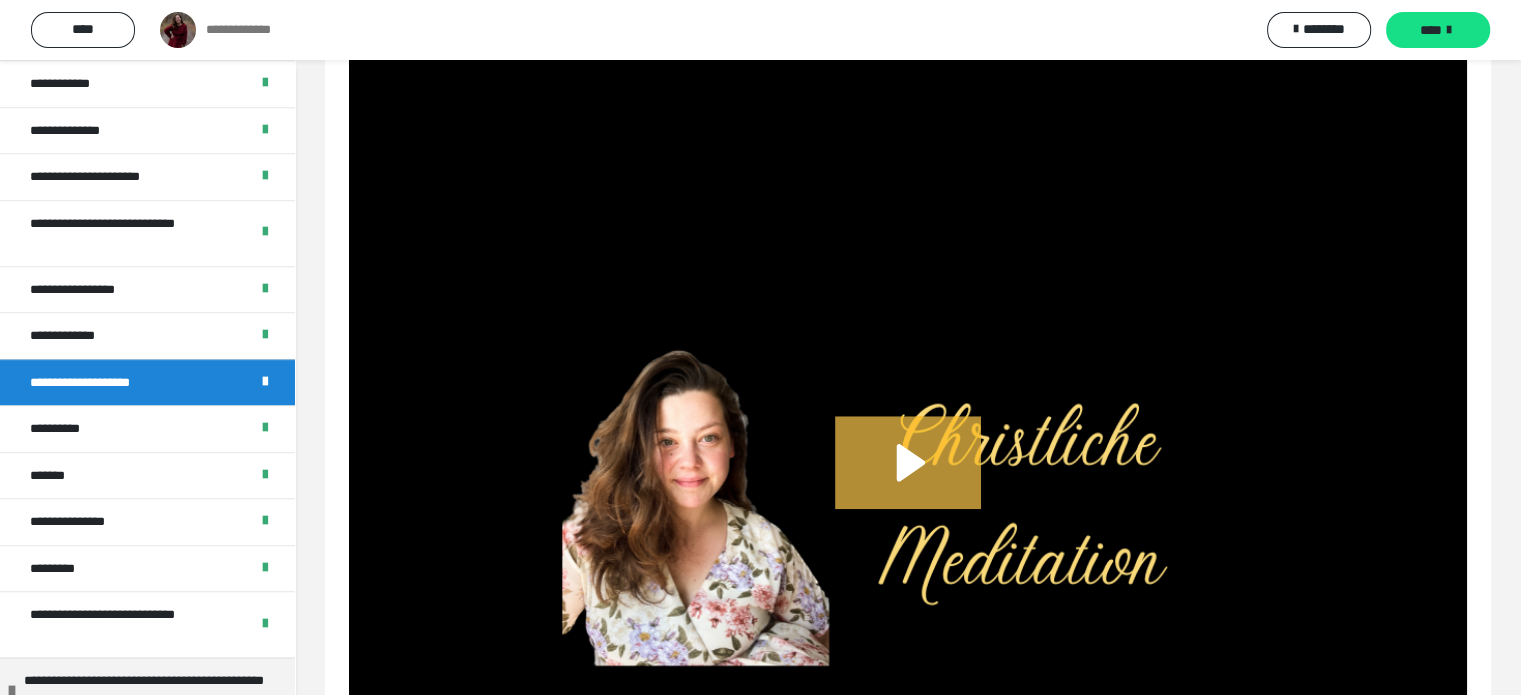 click 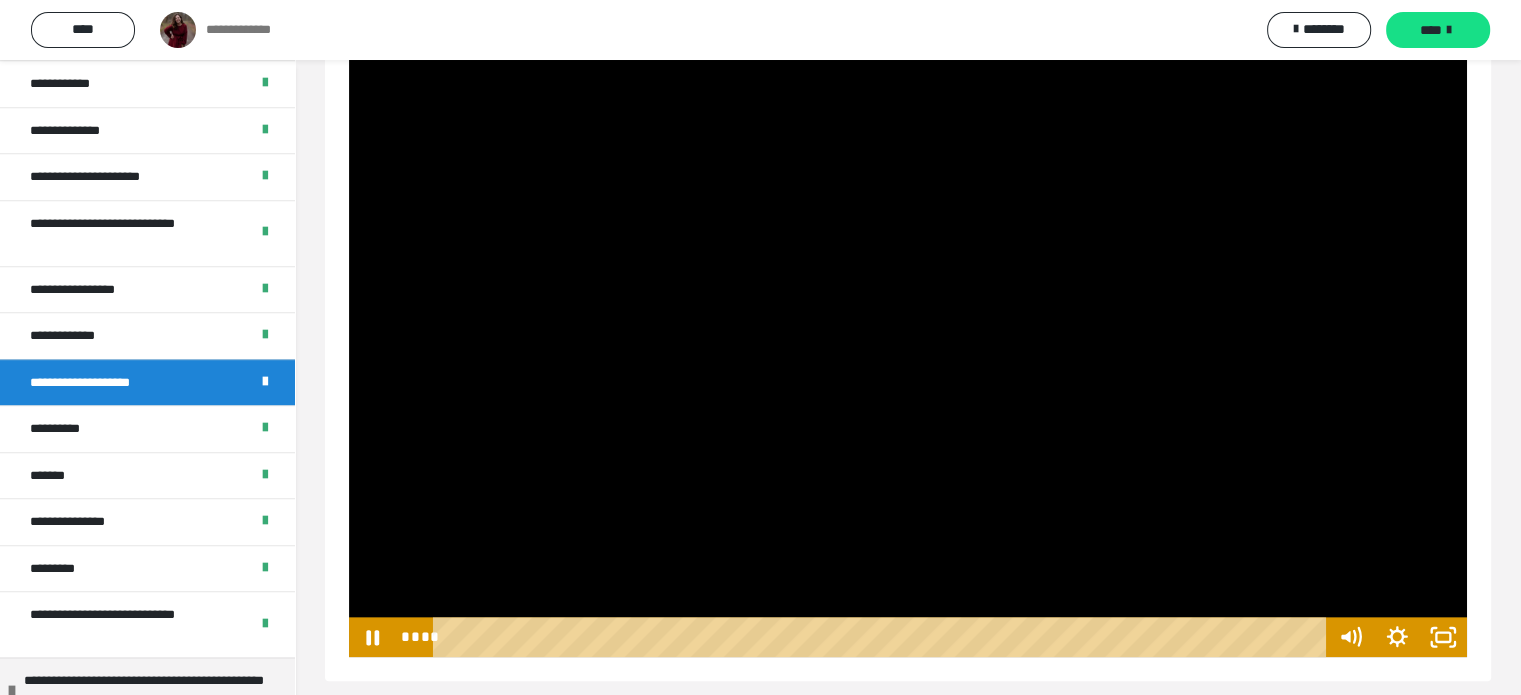 scroll, scrollTop: 2083, scrollLeft: 0, axis: vertical 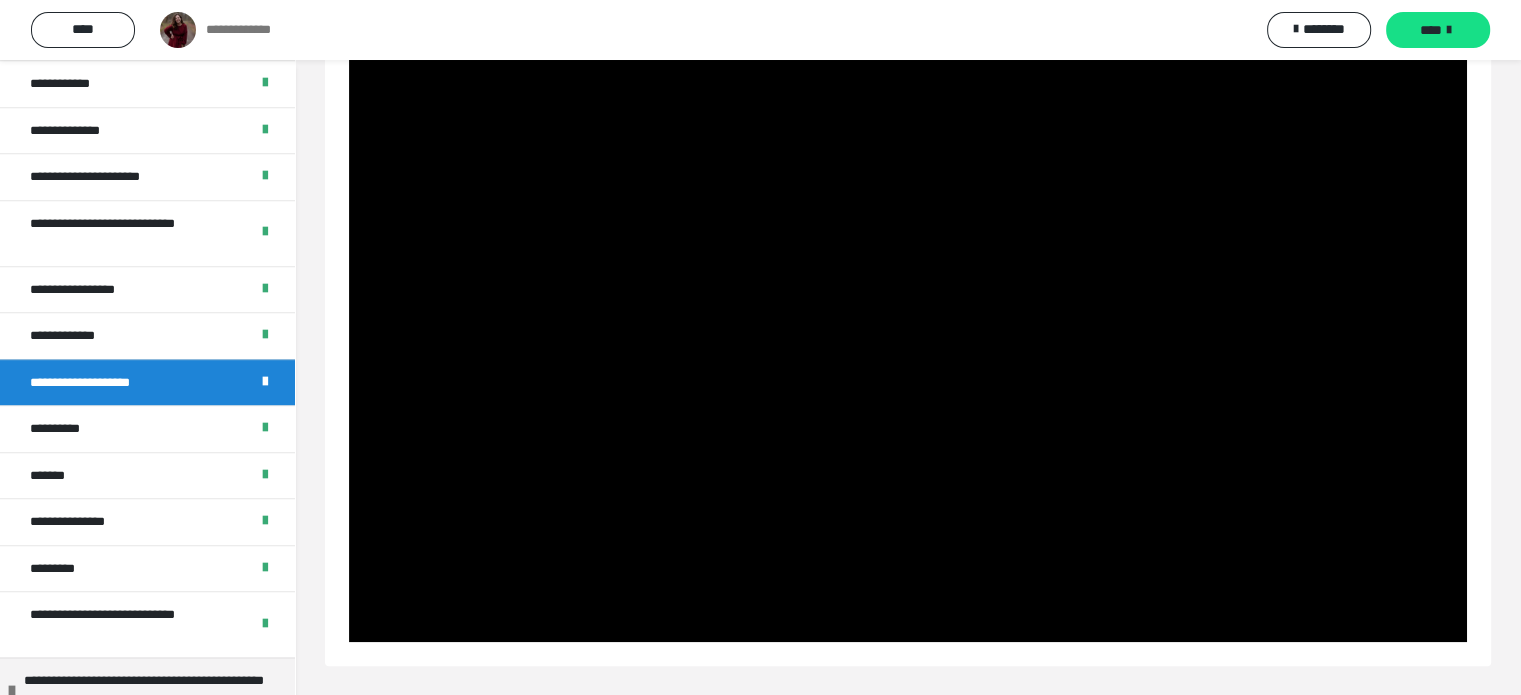 click at bounding box center [908, 83] 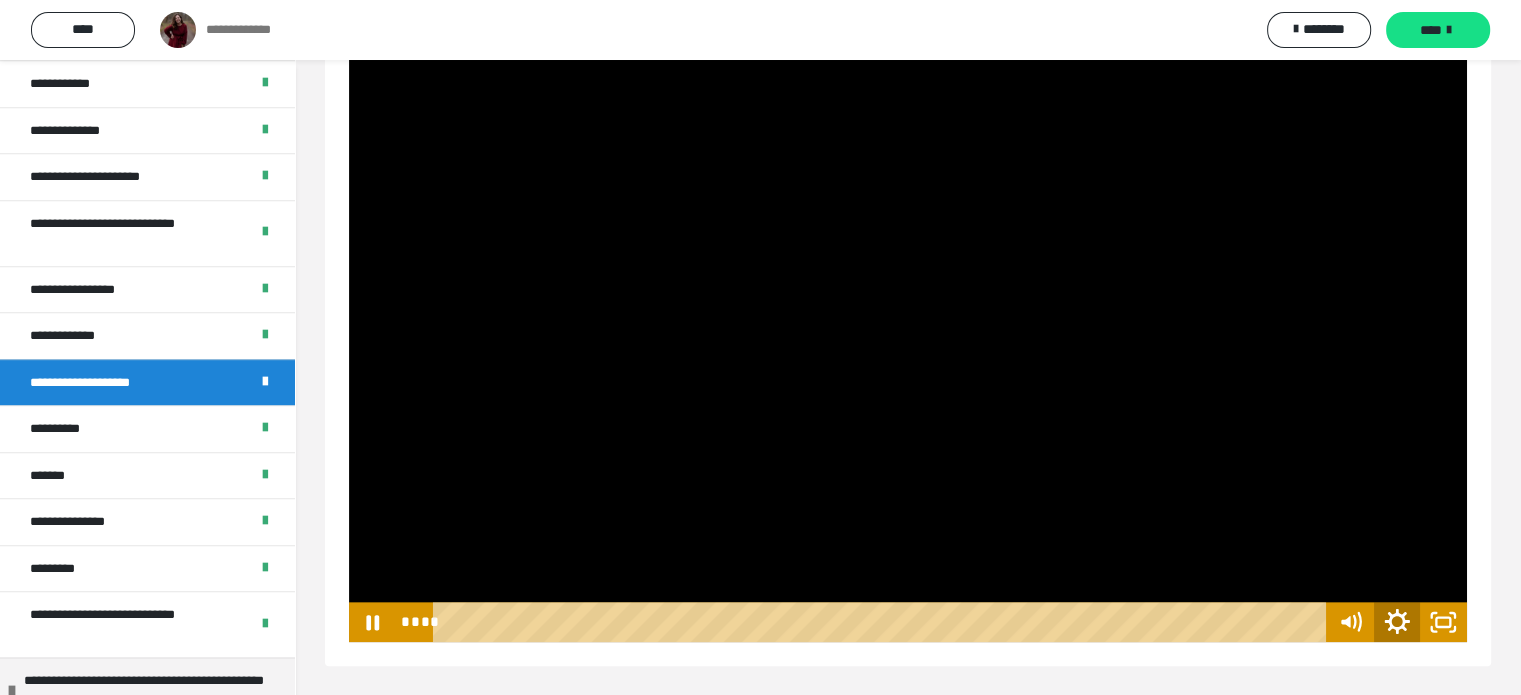 click 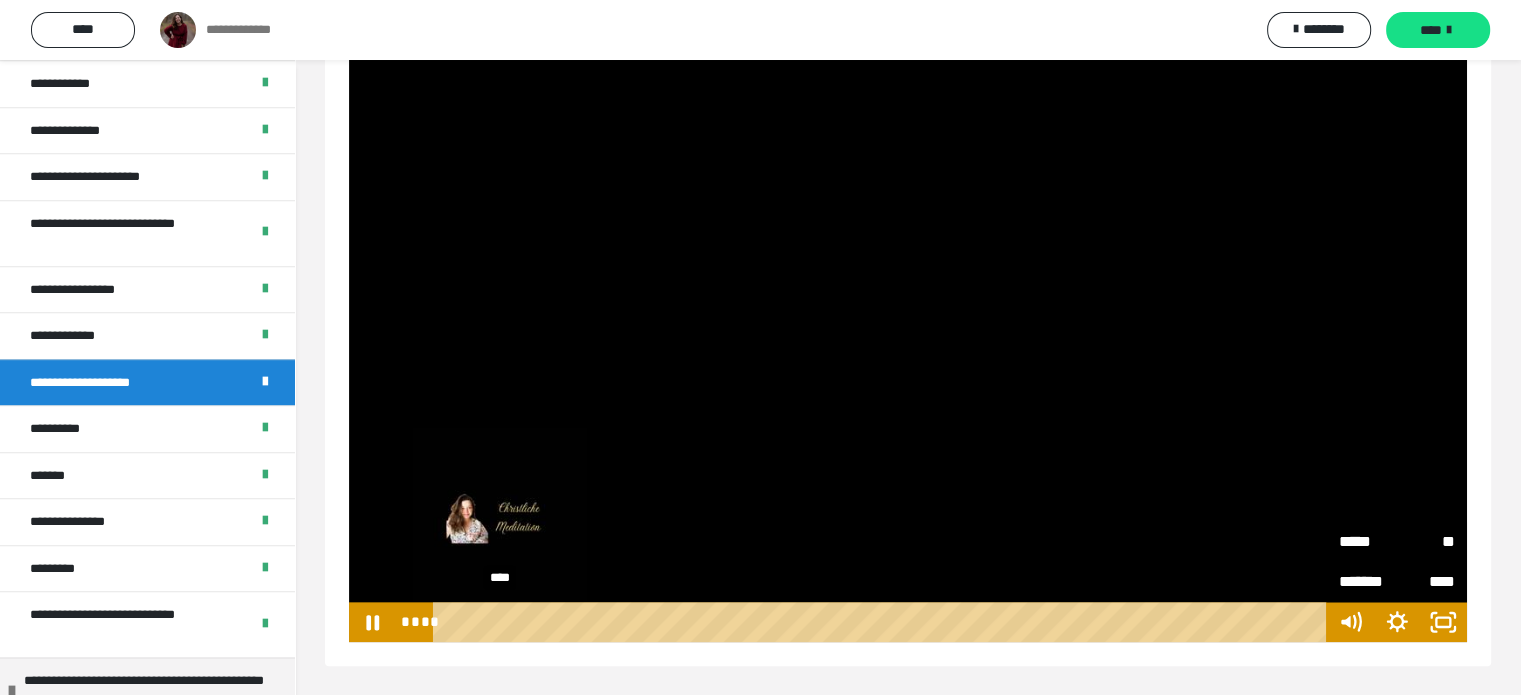 click on "****" at bounding box center (882, 622) 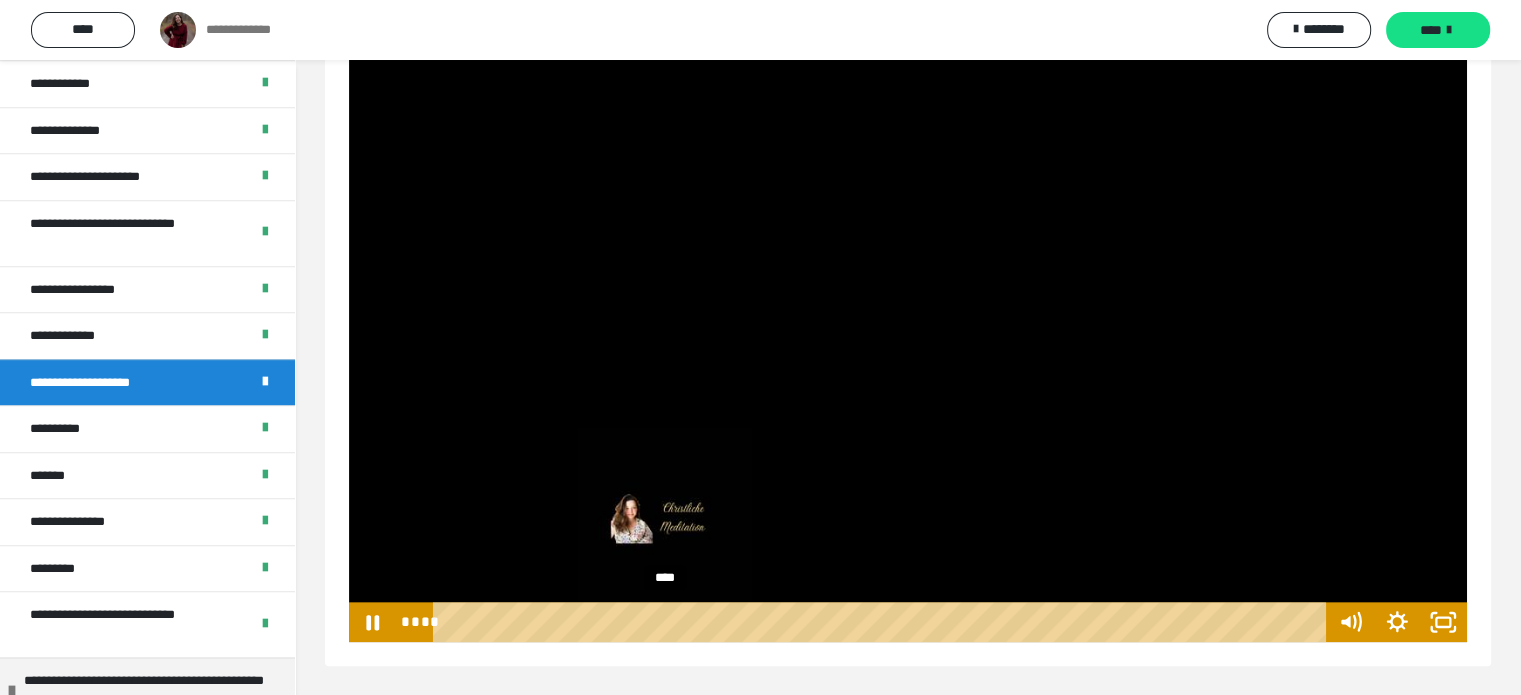 click on "****" at bounding box center (882, 622) 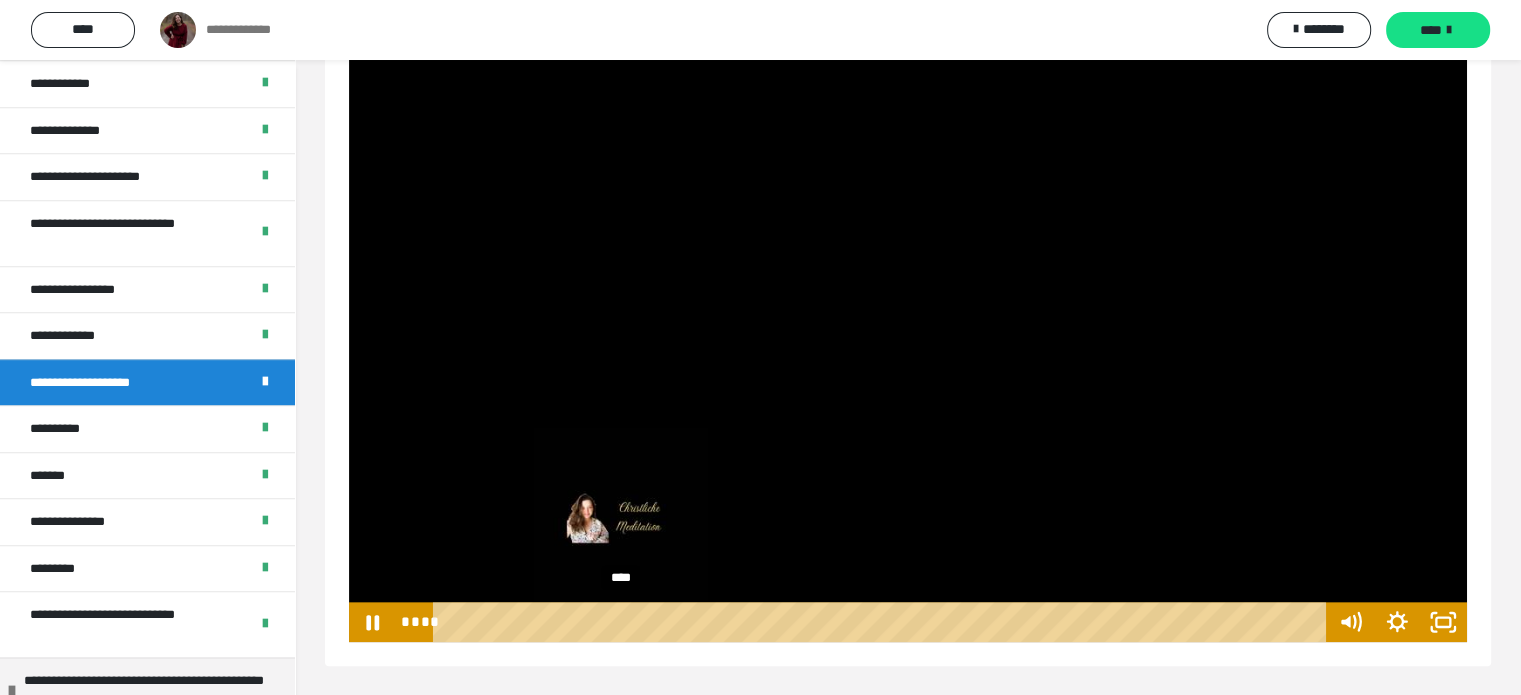click on "****" at bounding box center (882, 622) 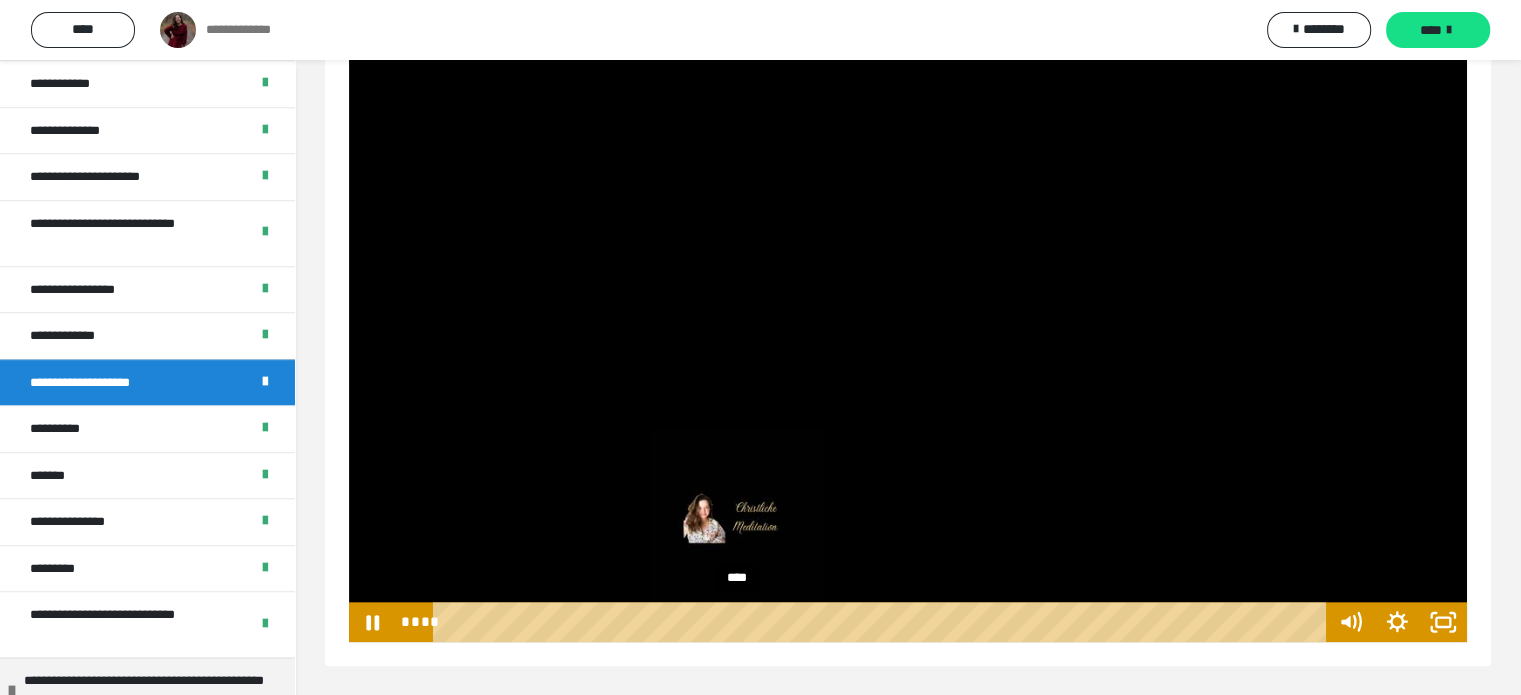 click on "****" at bounding box center (882, 622) 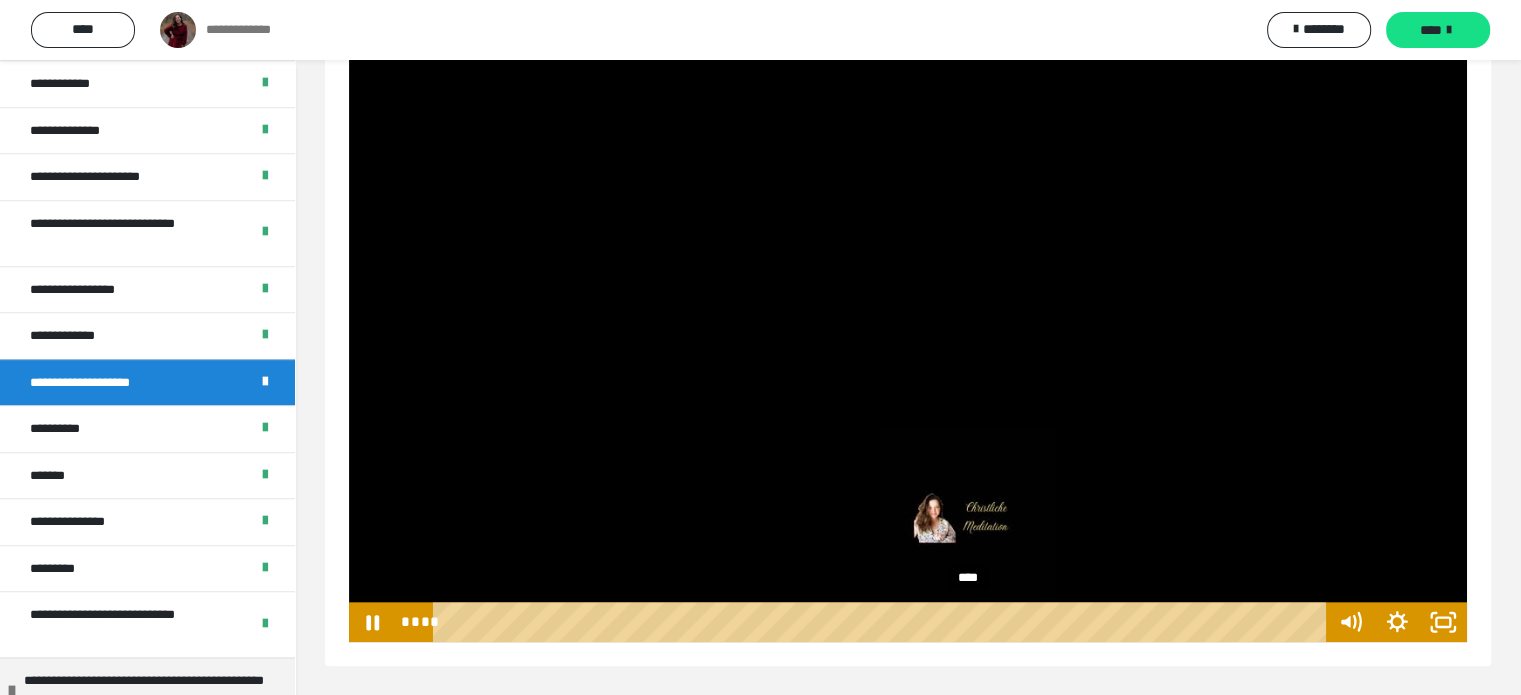 click on "****" at bounding box center [882, 622] 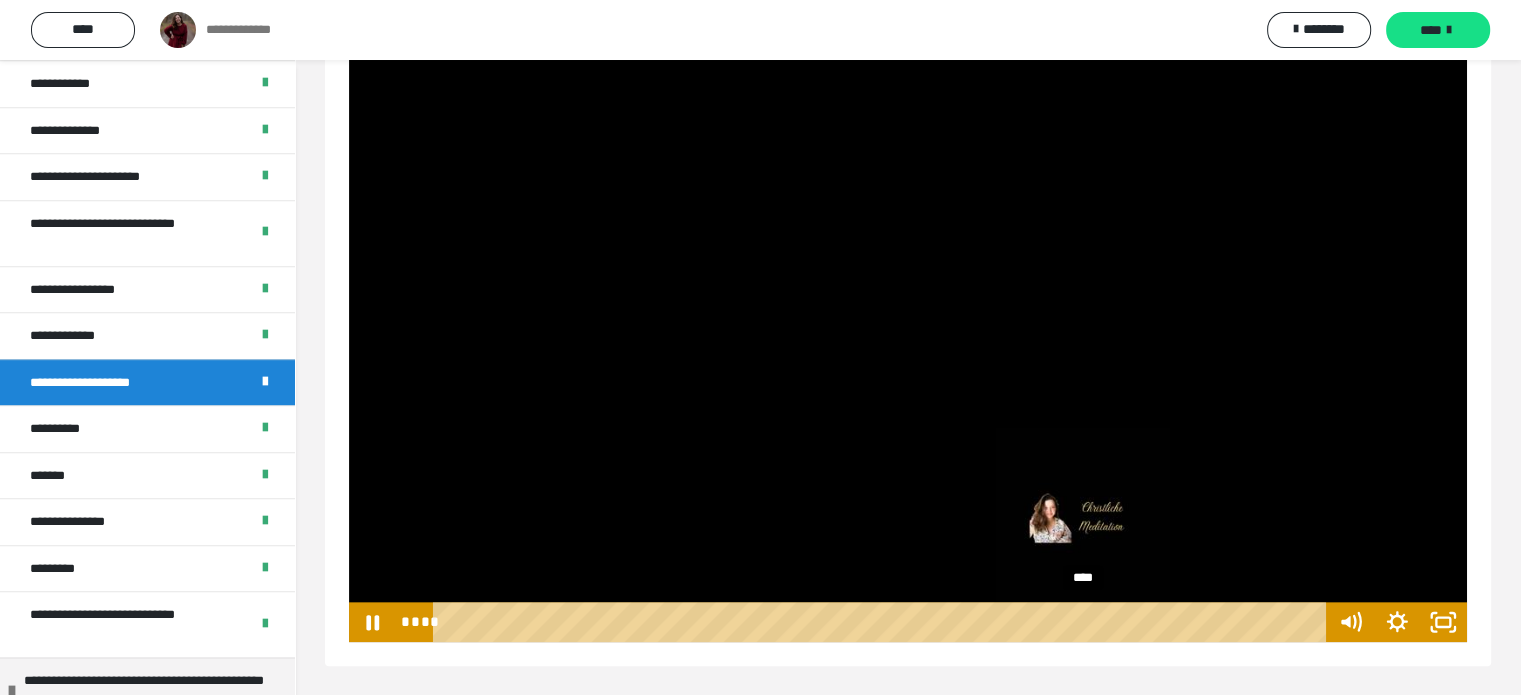 click on "****" at bounding box center (882, 622) 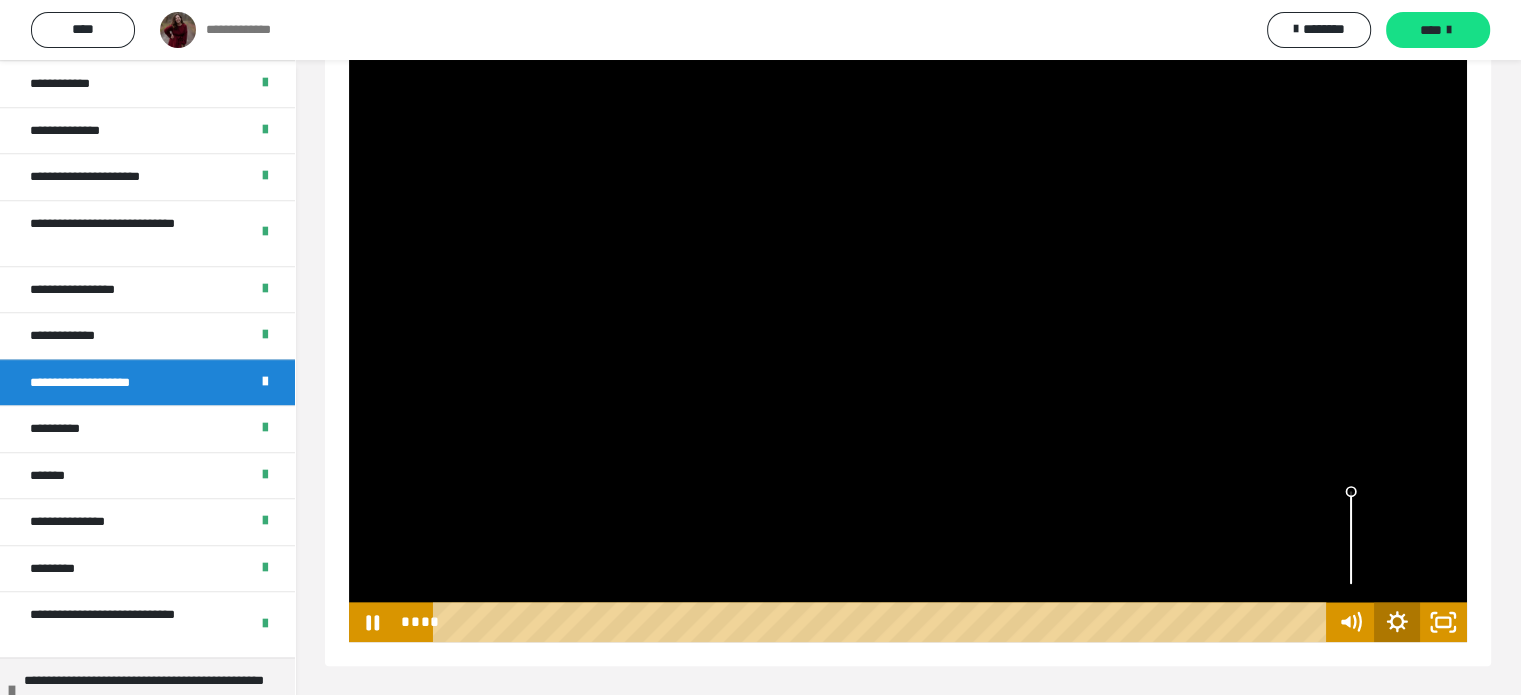 click 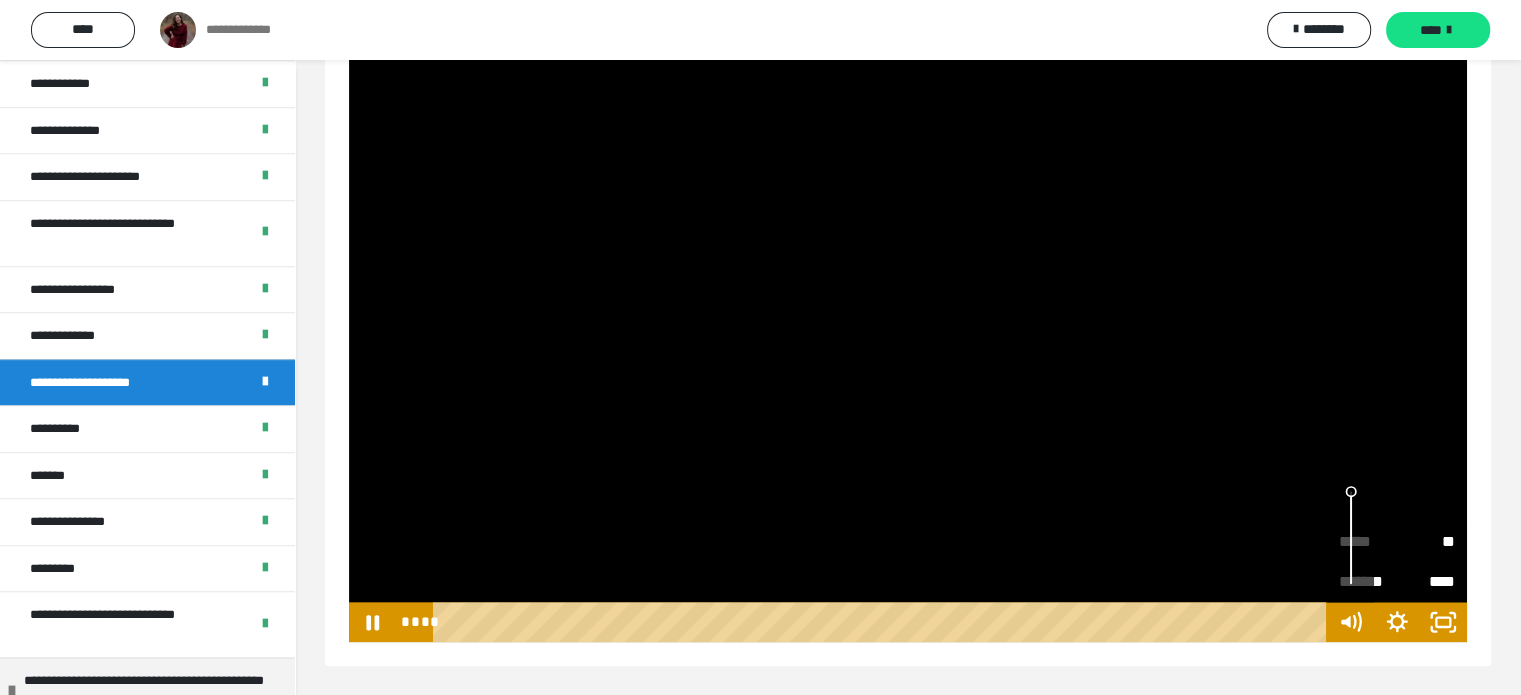 click on "**" at bounding box center (1426, 534) 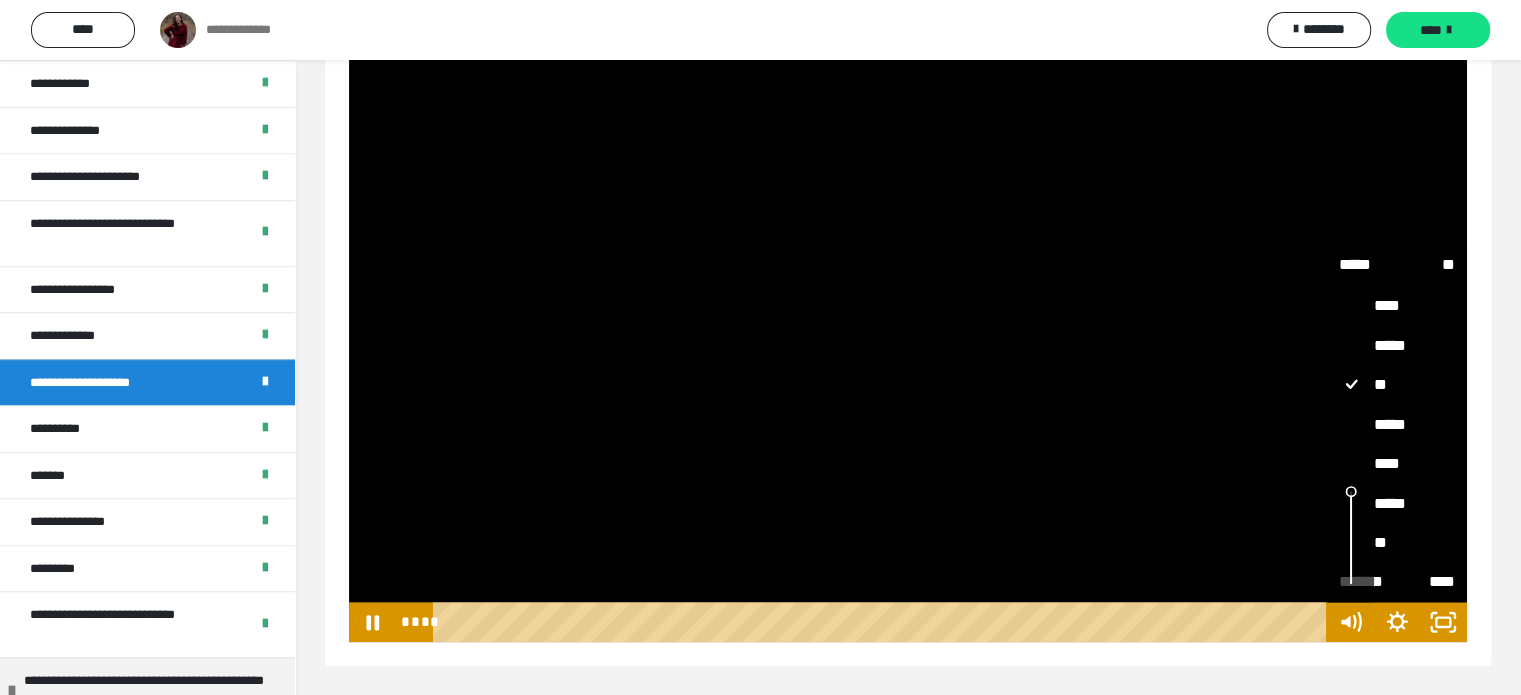 click on "*****" at bounding box center (1397, 424) 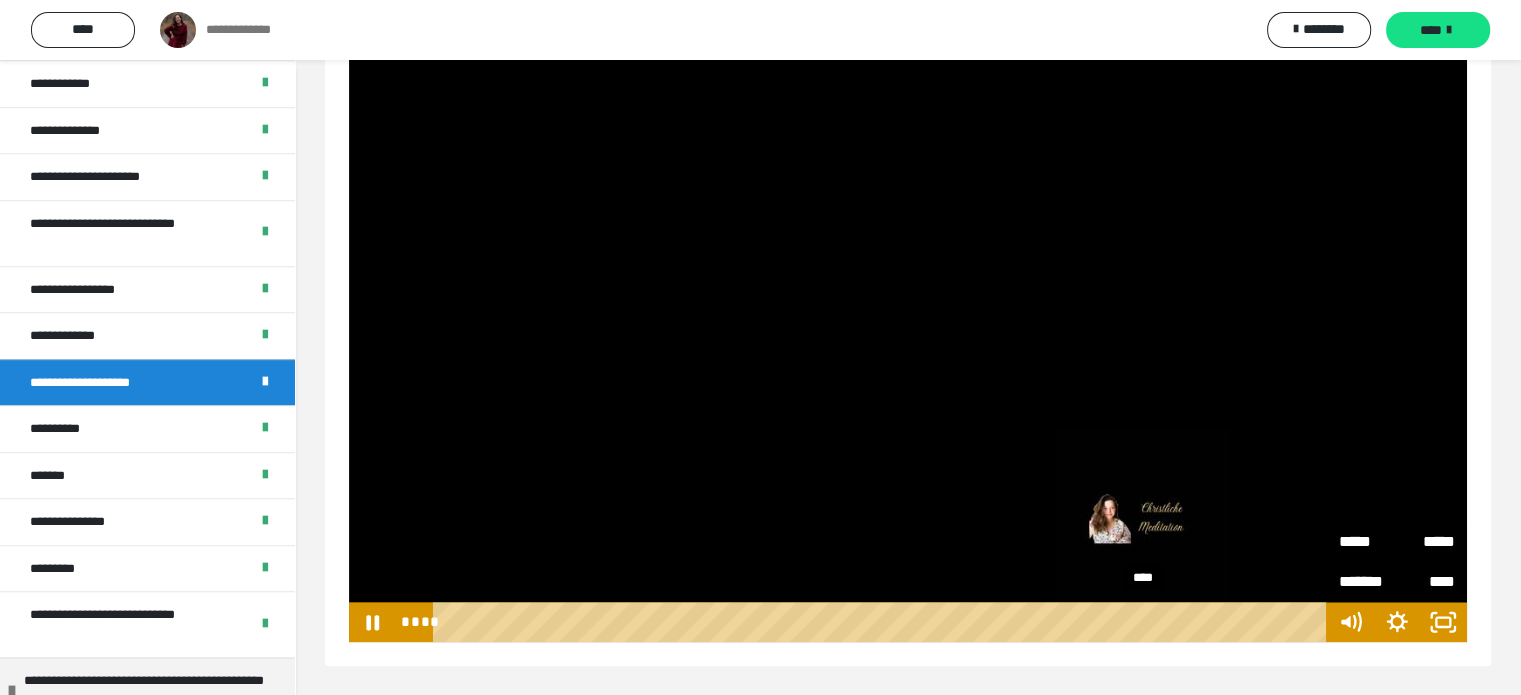 click on "****" at bounding box center [882, 622] 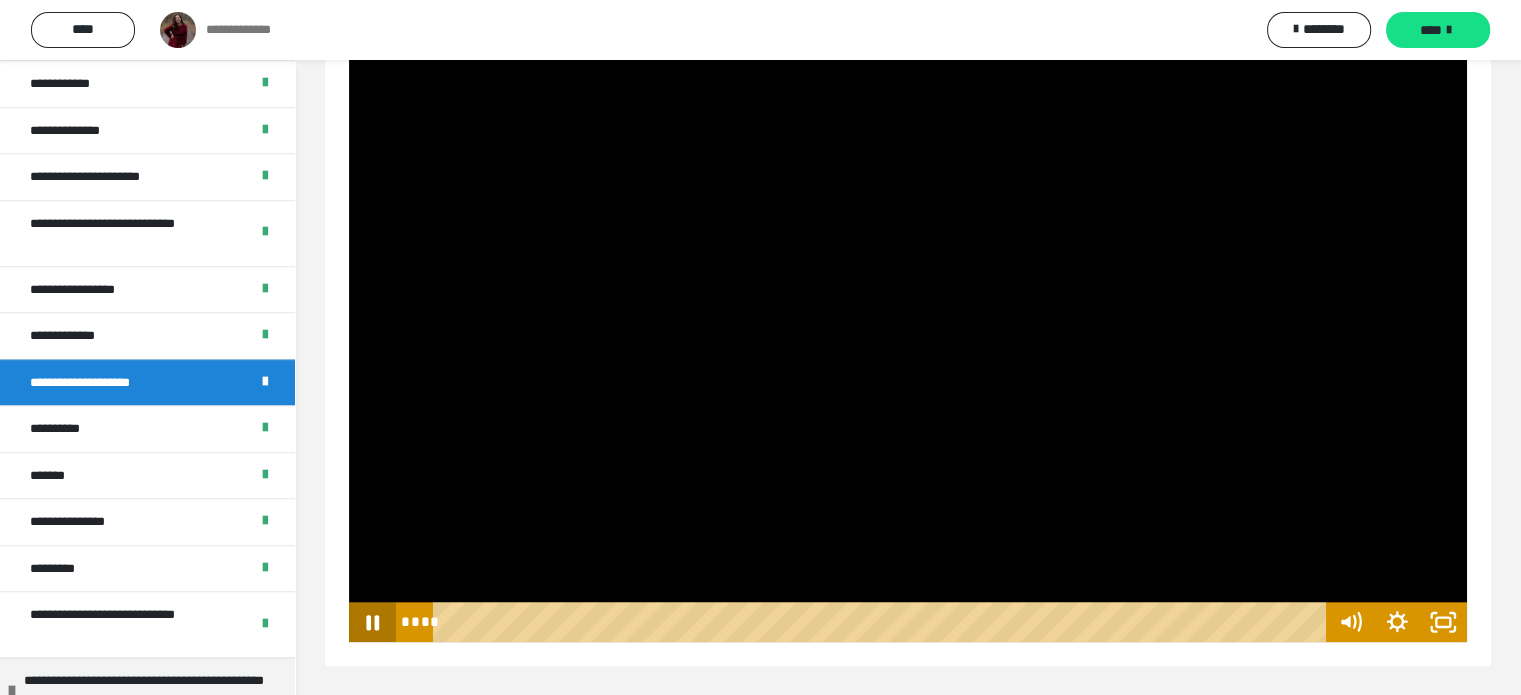 click 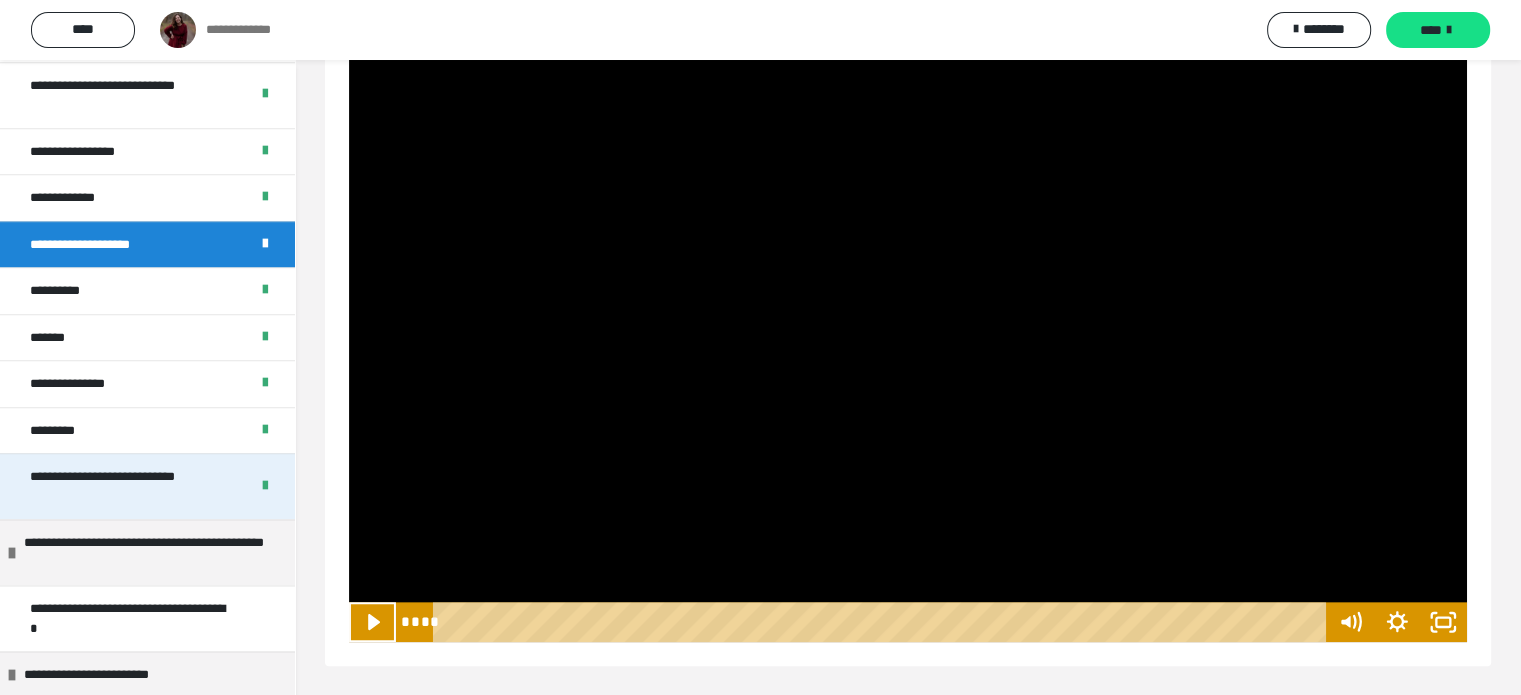 scroll, scrollTop: 2572, scrollLeft: 0, axis: vertical 